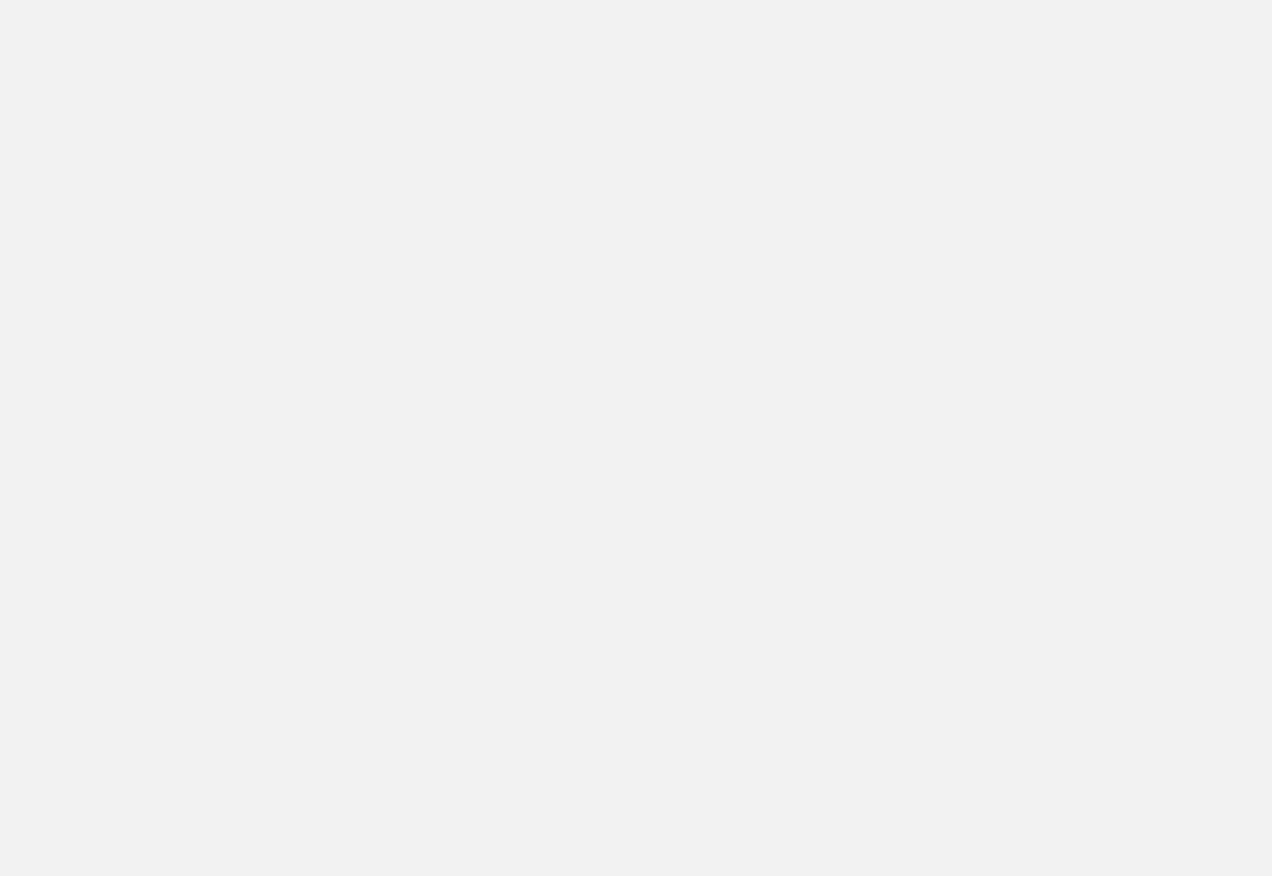 scroll, scrollTop: 0, scrollLeft: 0, axis: both 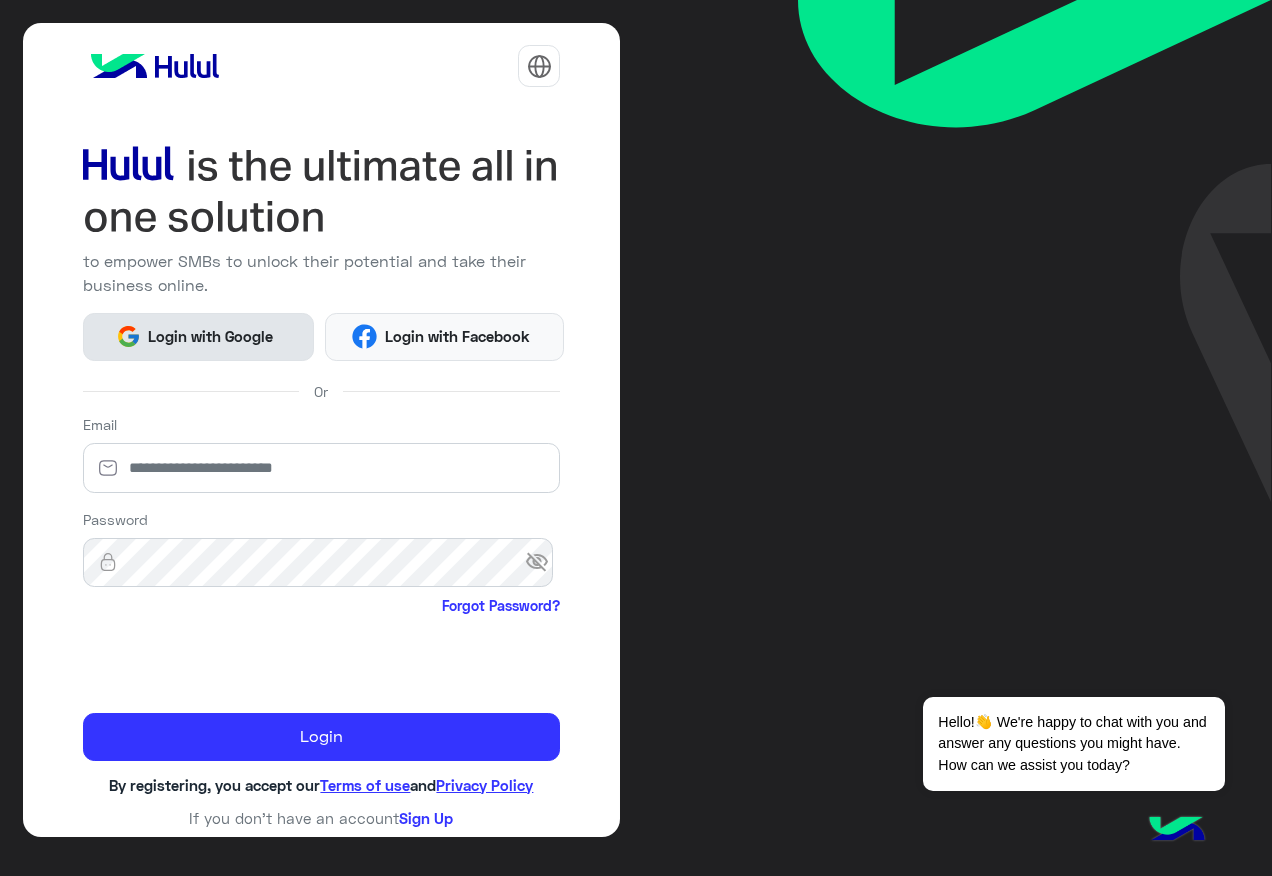 click on "Login with Google" 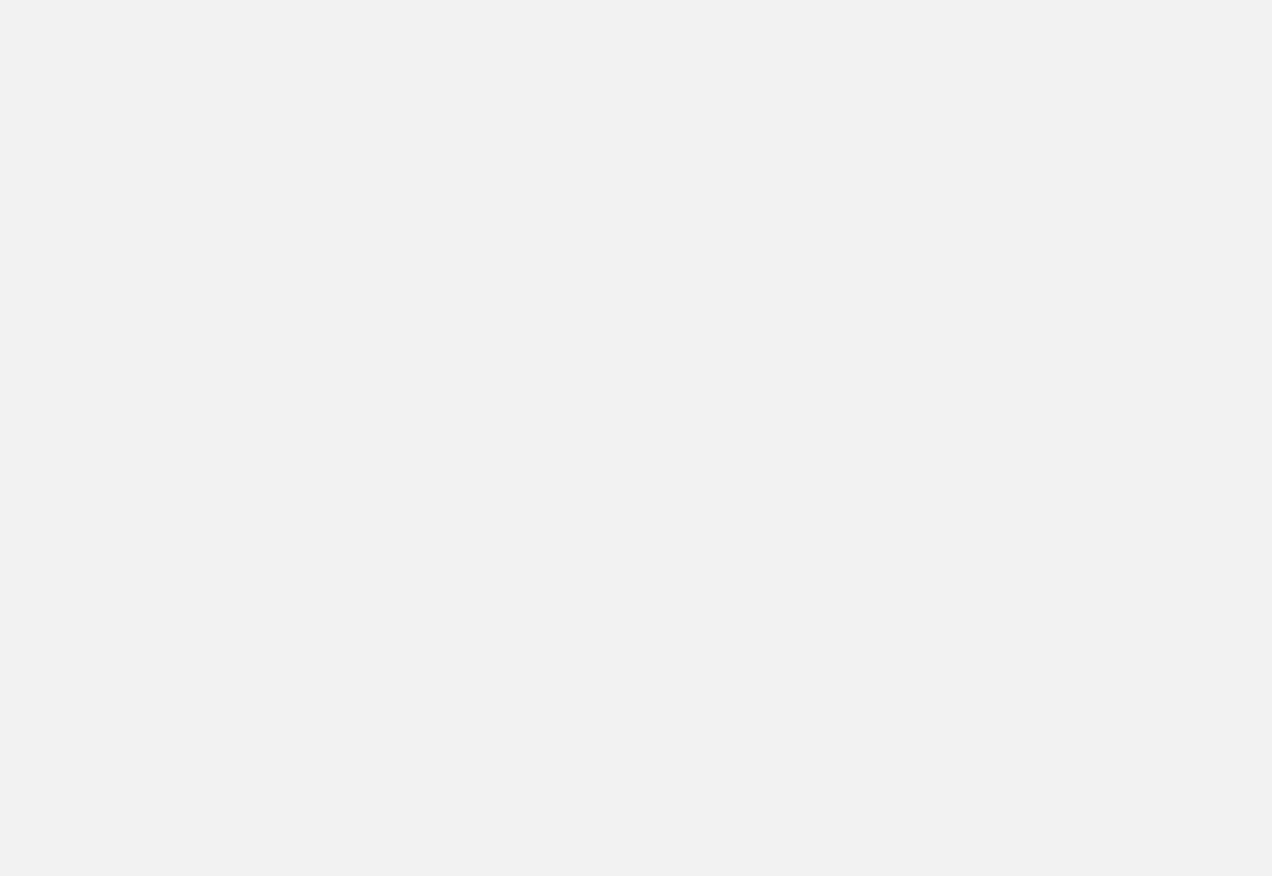 scroll, scrollTop: 0, scrollLeft: 0, axis: both 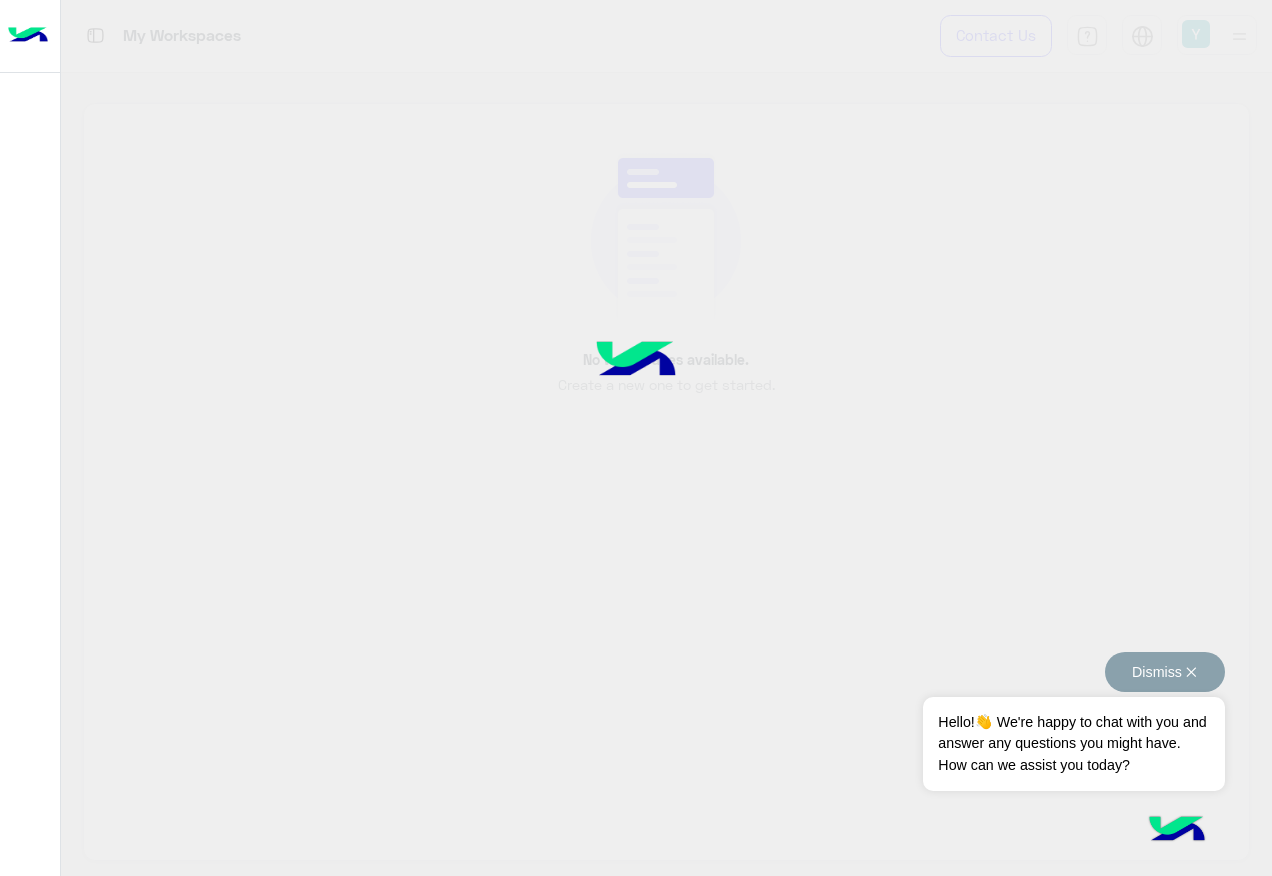 click on "Dismiss ✕" at bounding box center [1165, 672] 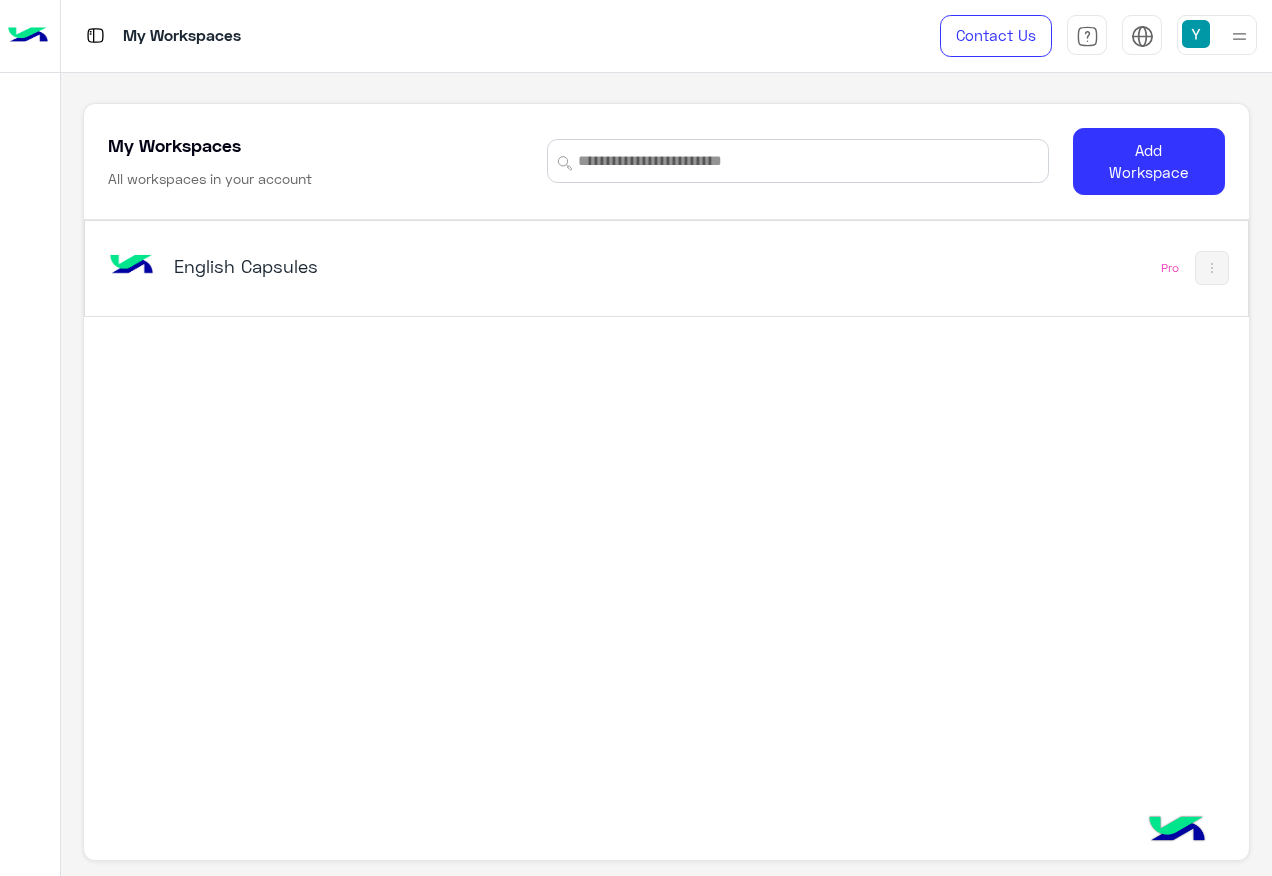 click on "English Capsules" at bounding box center (376, 266) 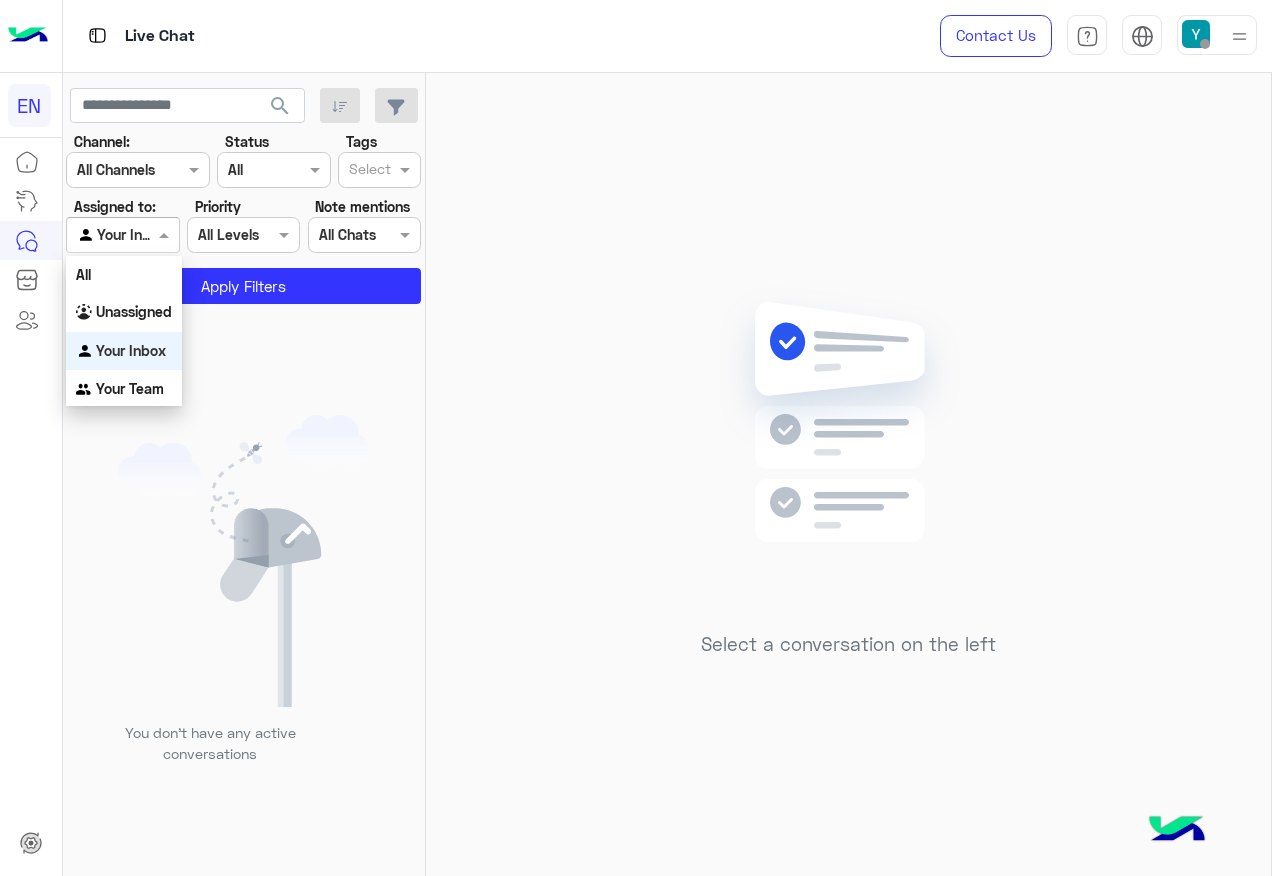 click at bounding box center (122, 234) 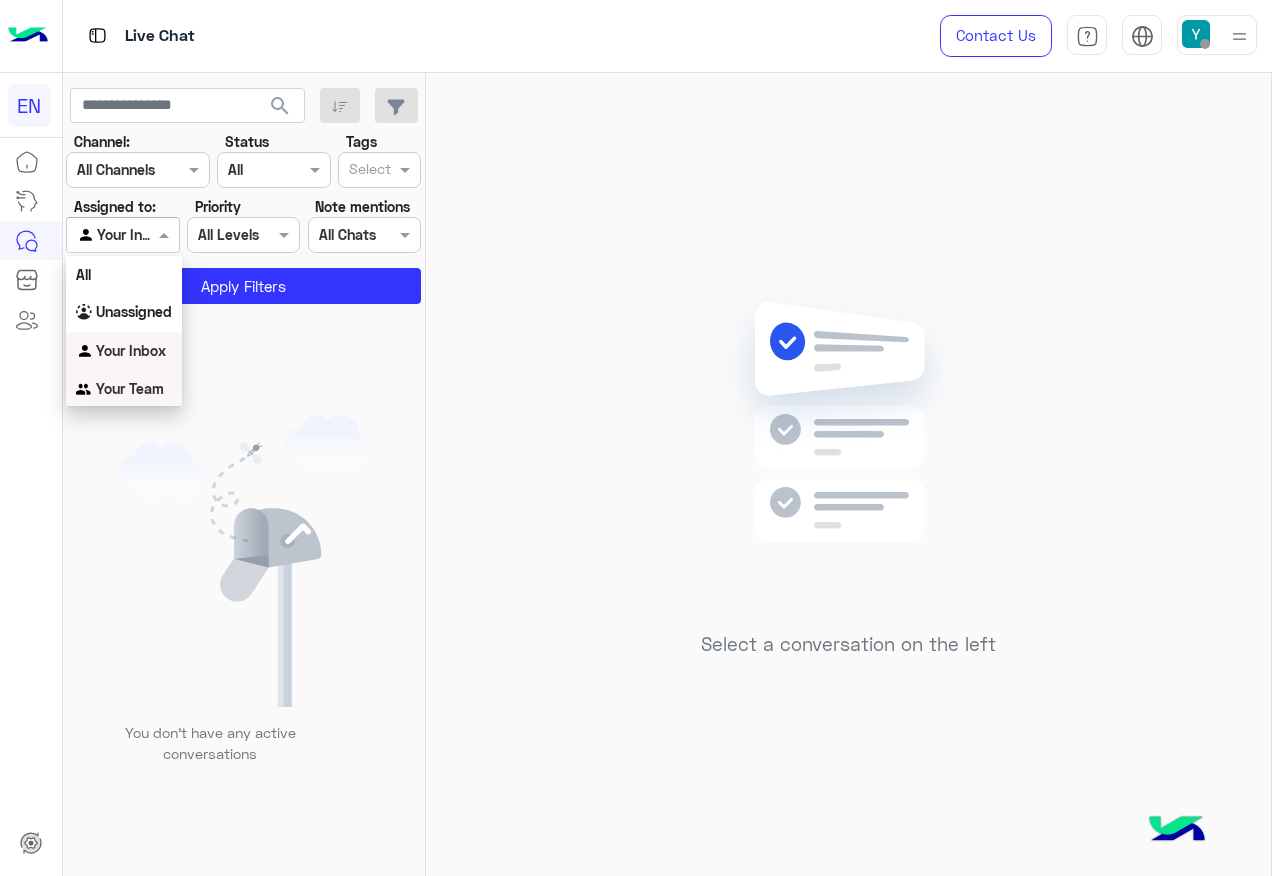 click on "Your Team" at bounding box center (124, 389) 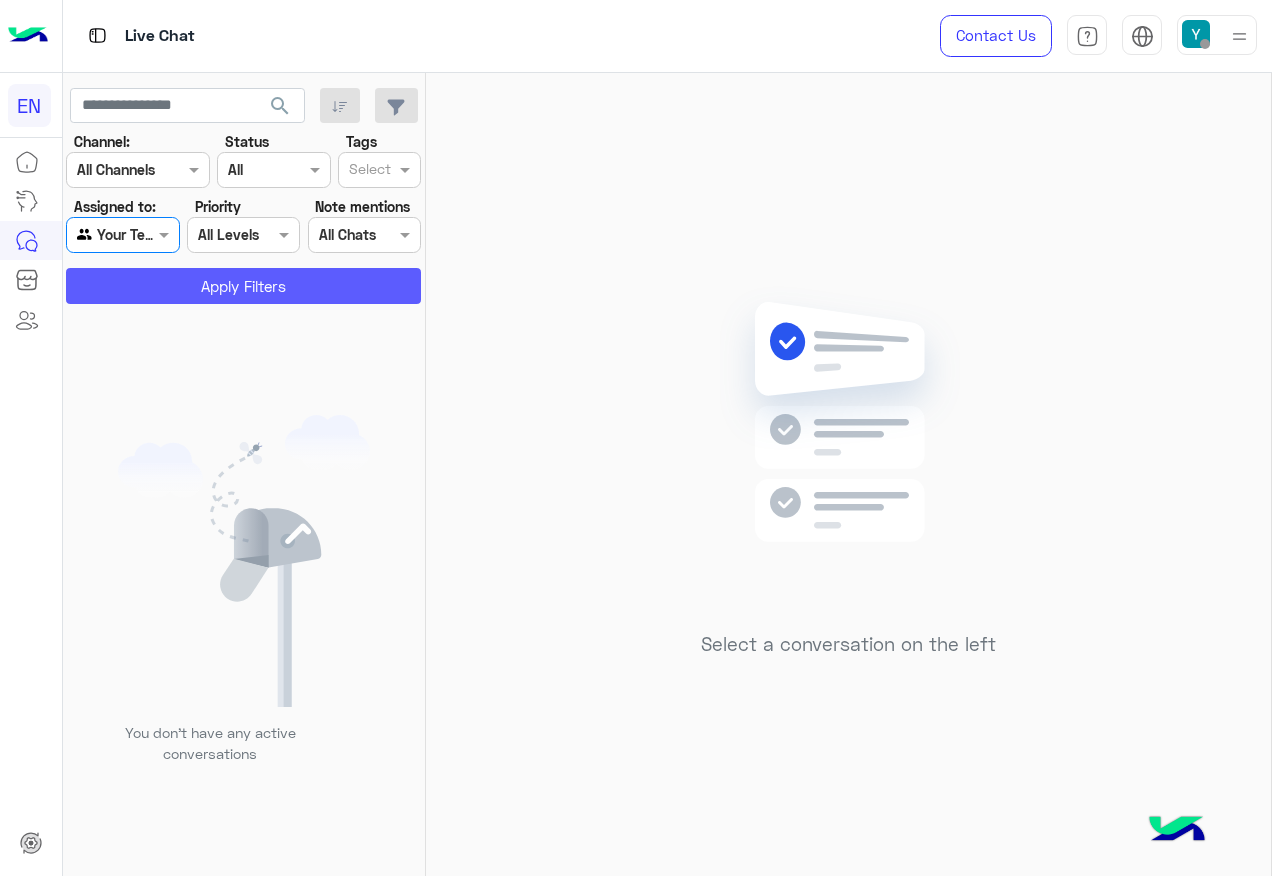 click on "Apply Filters" 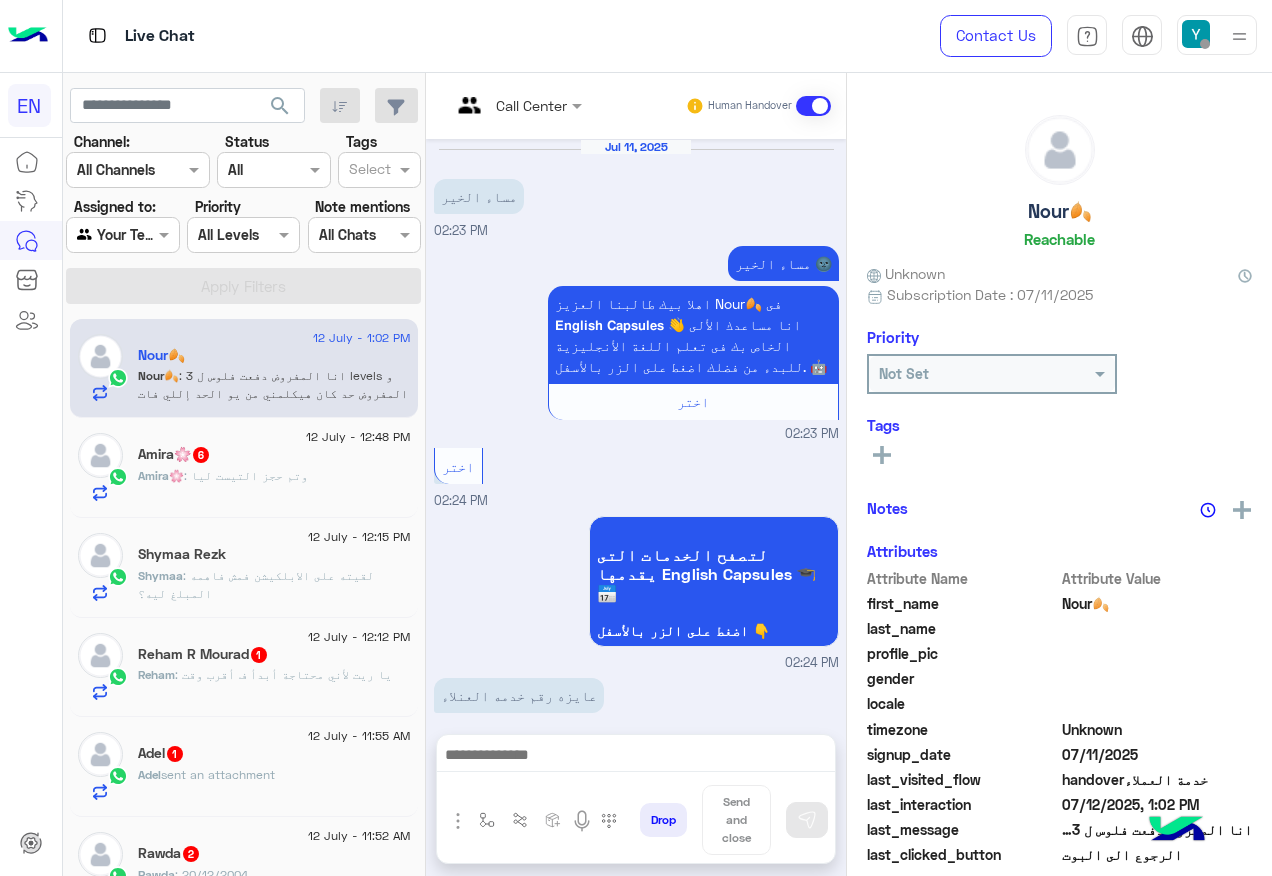 scroll, scrollTop: 924, scrollLeft: 0, axis: vertical 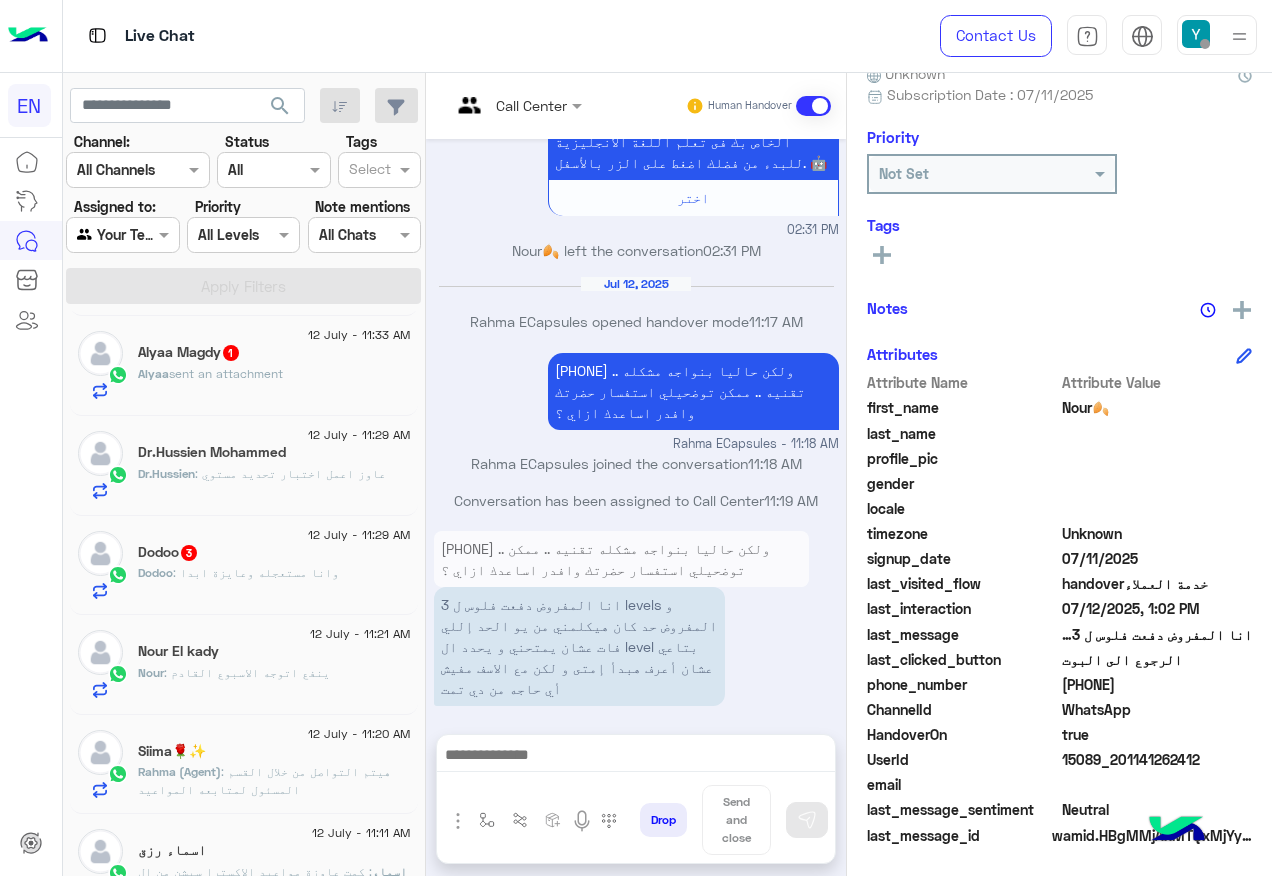 click on "201141262412" 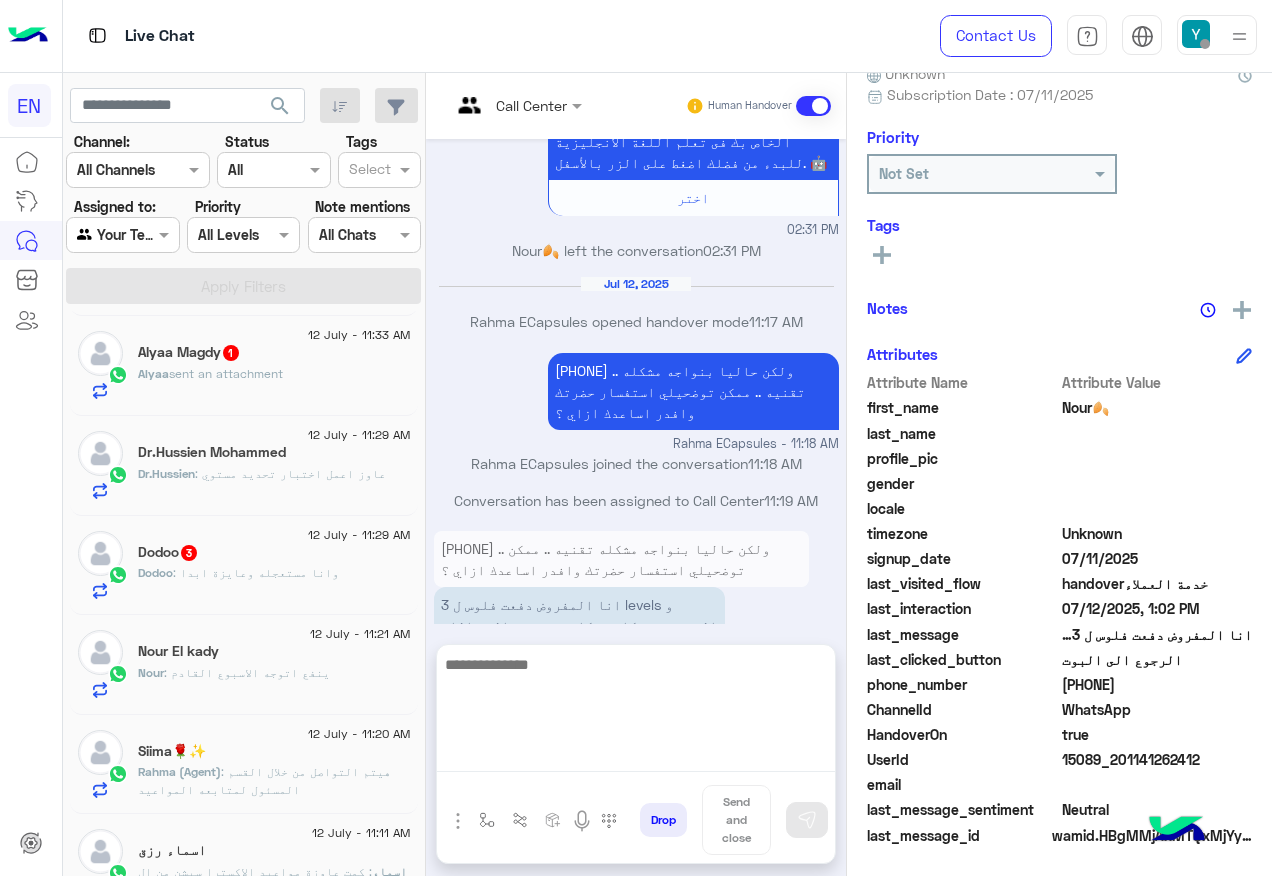 click at bounding box center (636, 712) 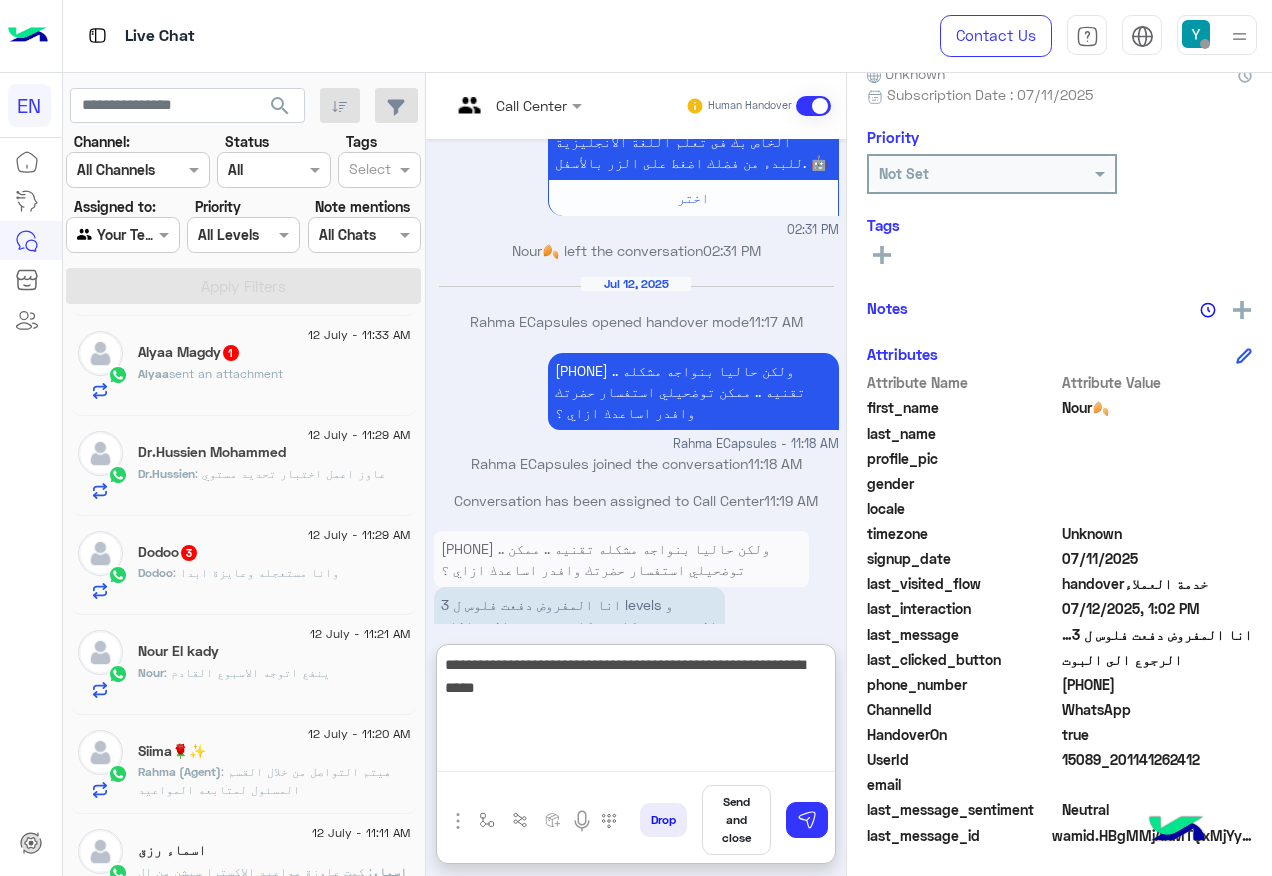type on "**********" 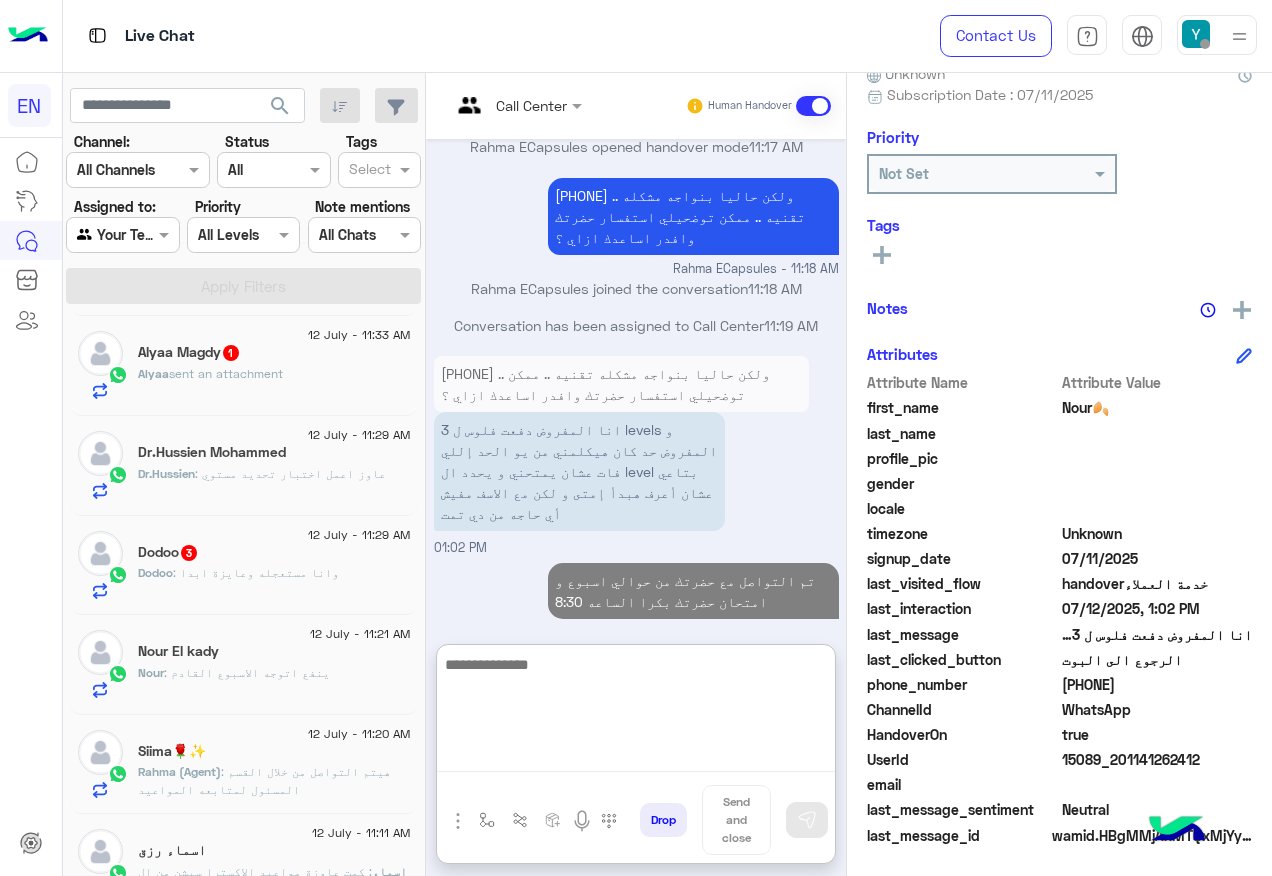 scroll, scrollTop: 1136, scrollLeft: 0, axis: vertical 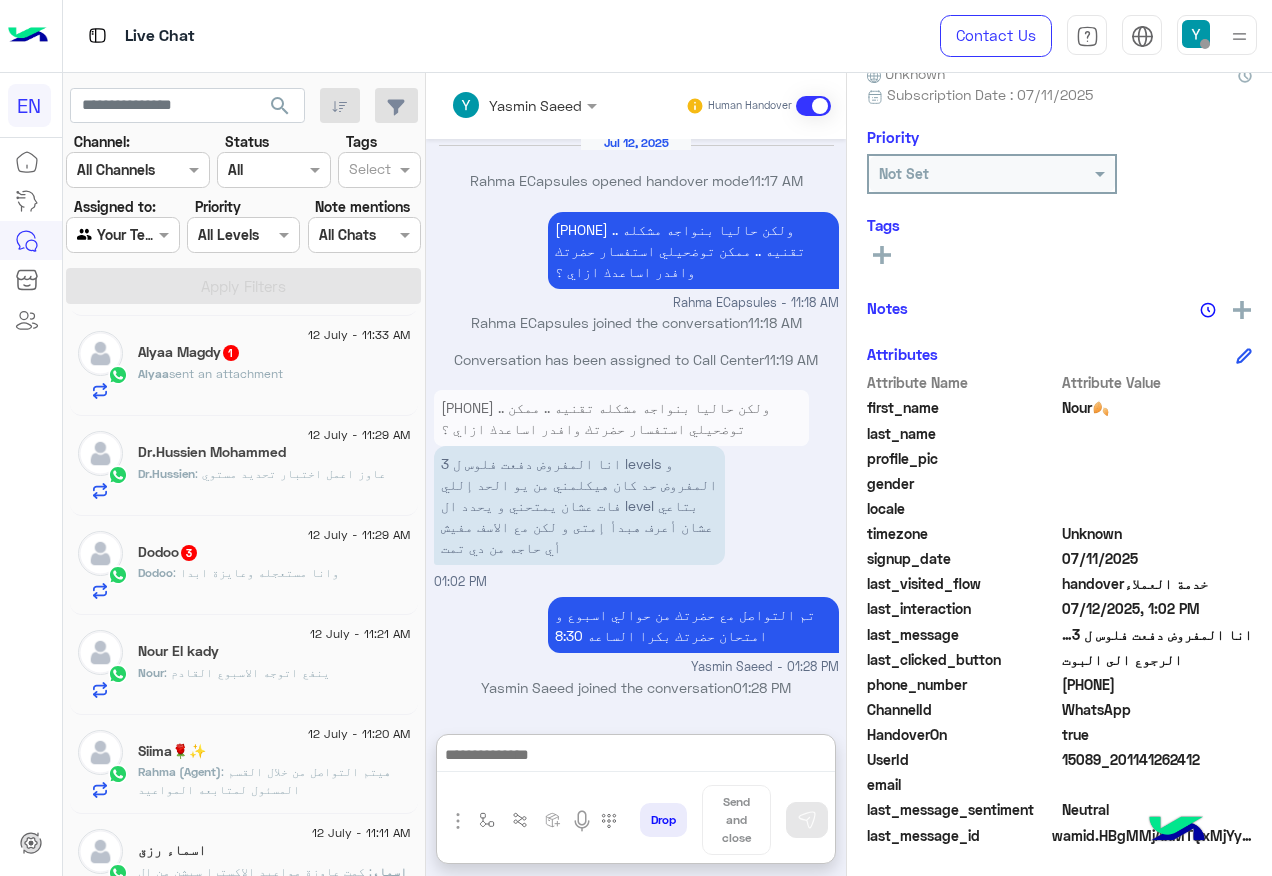 click on "Dodoo : وانا مستعجله وعايزة ابدا" 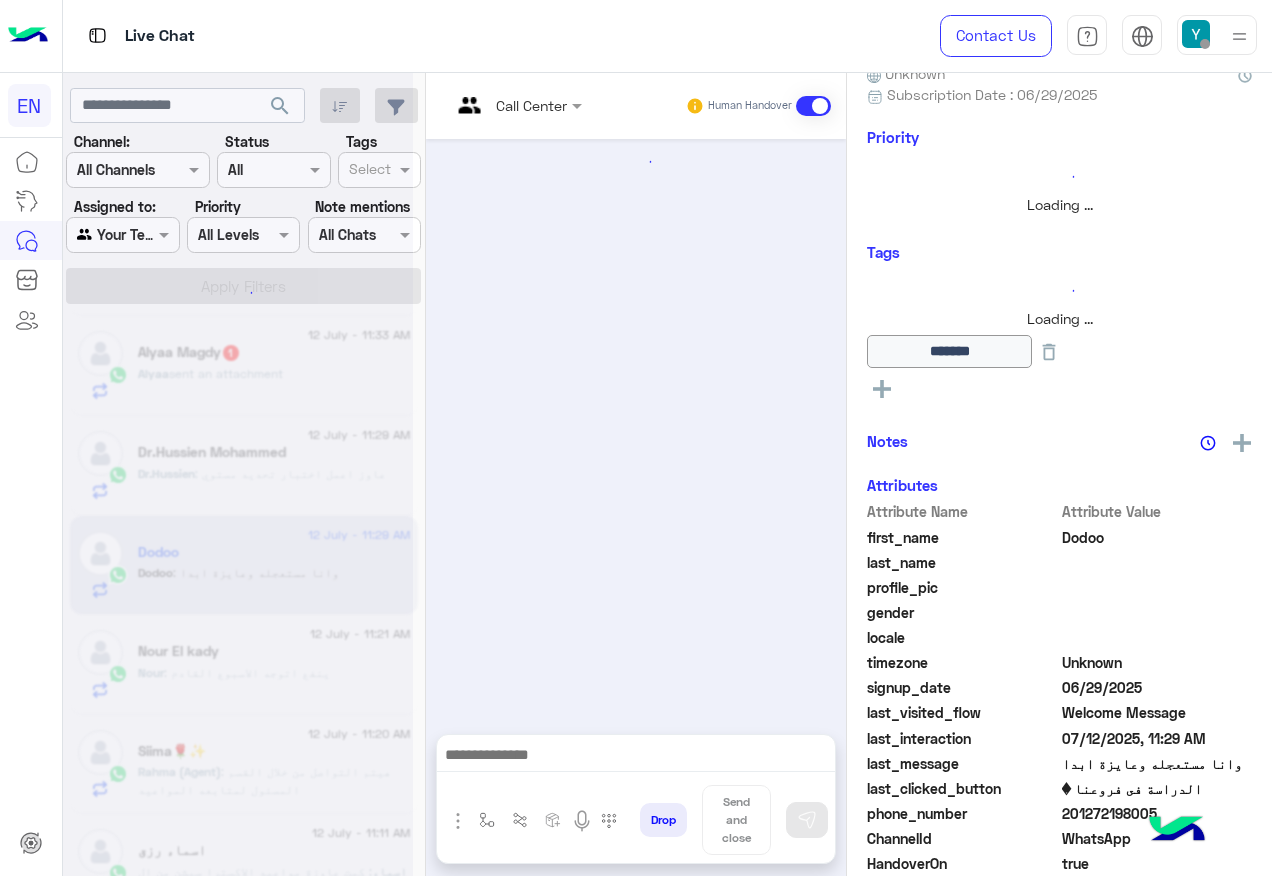 scroll, scrollTop: 916, scrollLeft: 0, axis: vertical 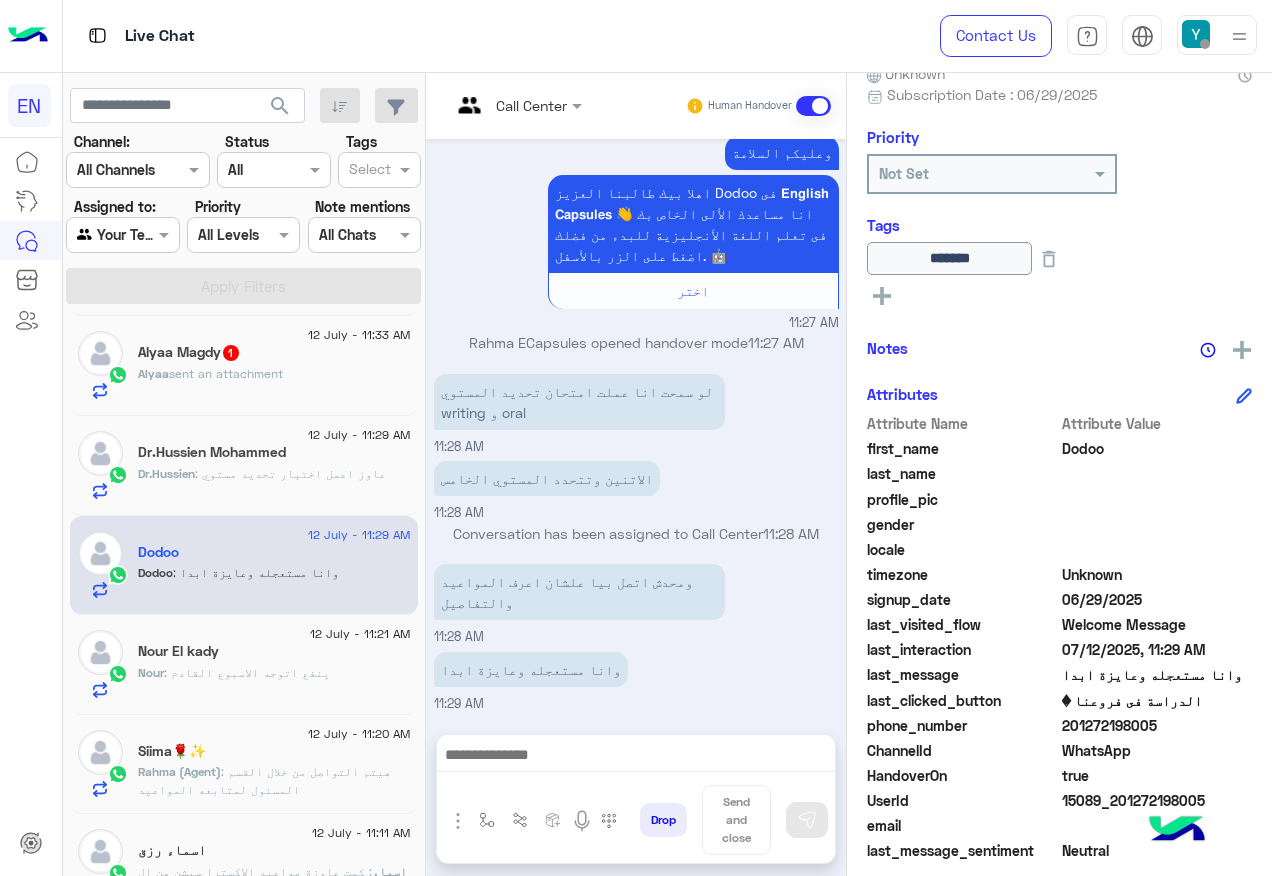 click on "last_clicked_button  الدراسة فى فروعنا �" 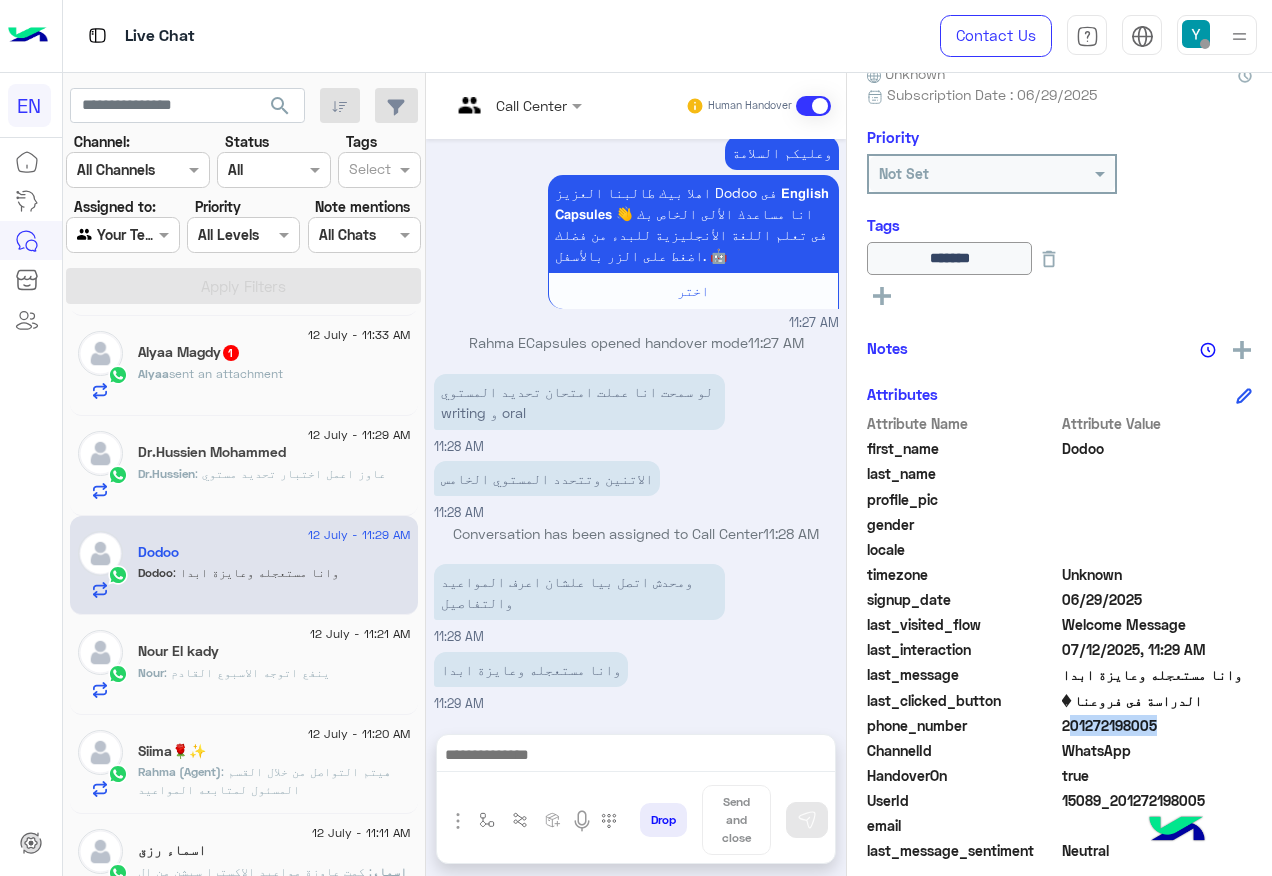 click on "201272198005" 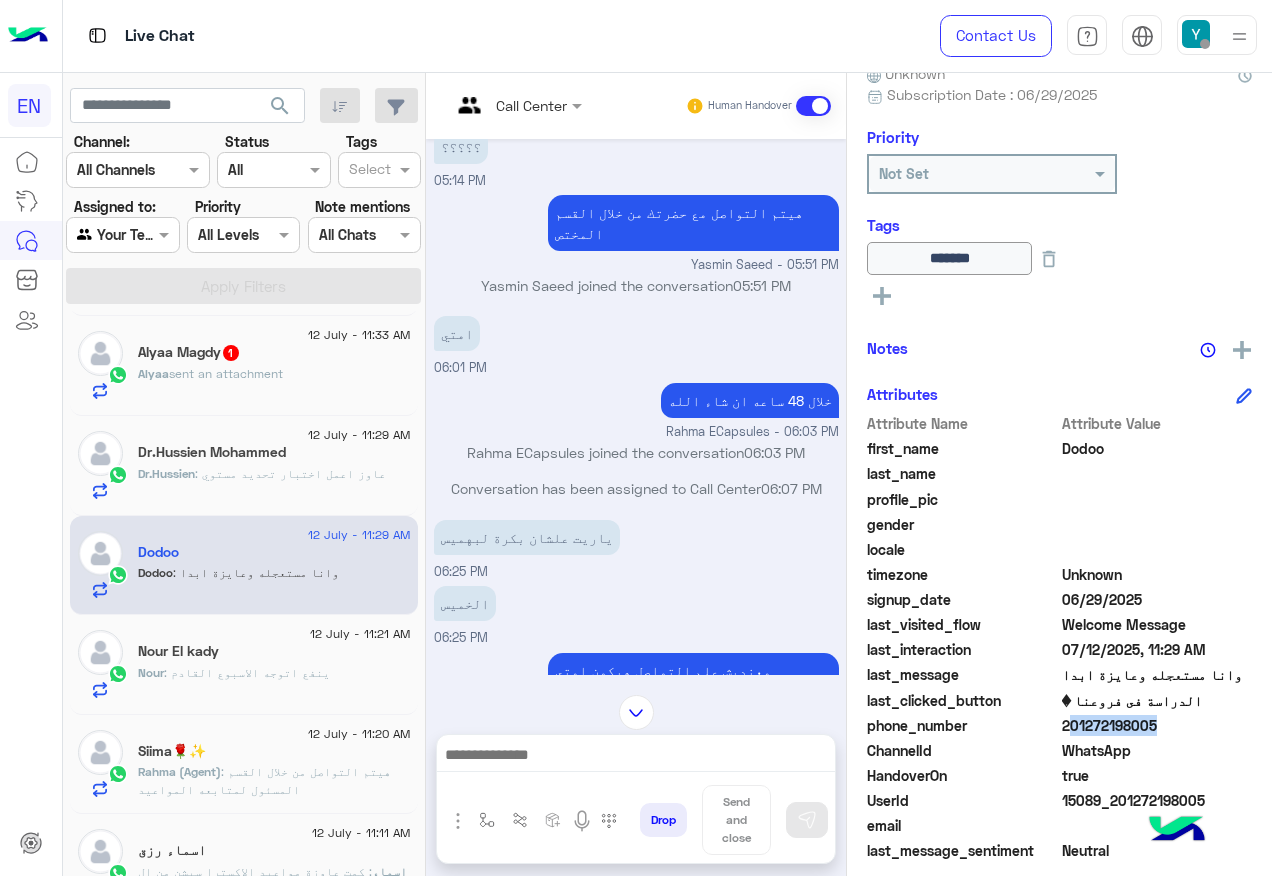 scroll, scrollTop: 116, scrollLeft: 0, axis: vertical 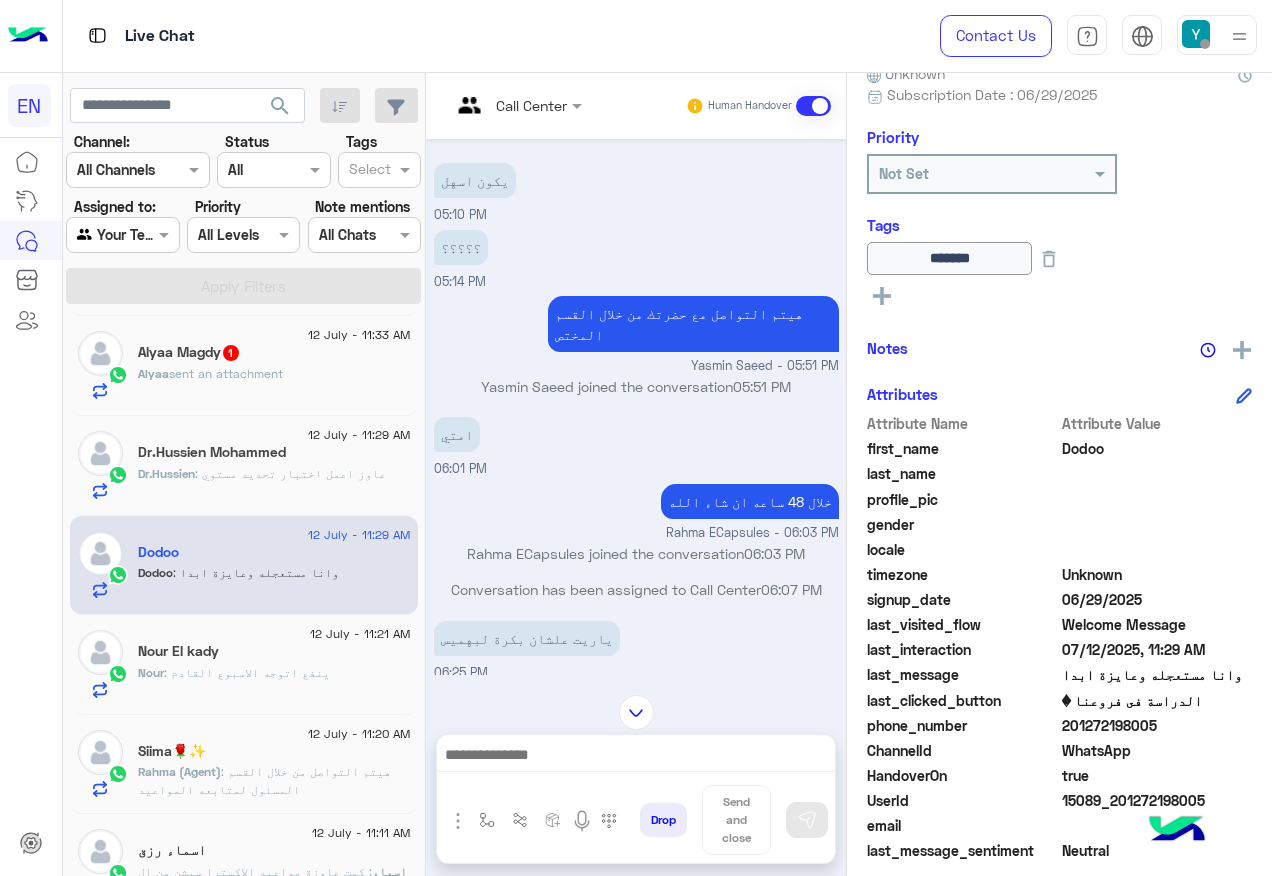 drag, startPoint x: 801, startPoint y: 206, endPoint x: 726, endPoint y: 240, distance: 82.346825 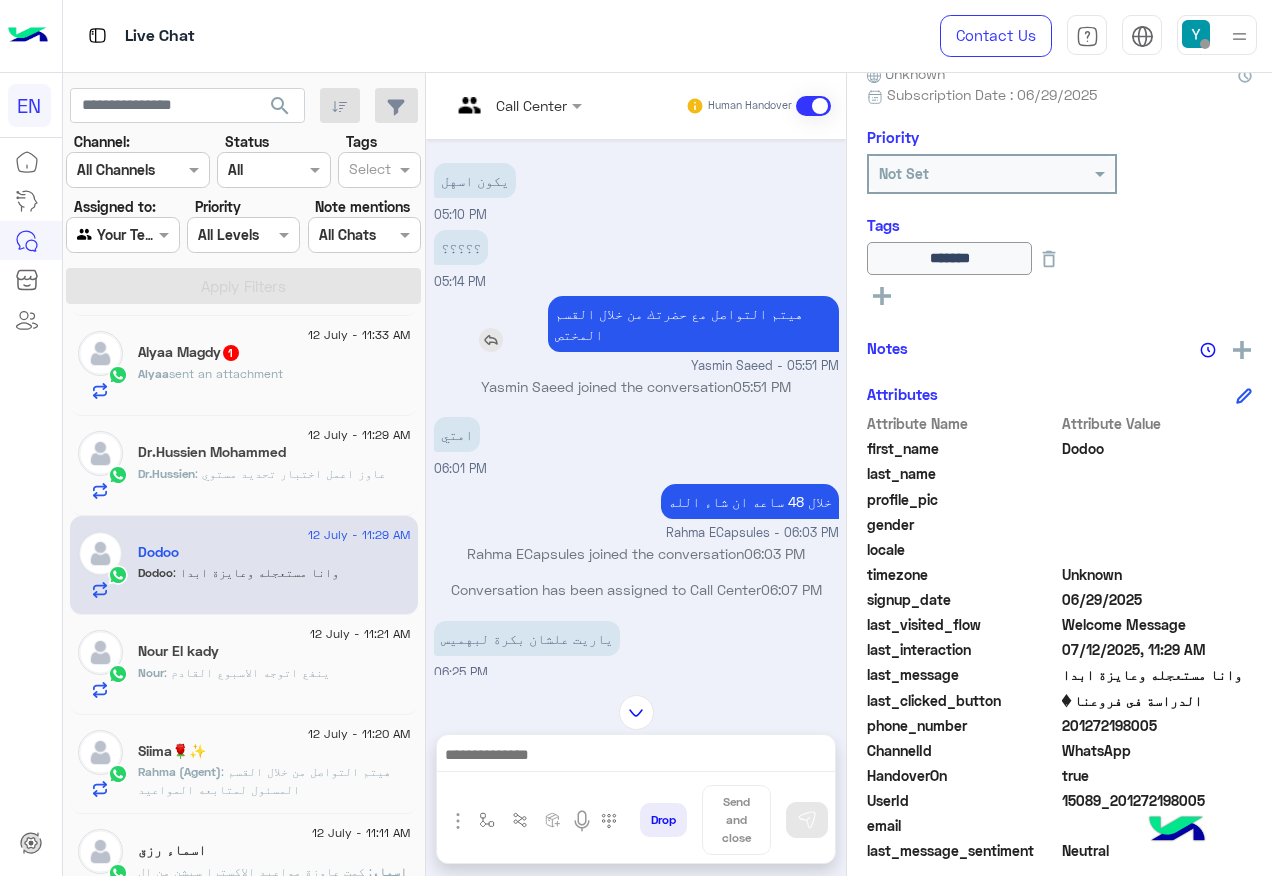 drag, startPoint x: 749, startPoint y: 309, endPoint x: 763, endPoint y: 309, distance: 14 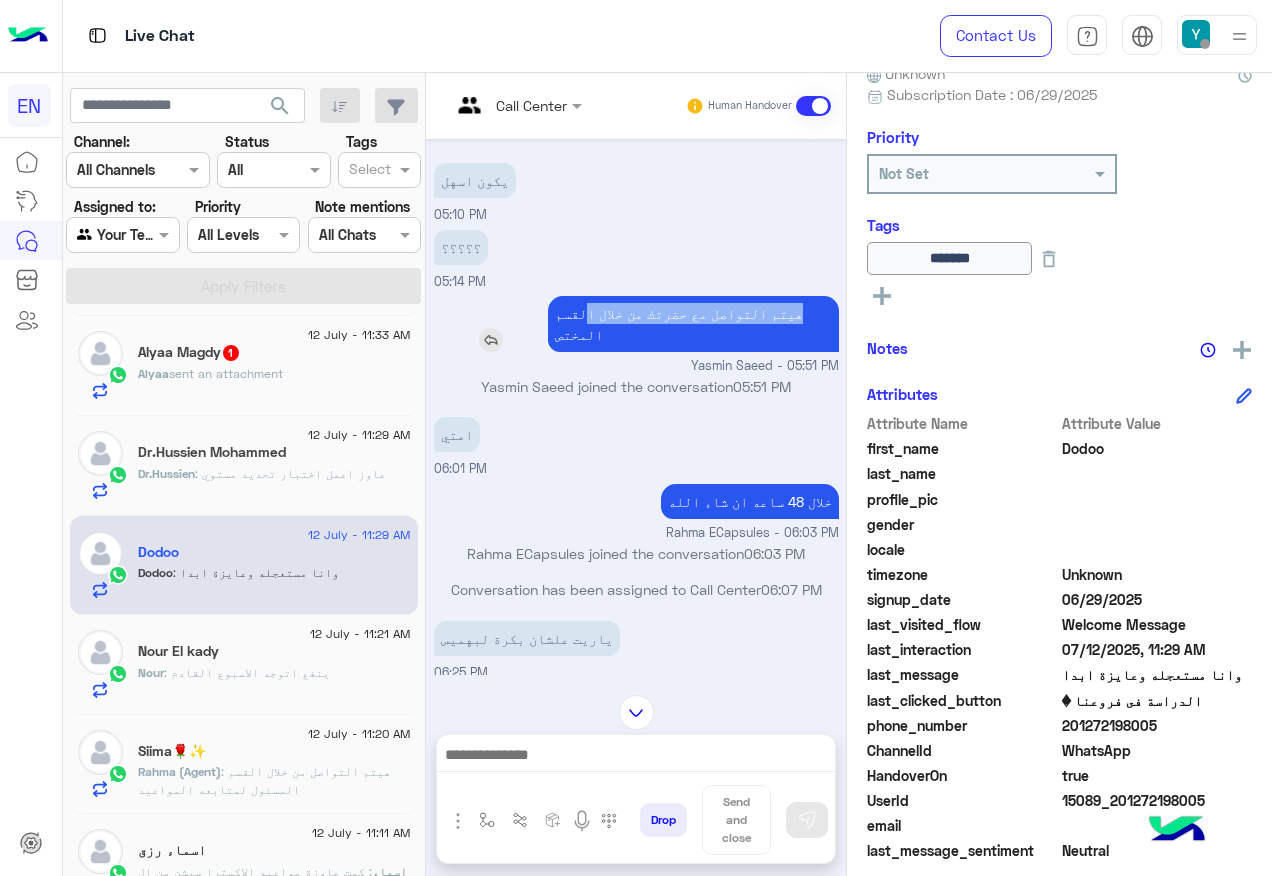 drag, startPoint x: 807, startPoint y: 313, endPoint x: 581, endPoint y: 320, distance: 226.10838 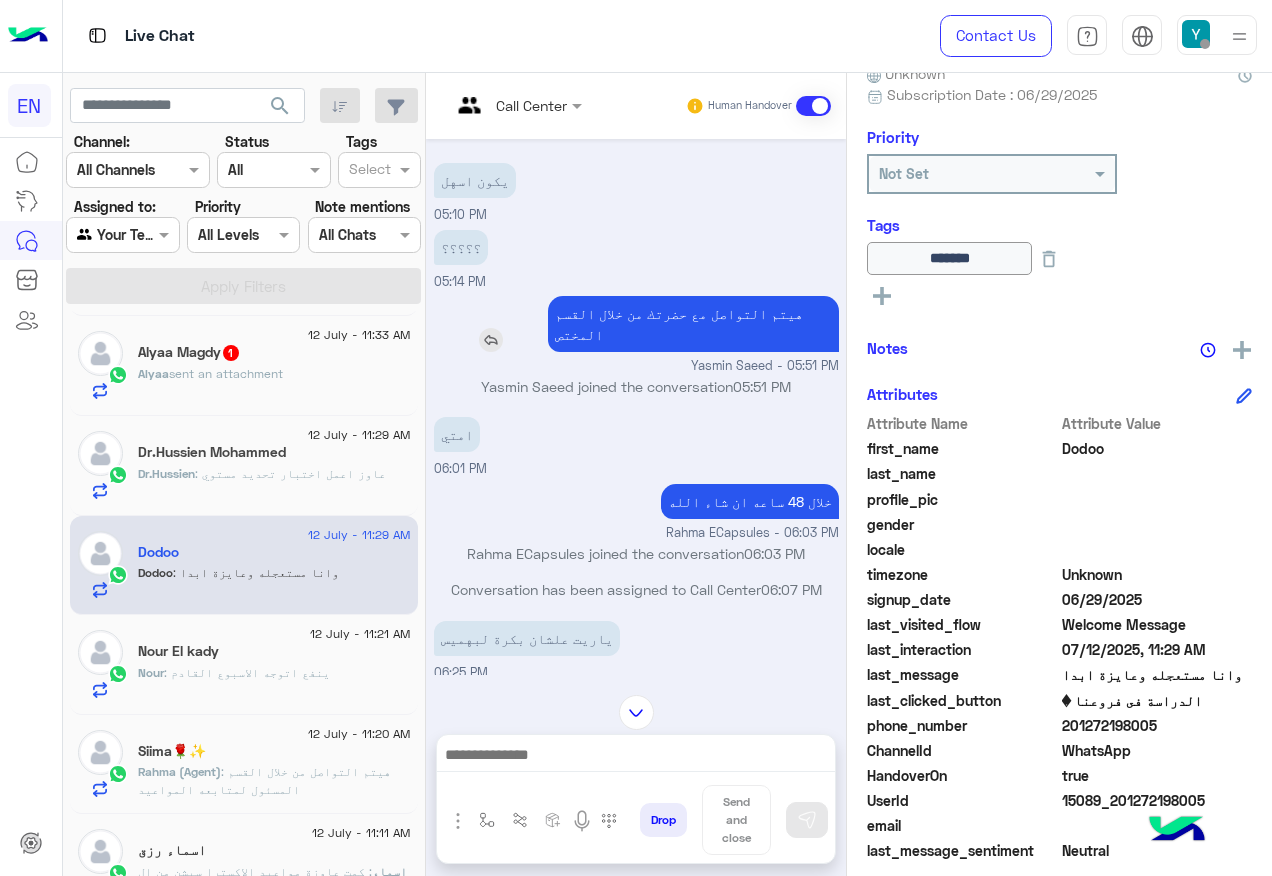 drag, startPoint x: 581, startPoint y: 320, endPoint x: 566, endPoint y: 333, distance: 19.849434 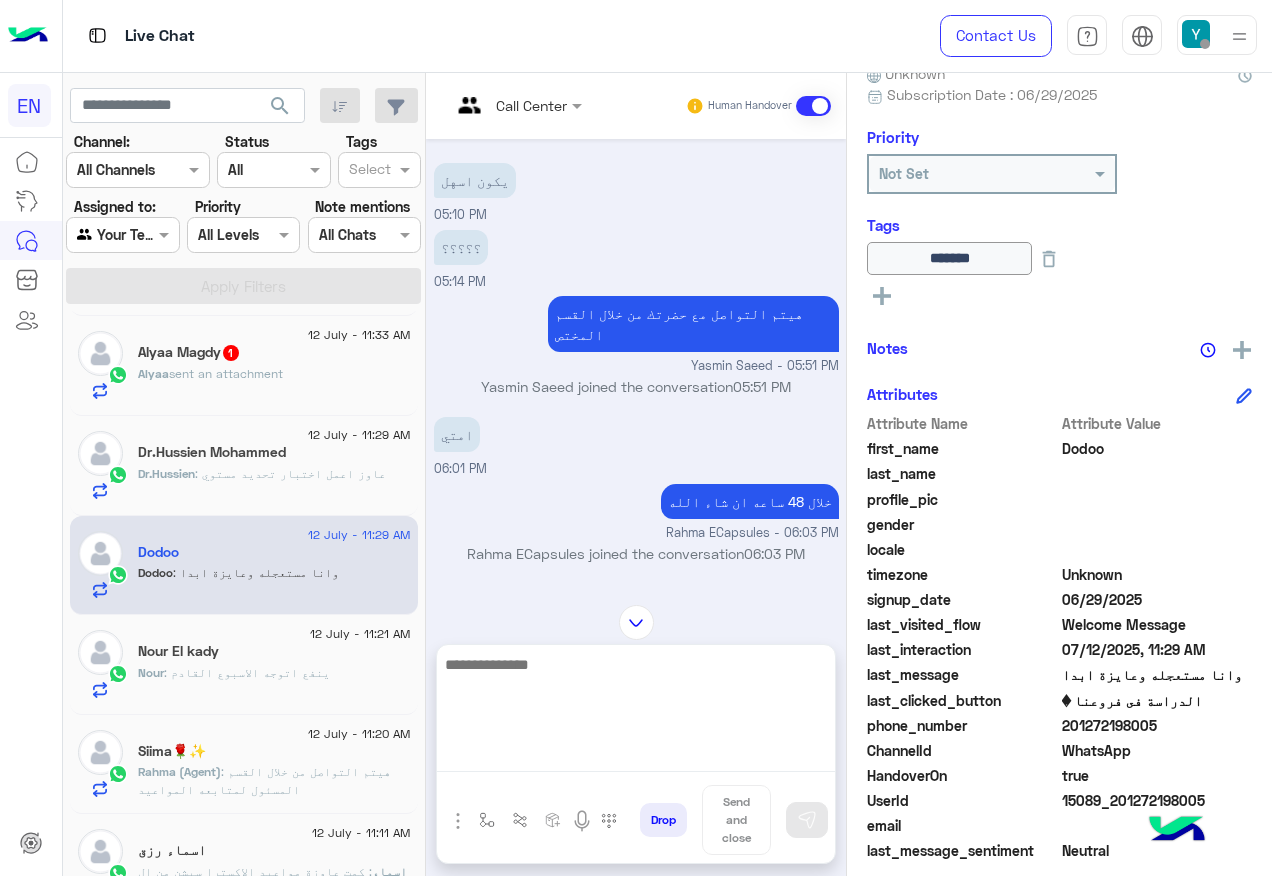 drag, startPoint x: 566, startPoint y: 333, endPoint x: 649, endPoint y: 744, distance: 419.29703 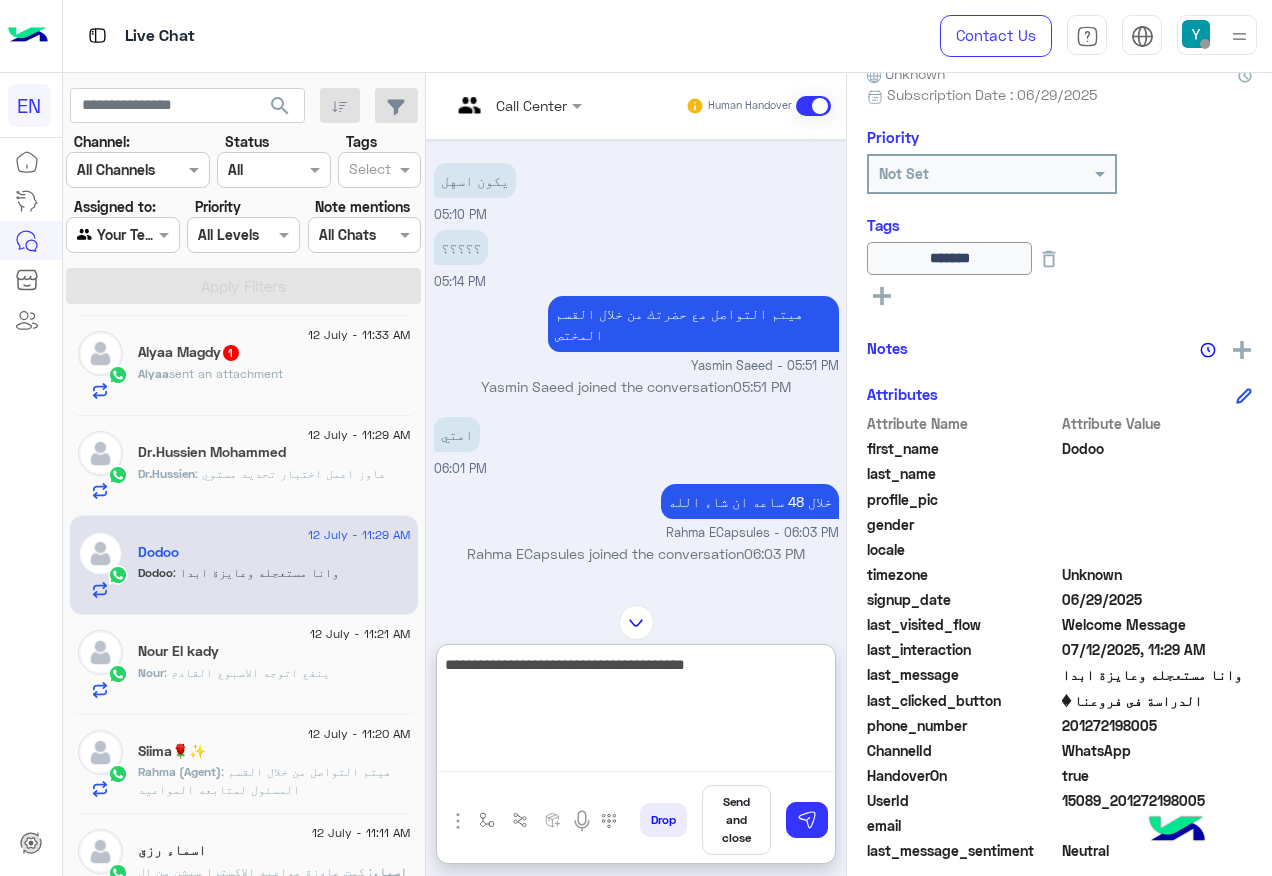 type on "**********" 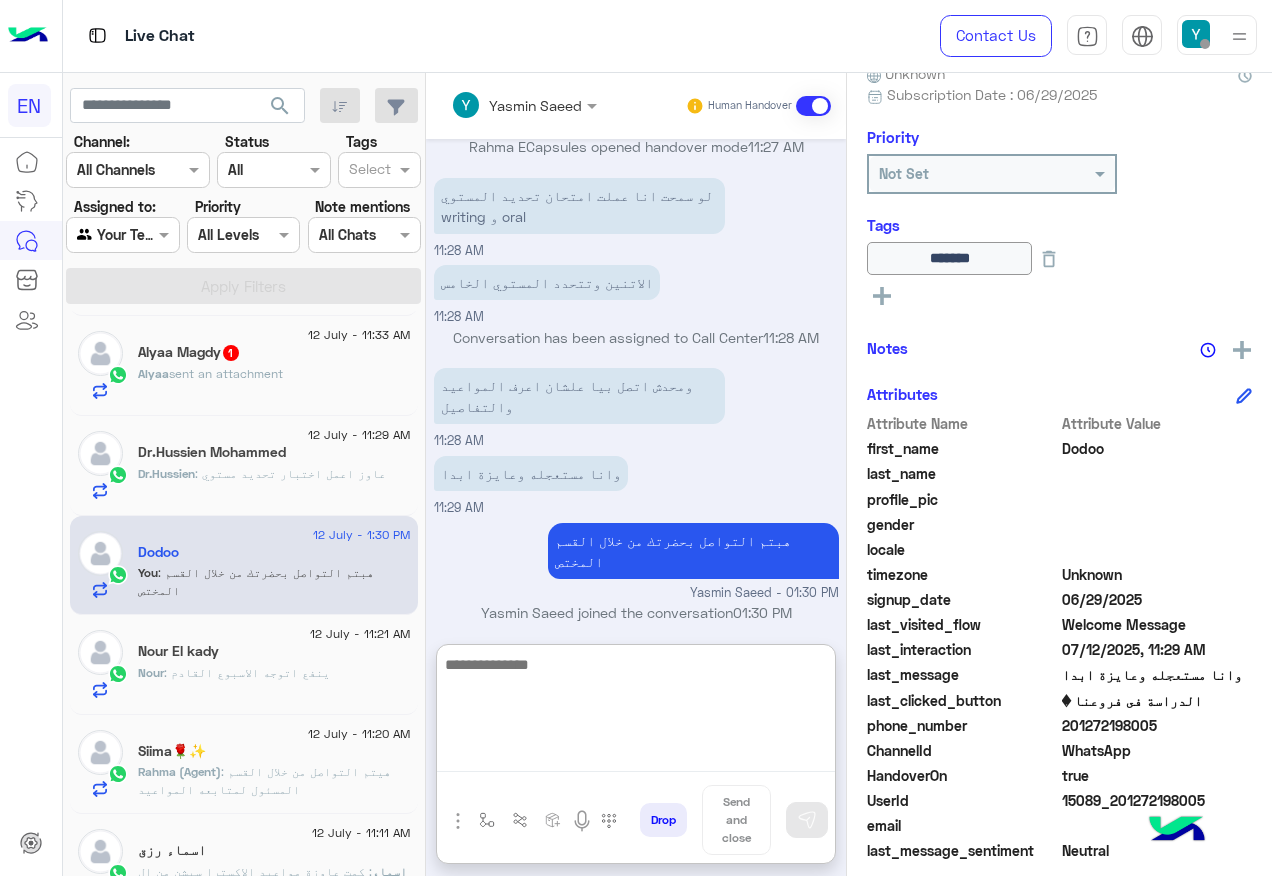 scroll, scrollTop: 1127, scrollLeft: 0, axis: vertical 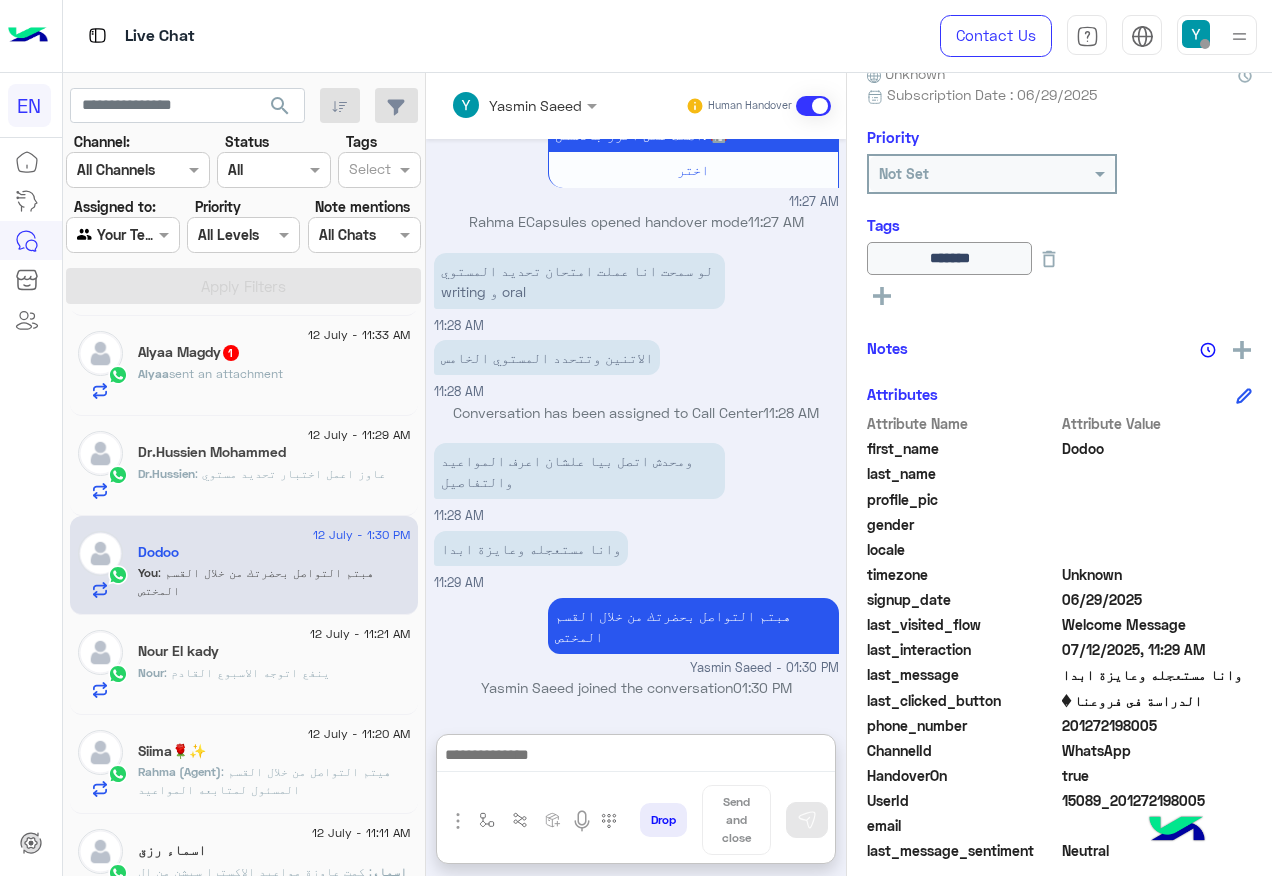 click on "Dr.[LAST] [LAST]" 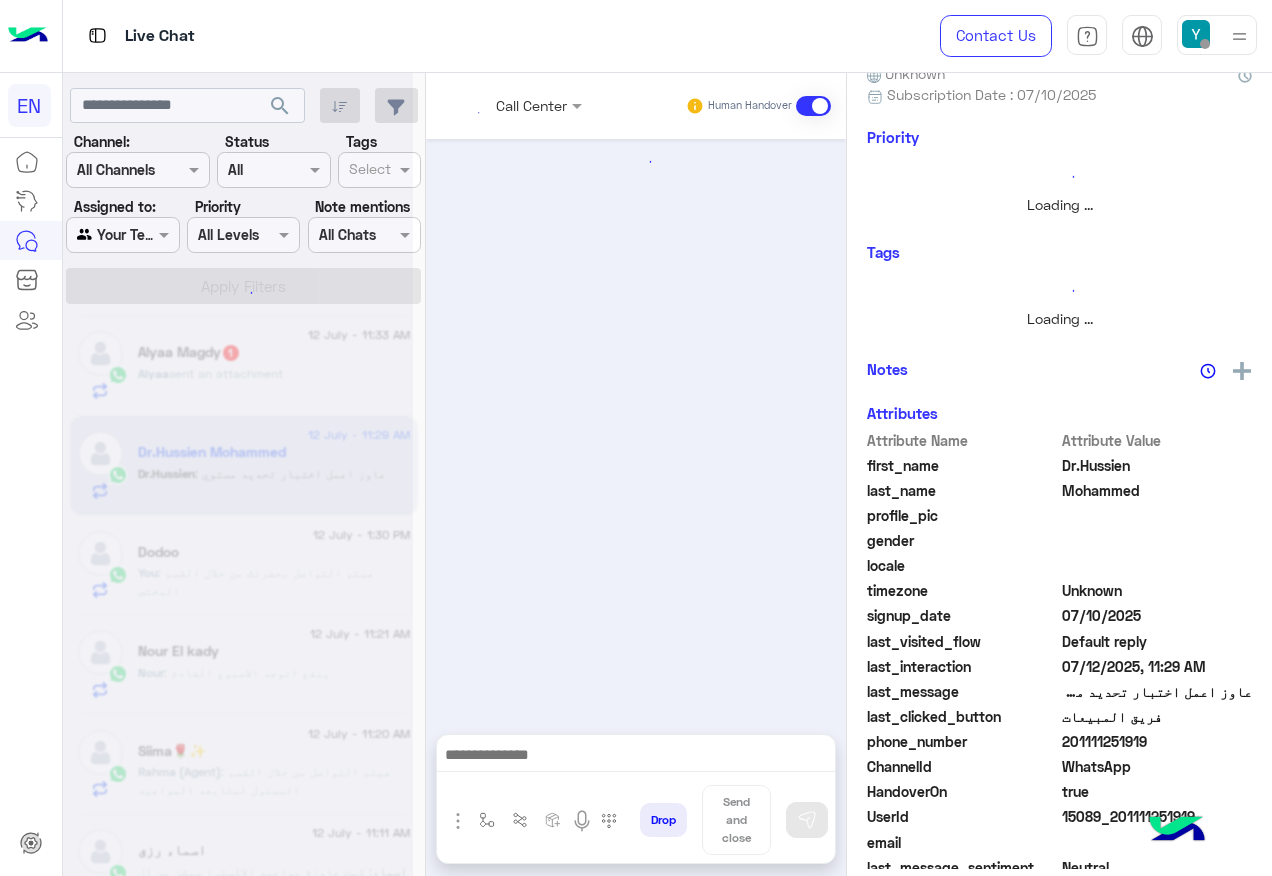 scroll, scrollTop: 0, scrollLeft: 0, axis: both 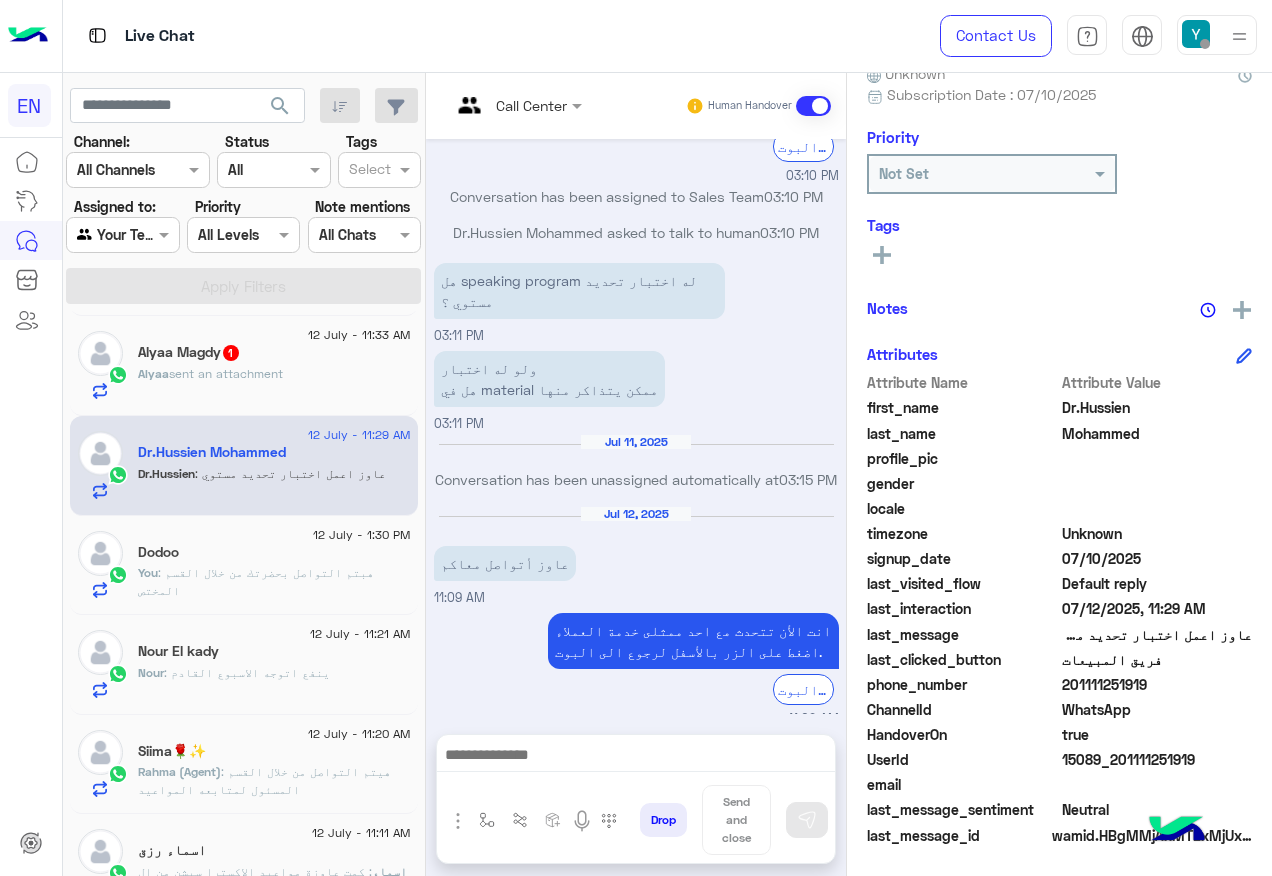 click on "[DATE]" 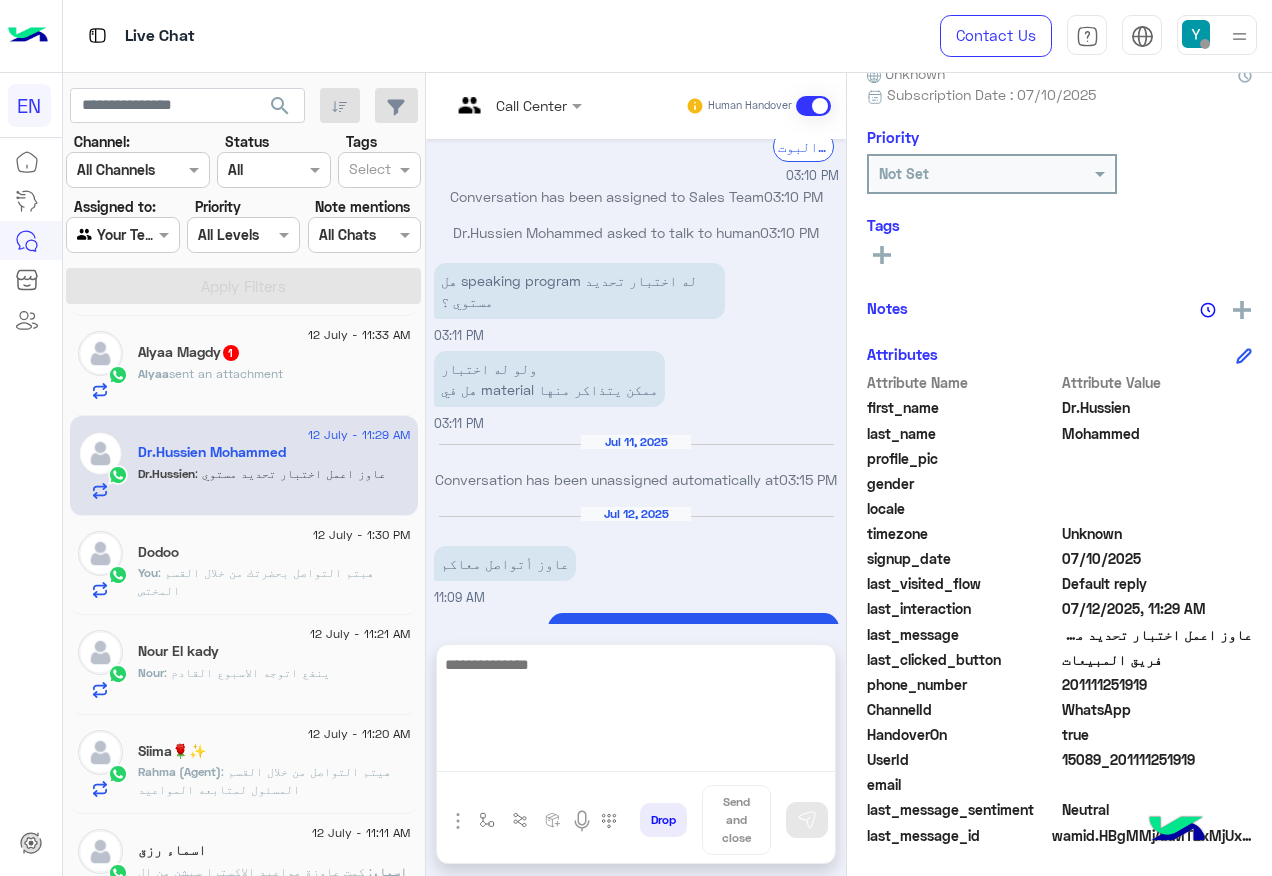 click at bounding box center [636, 712] 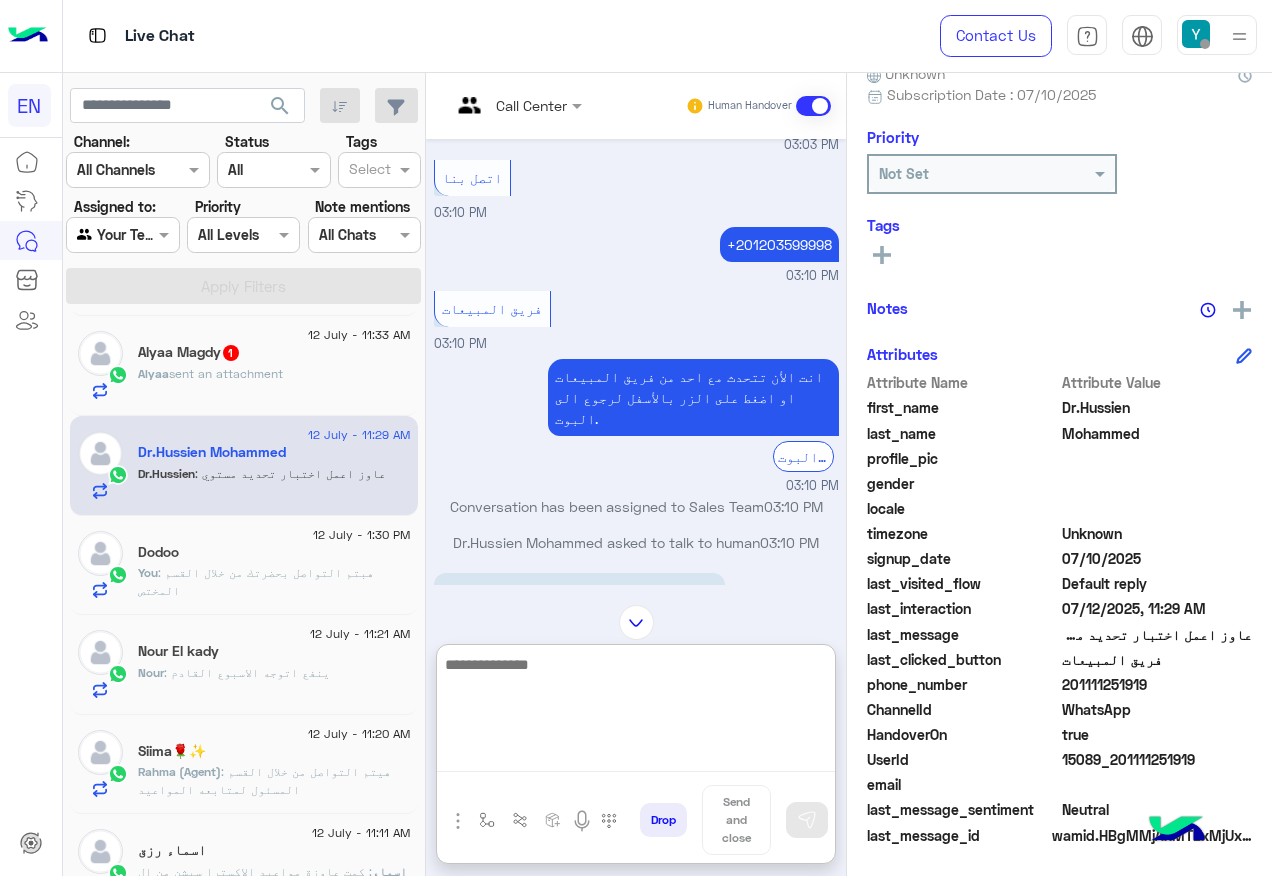 scroll, scrollTop: 2730, scrollLeft: 0, axis: vertical 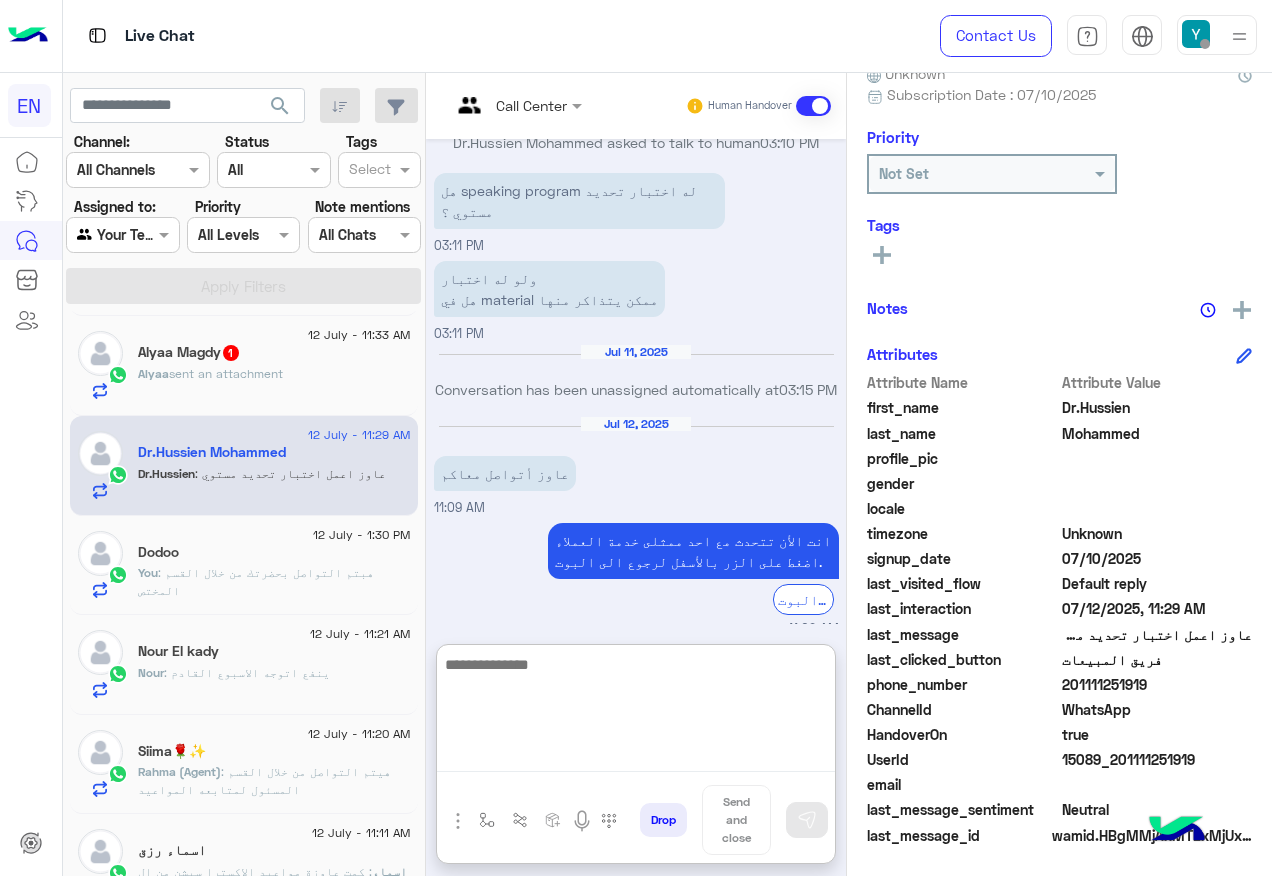 click at bounding box center [636, 712] 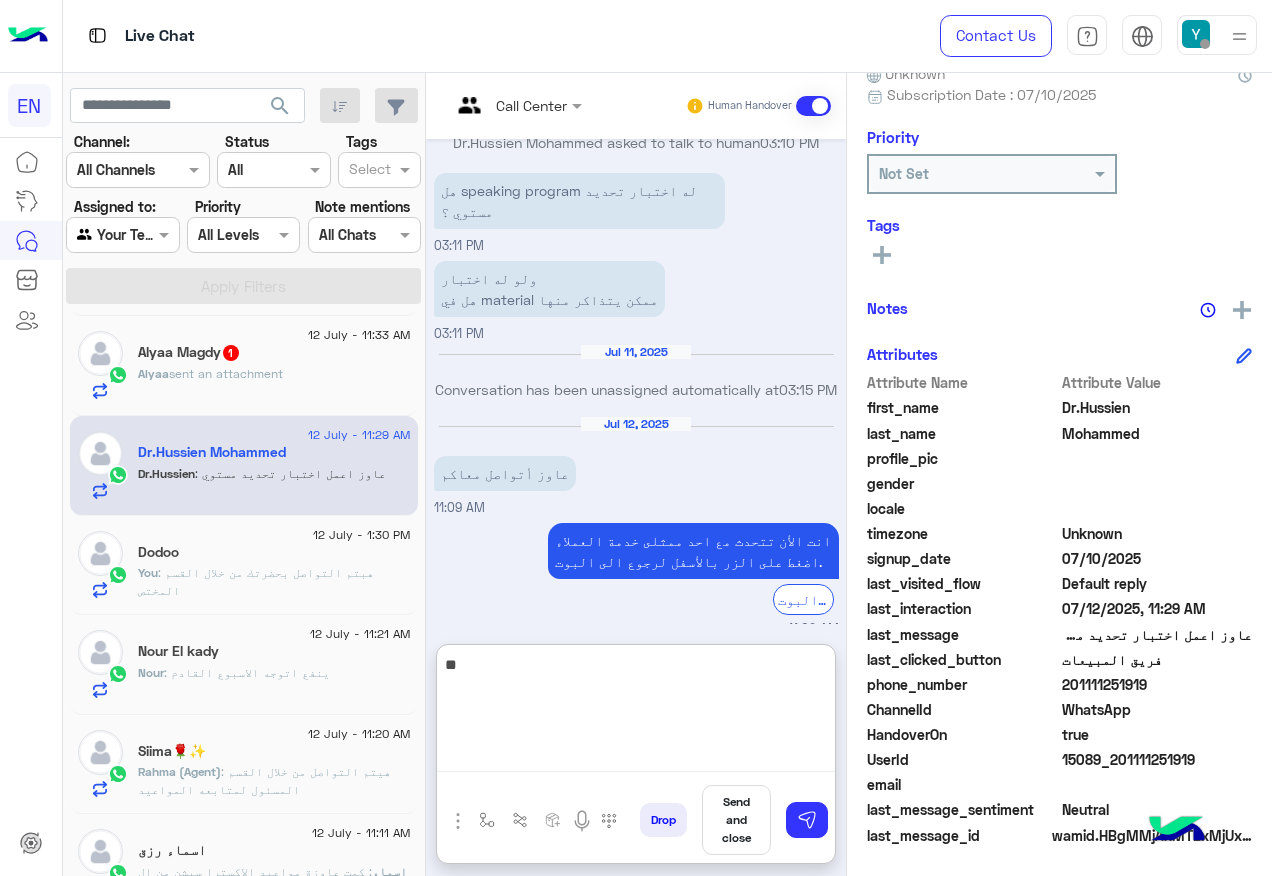 type on "*" 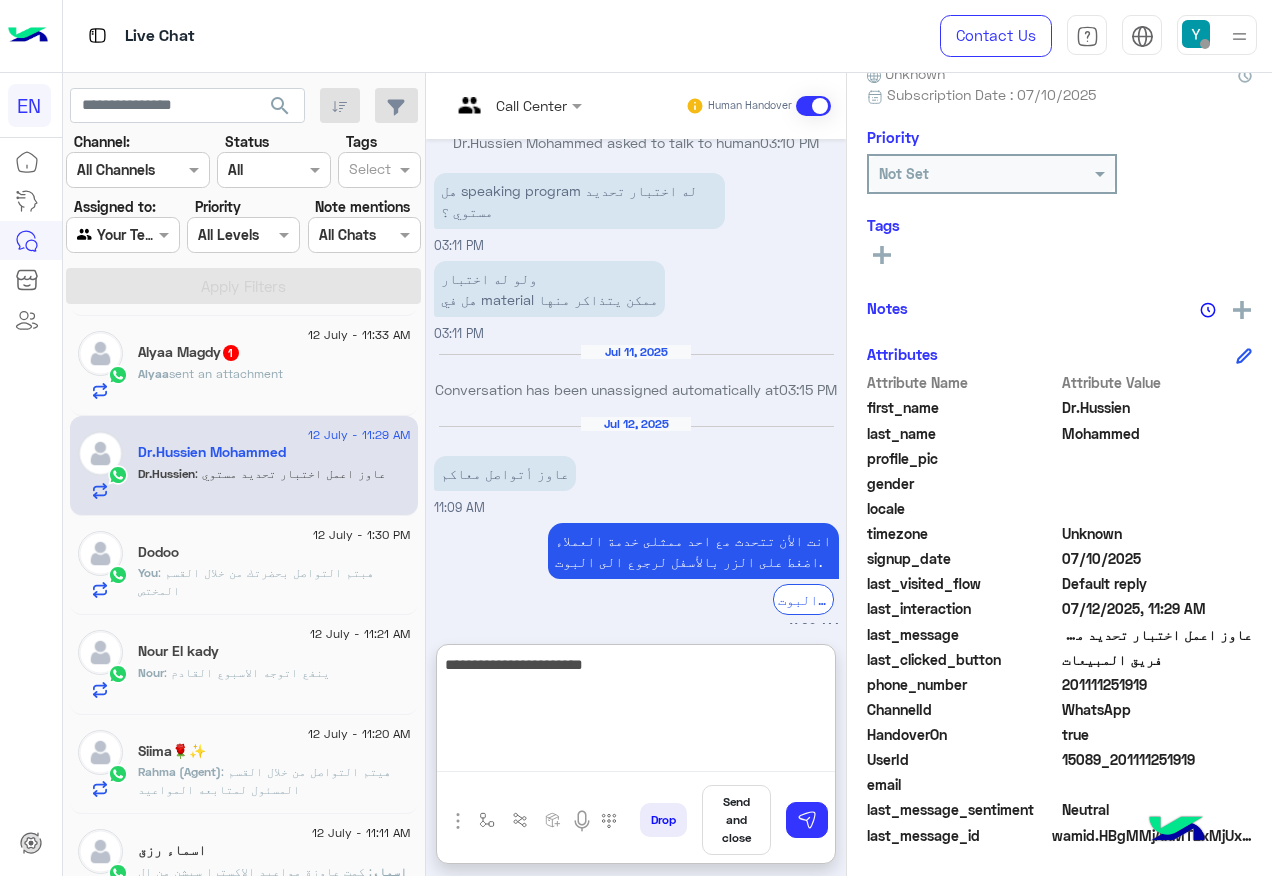 type on "**********" 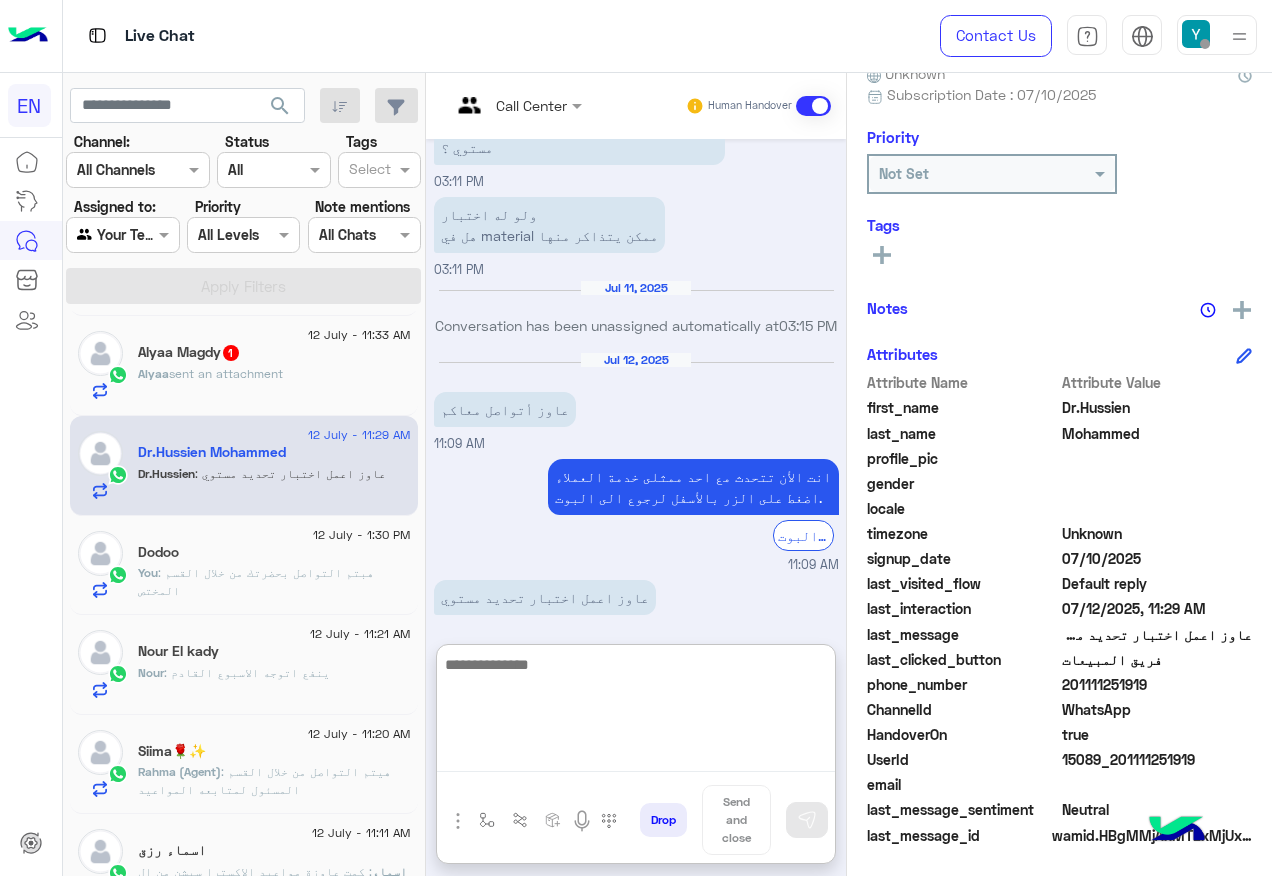 scroll, scrollTop: 2830, scrollLeft: 0, axis: vertical 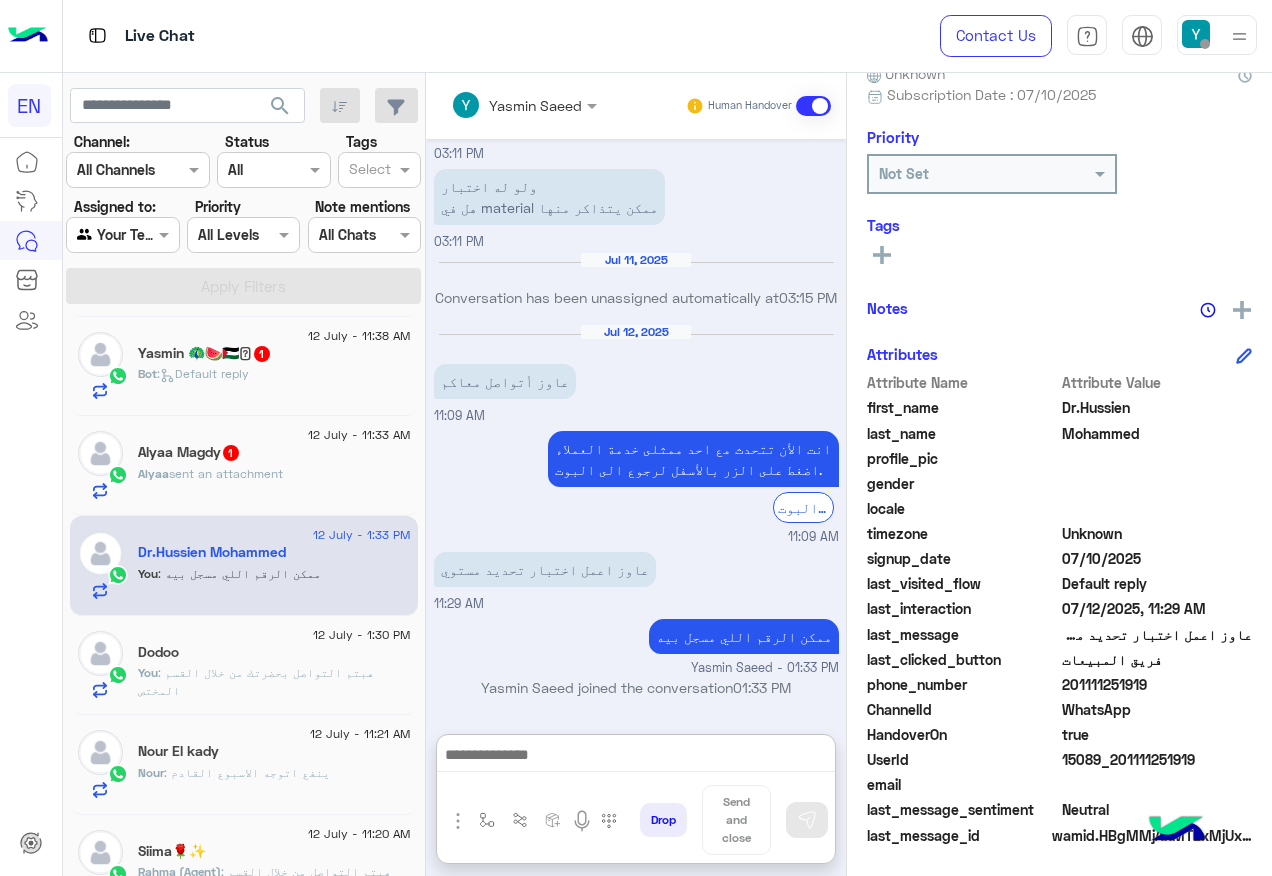 click on "Alyaa  sent an attachment" 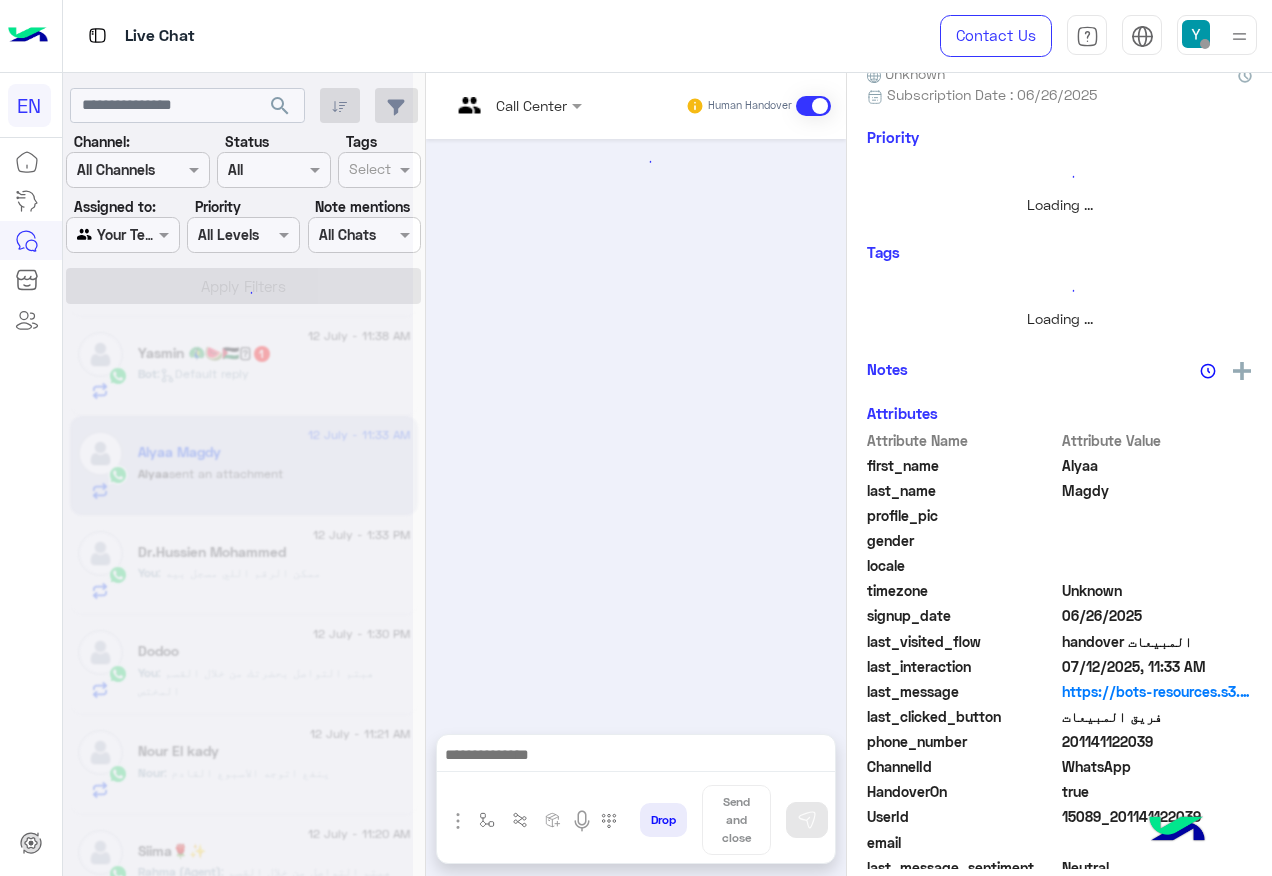 scroll, scrollTop: 0, scrollLeft: 0, axis: both 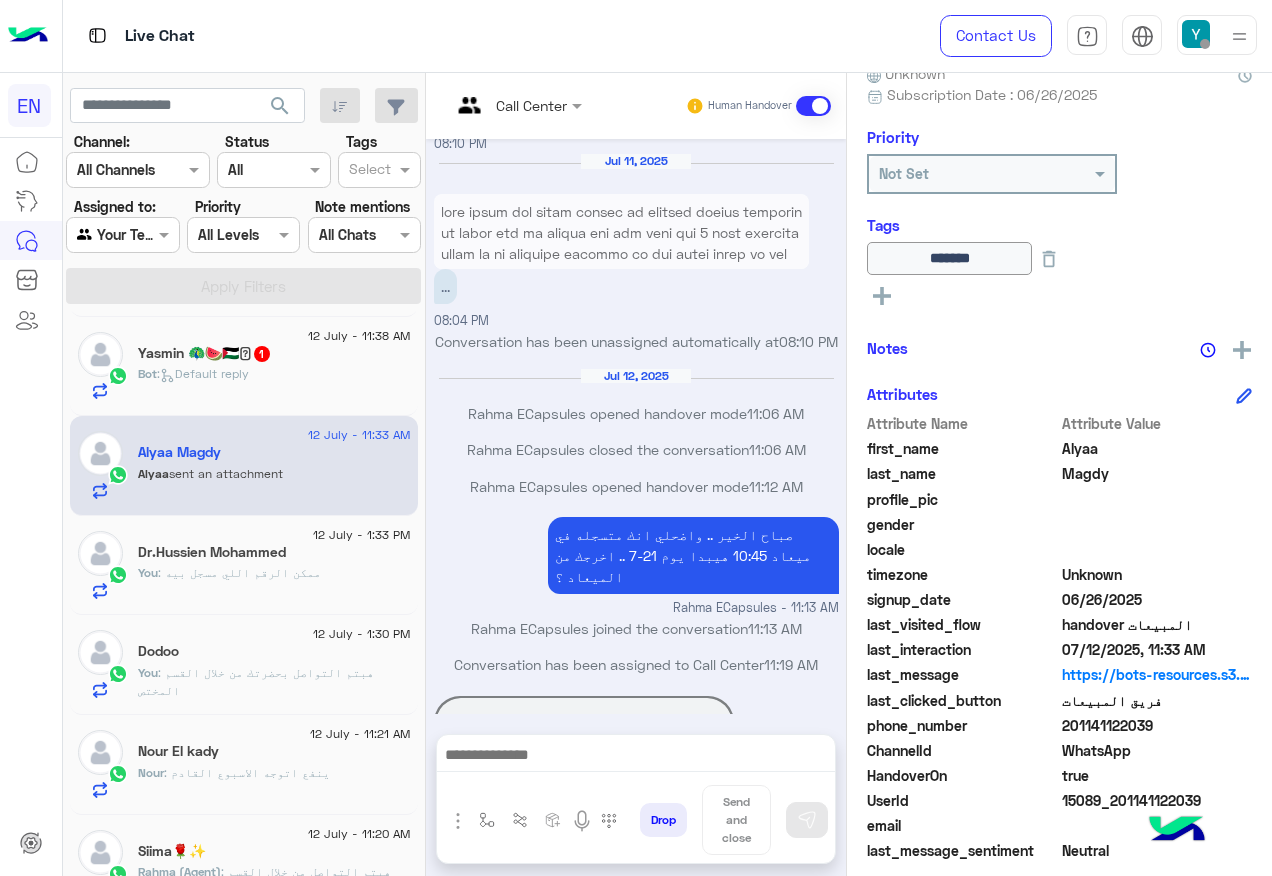 click on "201141122039" 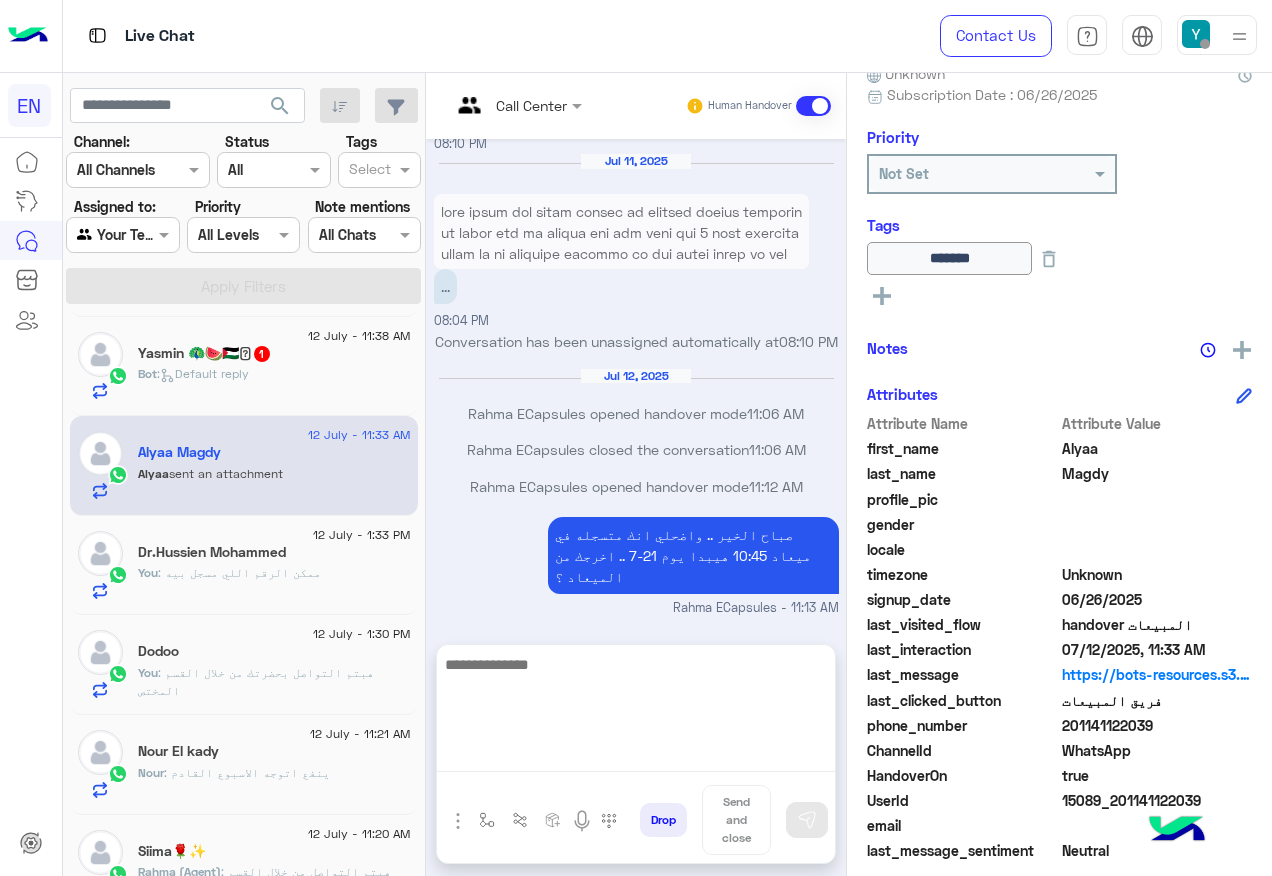 click at bounding box center [636, 712] 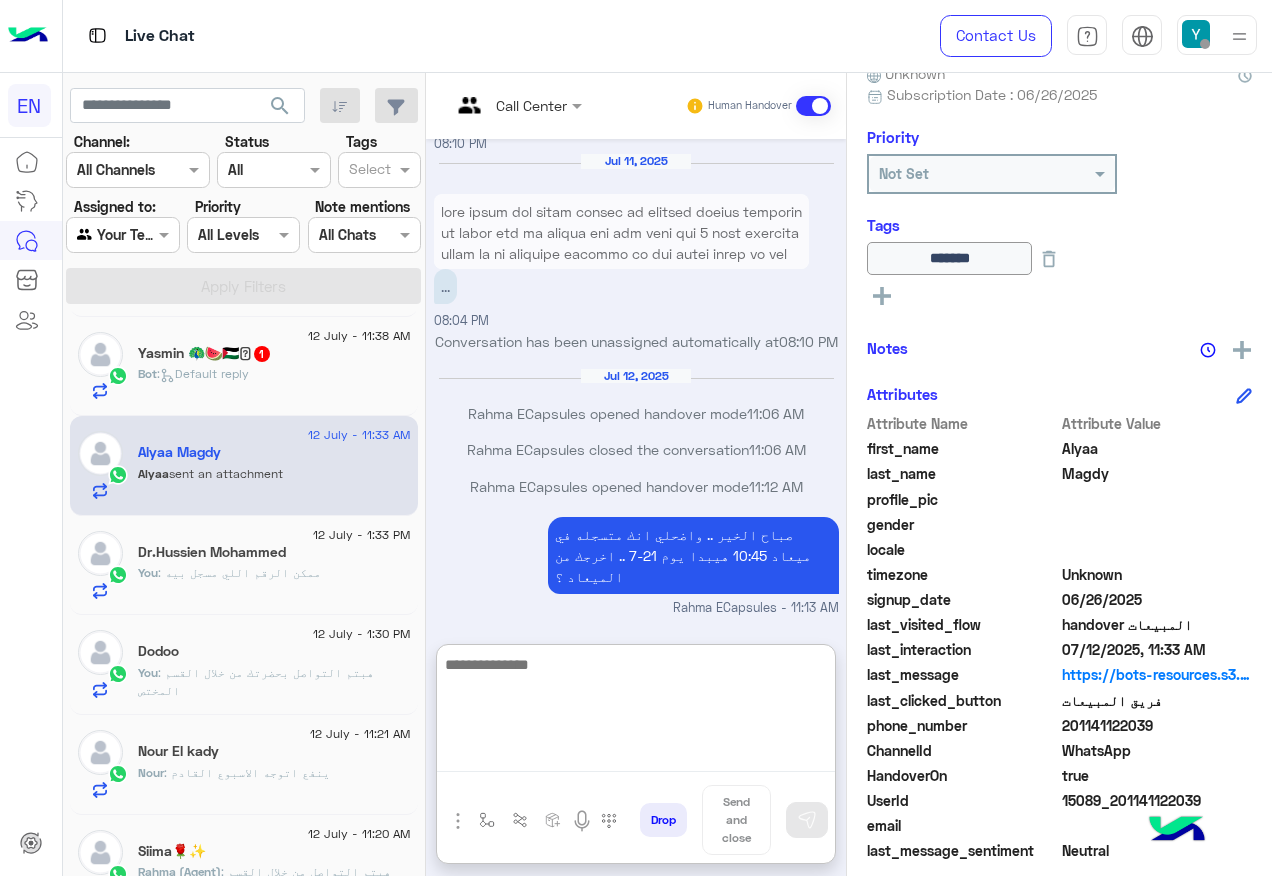 type on "*" 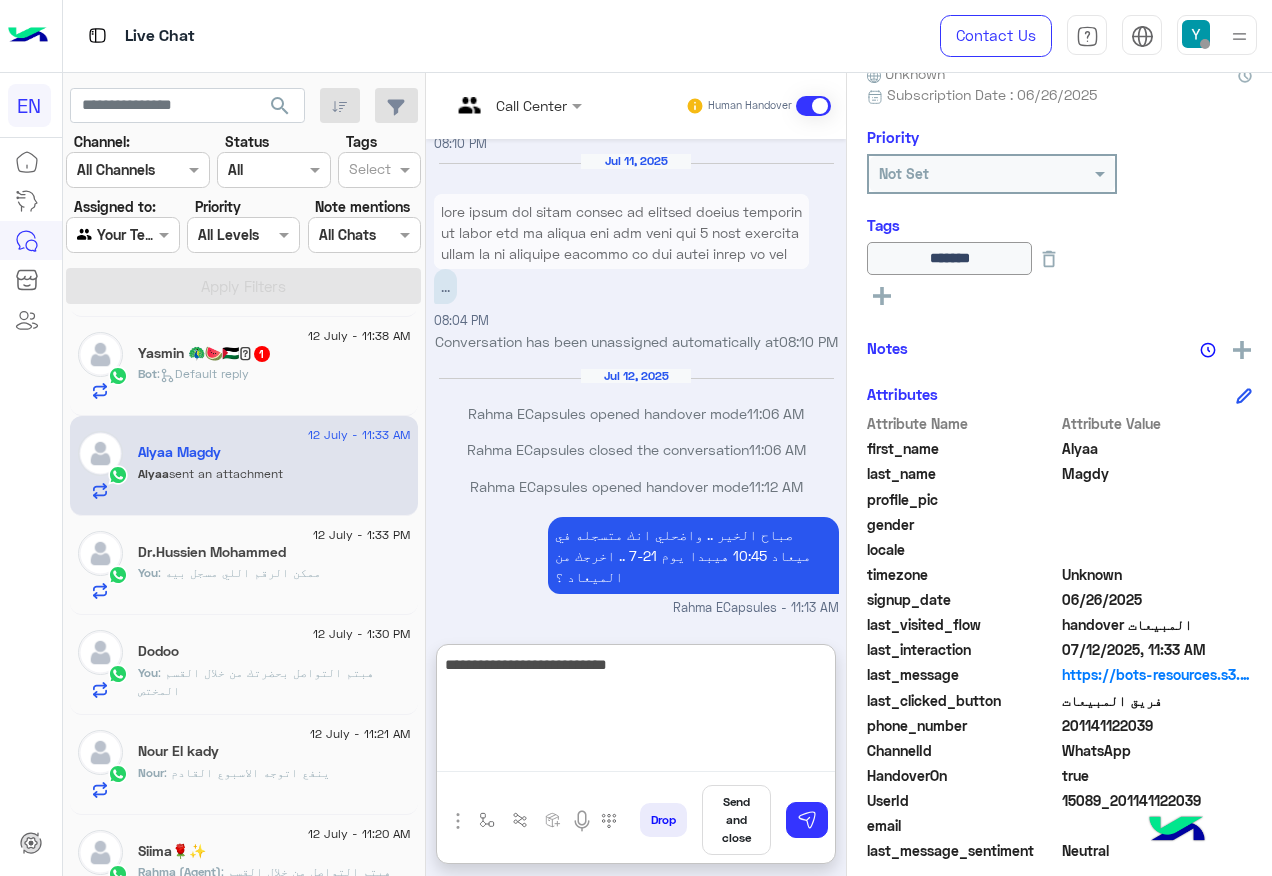 type on "**********" 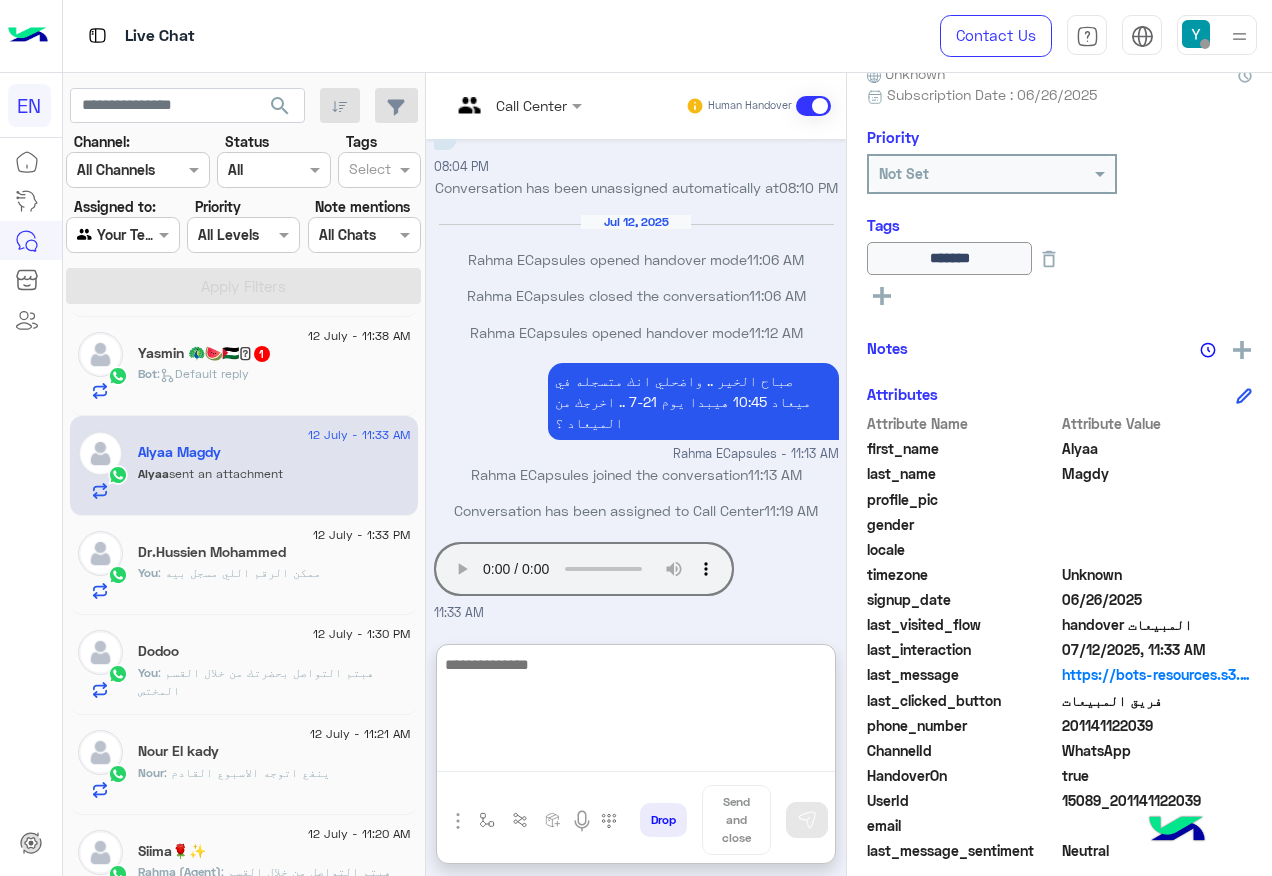 scroll, scrollTop: 2169, scrollLeft: 0, axis: vertical 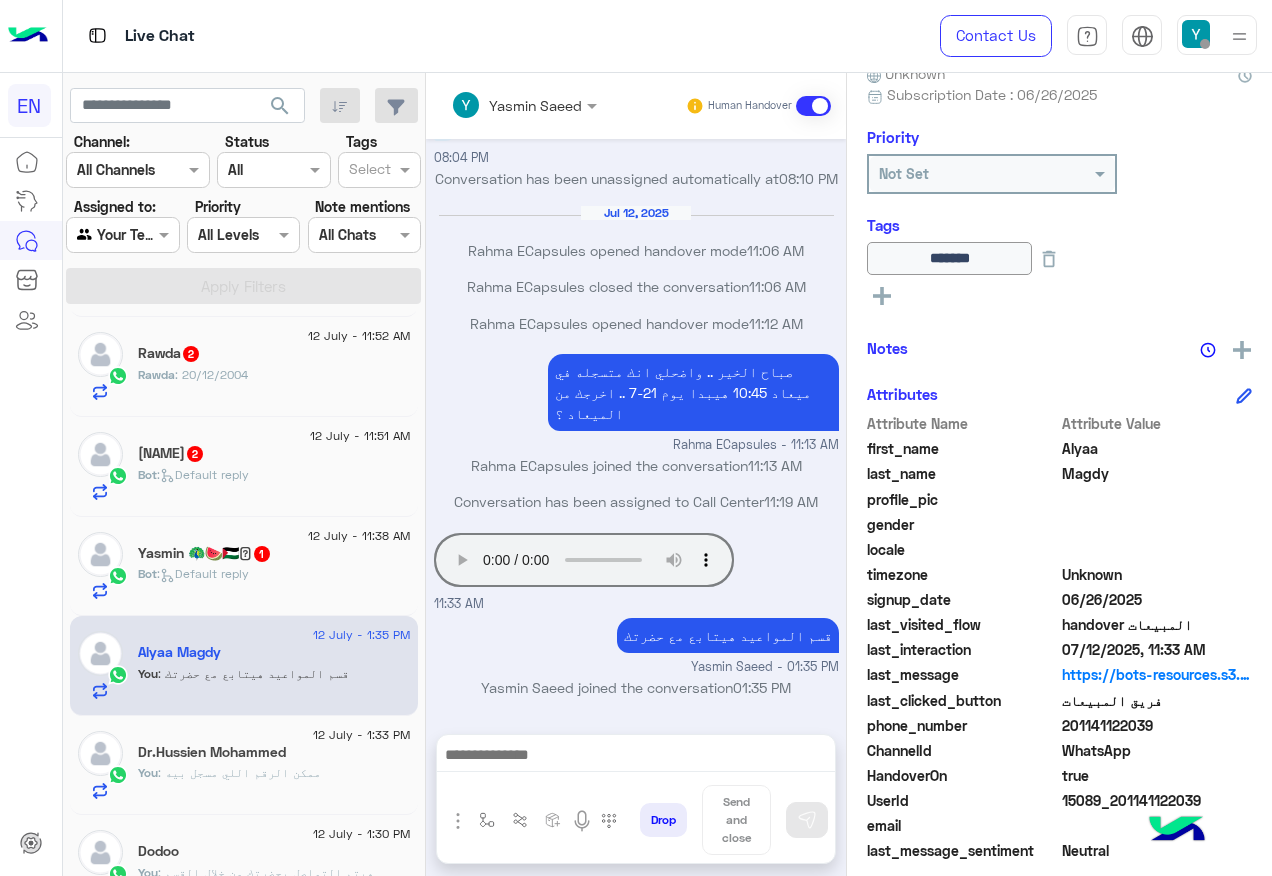 click on "Yasmin 🦚🍉🇵🇸𓂆  1" 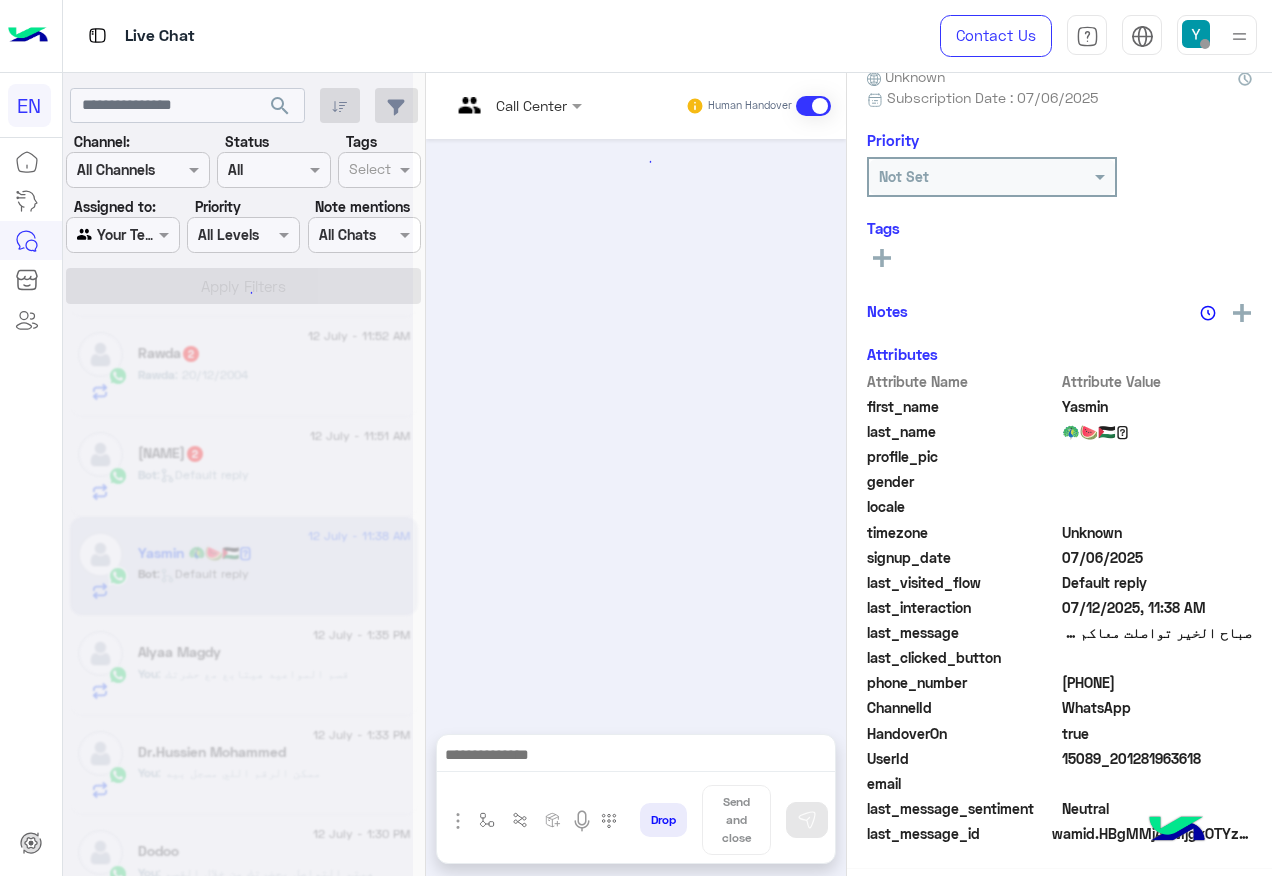scroll, scrollTop: 197, scrollLeft: 0, axis: vertical 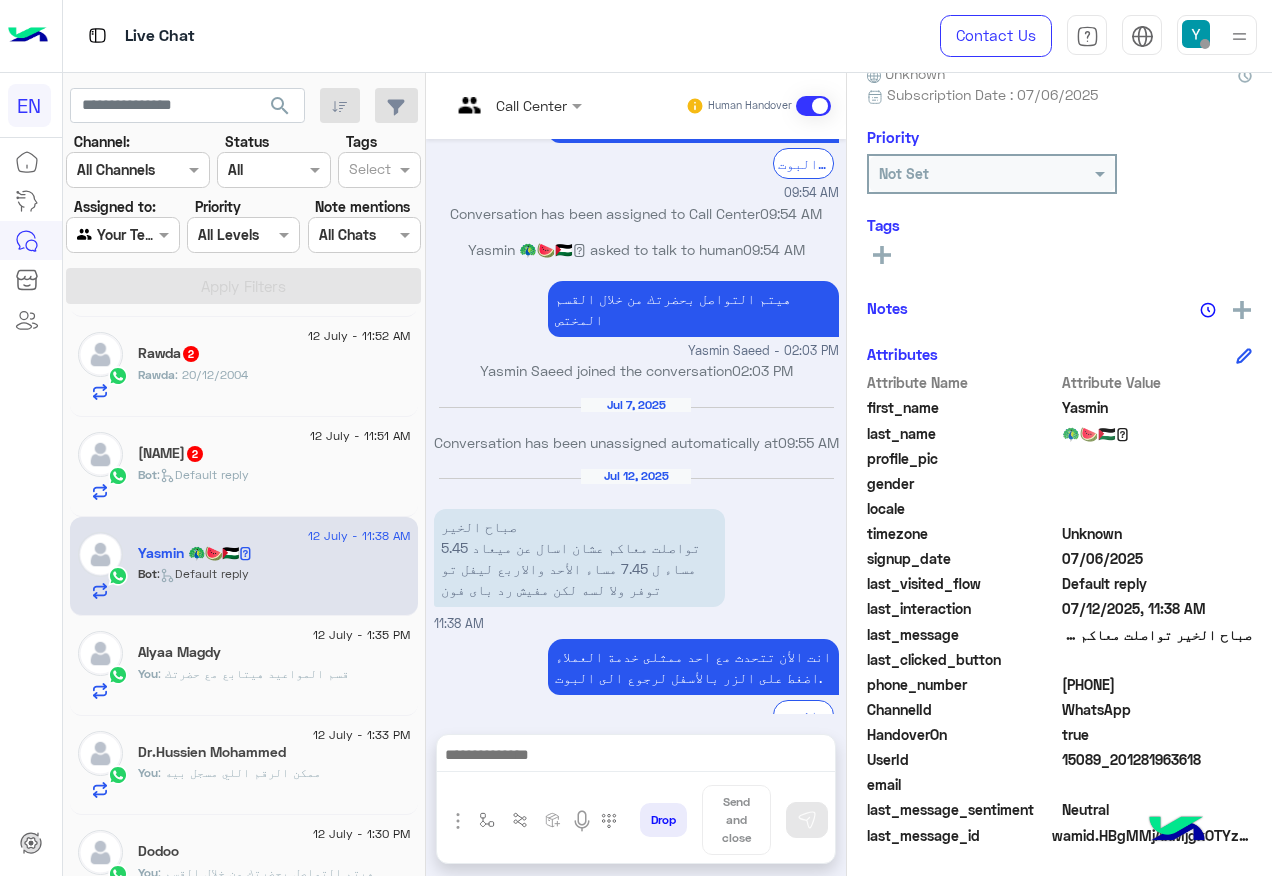 click on "201281963618" 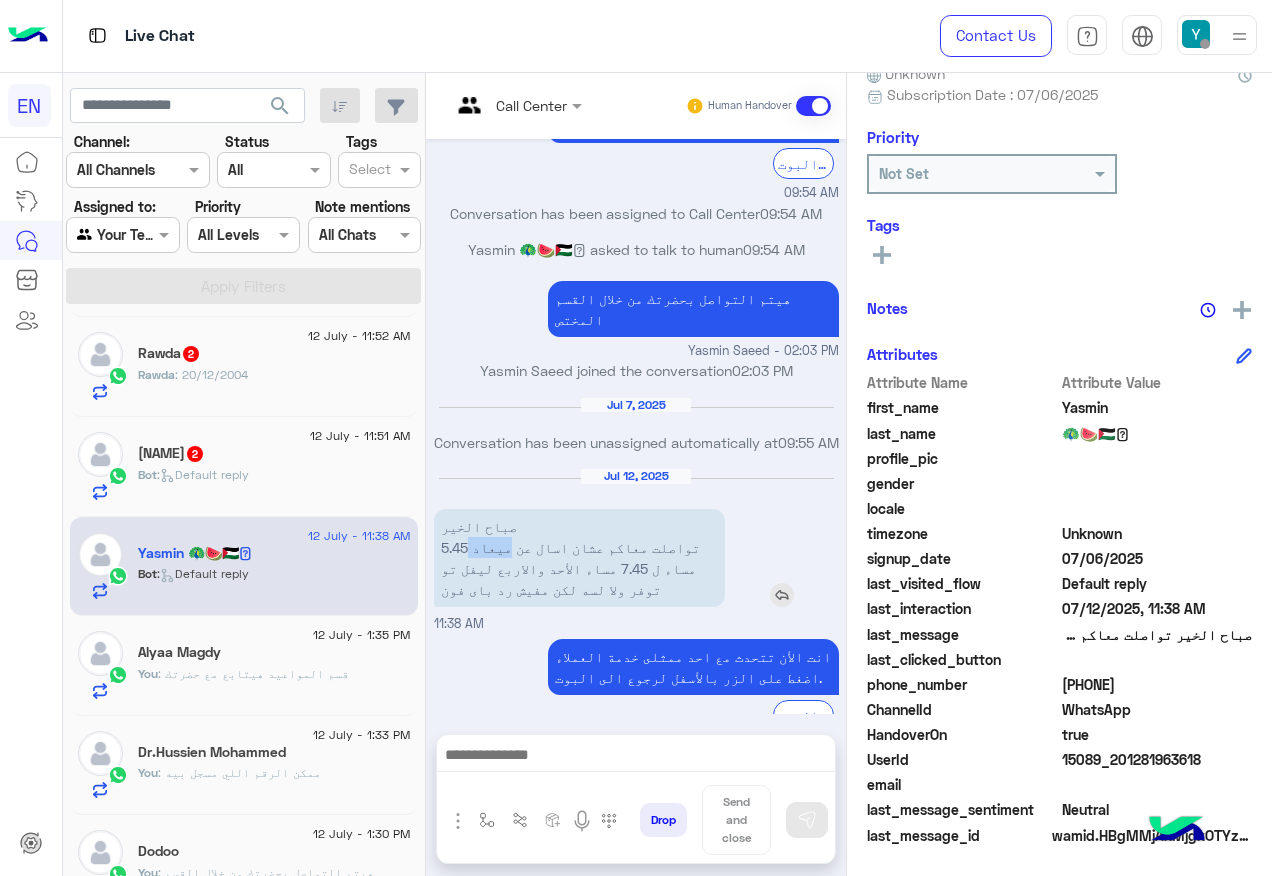 drag, startPoint x: 504, startPoint y: 507, endPoint x: 441, endPoint y: 512, distance: 63.1981 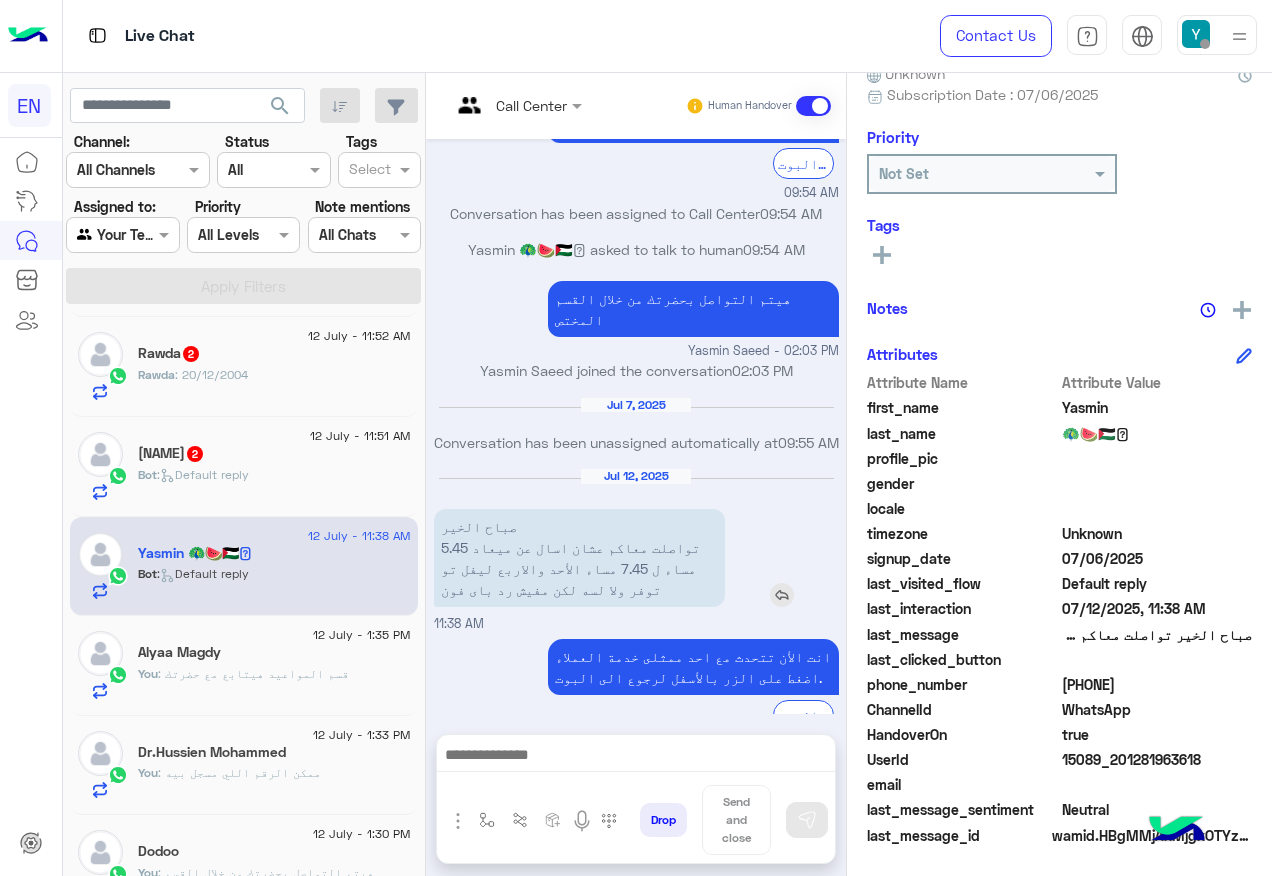 click on "صباح الخير  تواصلت معاكم عشان اسال عن ميعاد 5.45 مساء ل 7.45 مساء الأحد والاربع ليفل تو توفر ولا لسه لكن مفيش رد باى فون" at bounding box center (579, 558) 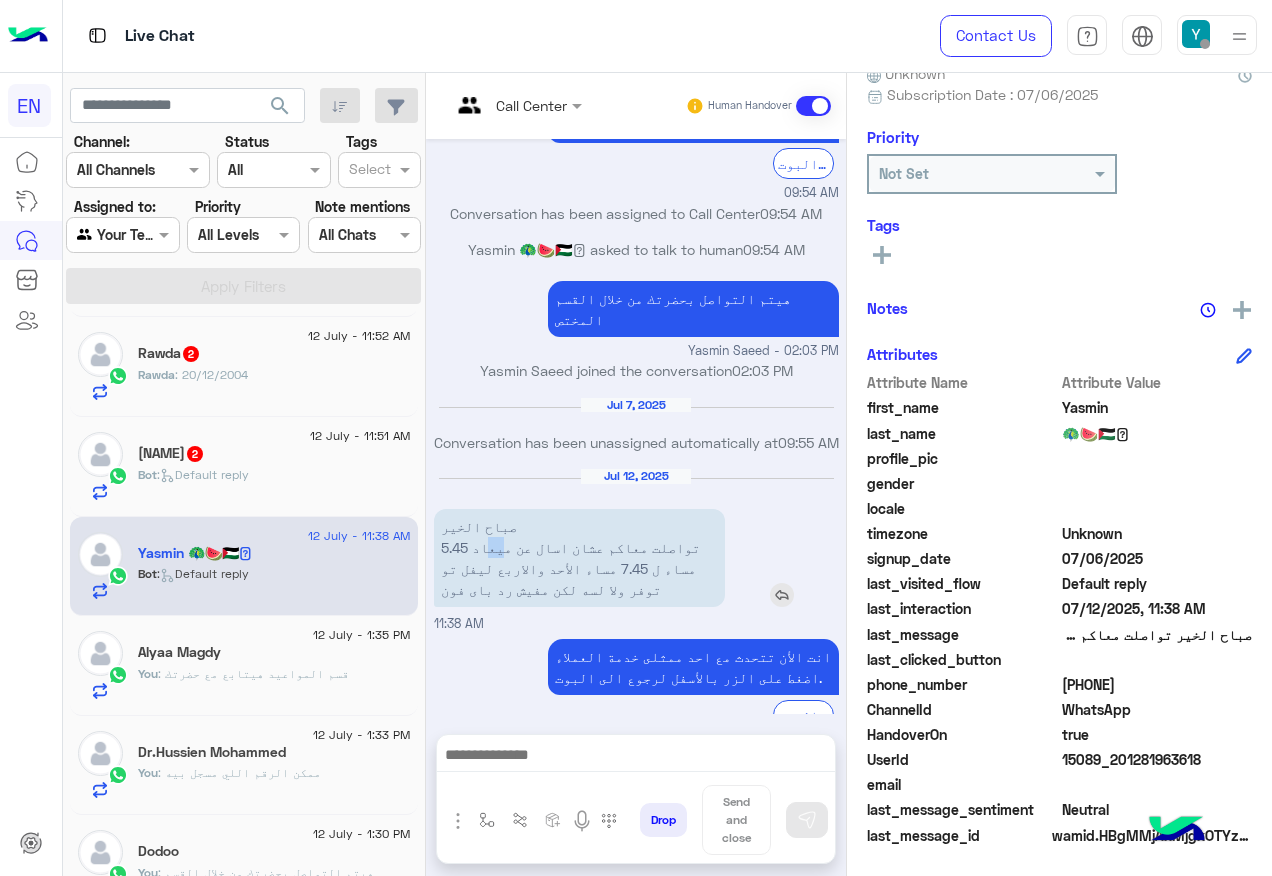click on "صباح الخير  تواصلت معاكم عشان اسال عن ميعاد 5.45 مساء ل 7.45 مساء الأحد والاربع ليفل تو توفر ولا لسه لكن مفيش رد باى فون" at bounding box center (579, 558) 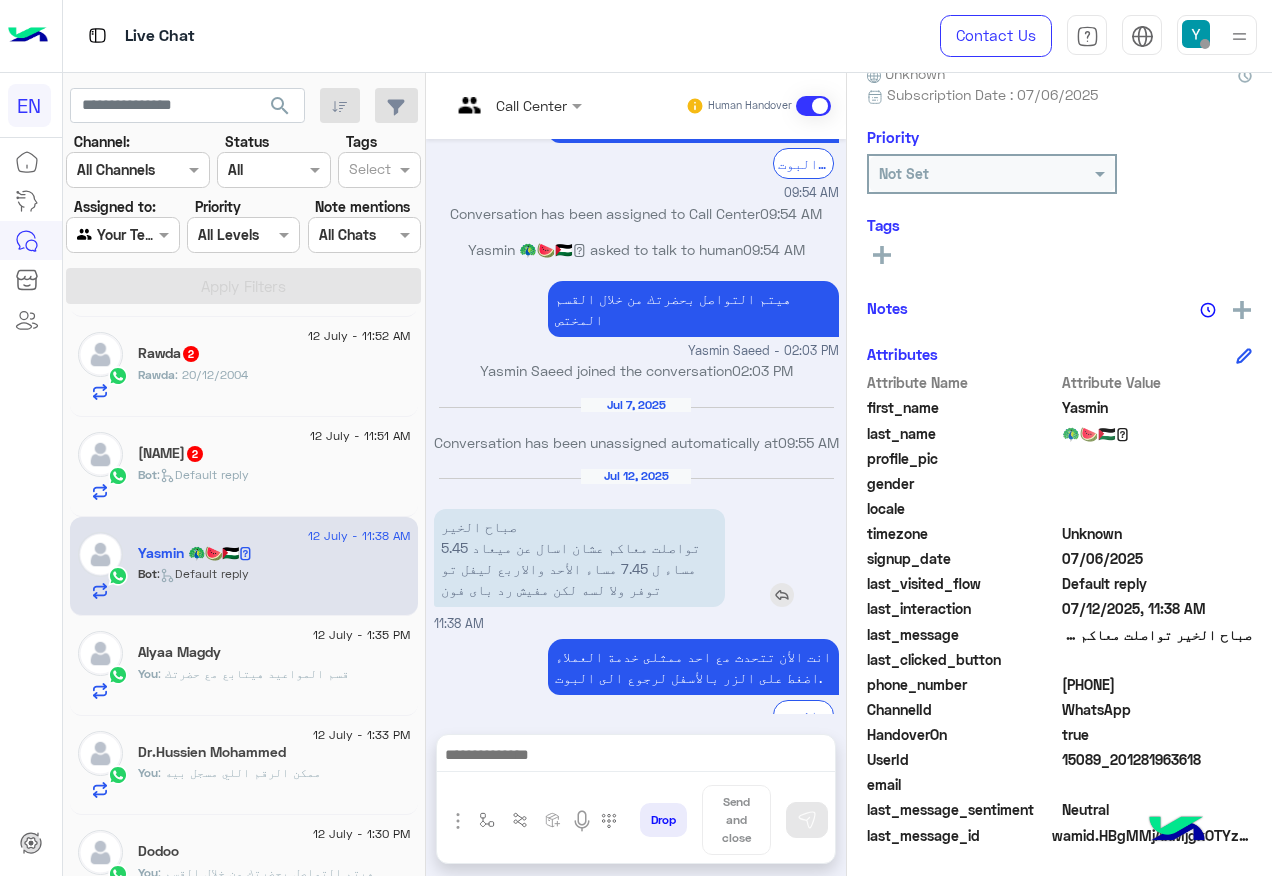 click on "صباح الخير  تواصلت معاكم عشان اسال عن ميعاد 5.45 مساء ل 7.45 مساء الأحد والاربع ليفل تو توفر ولا لسه لكن مفيش رد باى فون" at bounding box center [579, 558] 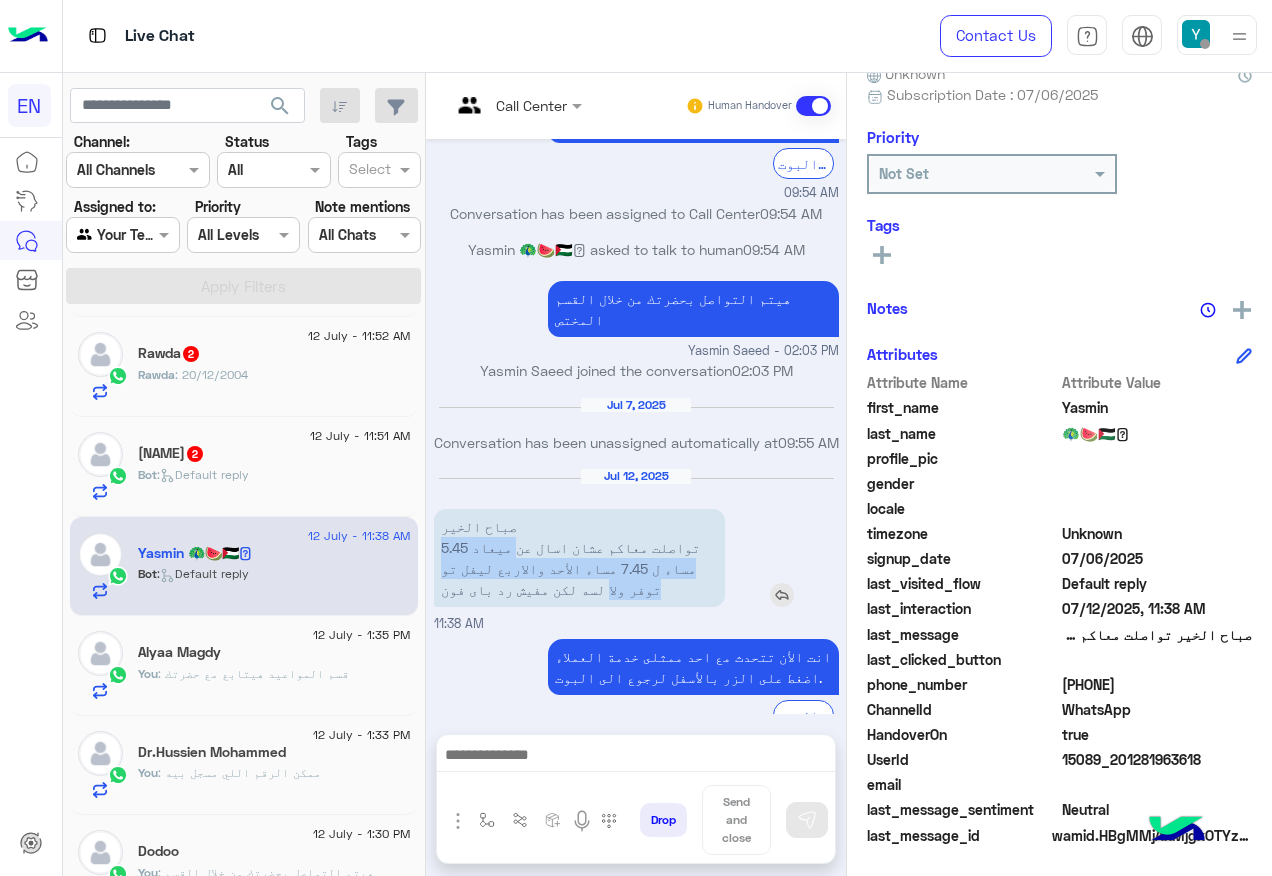 drag, startPoint x: 504, startPoint y: 507, endPoint x: 435, endPoint y: 545, distance: 78.77182 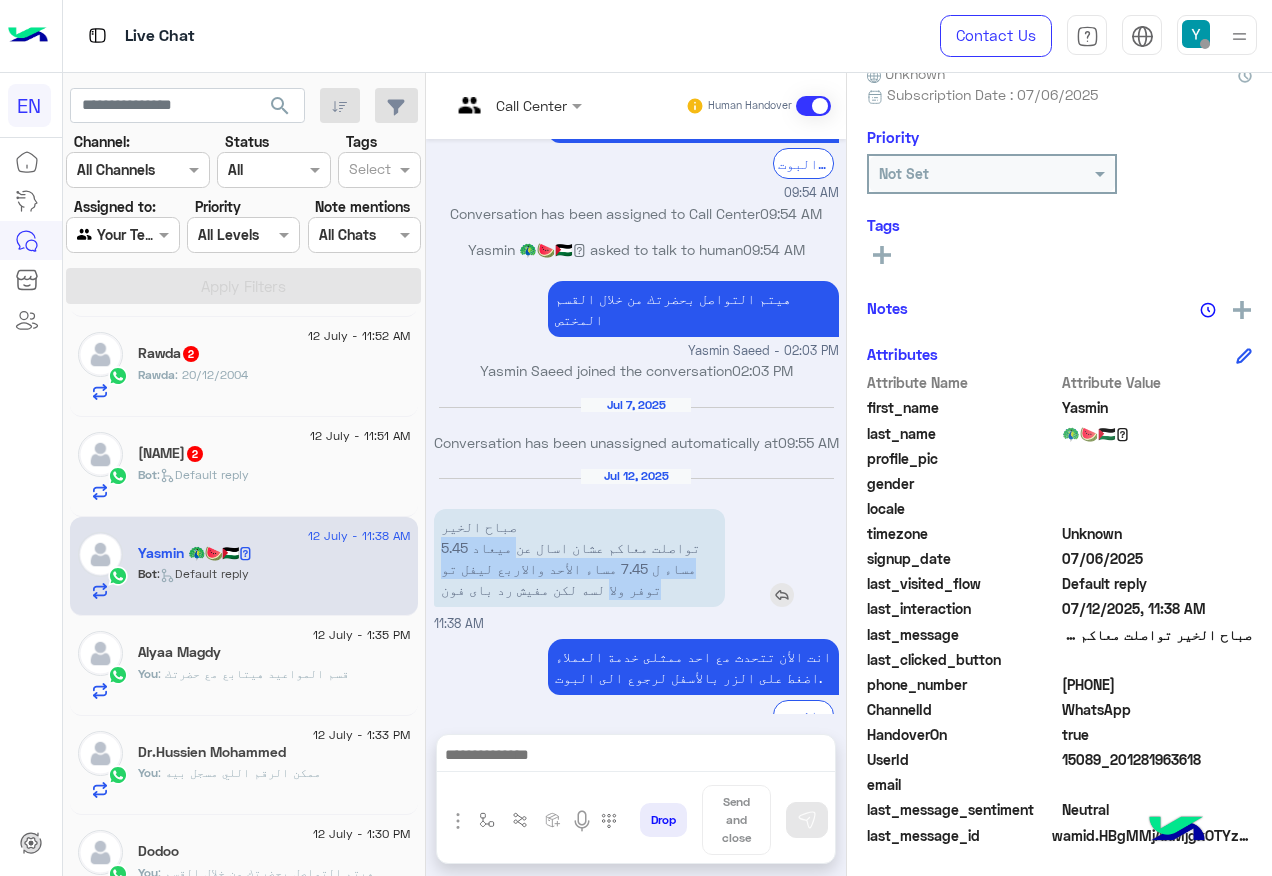 copy on "ميعاد 5.45 مساء ل 7.45 مساء الأحد والاربع ليفل تو توفر ولا" 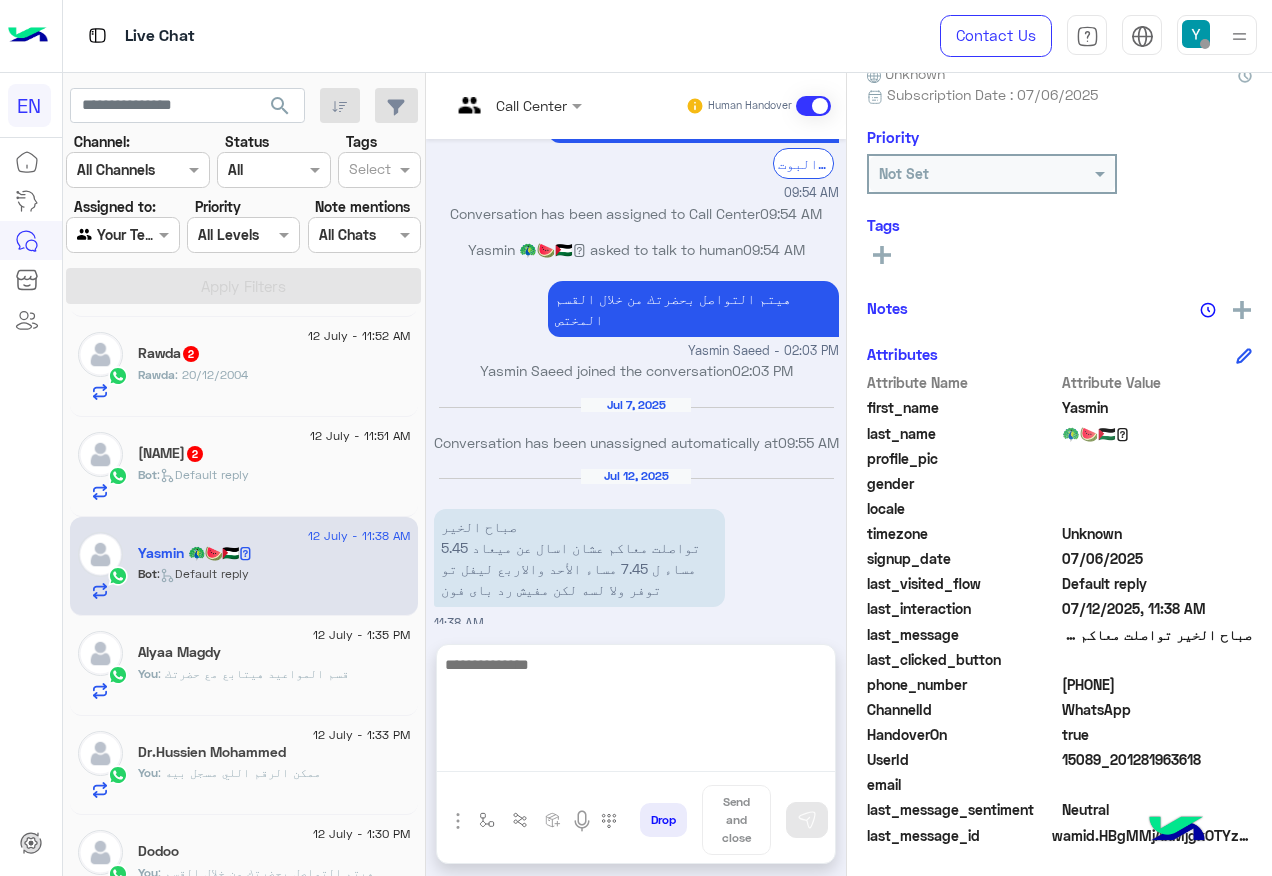 click at bounding box center (636, 712) 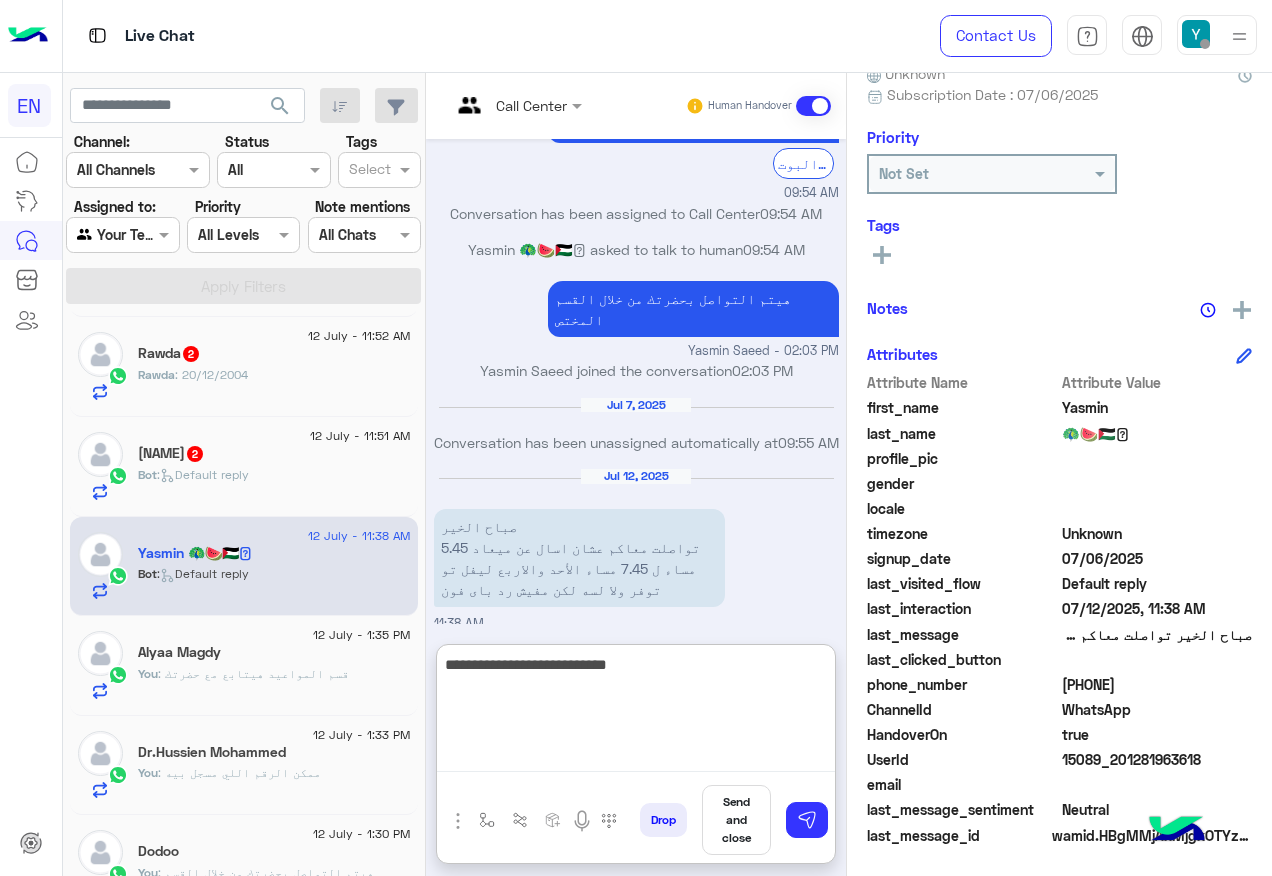 type on "**********" 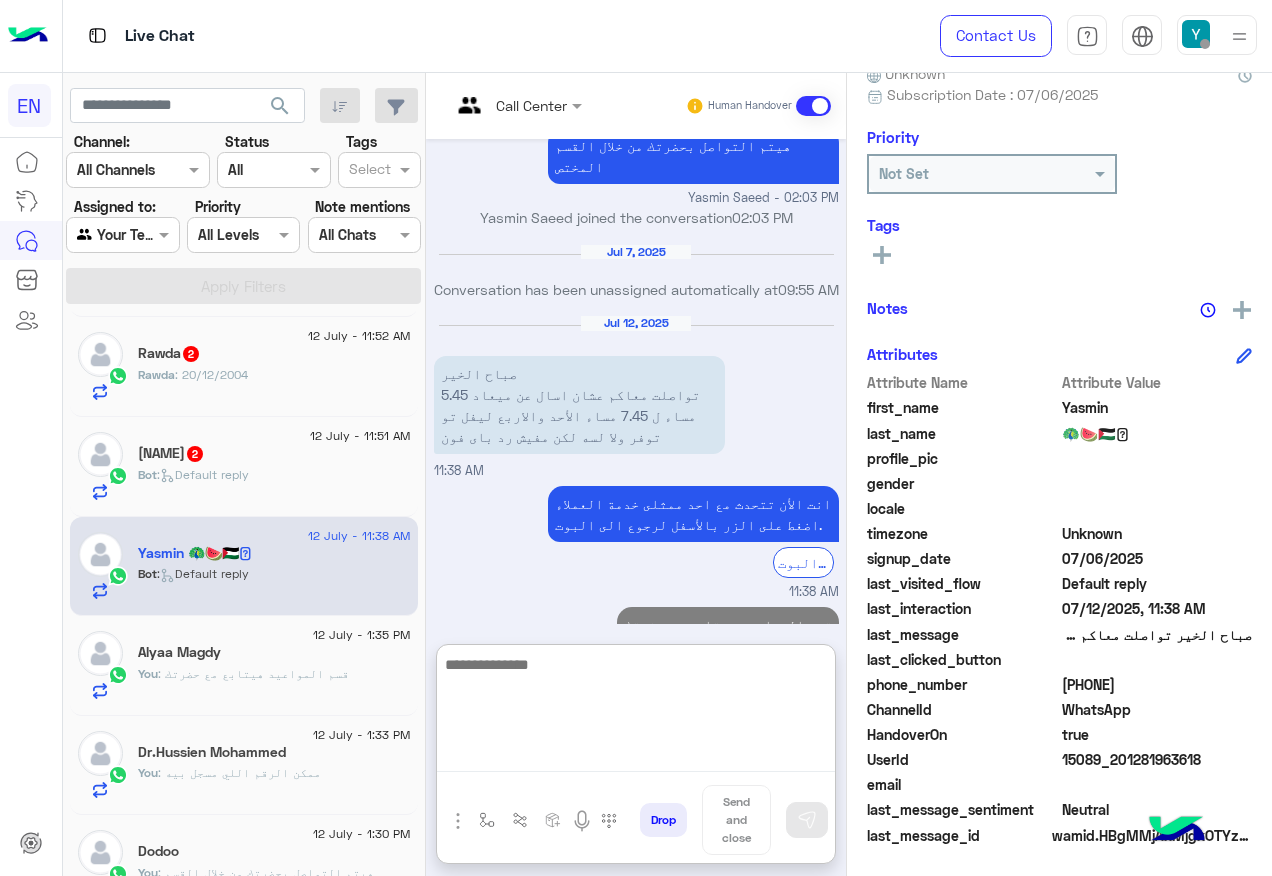 scroll, scrollTop: 1672, scrollLeft: 0, axis: vertical 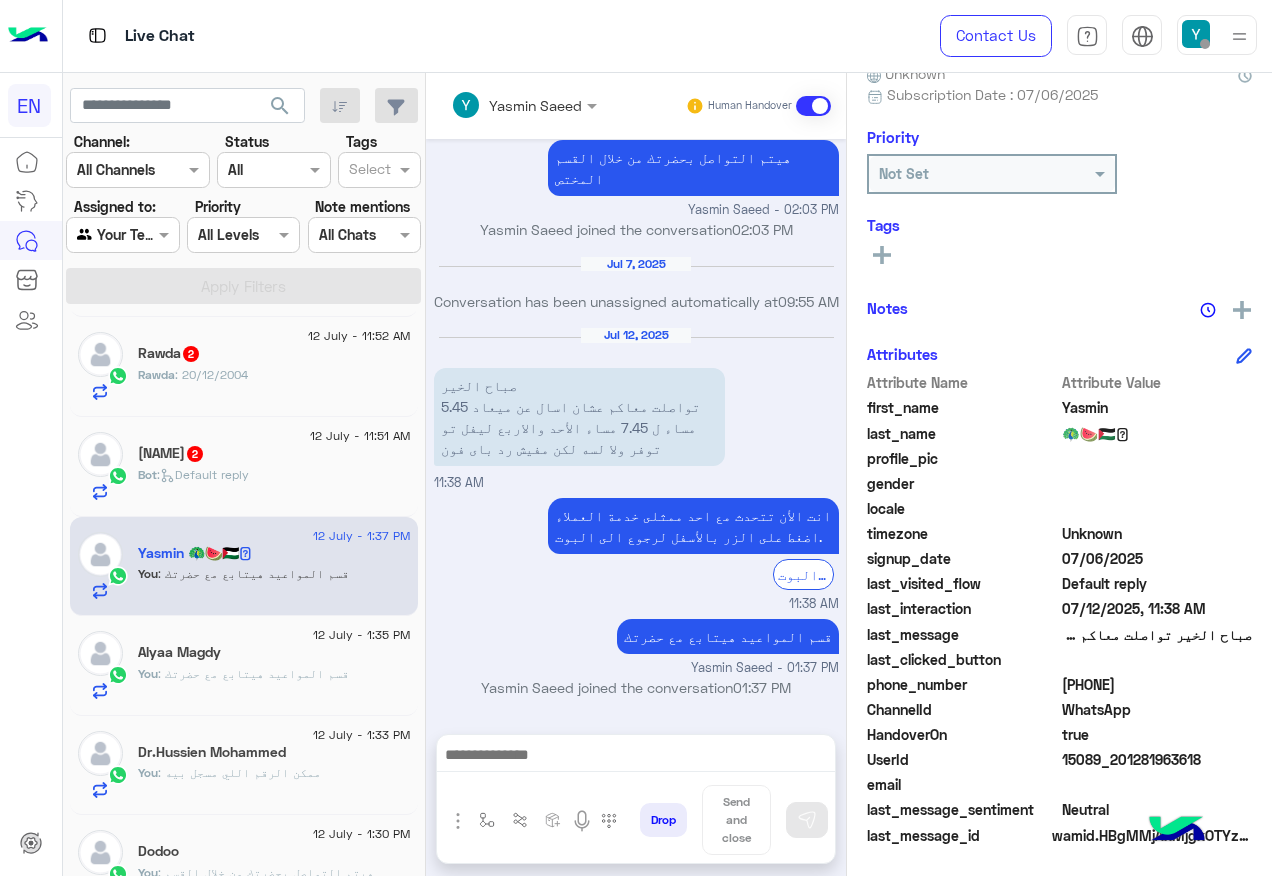 click on ":   Default reply" 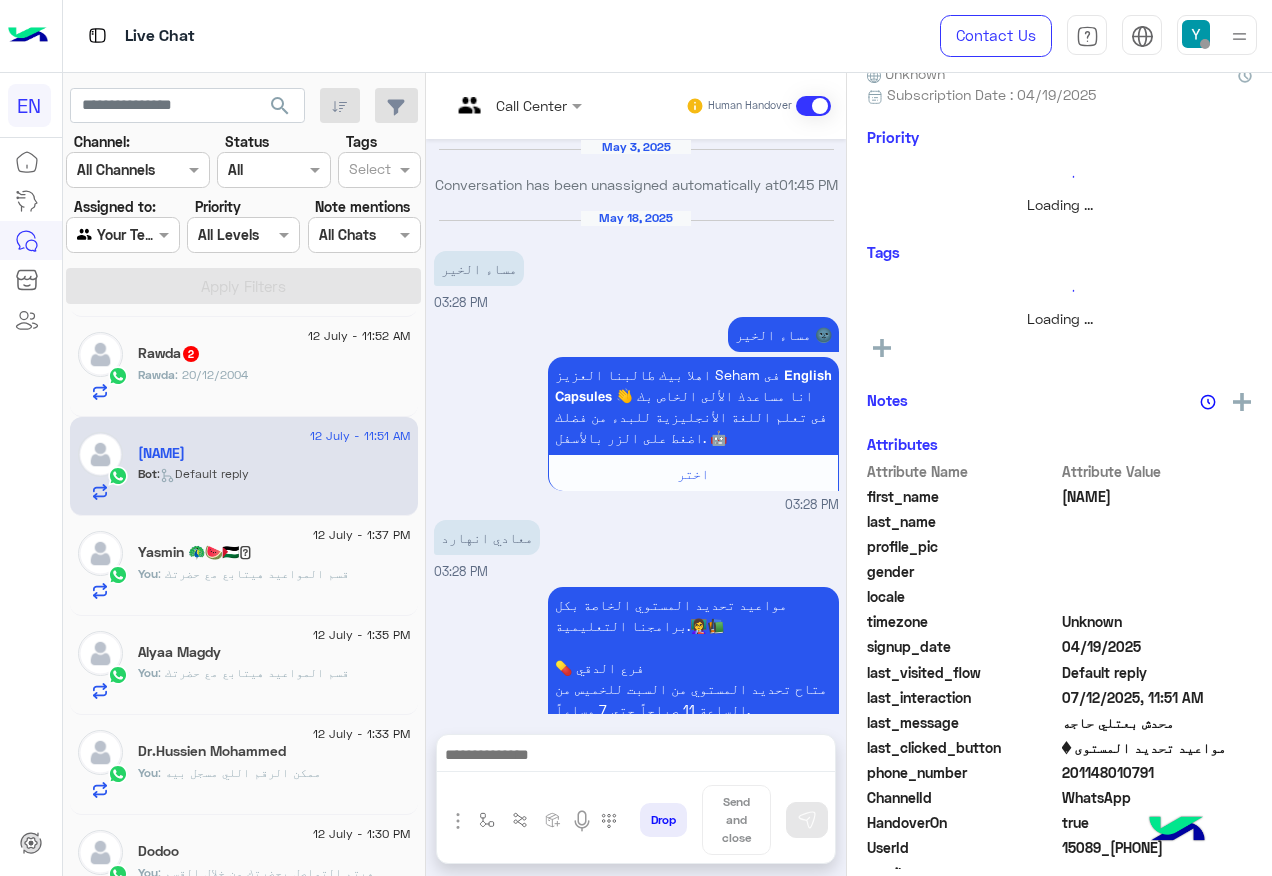scroll, scrollTop: 1944, scrollLeft: 0, axis: vertical 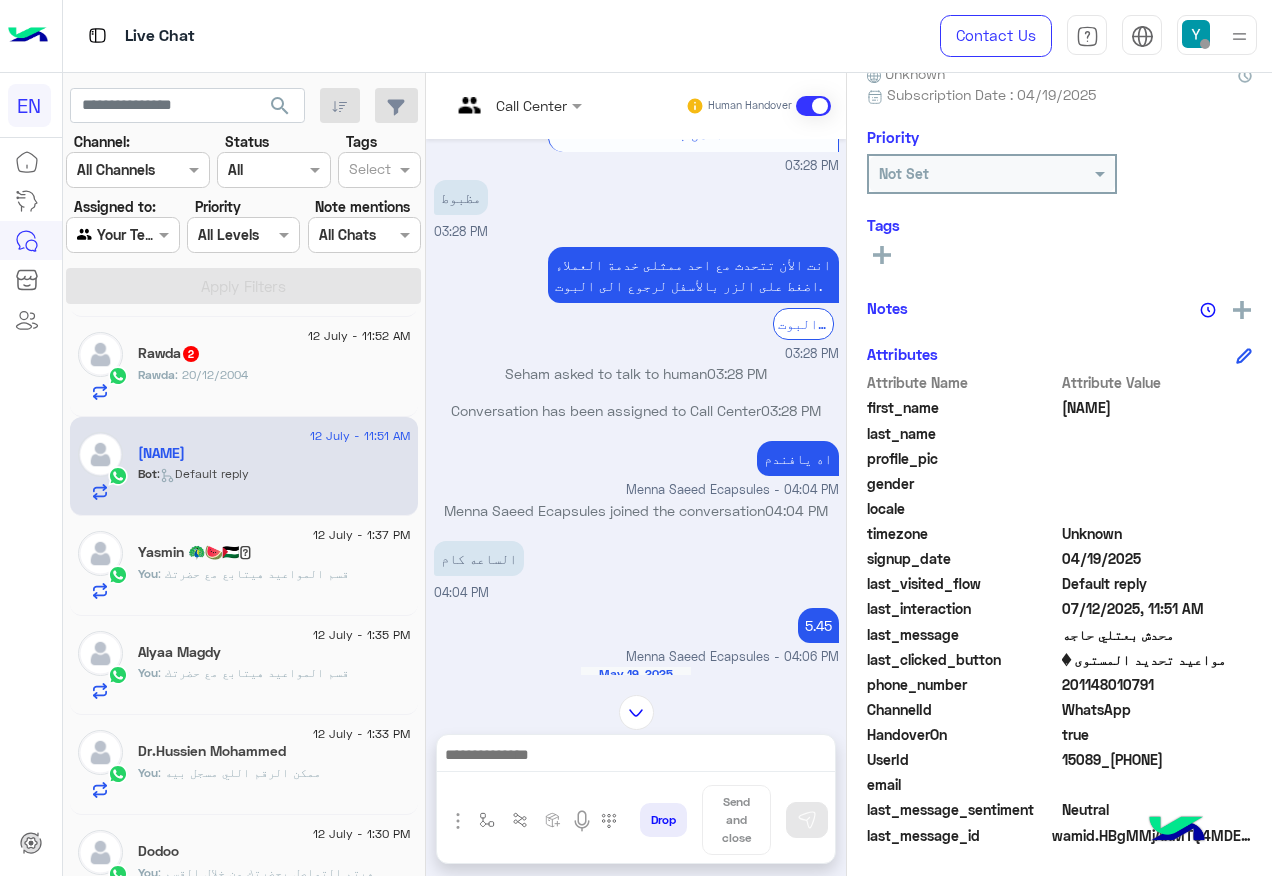 click on "[NUMBER]" 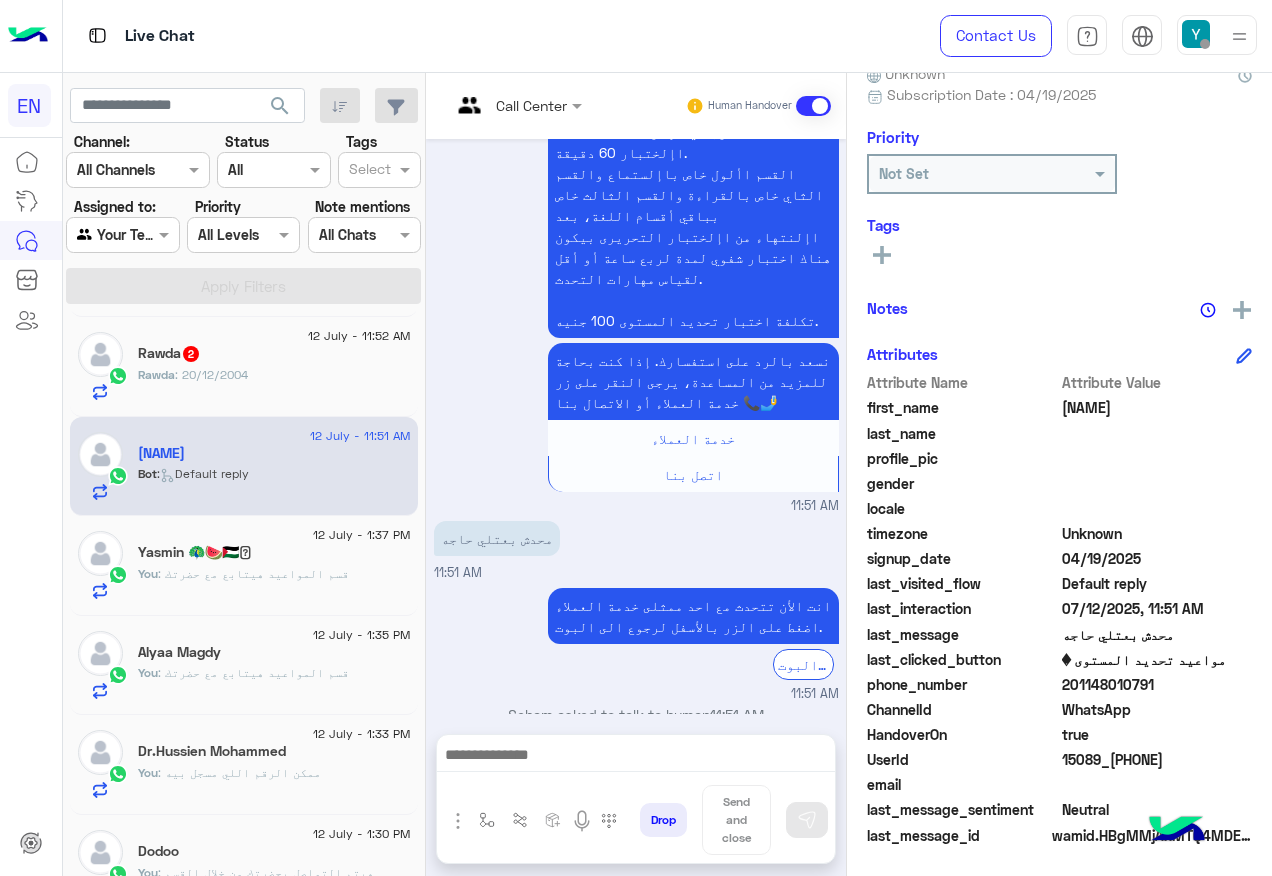 scroll, scrollTop: 1943, scrollLeft: 0, axis: vertical 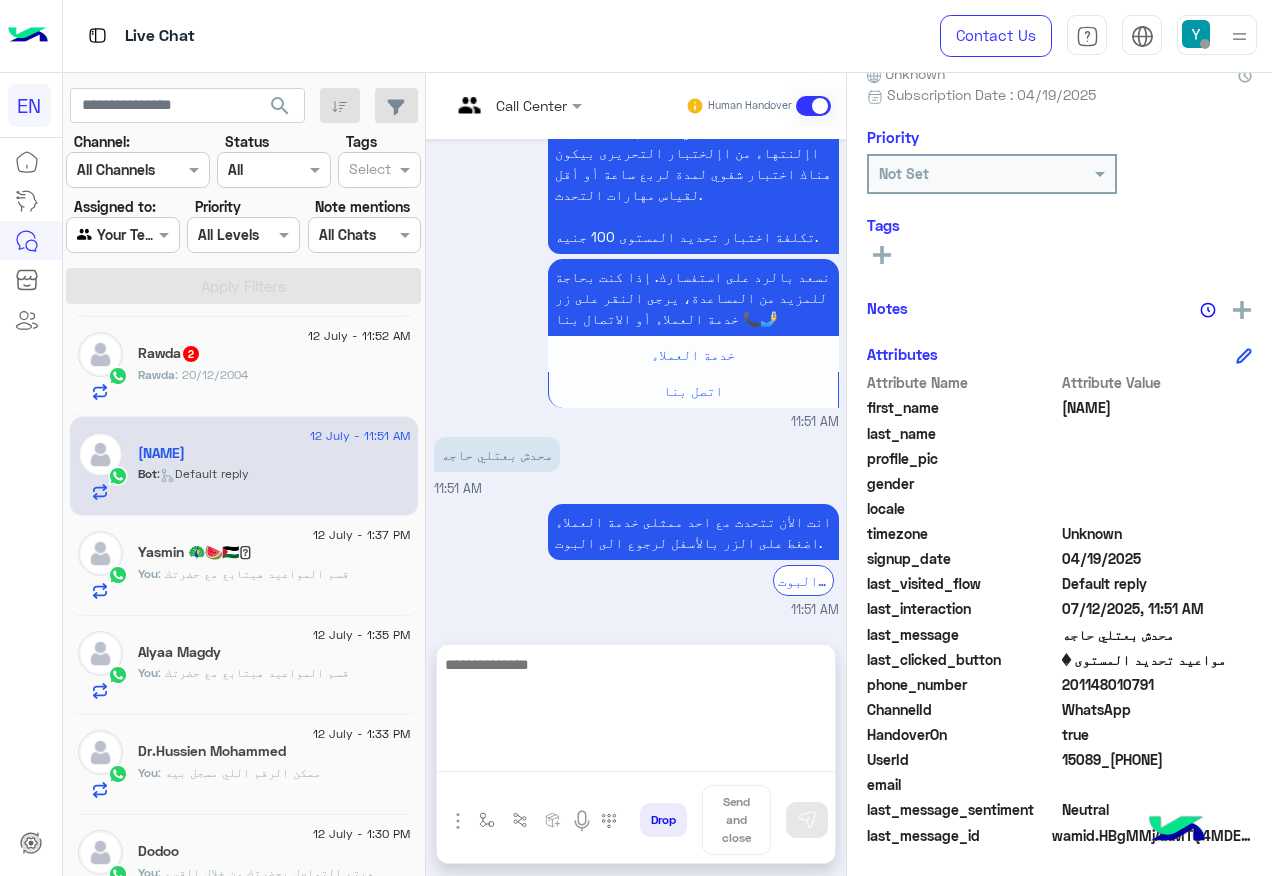 click at bounding box center [636, 712] 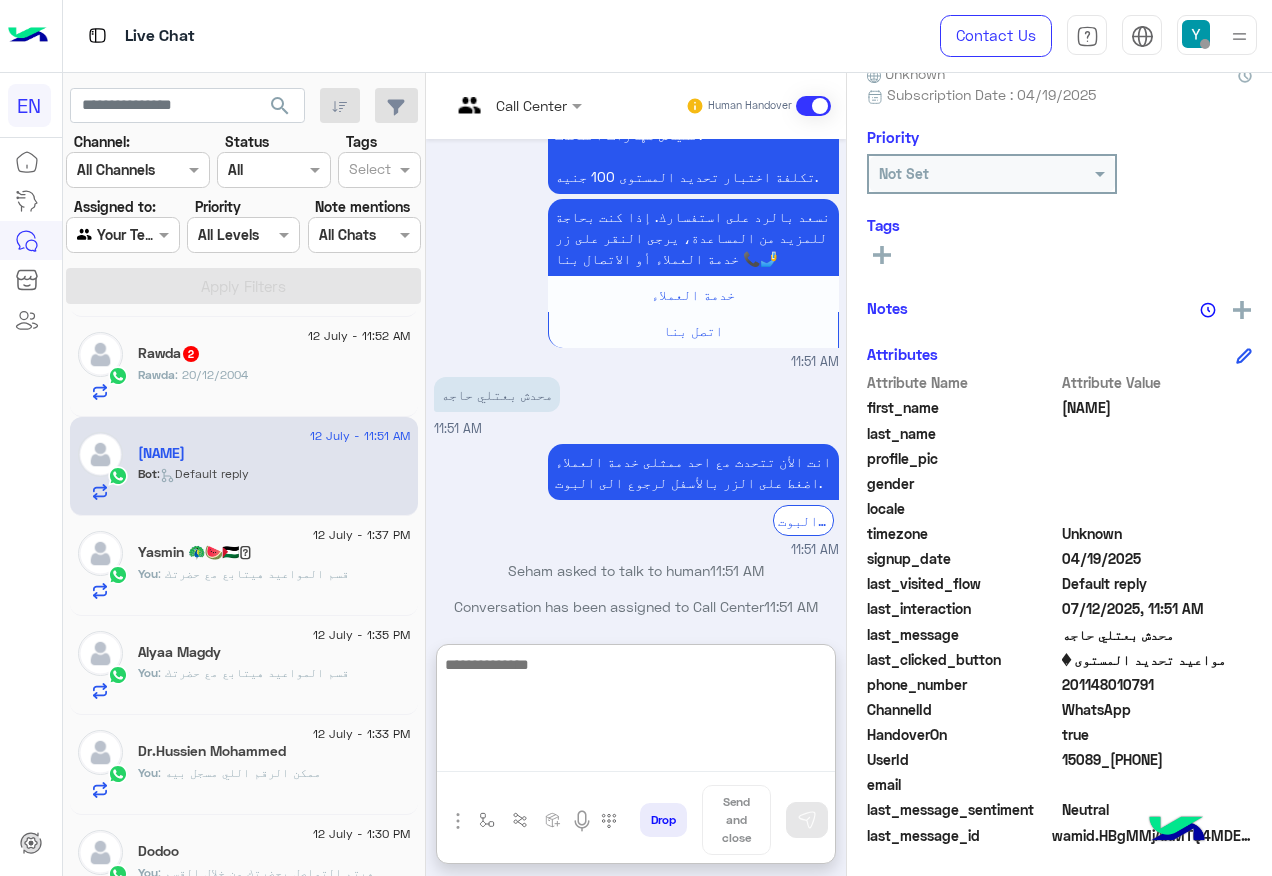 scroll, scrollTop: 2033, scrollLeft: 0, axis: vertical 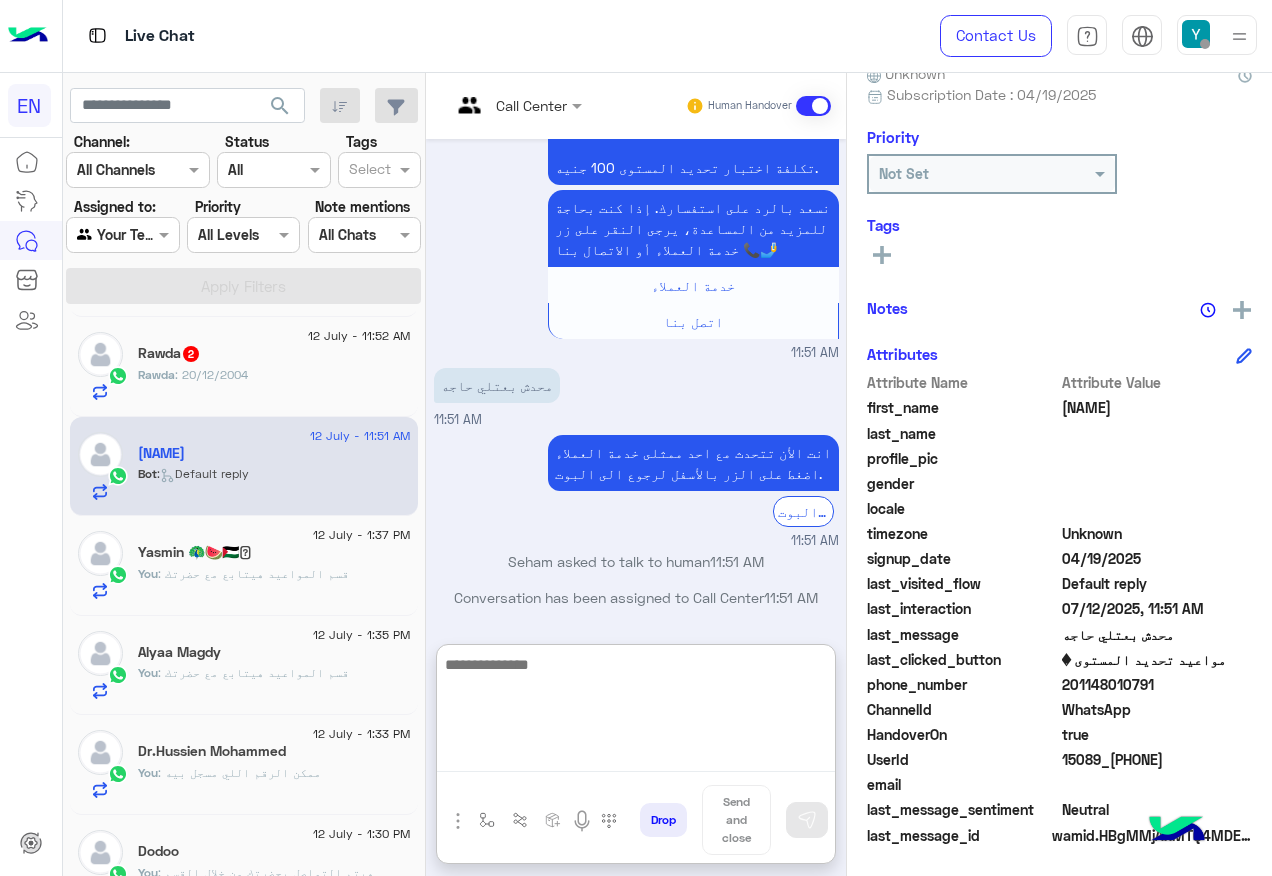 click at bounding box center (636, 712) 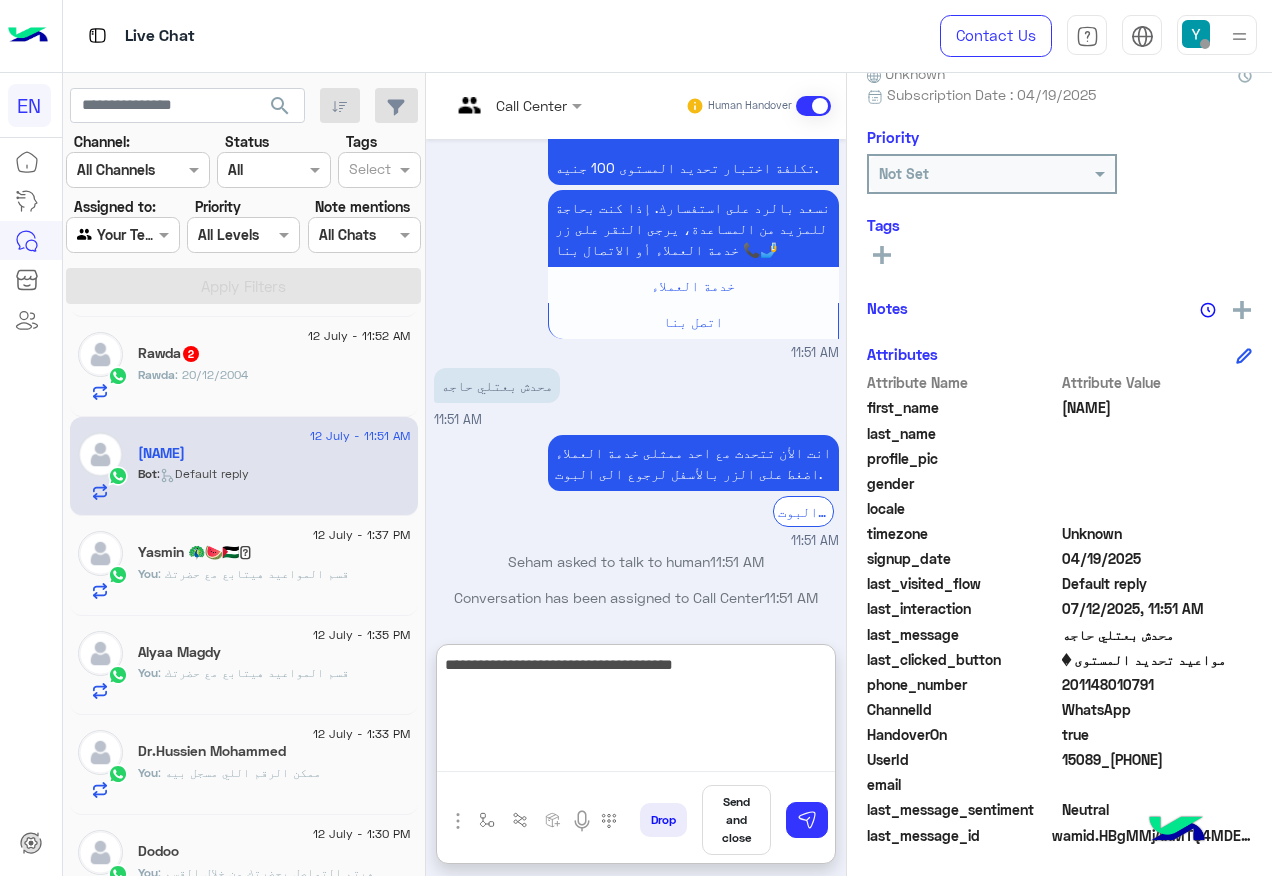 type on "**********" 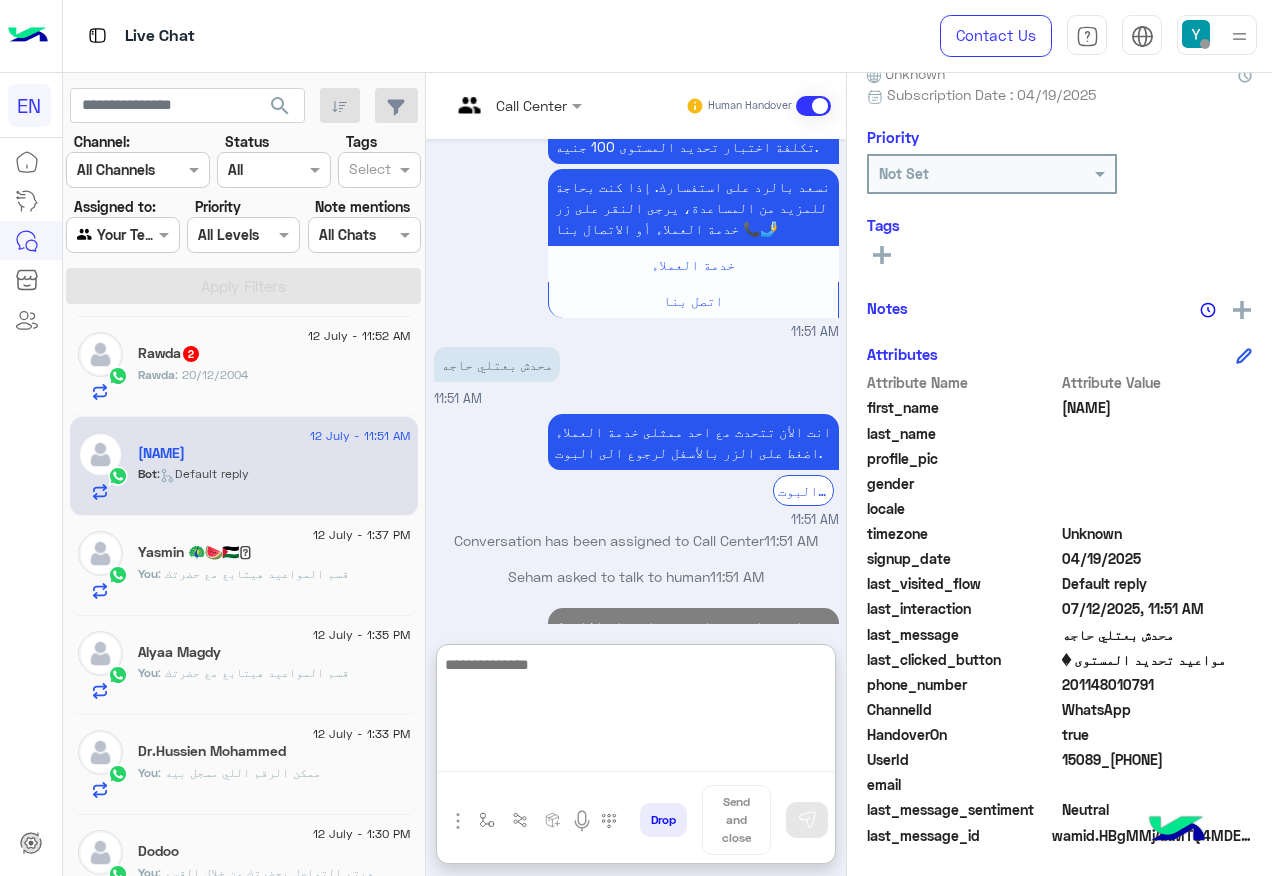scroll, scrollTop: 2119, scrollLeft: 0, axis: vertical 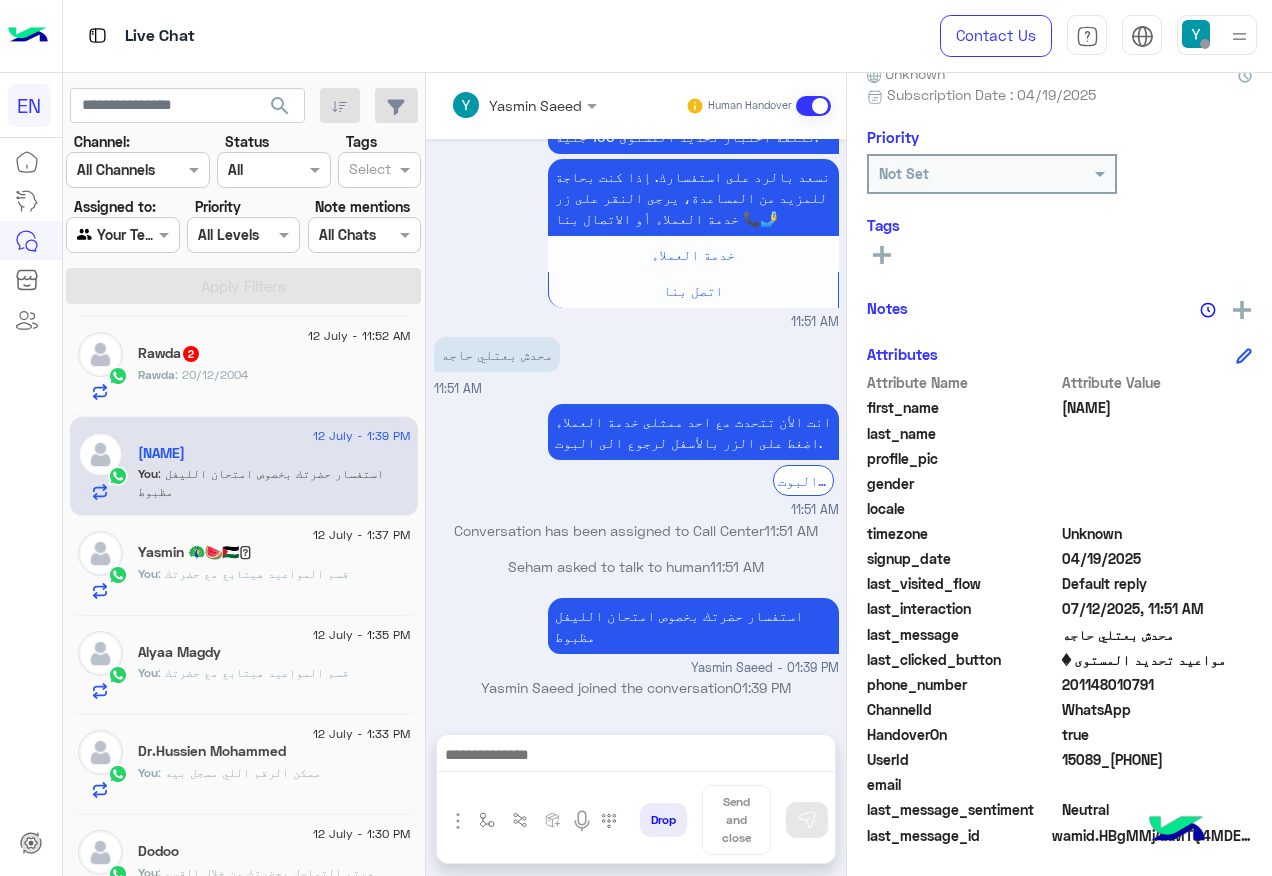 click on "Rawda : 20/12/2004" 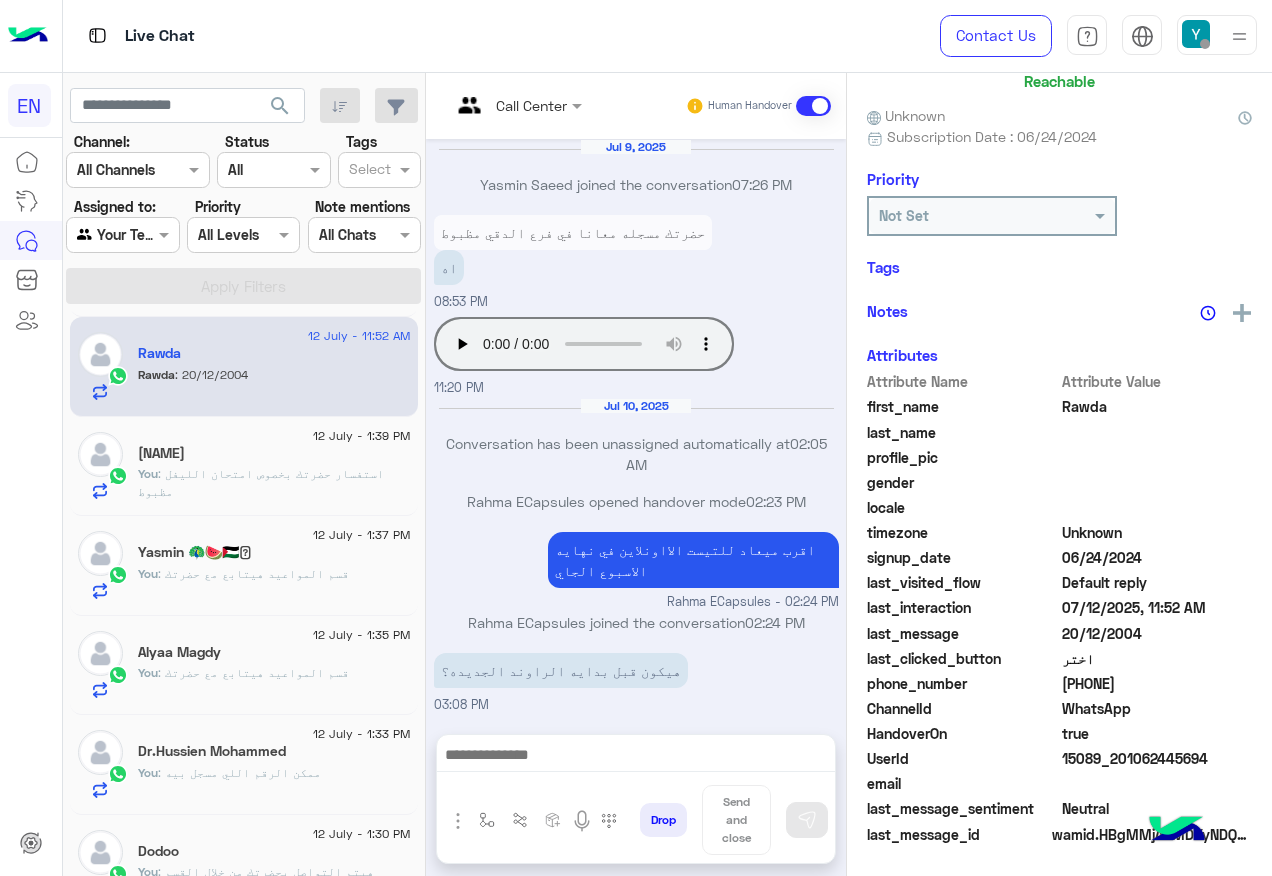 scroll, scrollTop: 158, scrollLeft: 0, axis: vertical 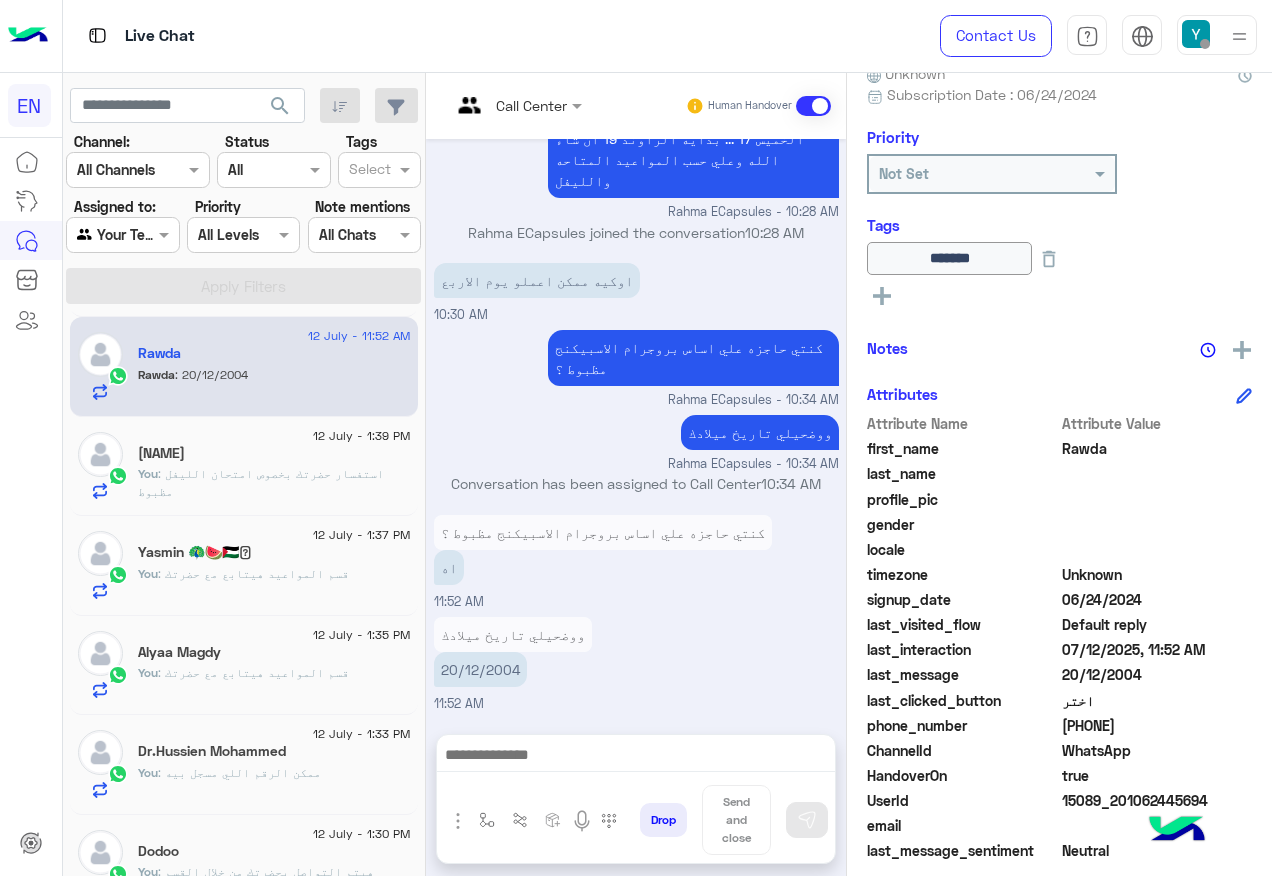 click on "201062445694" 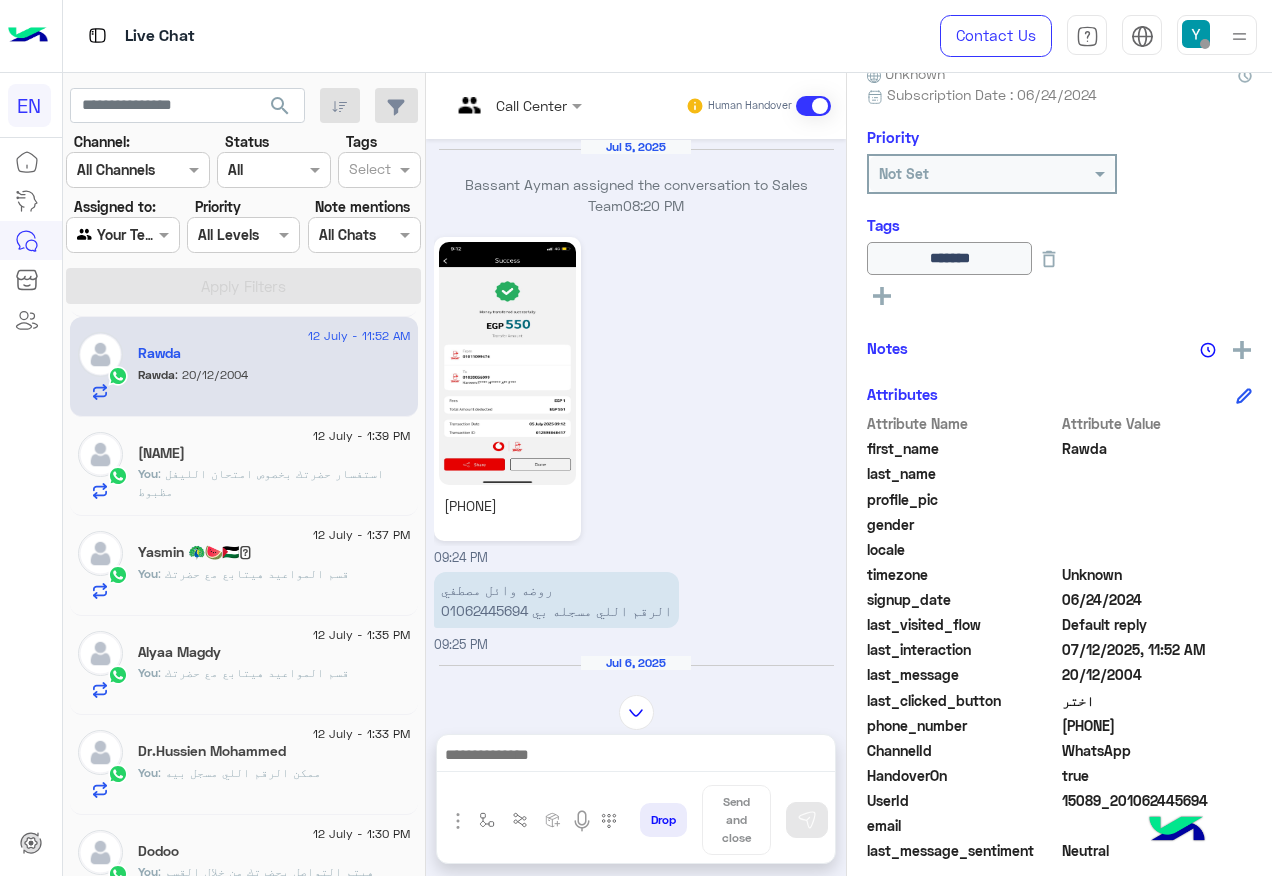 scroll, scrollTop: 2907, scrollLeft: 0, axis: vertical 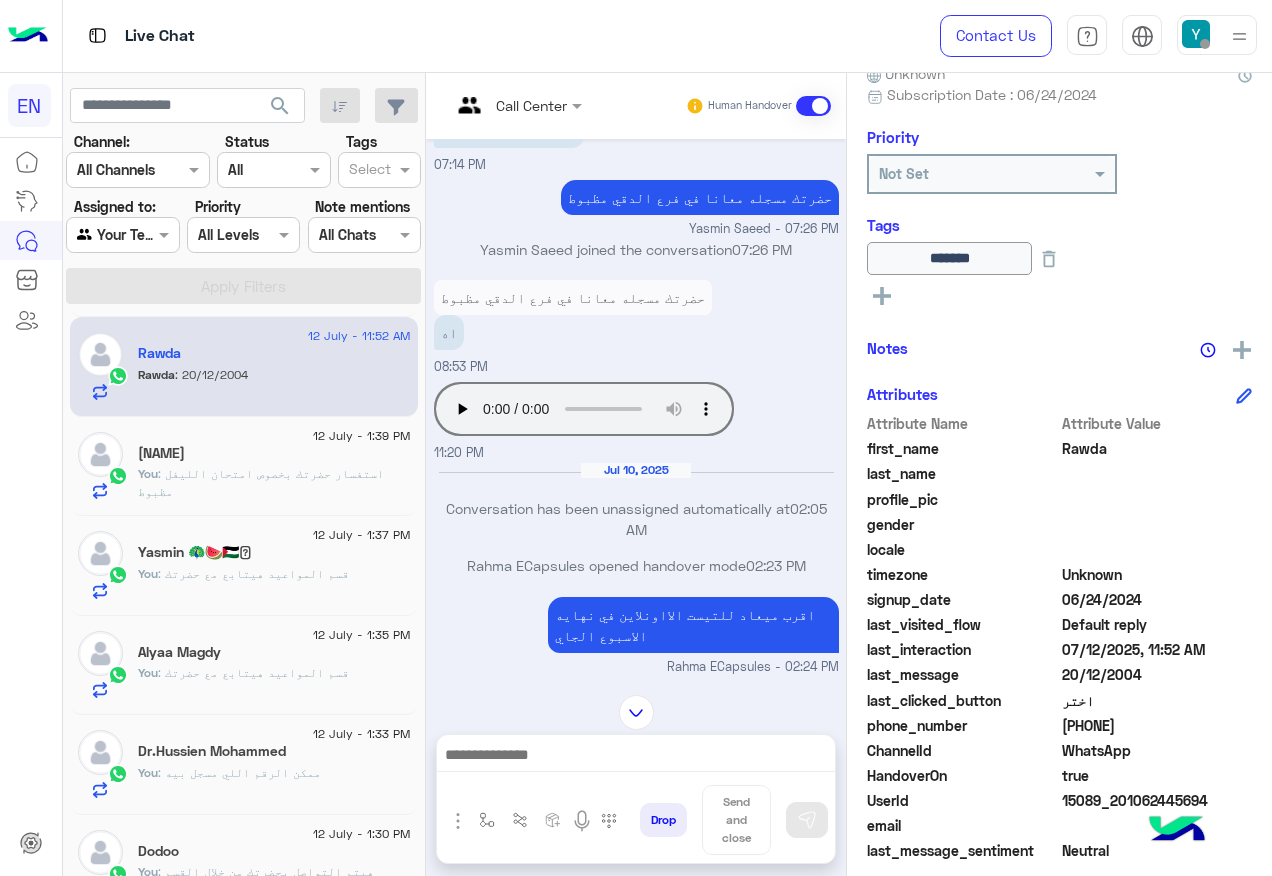 click on "حضرتك مسجله معانا في فرع الدقي مظبوط اه   08:53 PM" at bounding box center (636, 326) 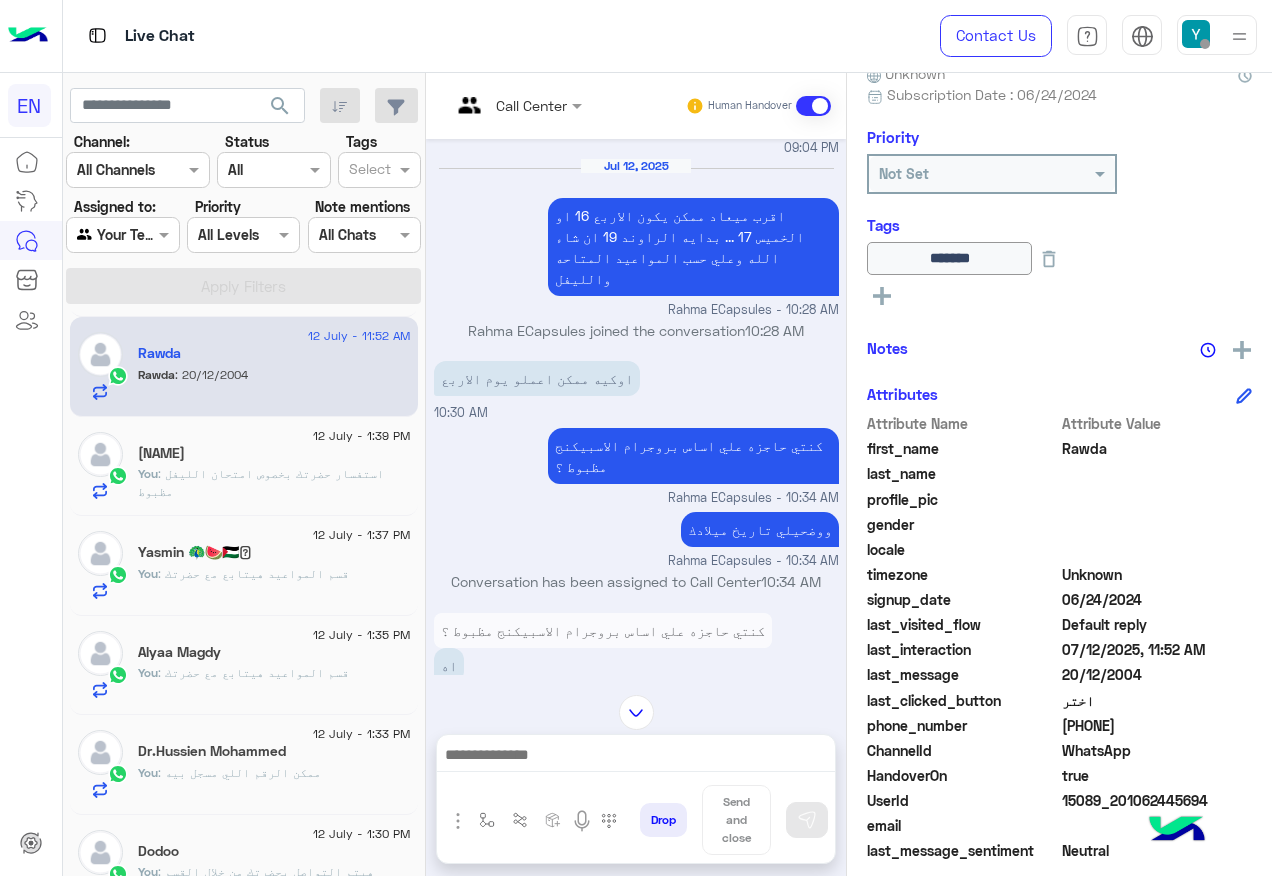 scroll, scrollTop: 3902, scrollLeft: 0, axis: vertical 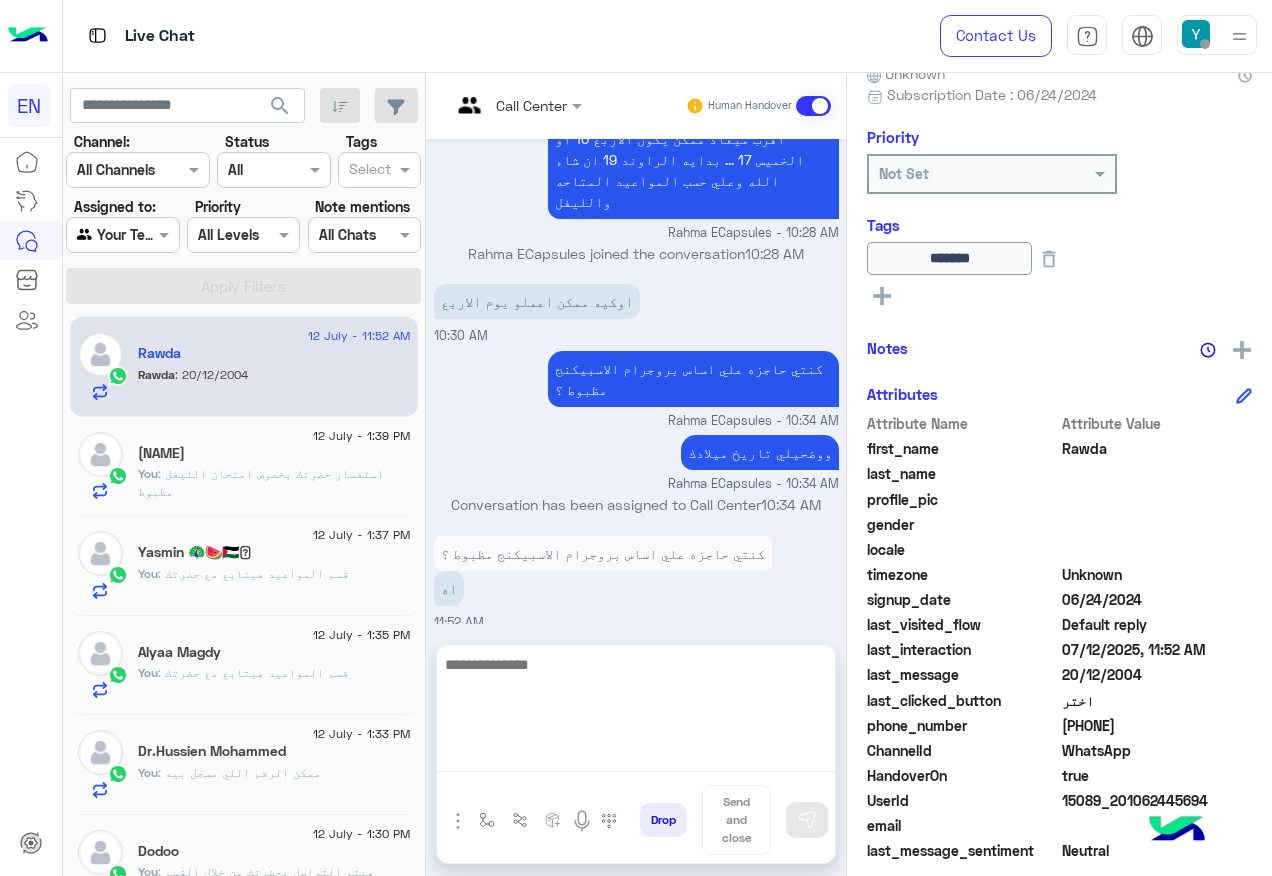 click at bounding box center (636, 712) 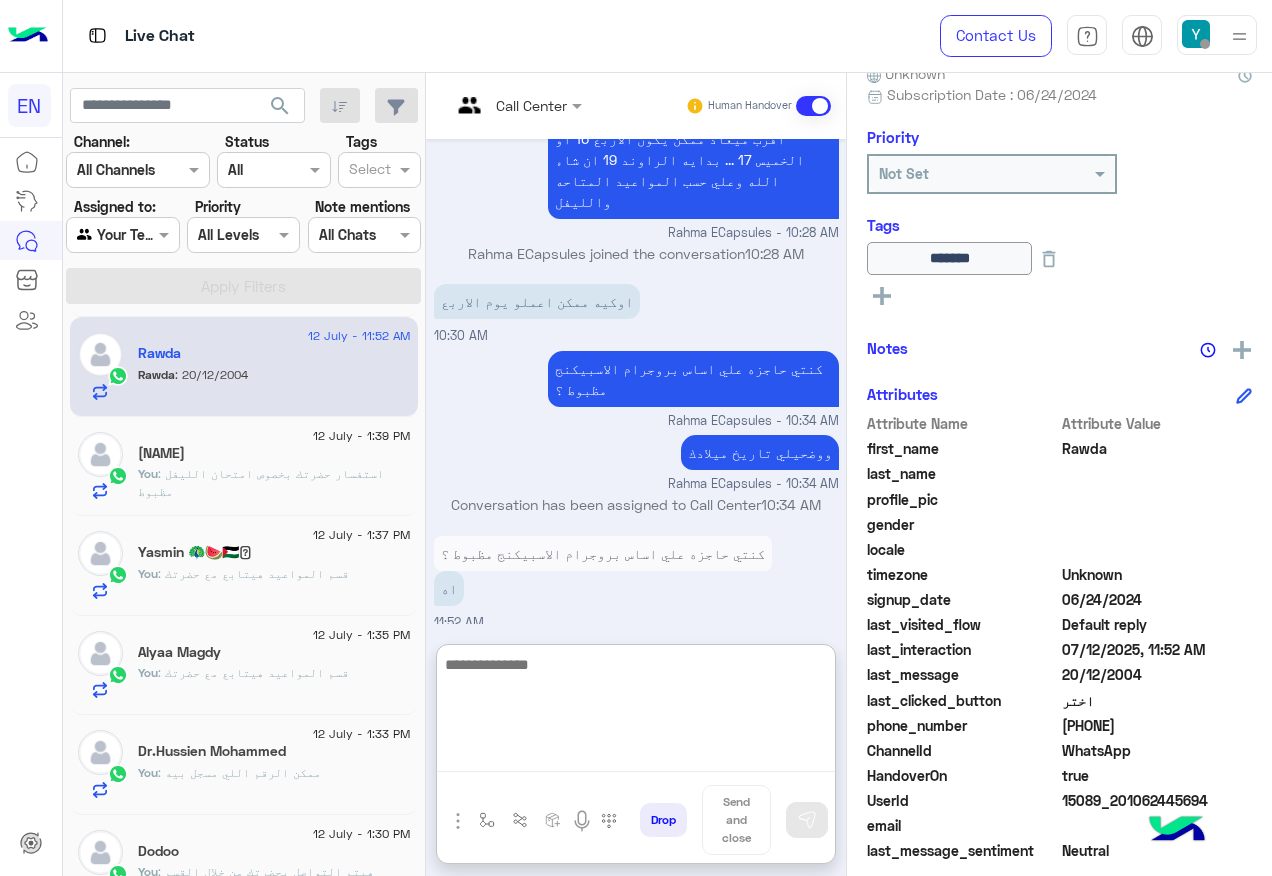 paste on "**********" 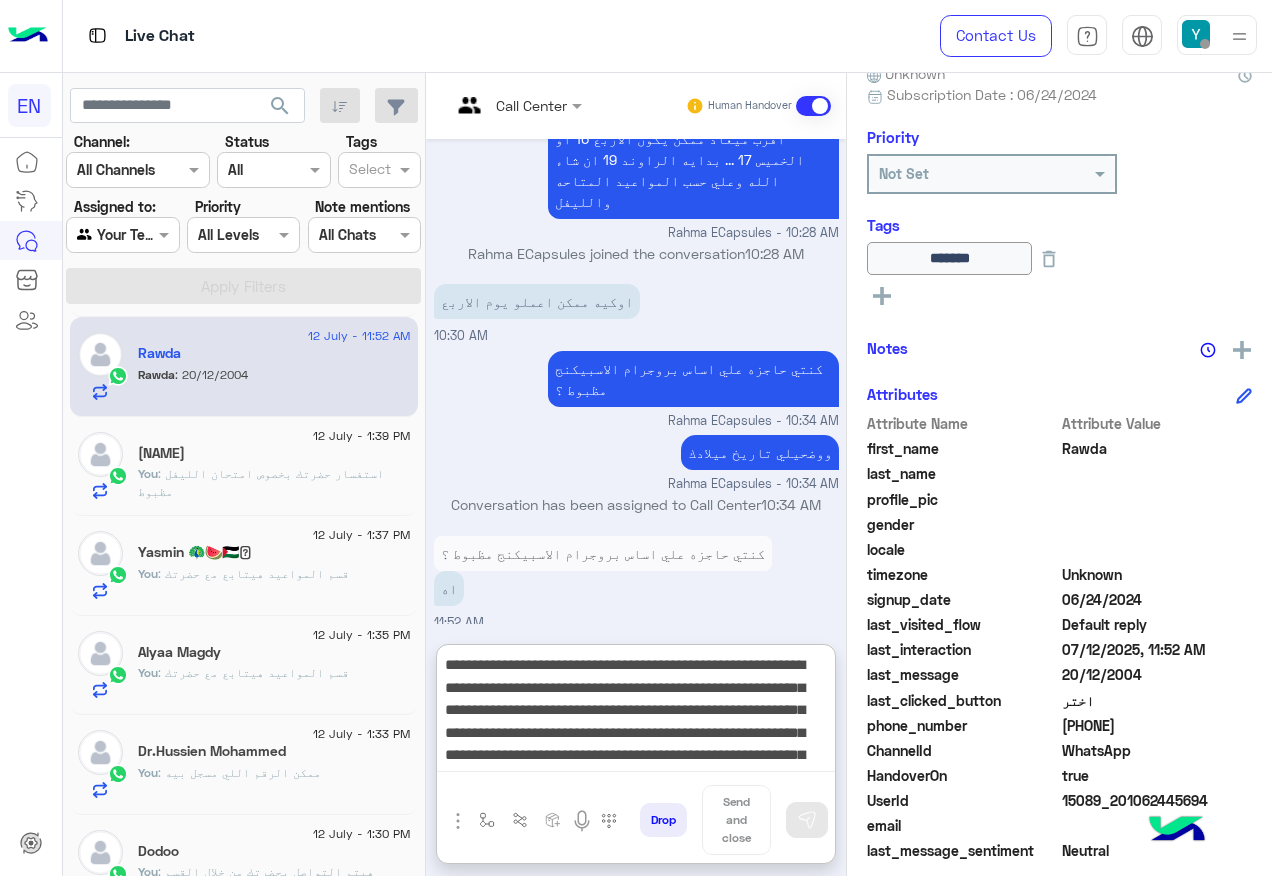 scroll, scrollTop: 151, scrollLeft: 0, axis: vertical 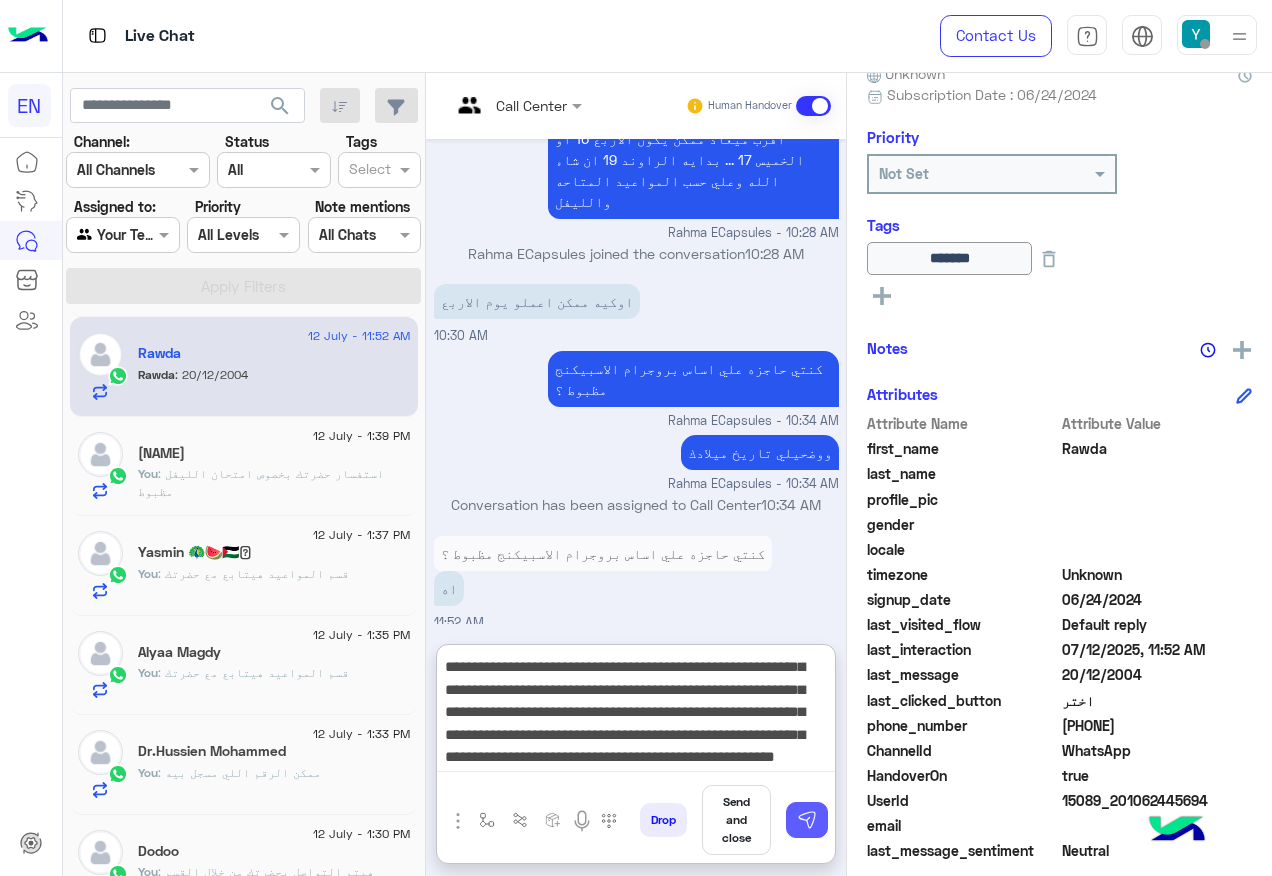 type on "**********" 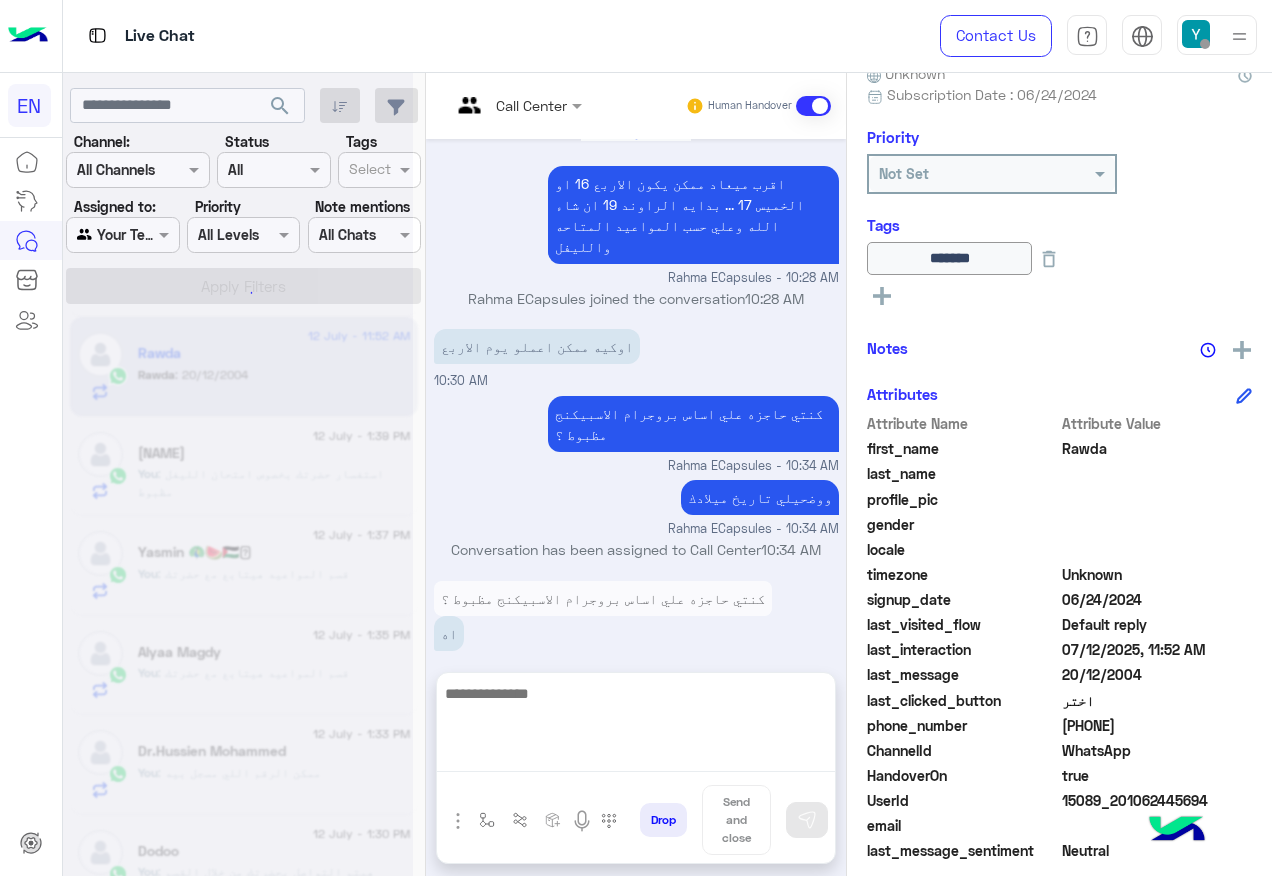 scroll, scrollTop: 0, scrollLeft: 0, axis: both 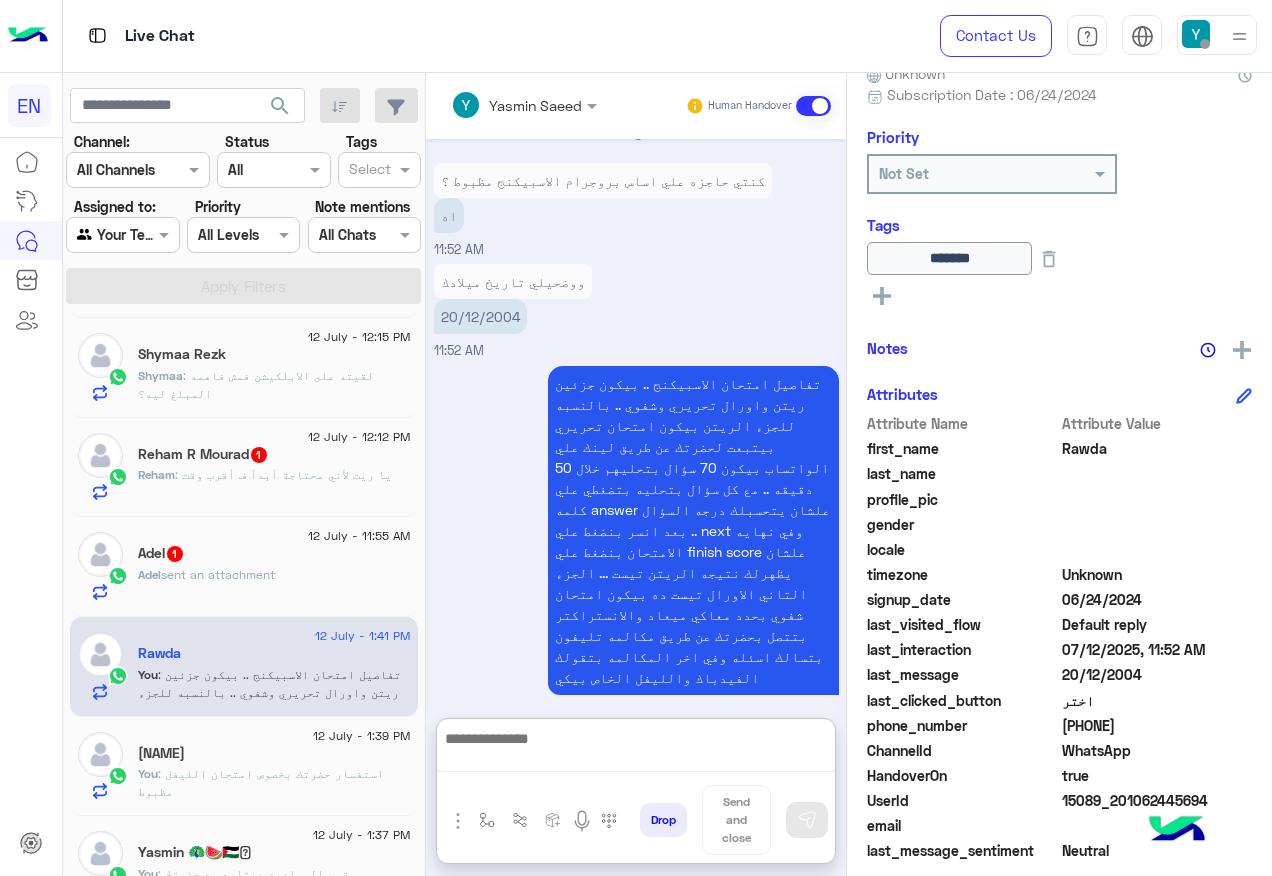 click at bounding box center [636, 749] 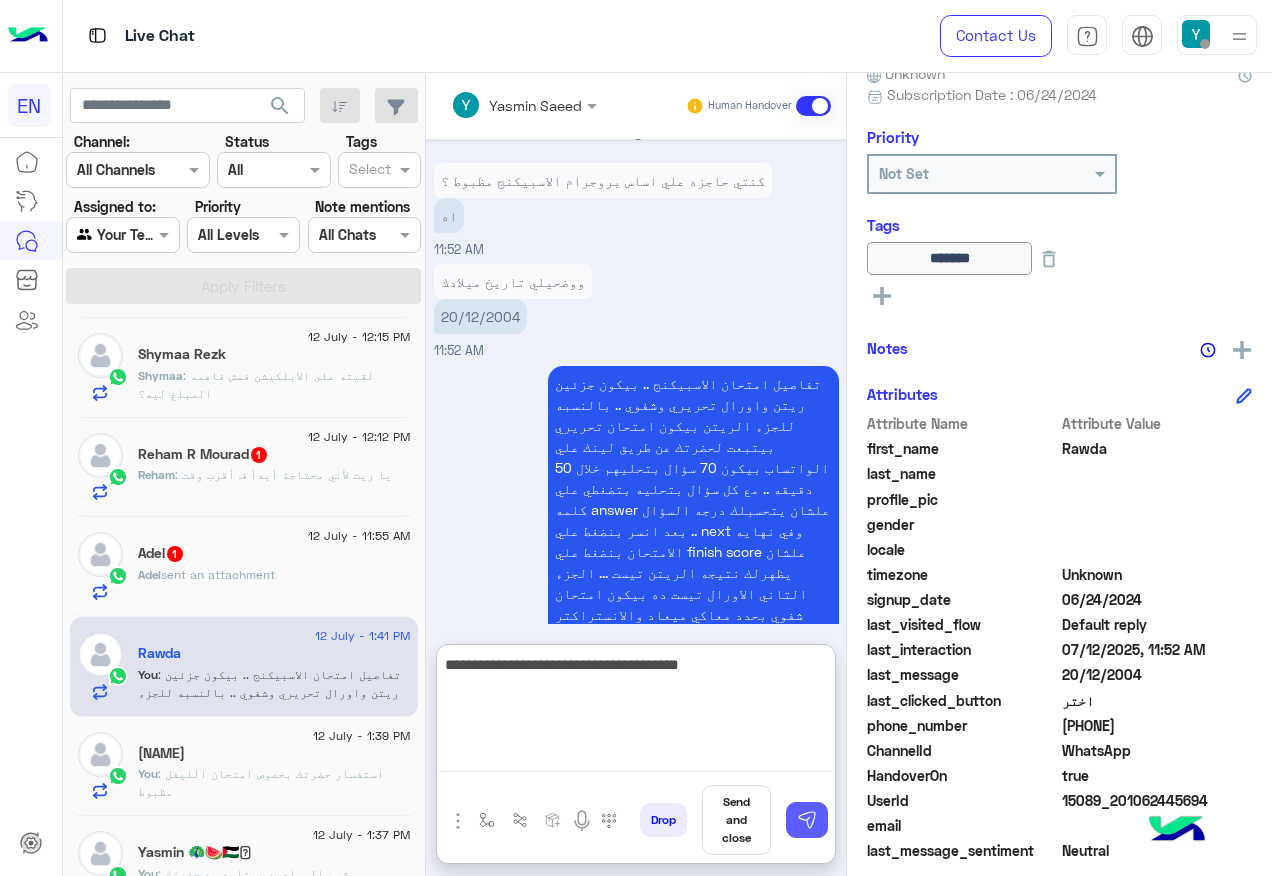 type on "**********" 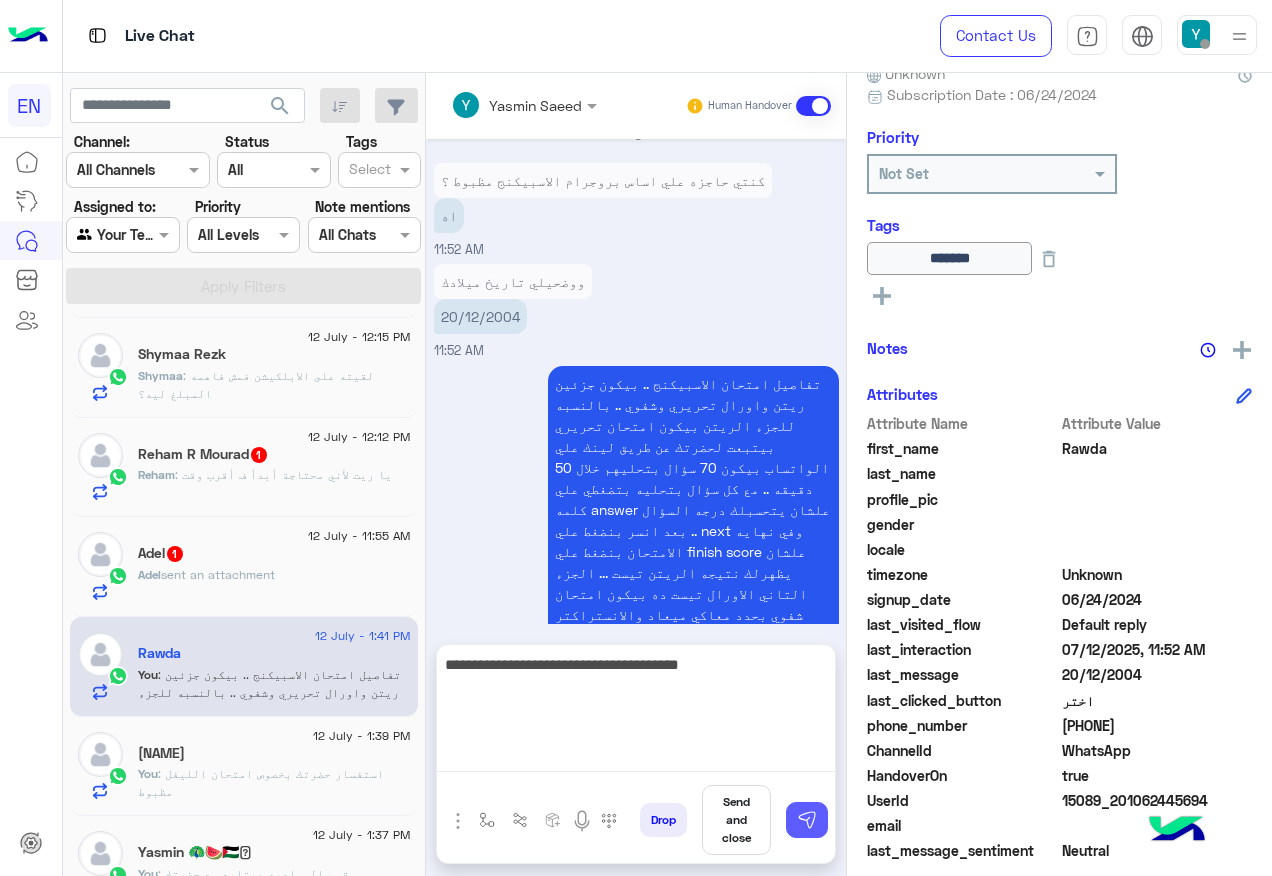 click at bounding box center (807, 820) 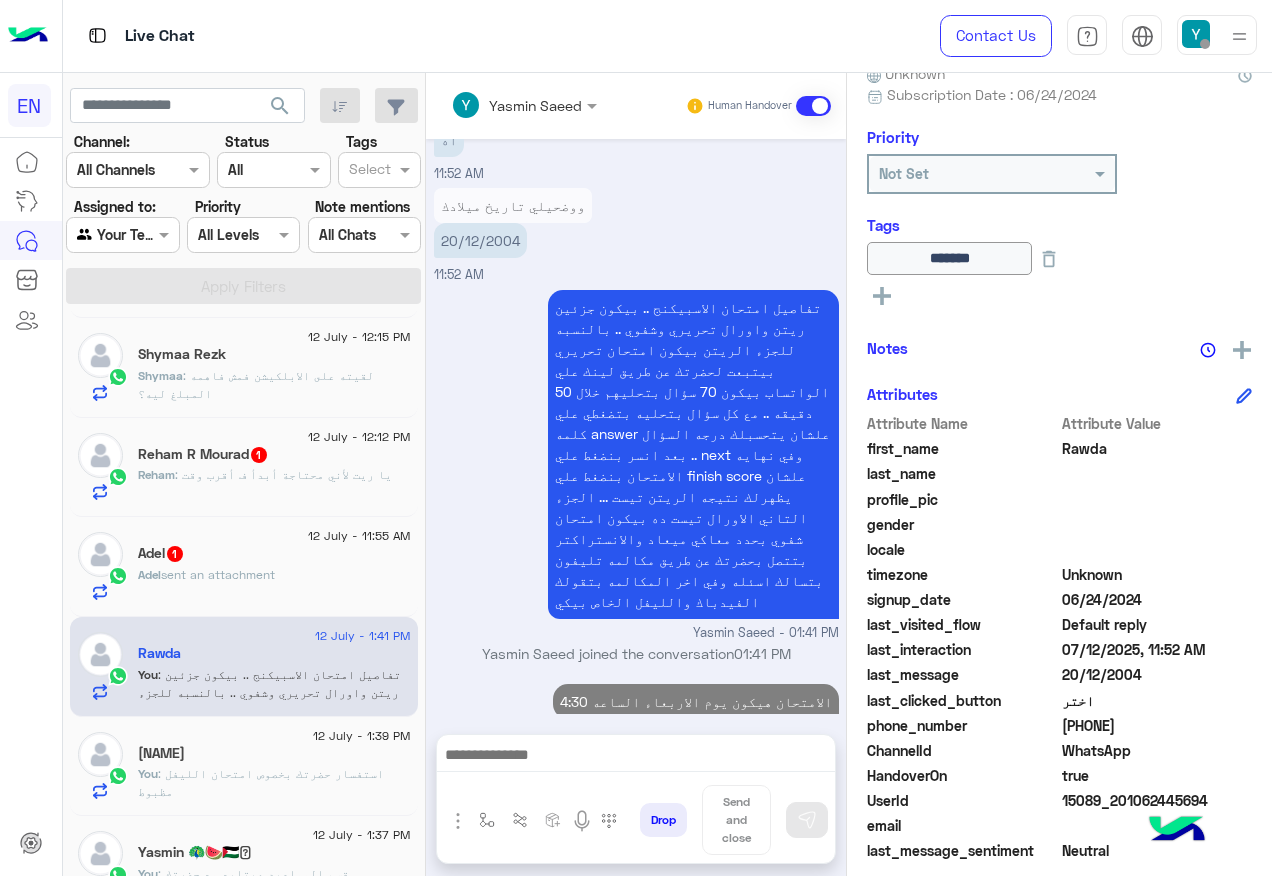 scroll, scrollTop: 4339, scrollLeft: 0, axis: vertical 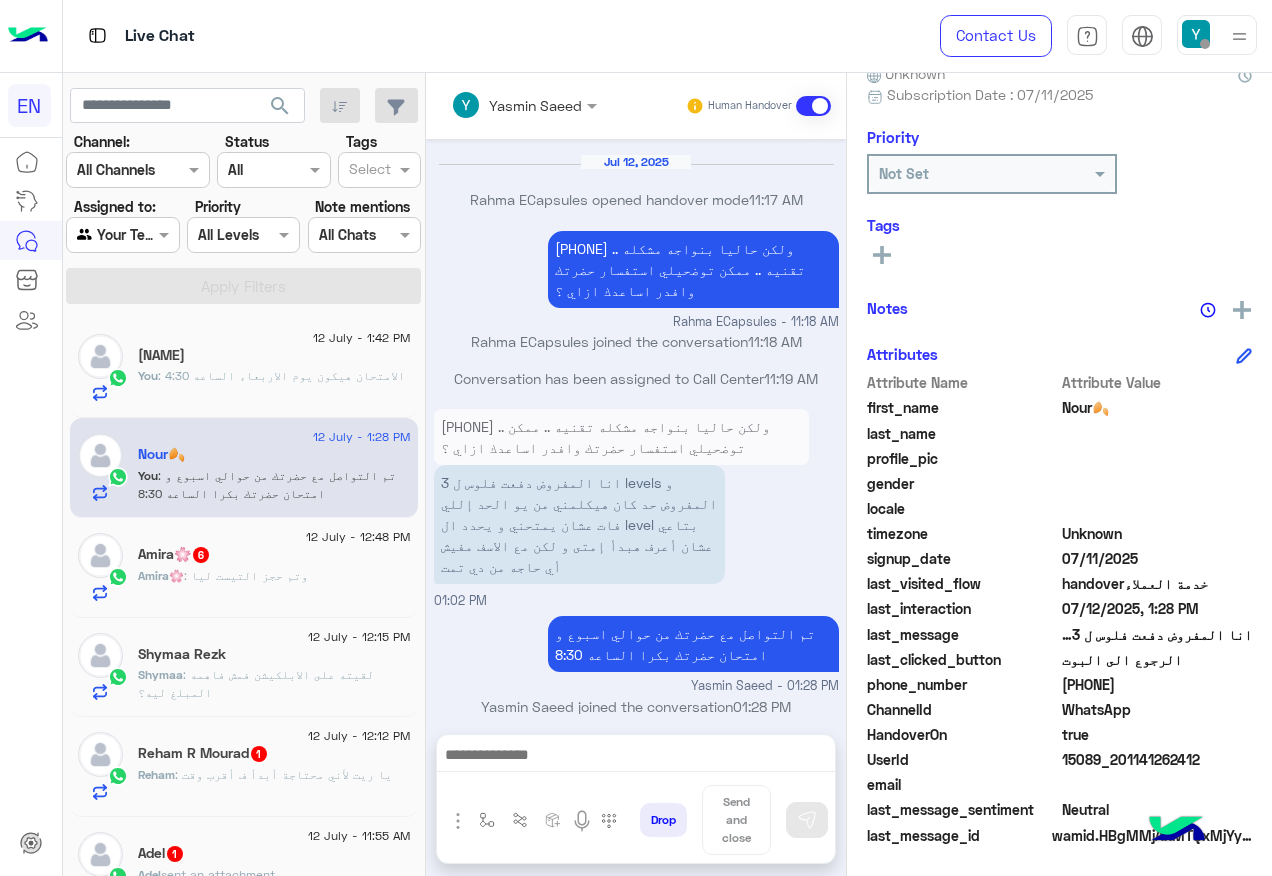 click on "12 July - 1:42 PM  Seham    You  : الامتحان هيكون يوم الاربعاء الساعه 4:30" 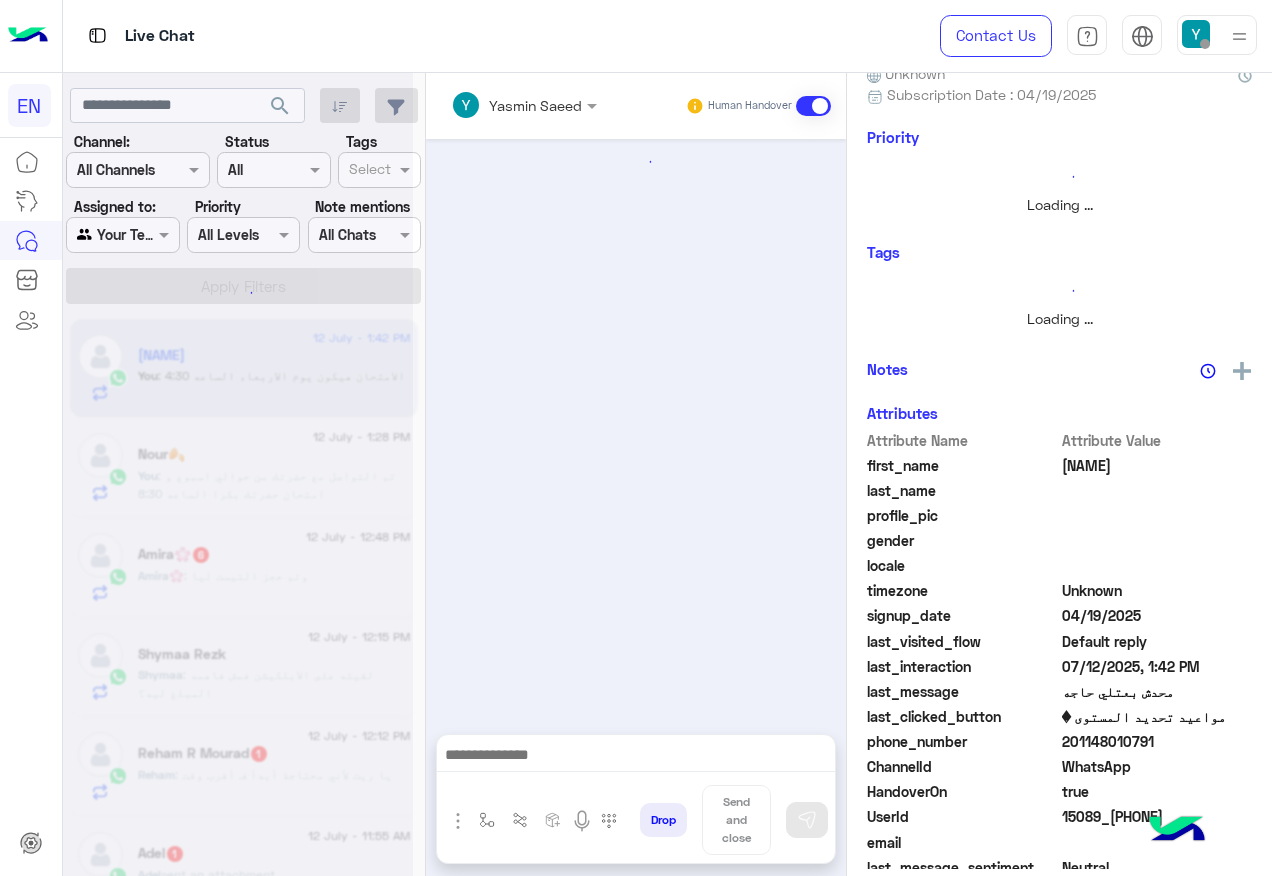 scroll, scrollTop: 0, scrollLeft: 0, axis: both 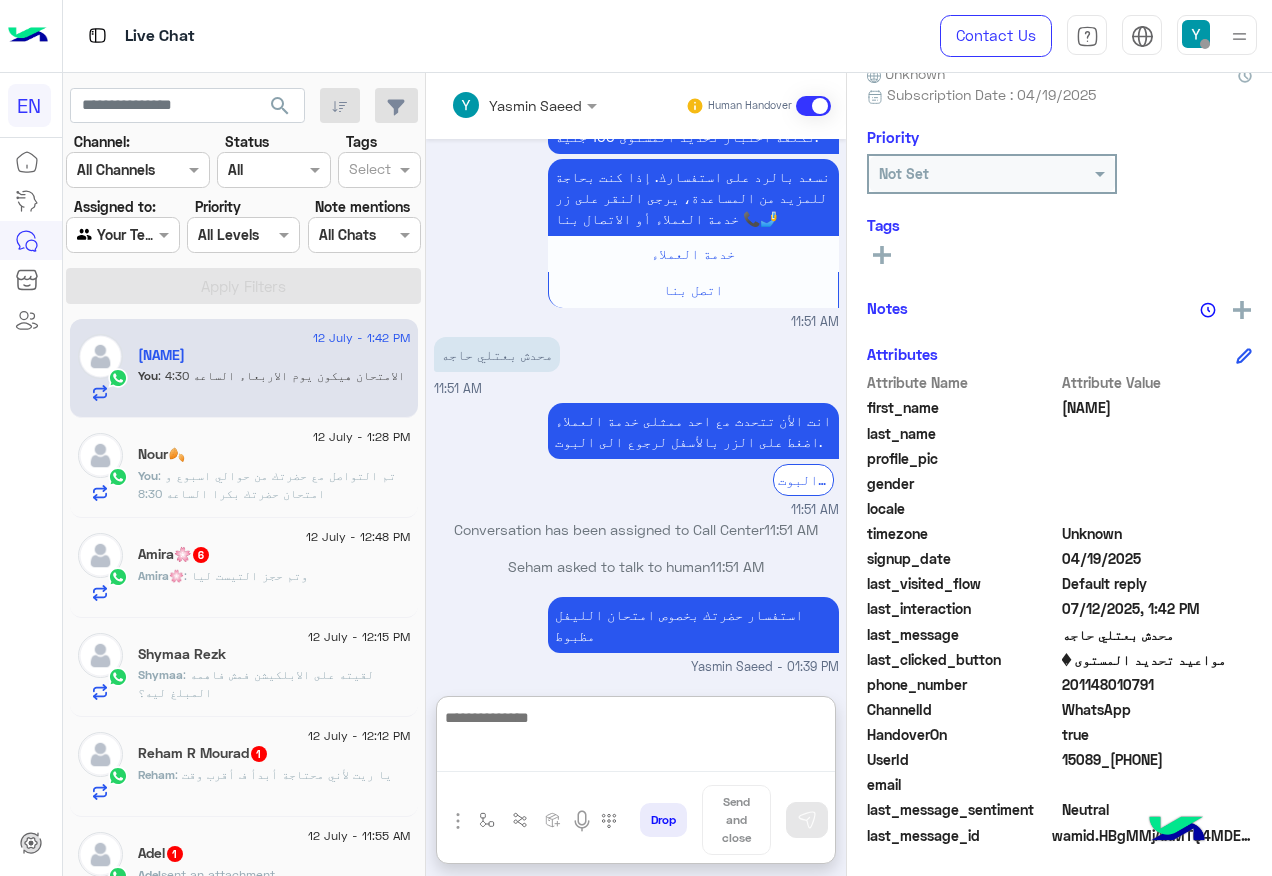 click at bounding box center (636, 738) 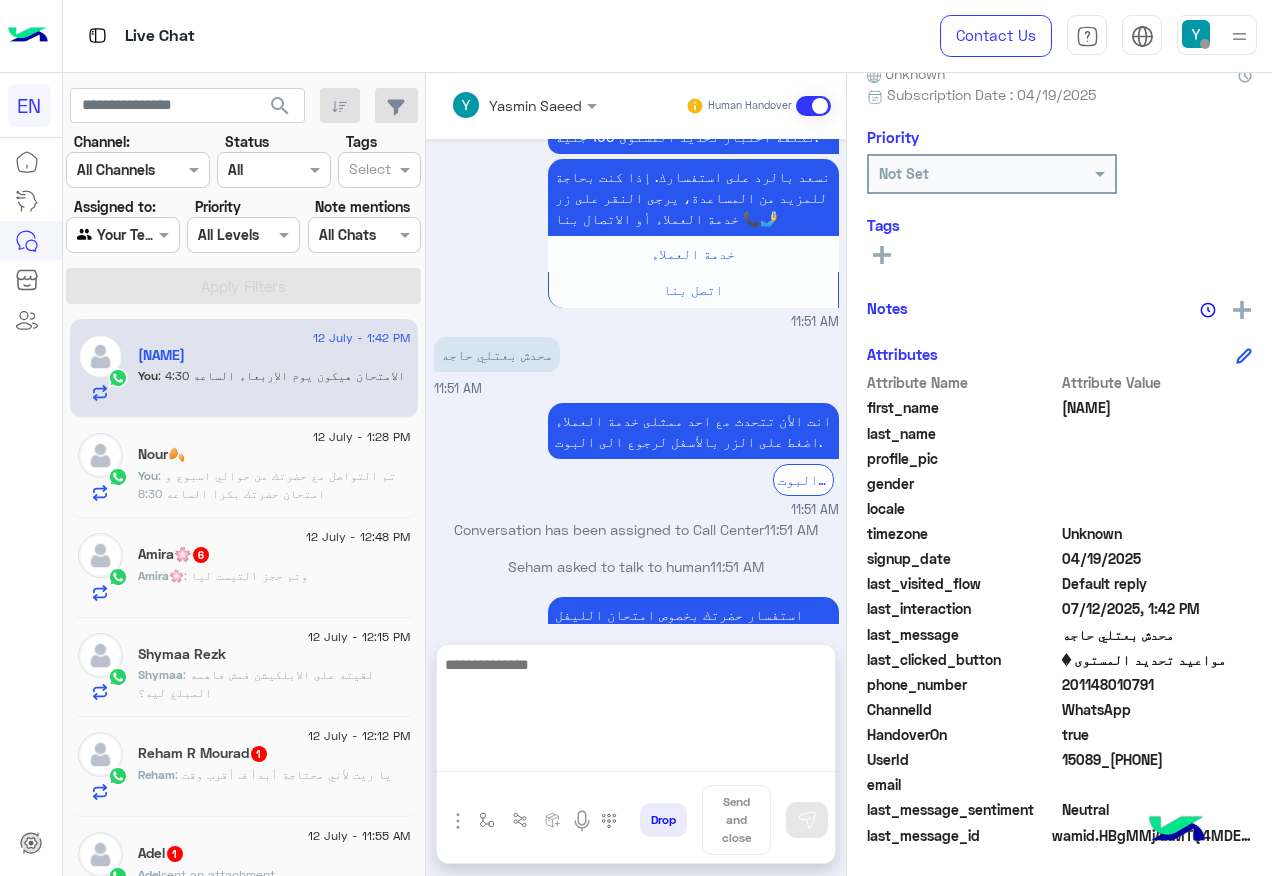 click on "Conversation has been assigned to Call Center   11:51 AM" at bounding box center (636, 529) 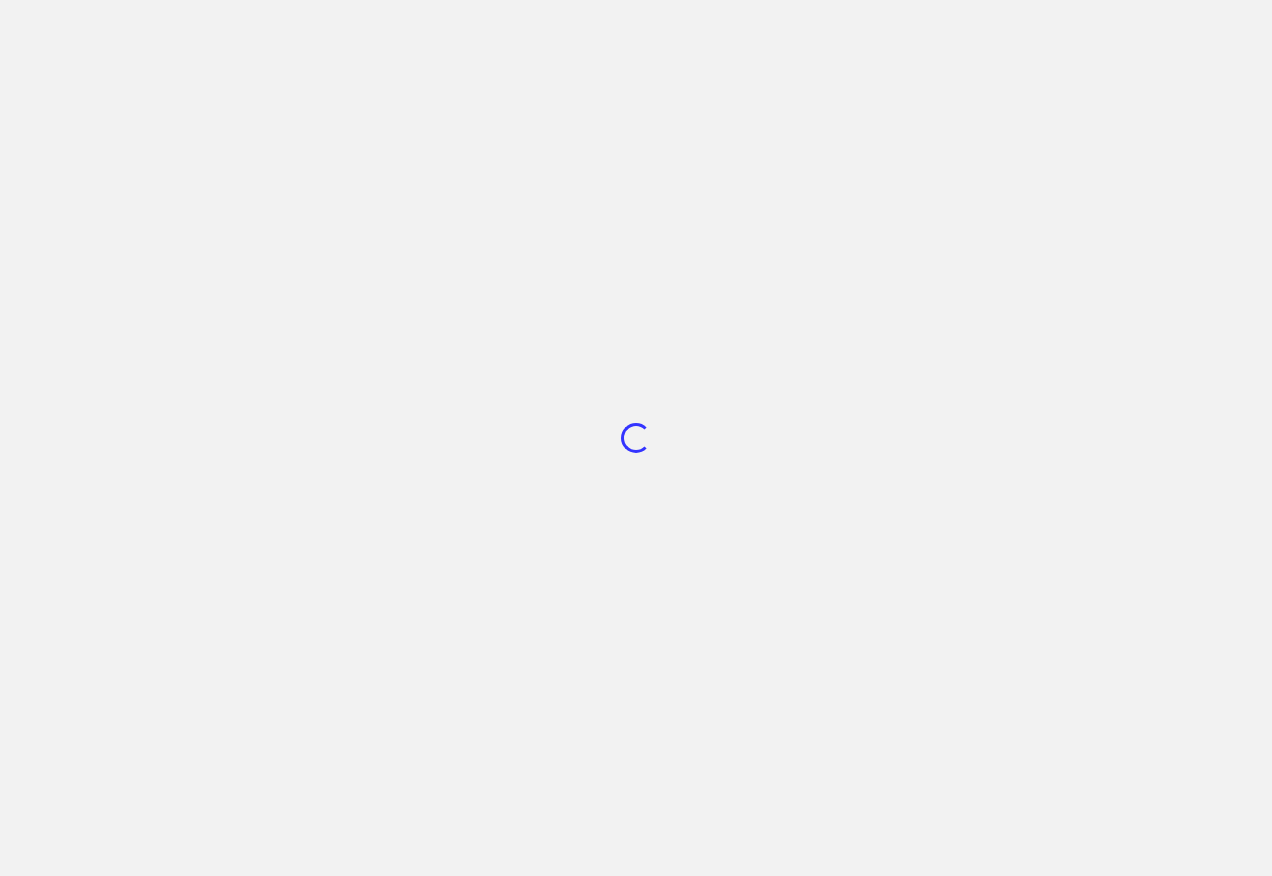 scroll, scrollTop: 0, scrollLeft: 0, axis: both 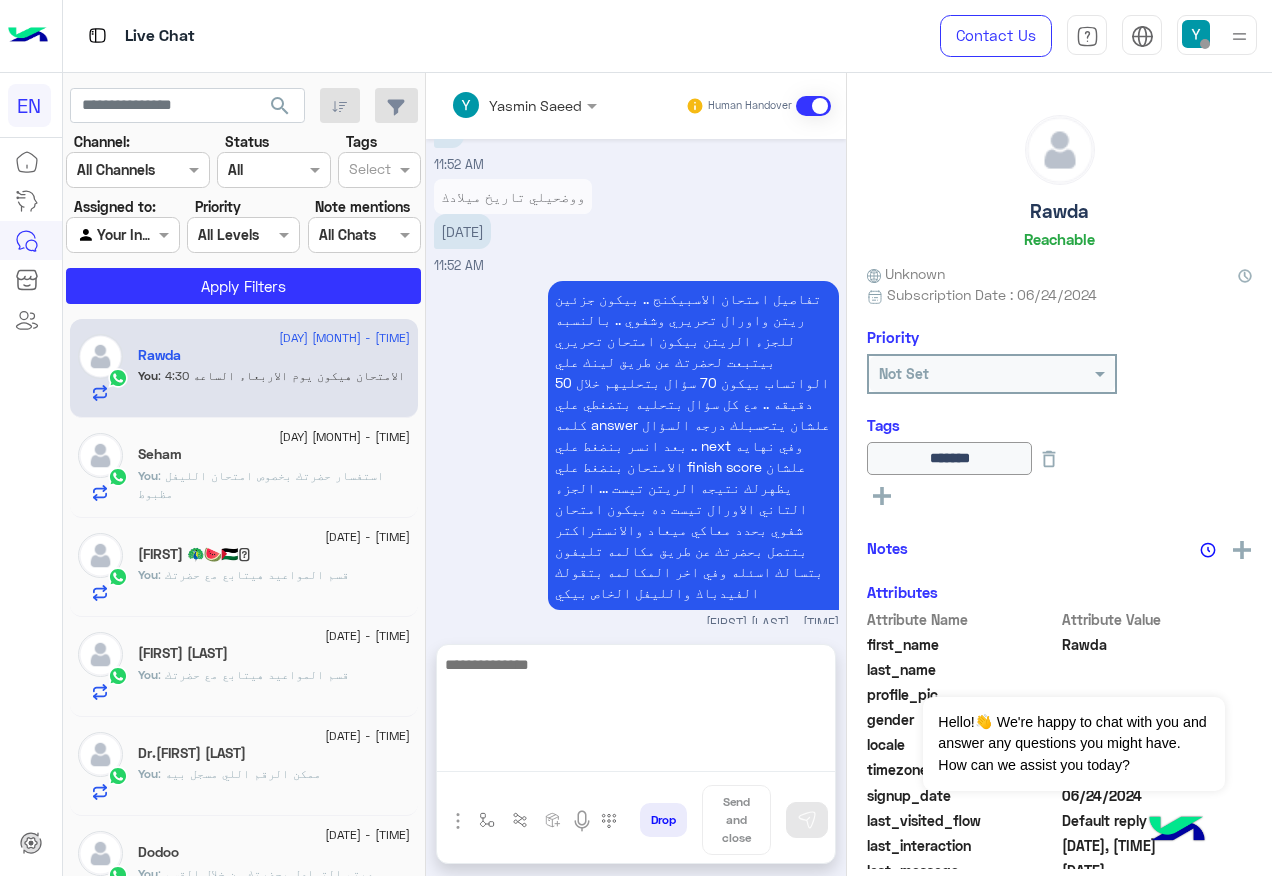 click at bounding box center (636, 712) 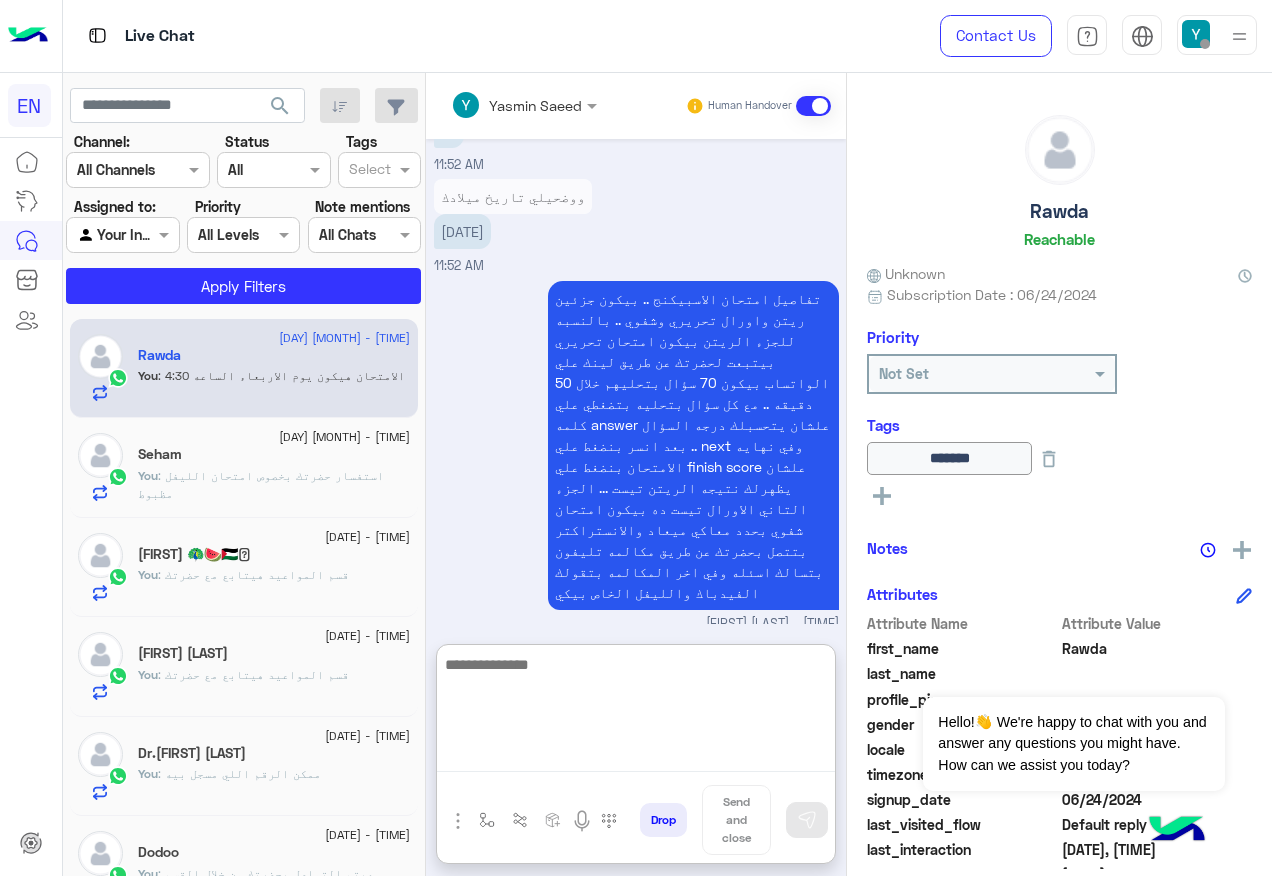 paste on "**********" 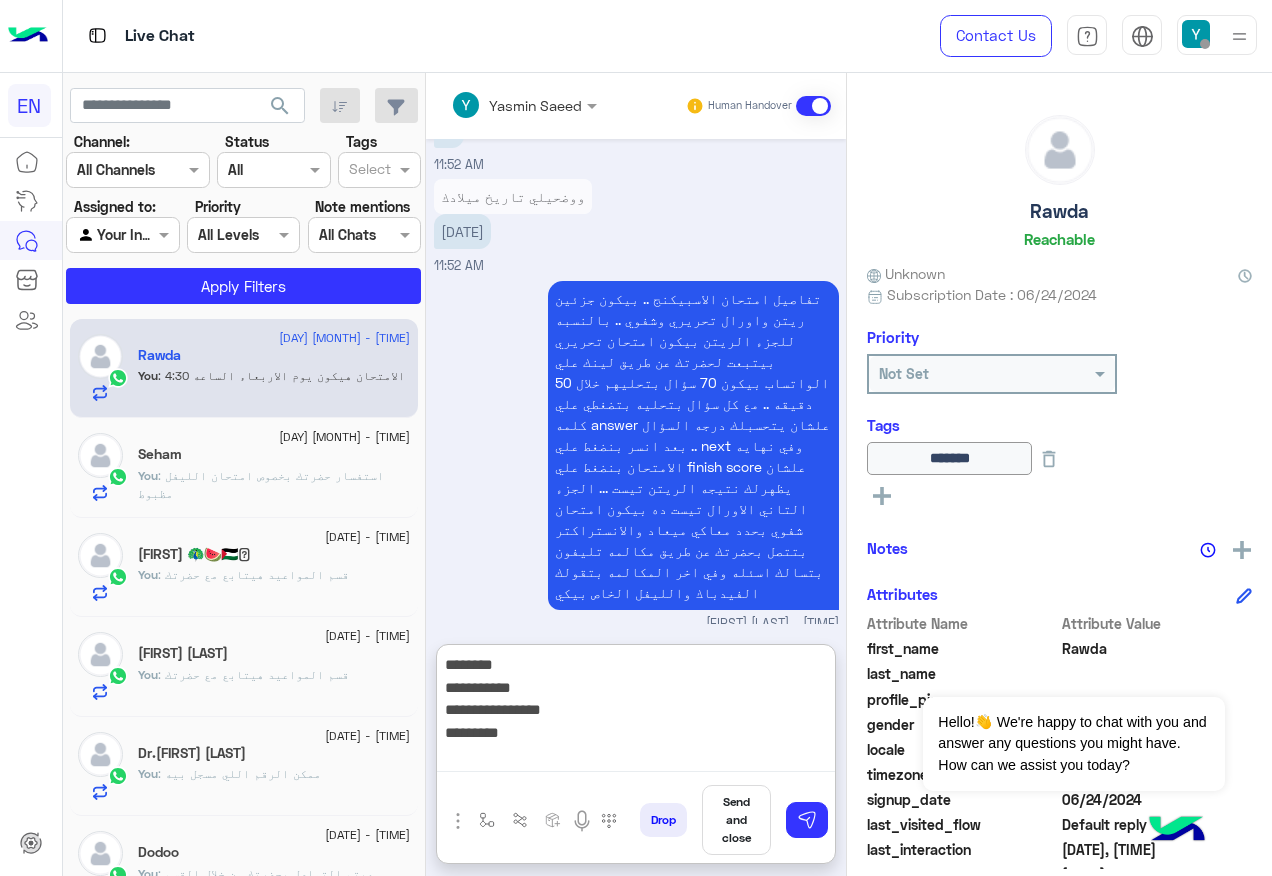paste on "**********" 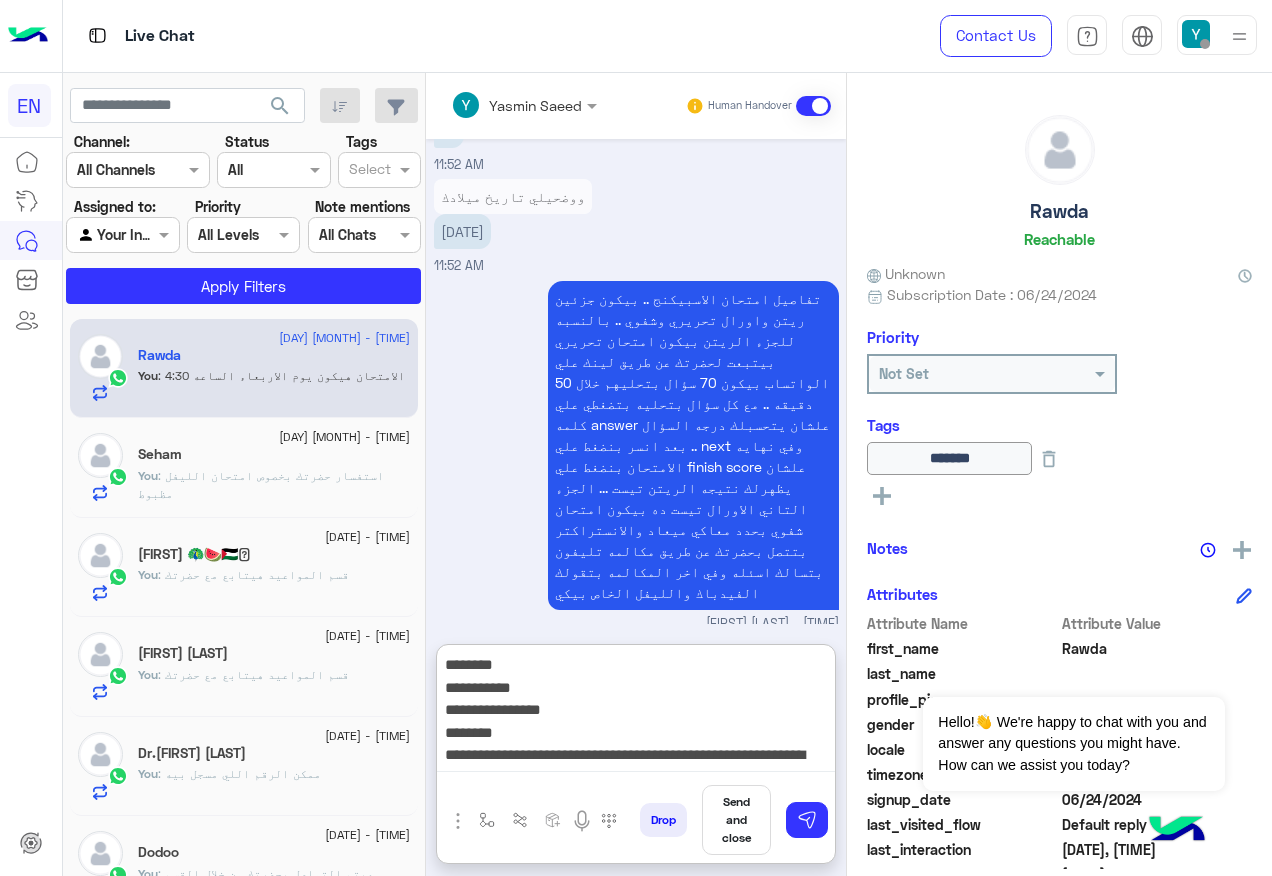 scroll, scrollTop: 16, scrollLeft: 0, axis: vertical 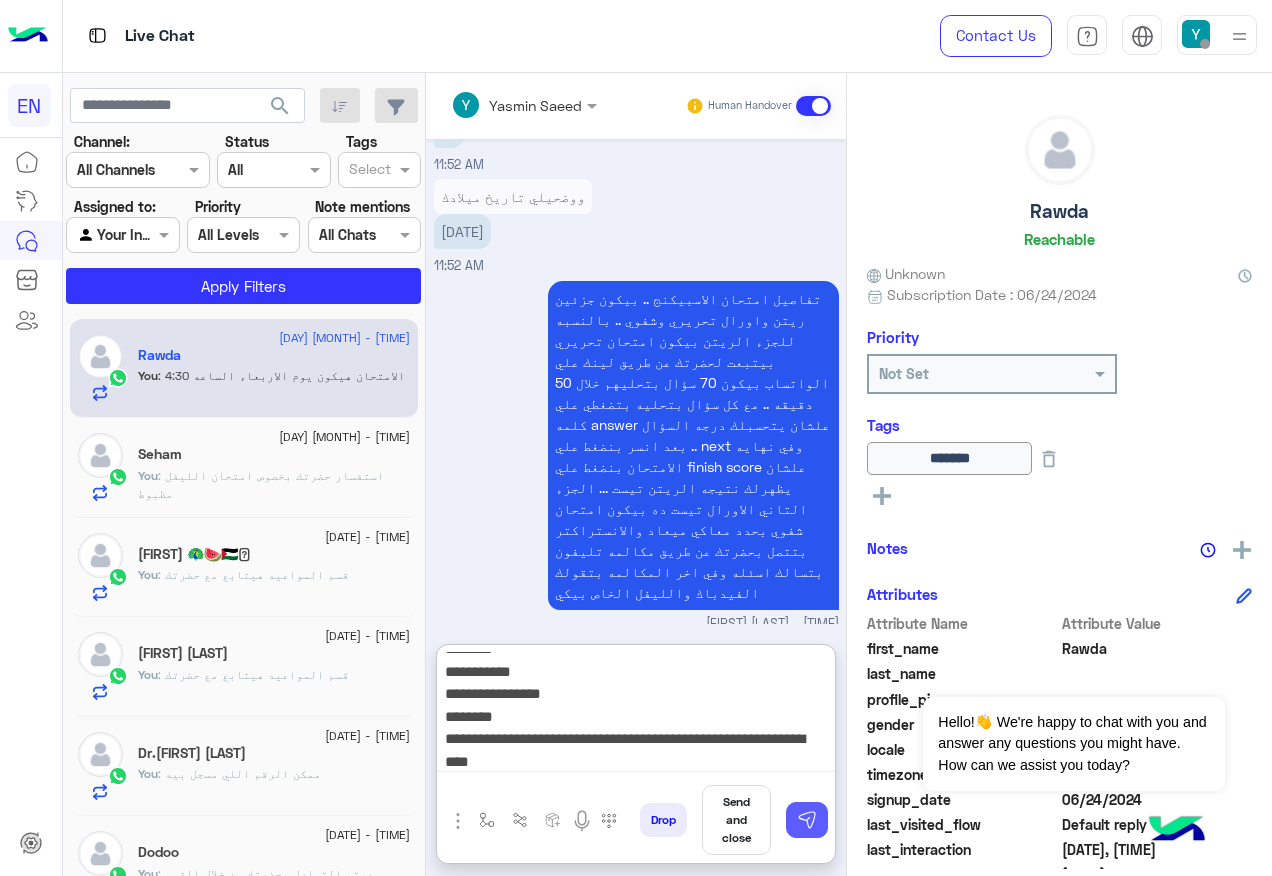 type on "**********" 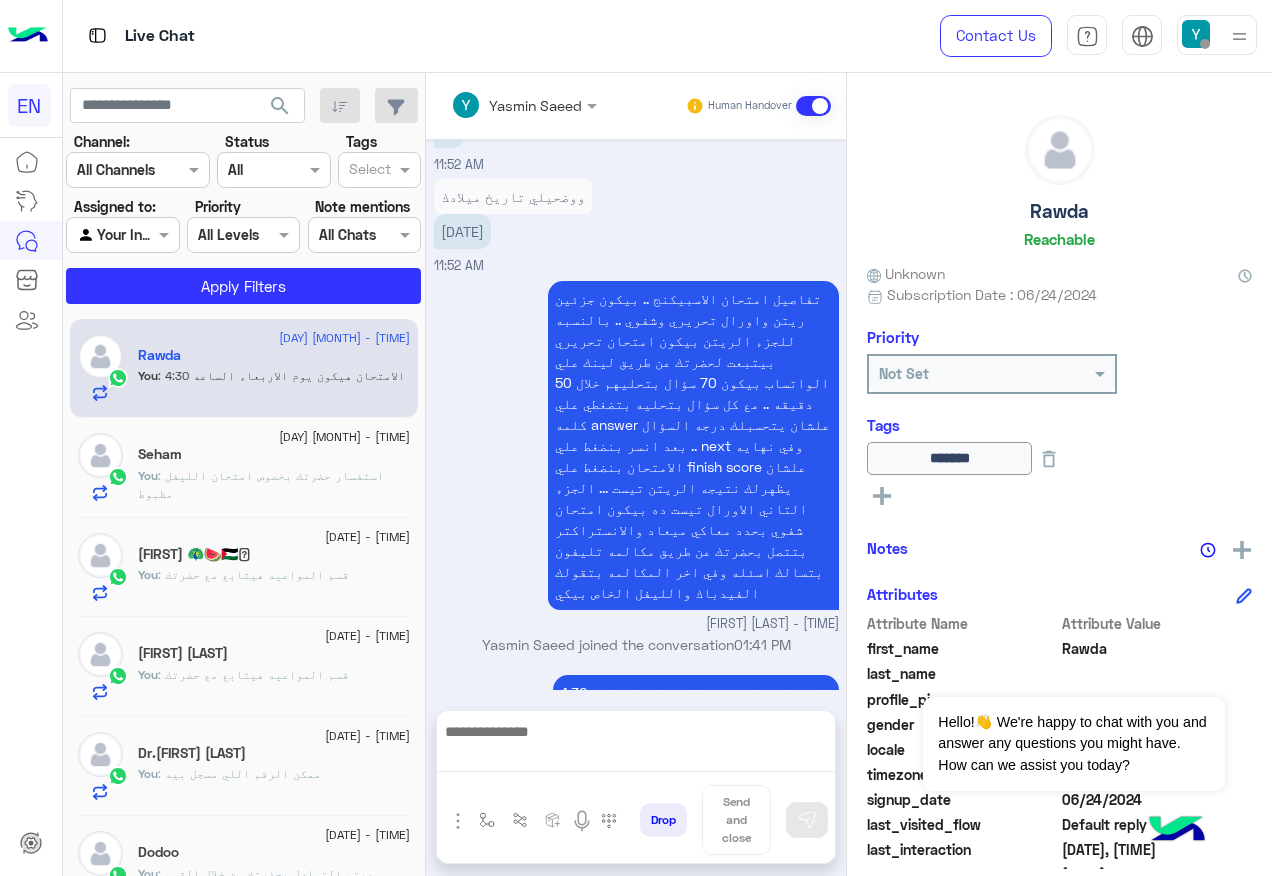 scroll, scrollTop: 0, scrollLeft: 0, axis: both 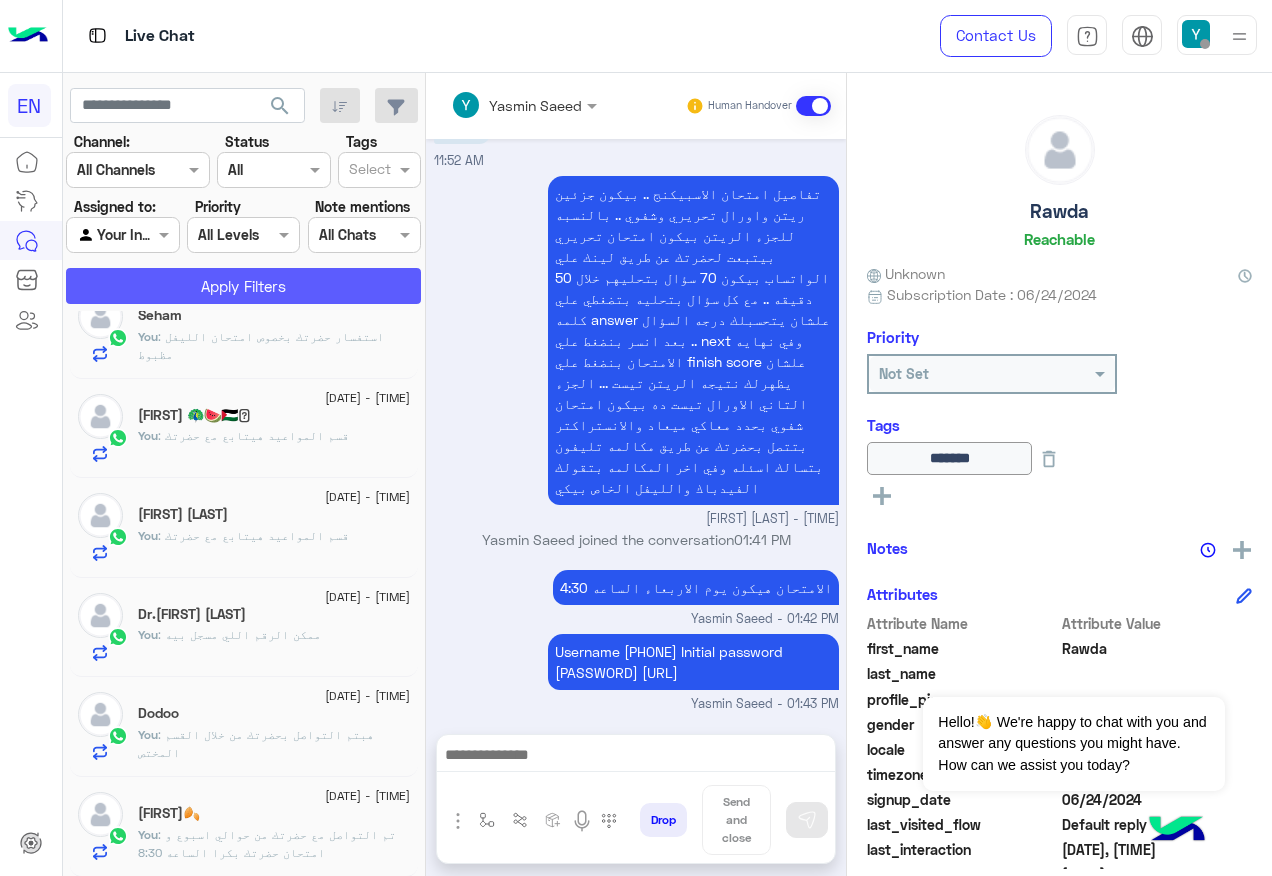 click on "Apply Filters" 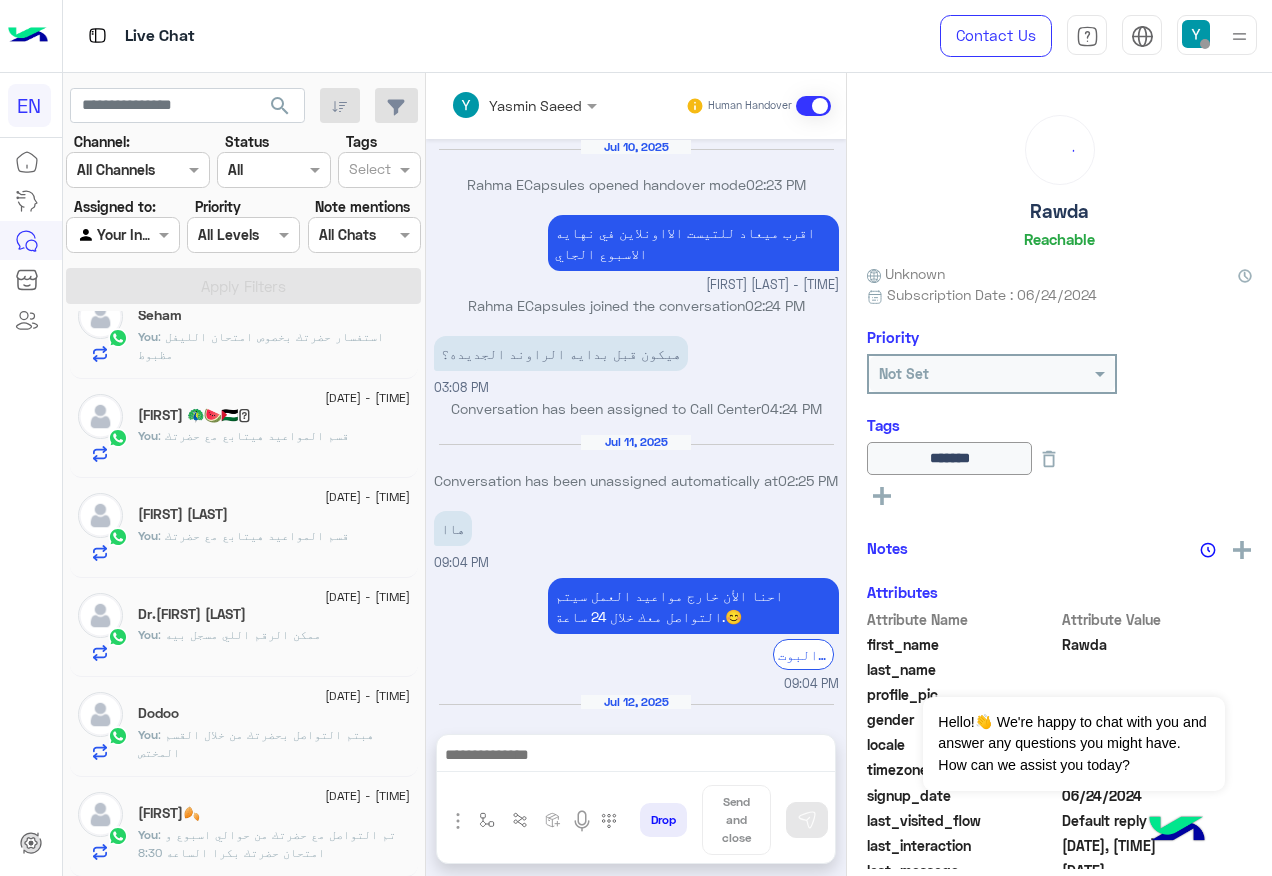 scroll, scrollTop: 1198, scrollLeft: 0, axis: vertical 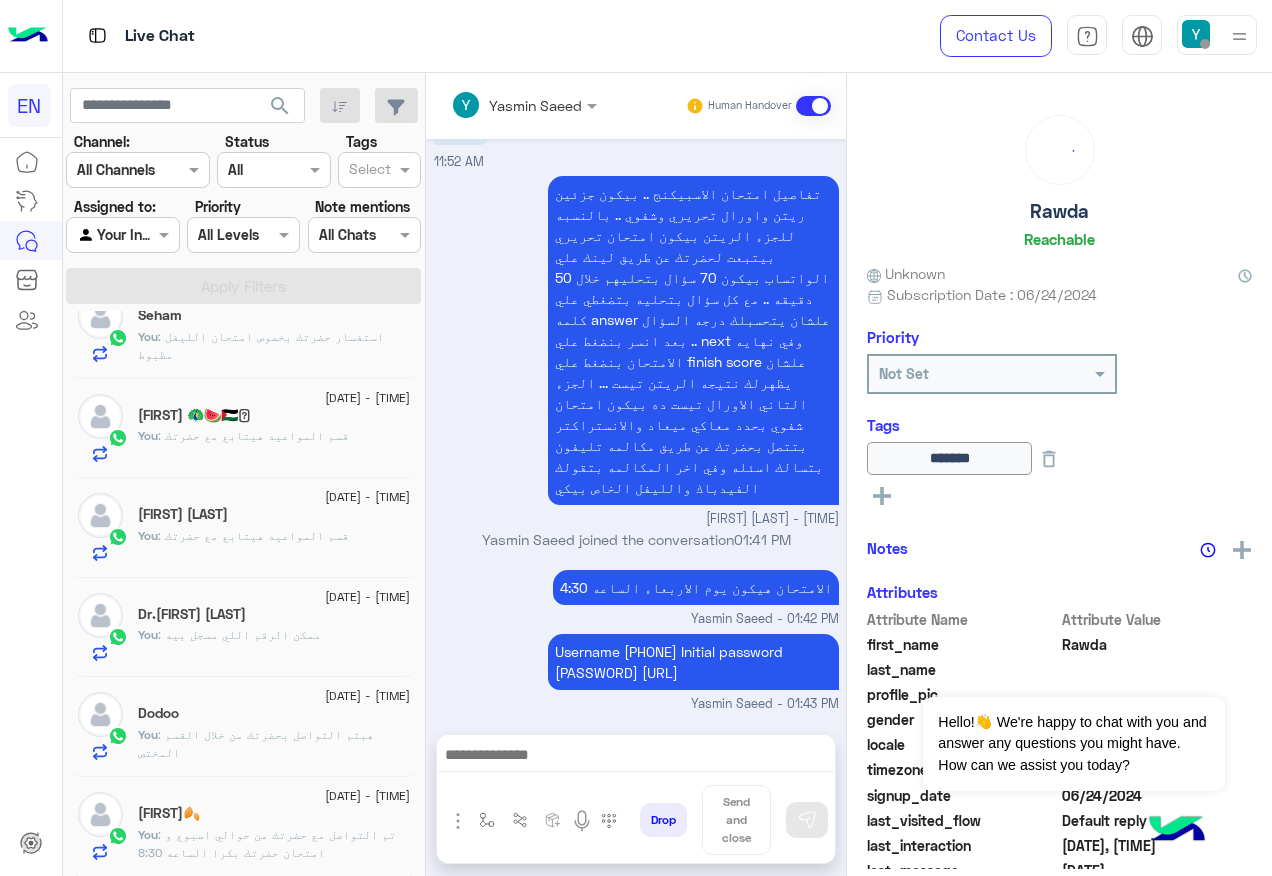 click at bounding box center (122, 234) 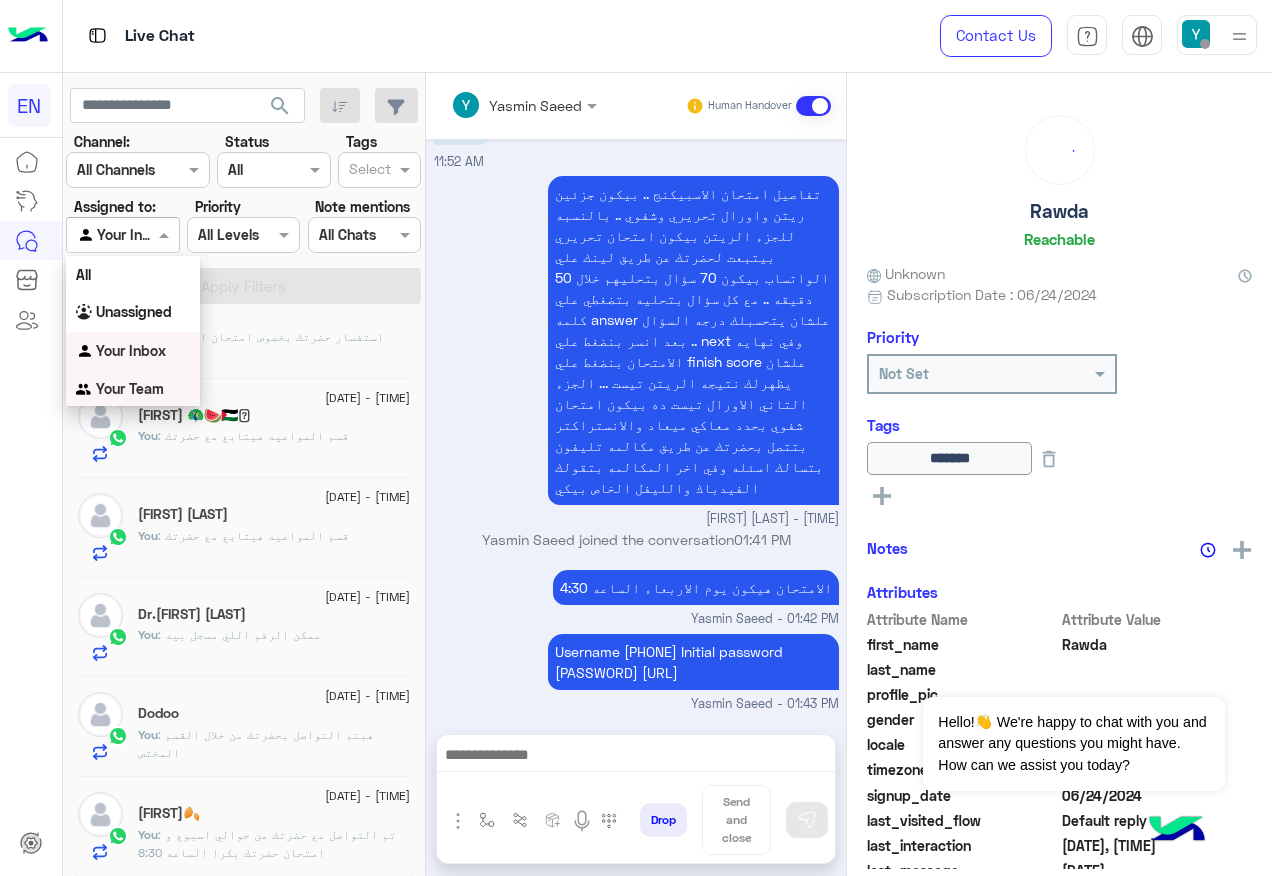 click on "Your Team" at bounding box center [130, 388] 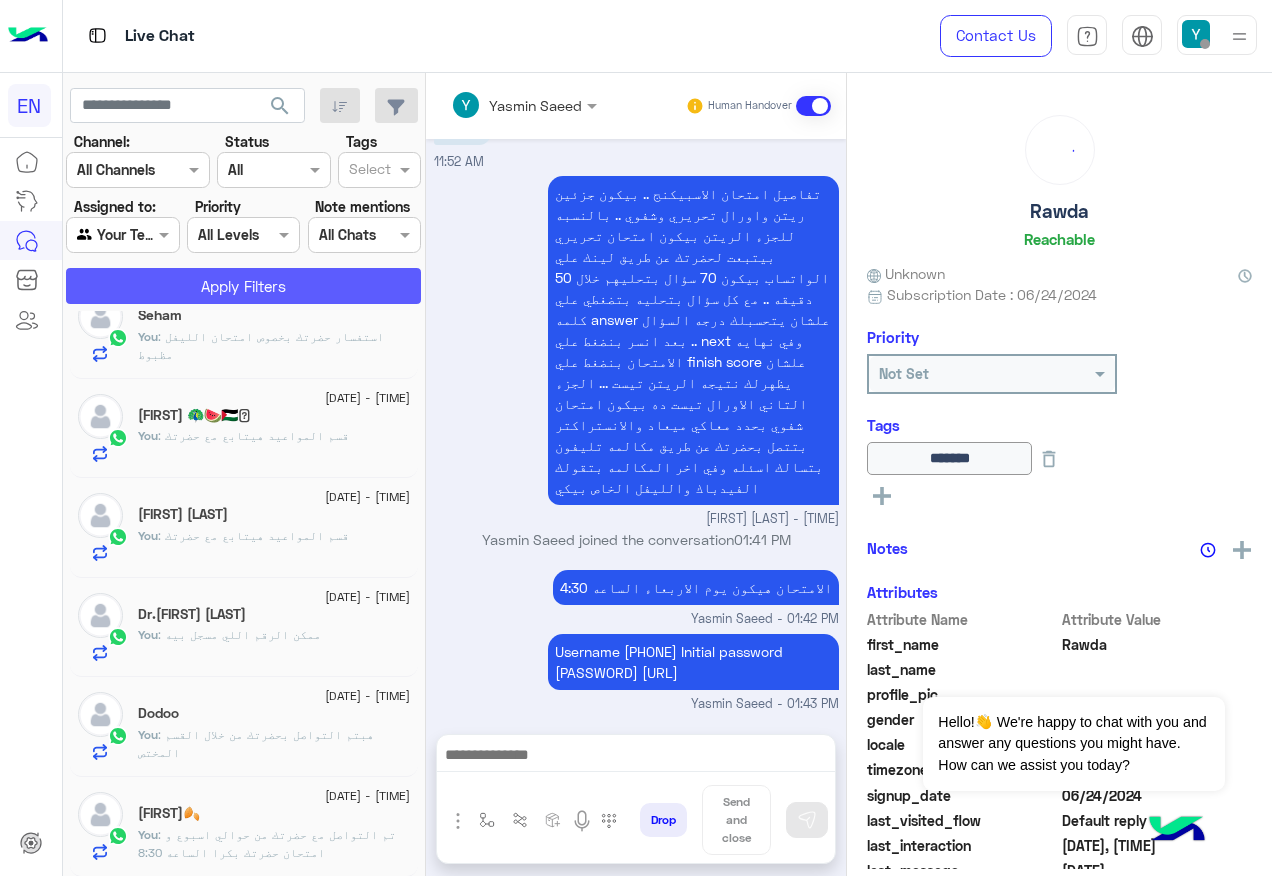click on "Apply Filters" 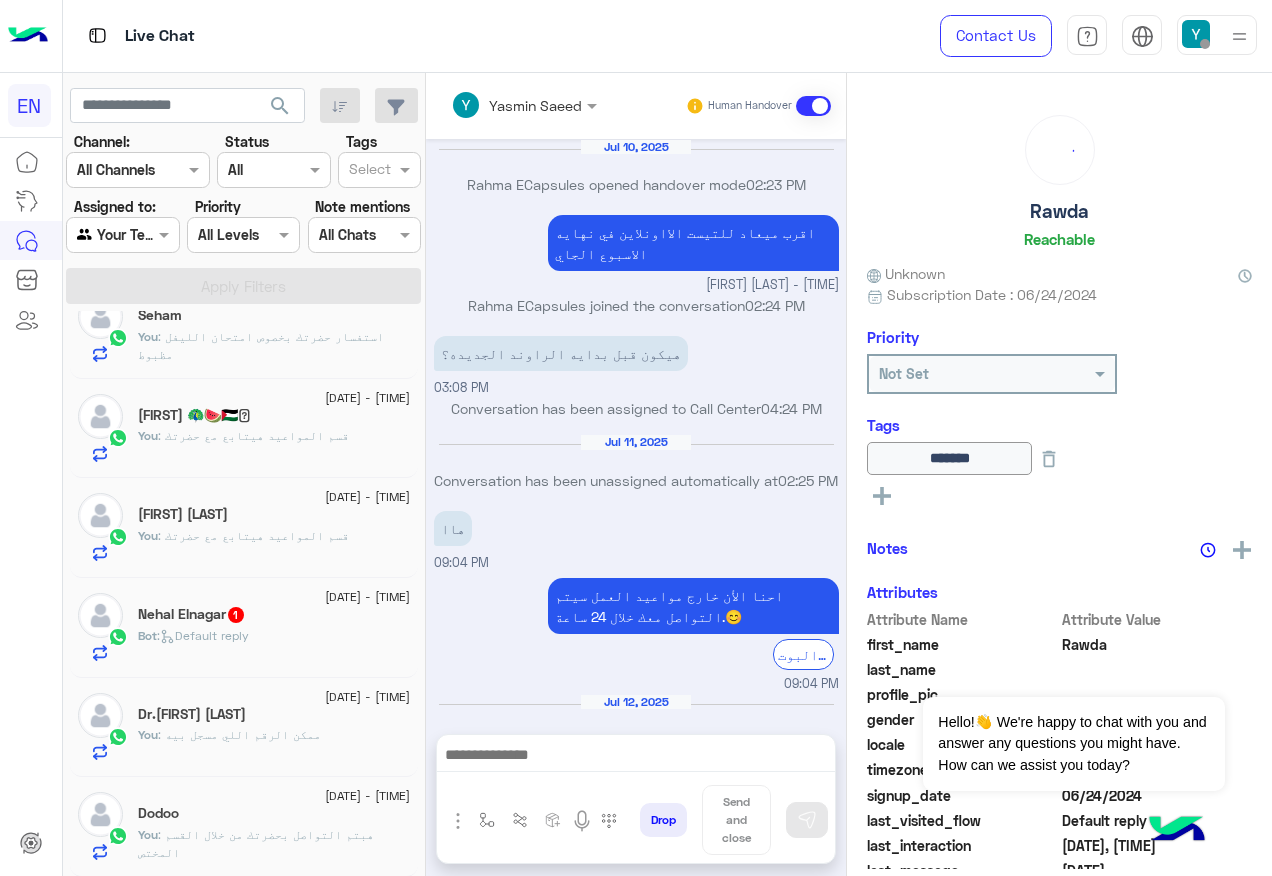scroll, scrollTop: 1198, scrollLeft: 0, axis: vertical 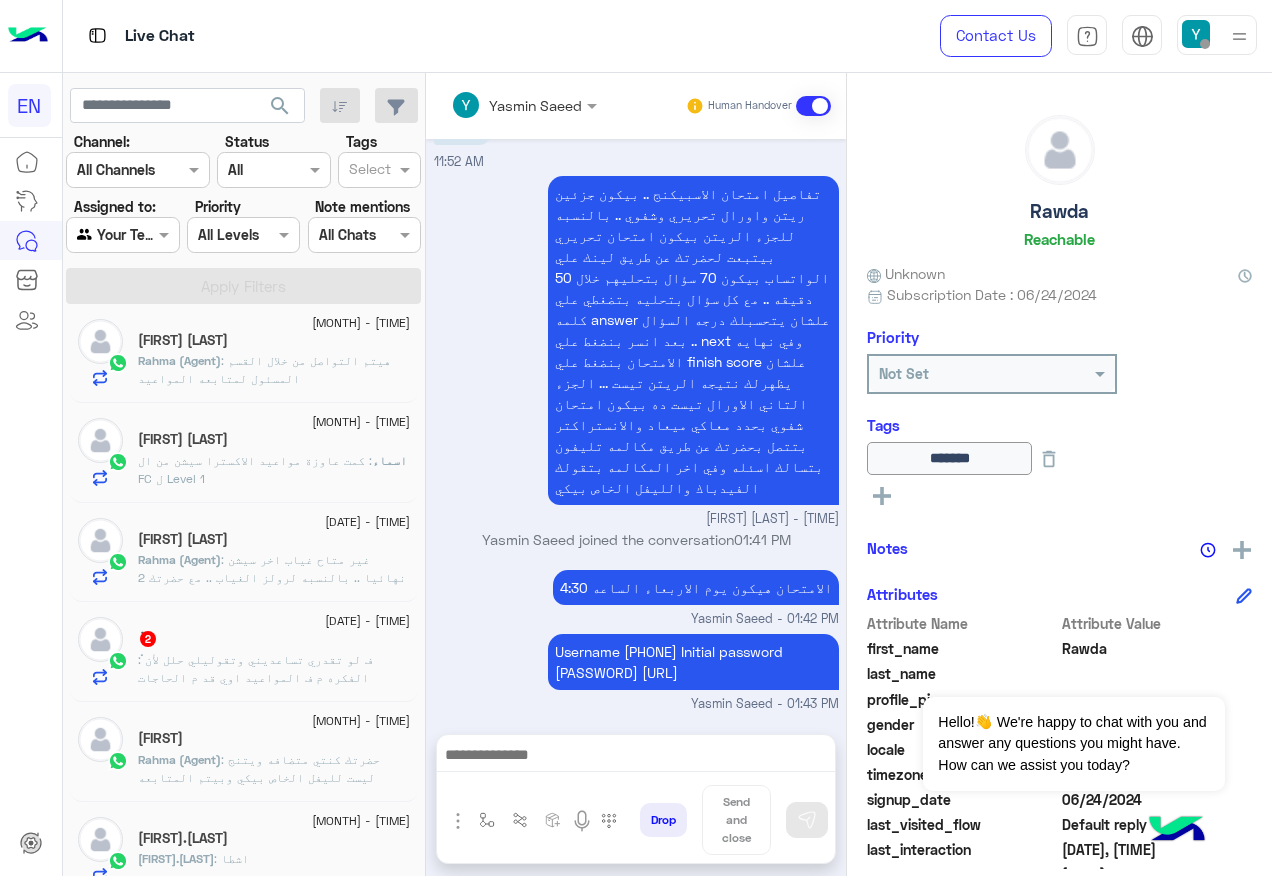 click on ": ف لو تقدري تساعديني وتقوليلي حلل لأن الفكره م ف المواعيد اوي
قد م الحاجات الكتيره اللي عندي
محتاجه وقت
والكورس برضو محتاج وقت ع شان تطبق وتشوف فيديوهات أكتر وحضرتك فاهم
ف لو ينفع أتحط Wetting شهر مثلا أظبط اموري
وأخش تاني مع الرواند اللي بعدها ف level 3" 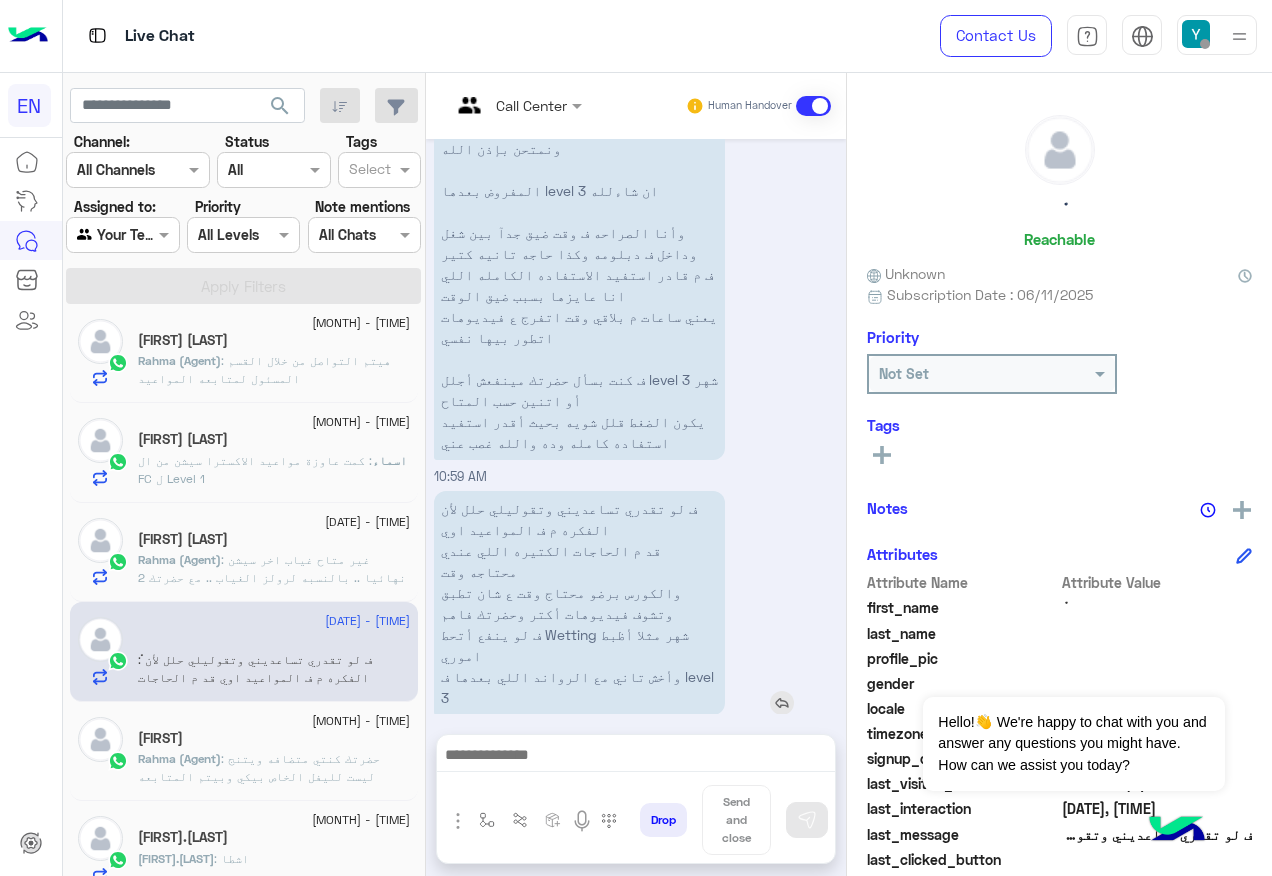 scroll, scrollTop: 1564, scrollLeft: 0, axis: vertical 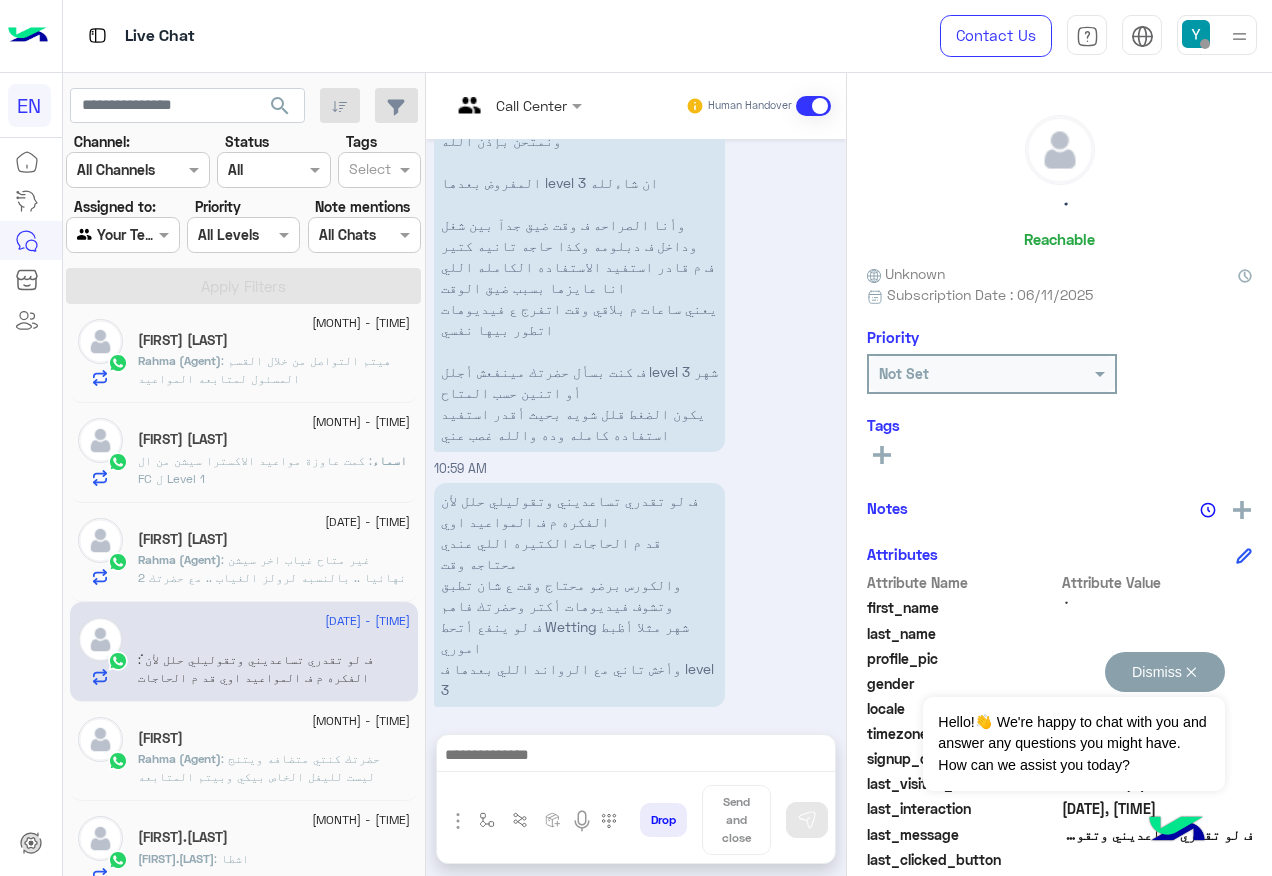 click on "Dismiss ✕" at bounding box center (1165, 672) 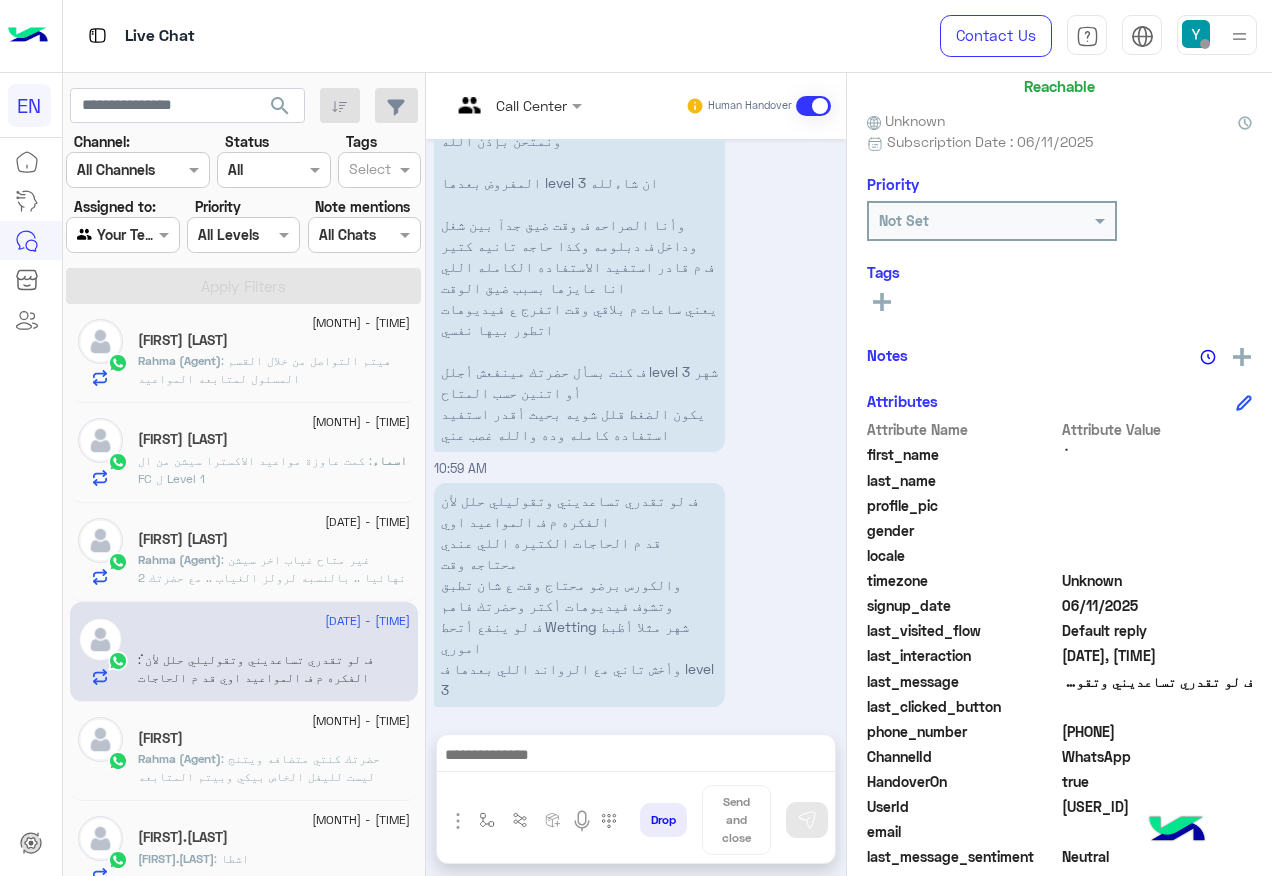 scroll, scrollTop: 201, scrollLeft: 0, axis: vertical 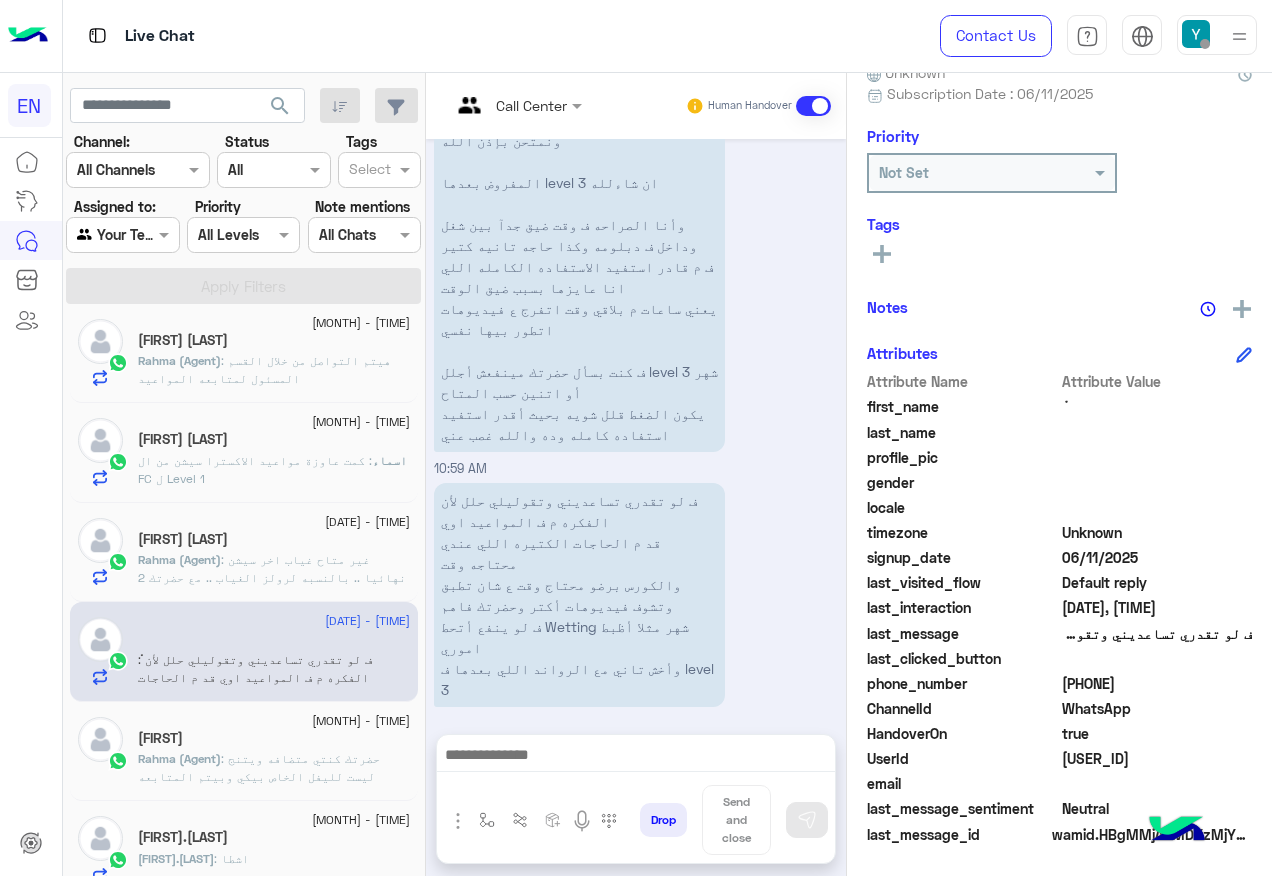 click on "[PHONE]" 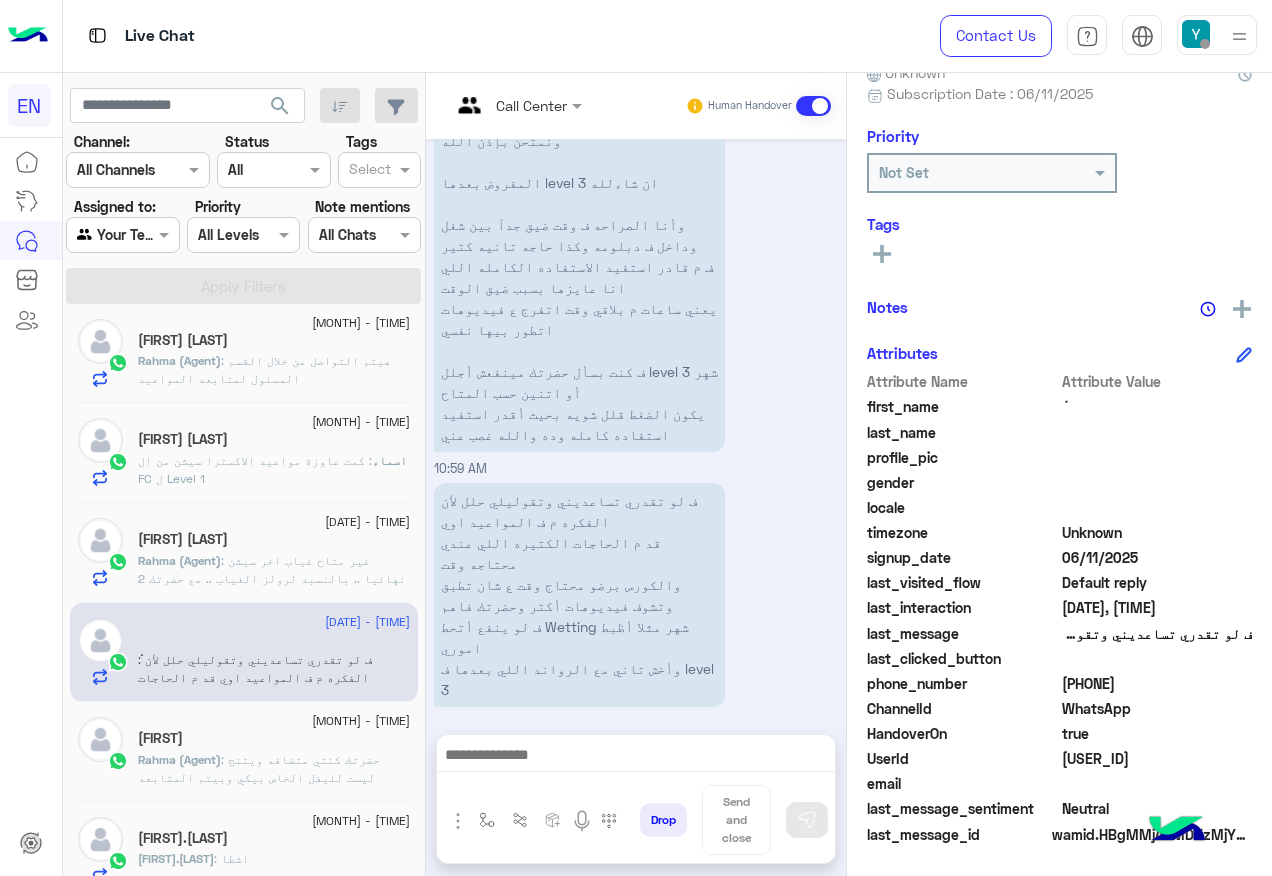 scroll, scrollTop: 1311, scrollLeft: 0, axis: vertical 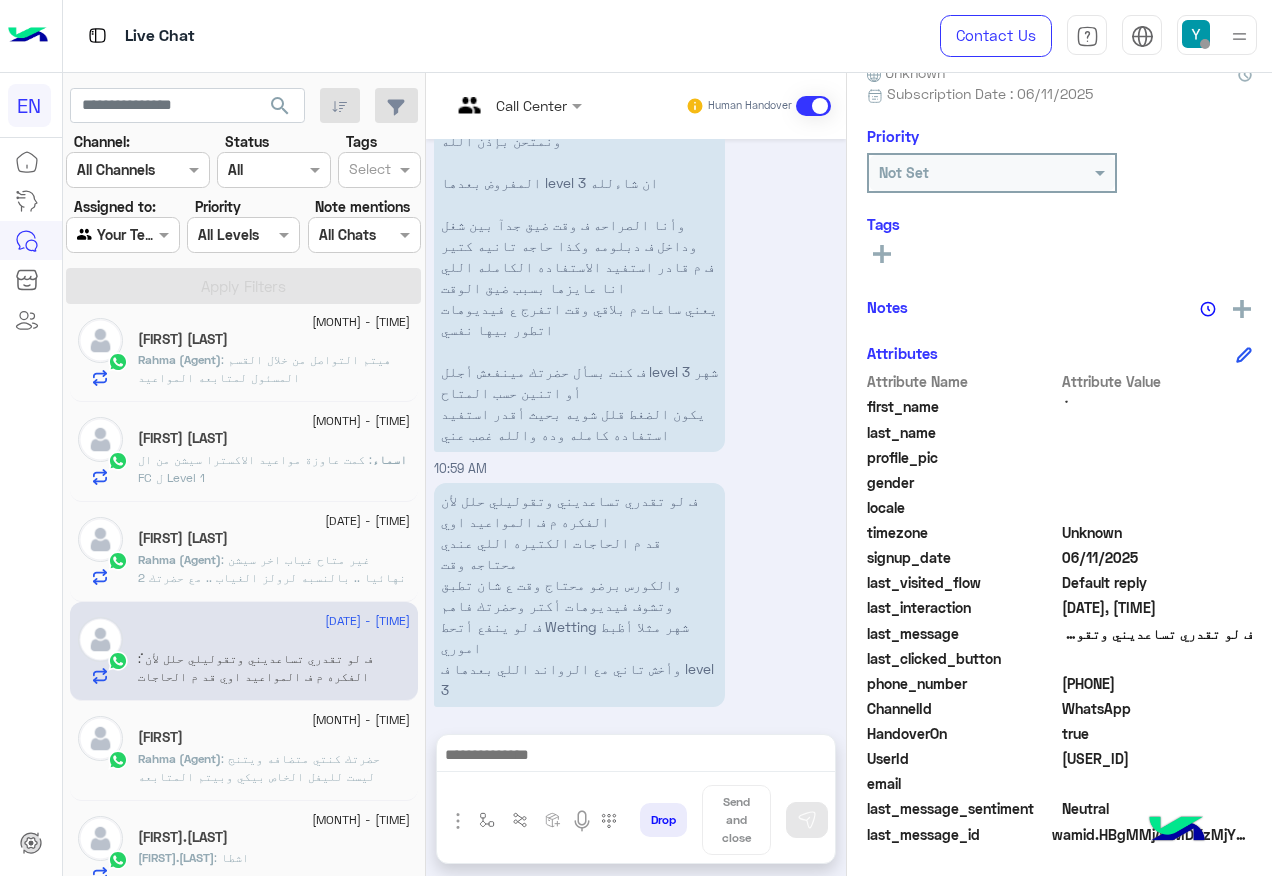 click at bounding box center (636, 757) 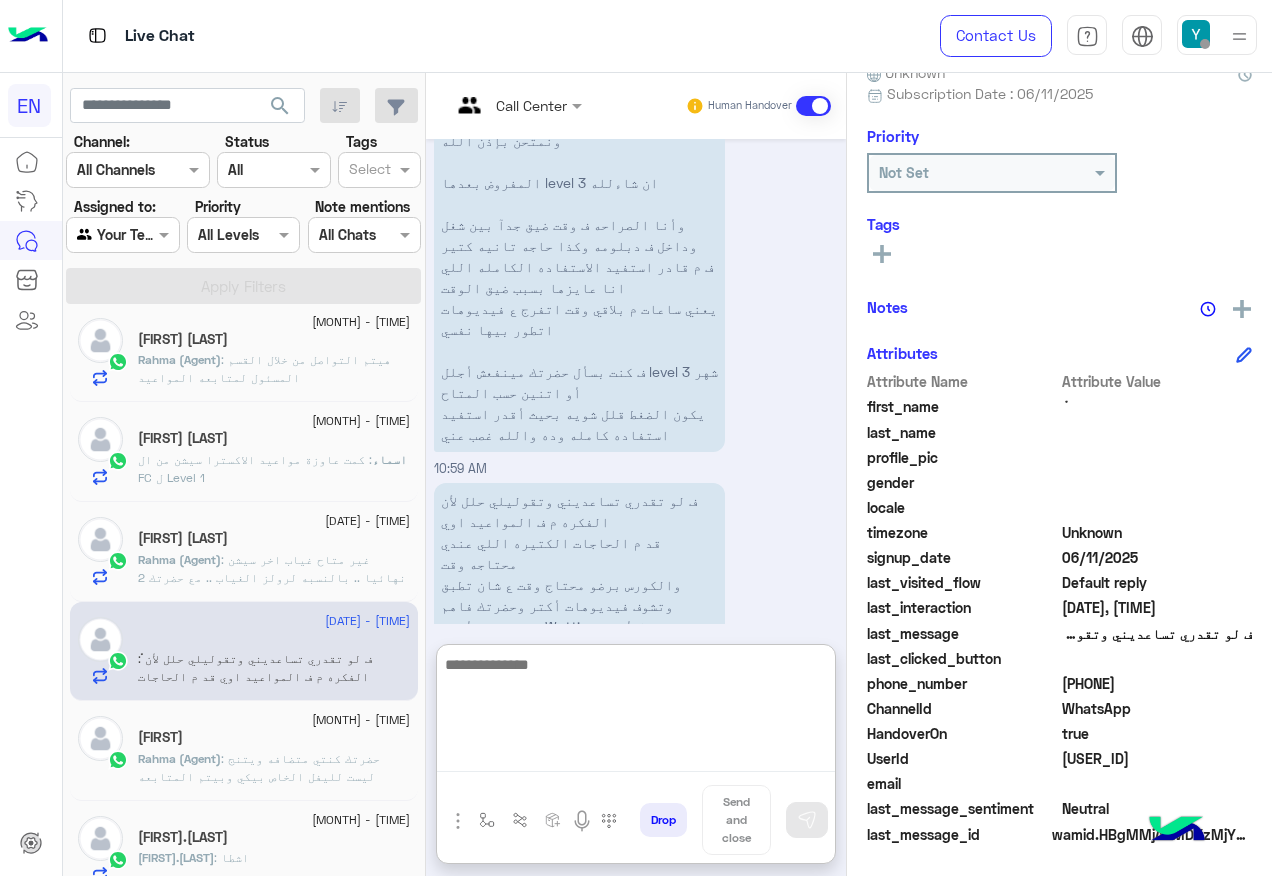 scroll, scrollTop: 1654, scrollLeft: 0, axis: vertical 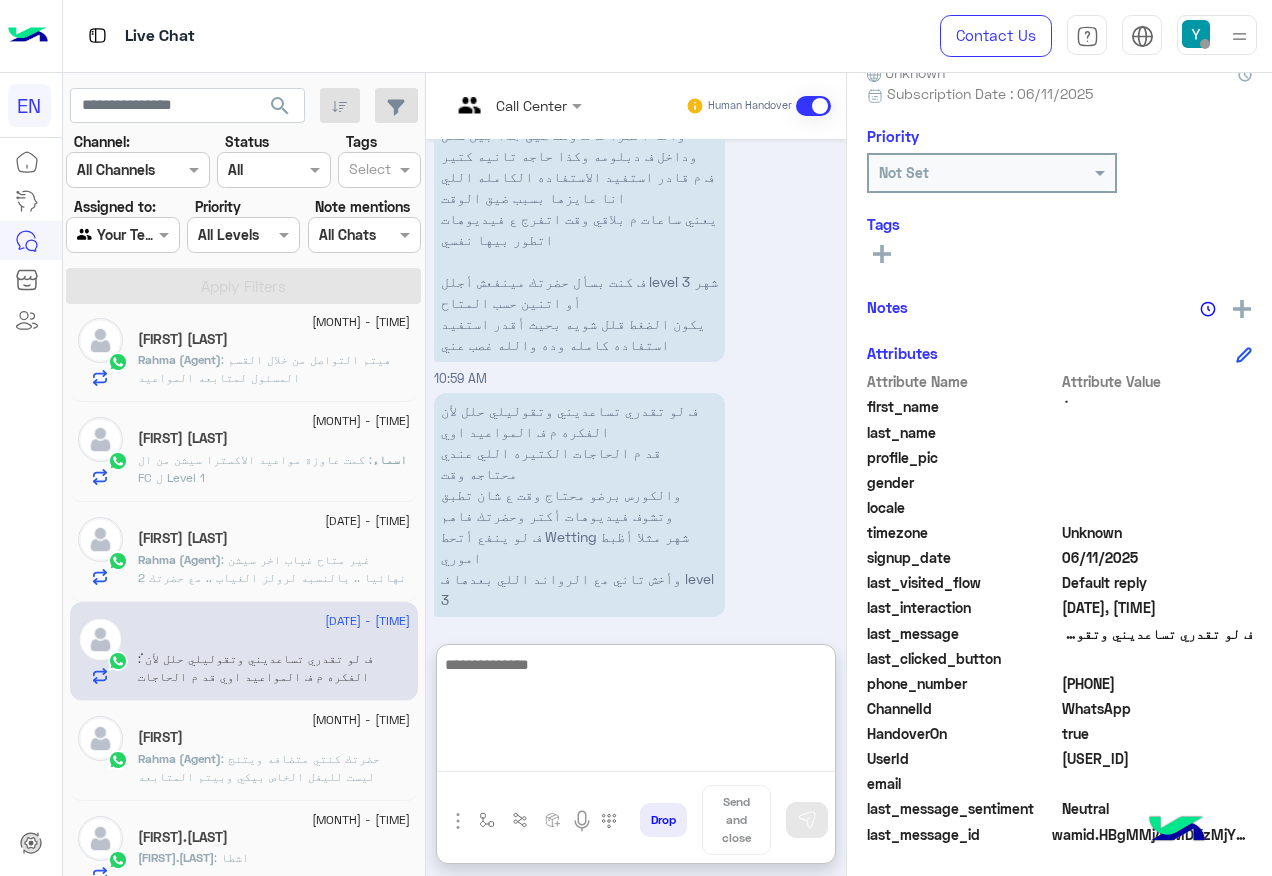 click at bounding box center [636, 712] 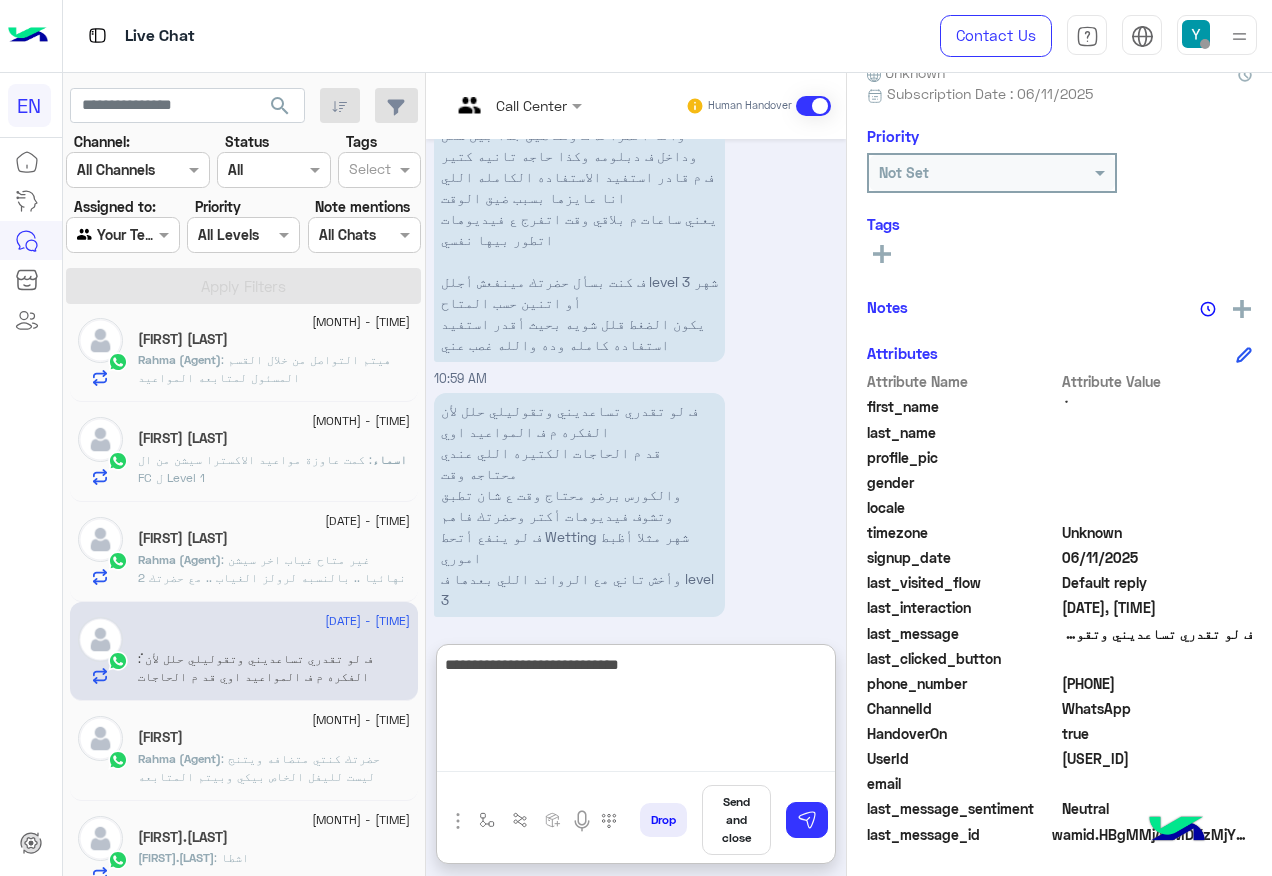 type on "**********" 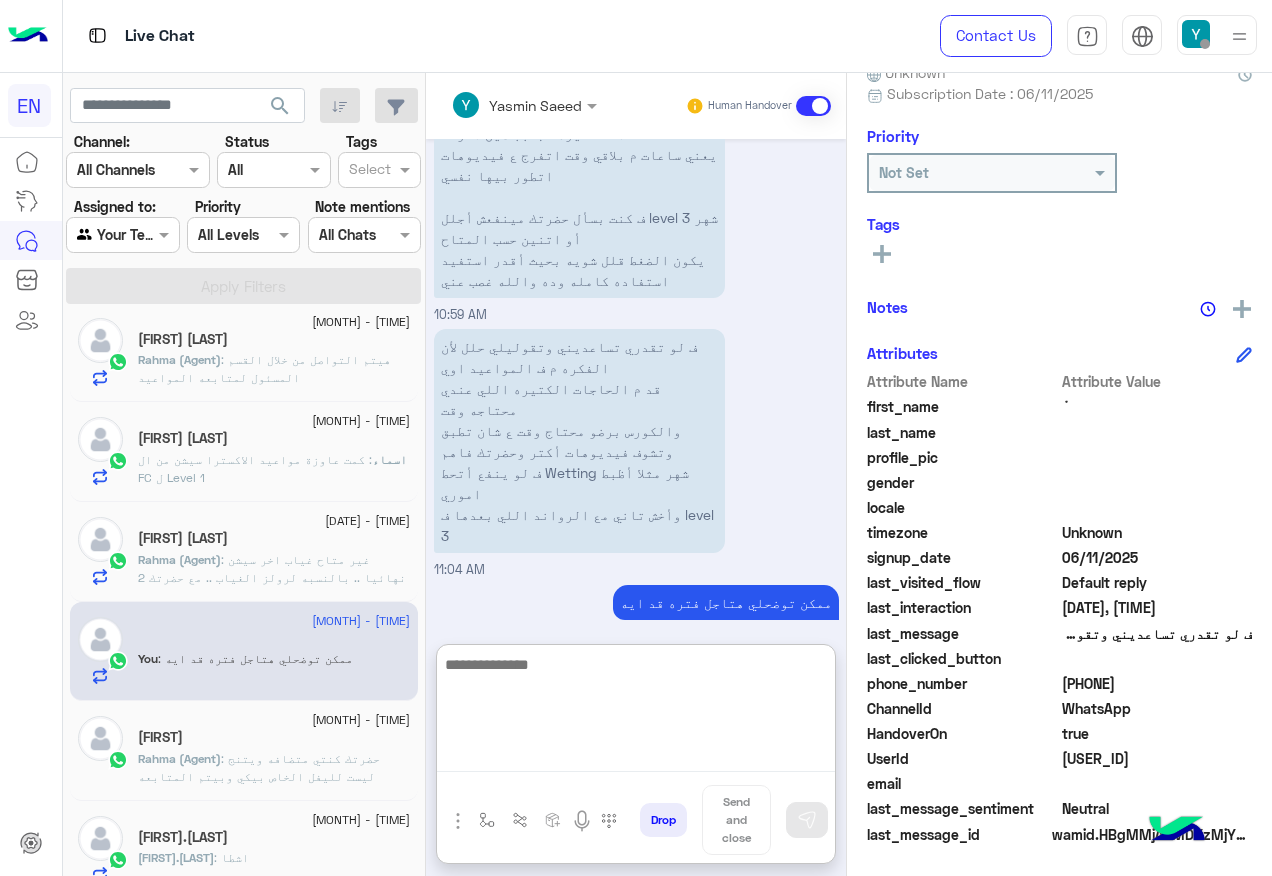 scroll, scrollTop: 1754, scrollLeft: 0, axis: vertical 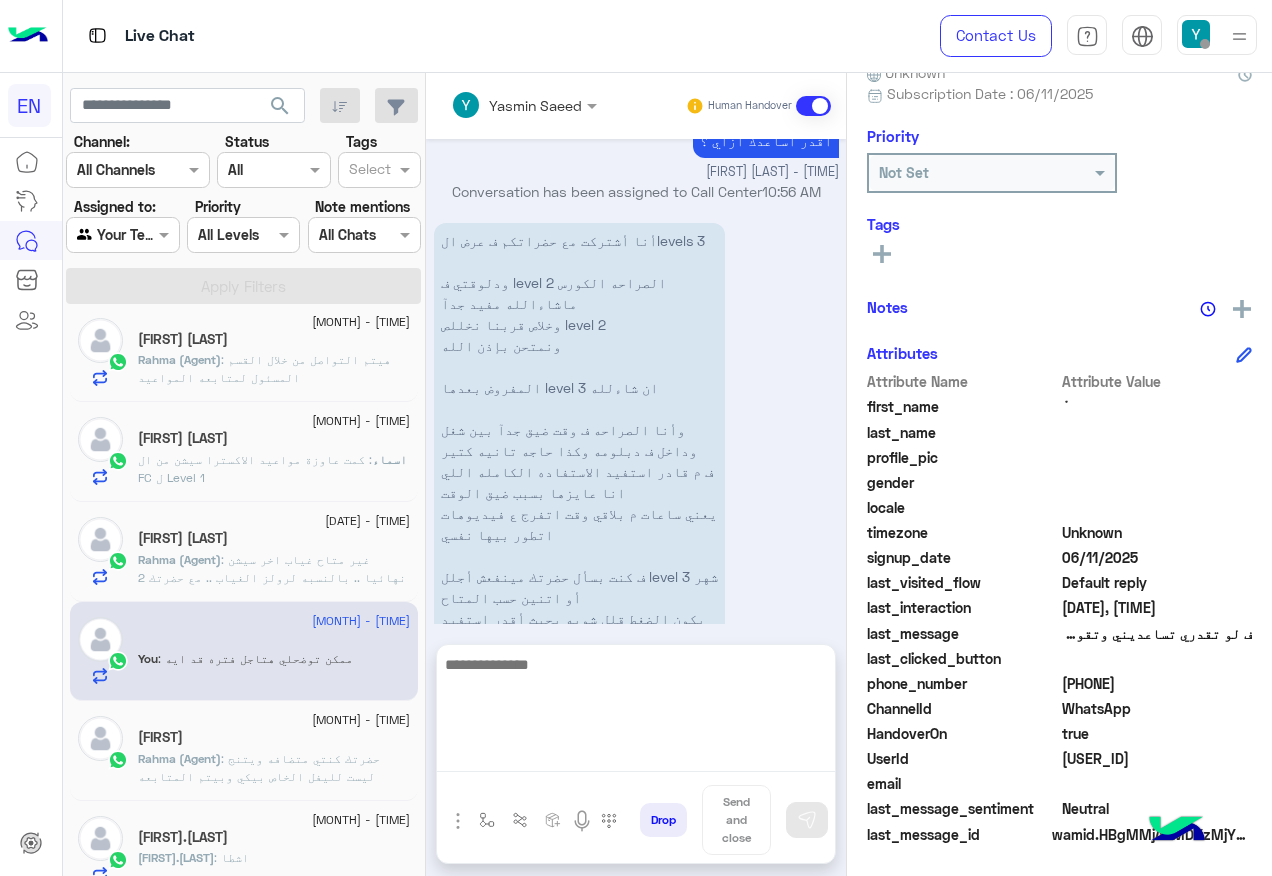 click on "اسماء" 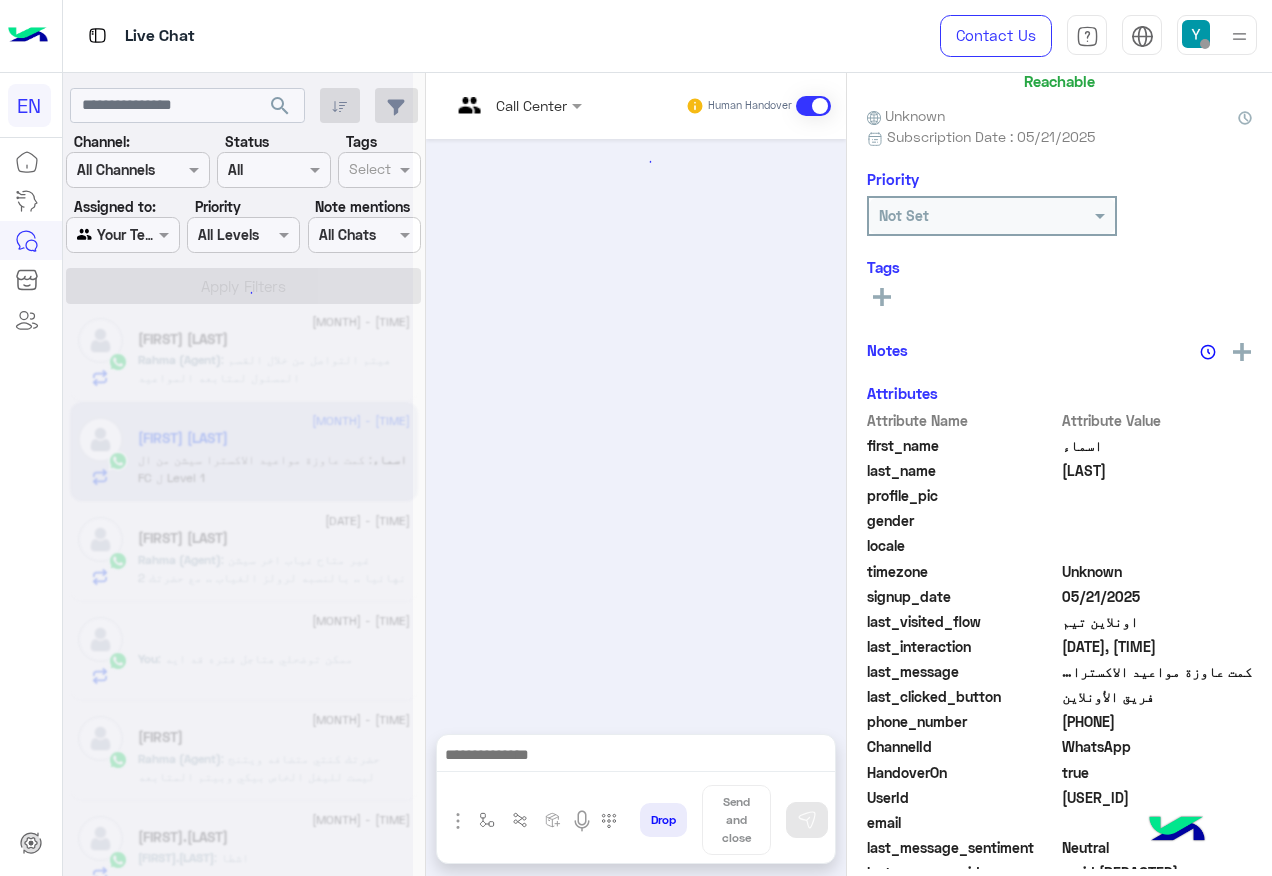 scroll, scrollTop: 197, scrollLeft: 0, axis: vertical 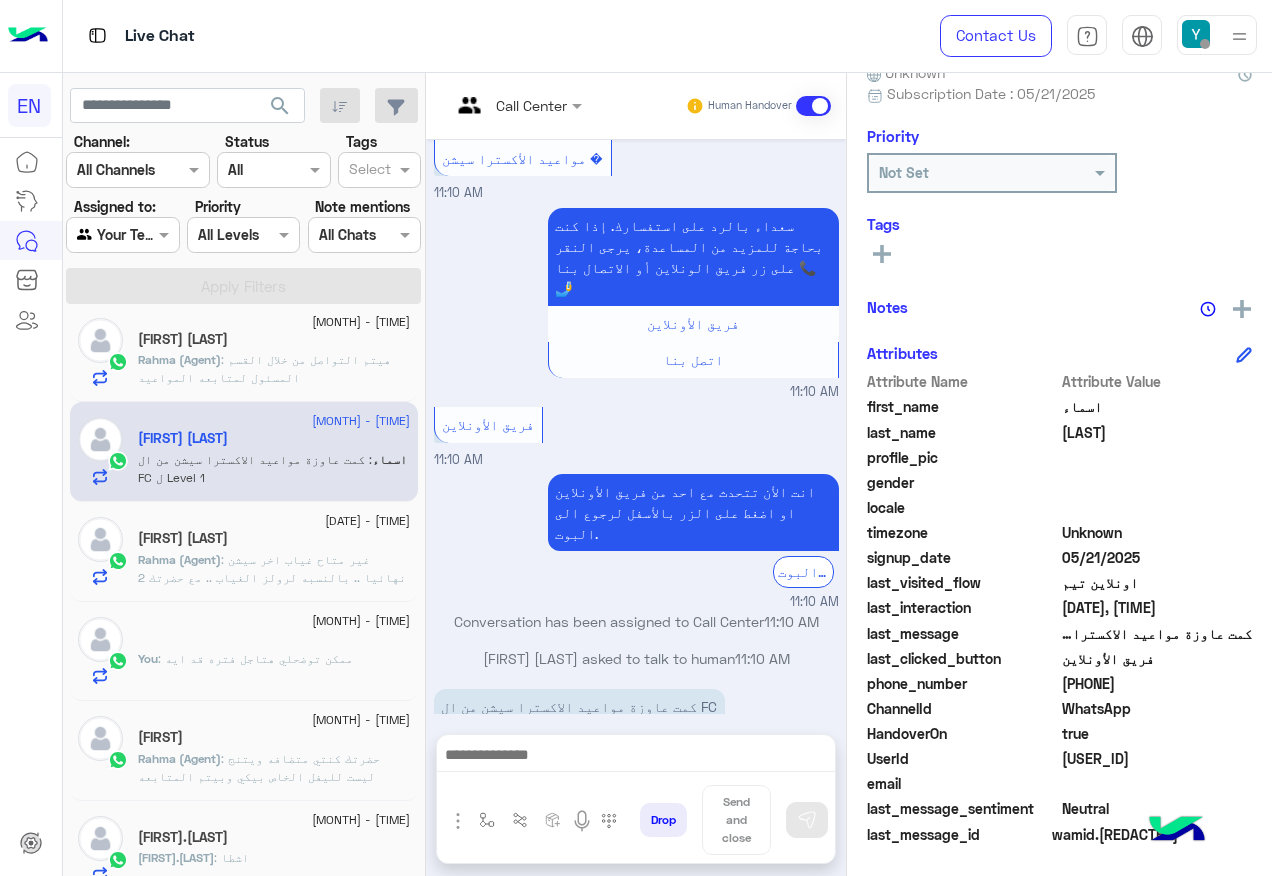click on "[NUMBER]" 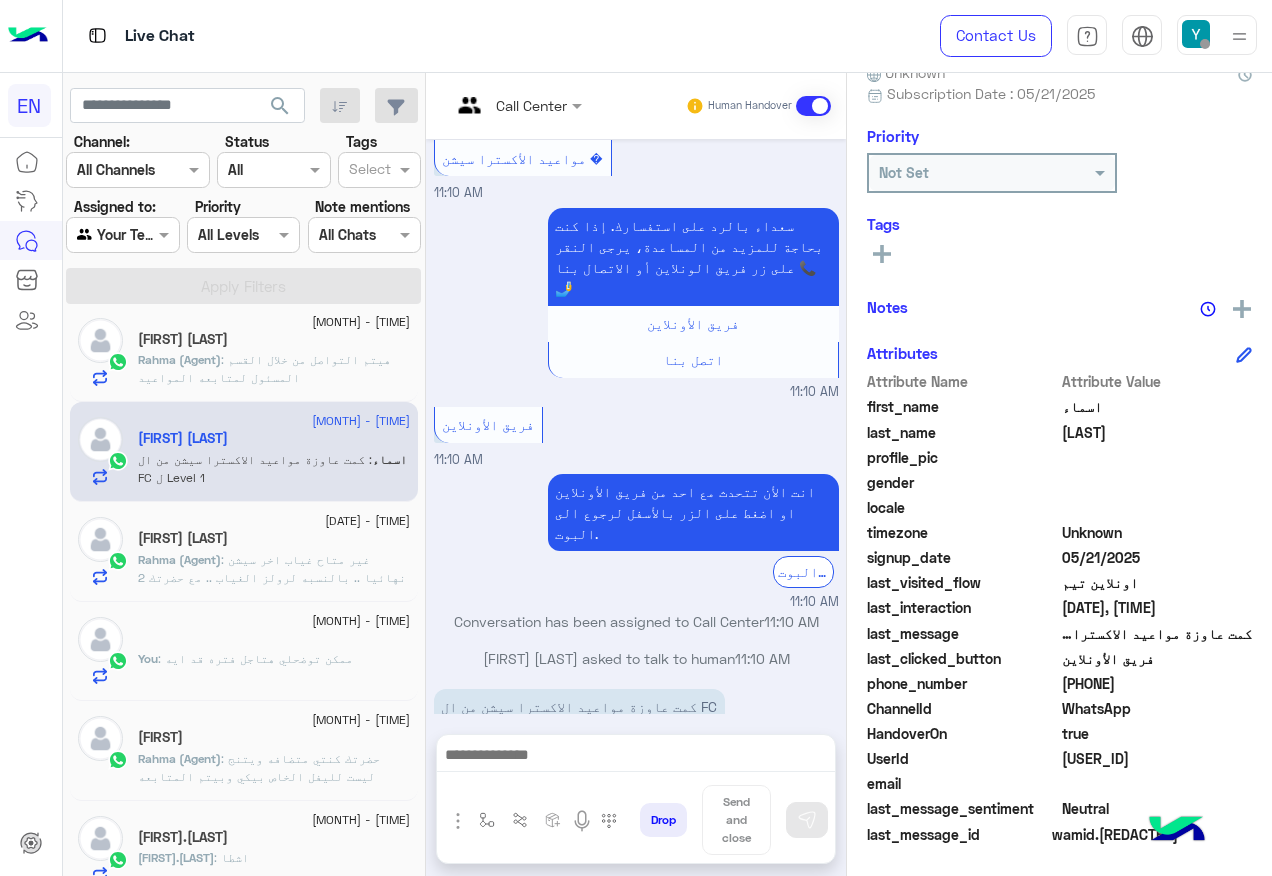 click at bounding box center [636, 760] 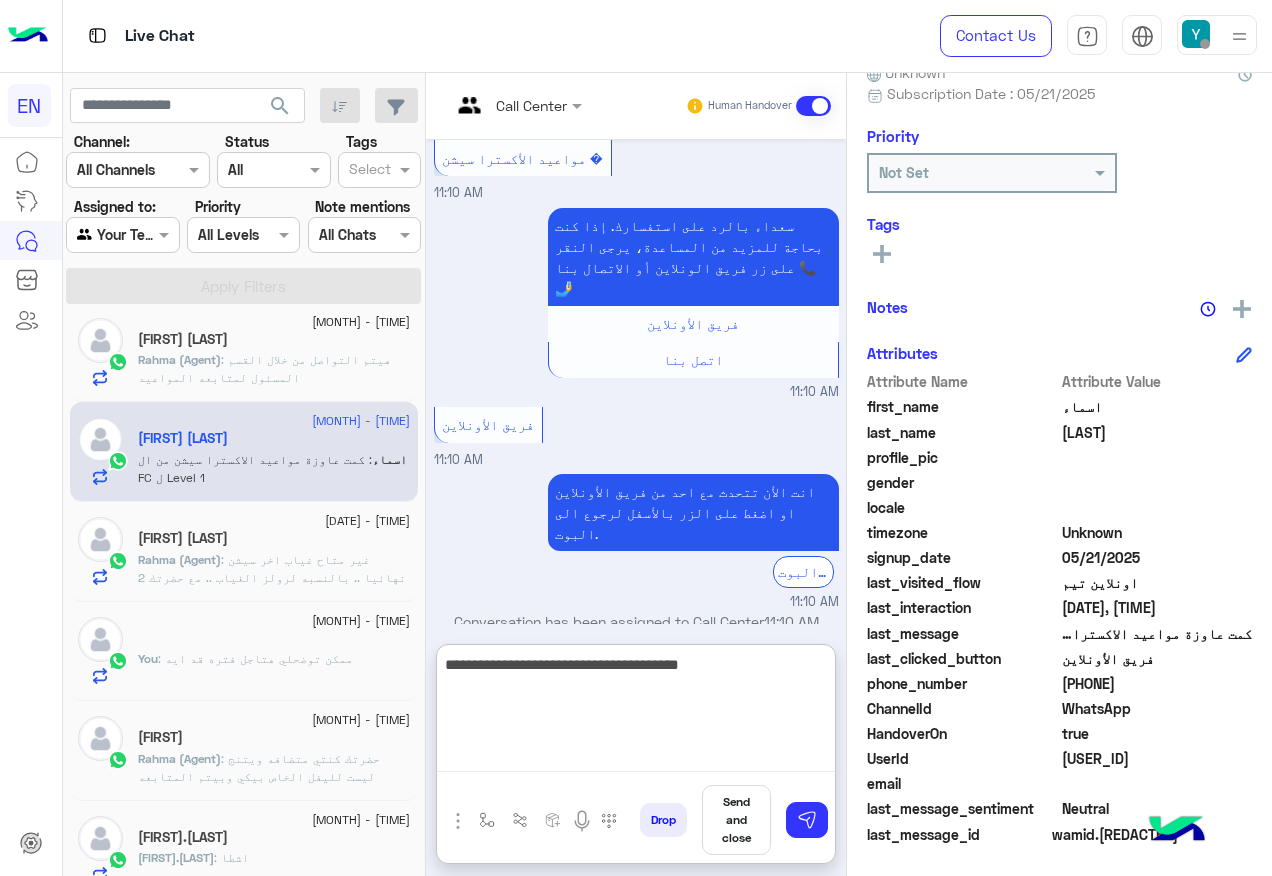 type on "**********" 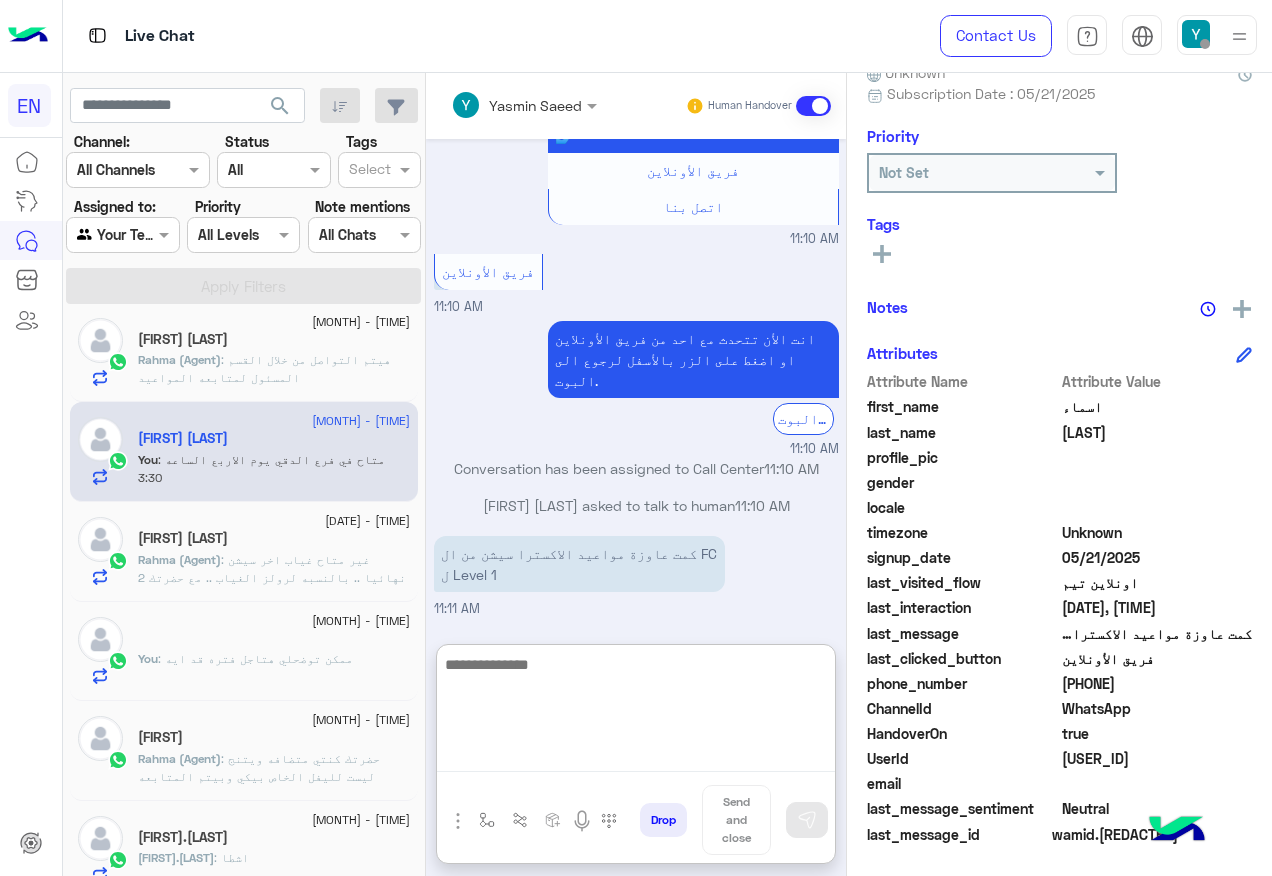 scroll, scrollTop: 1503, scrollLeft: 0, axis: vertical 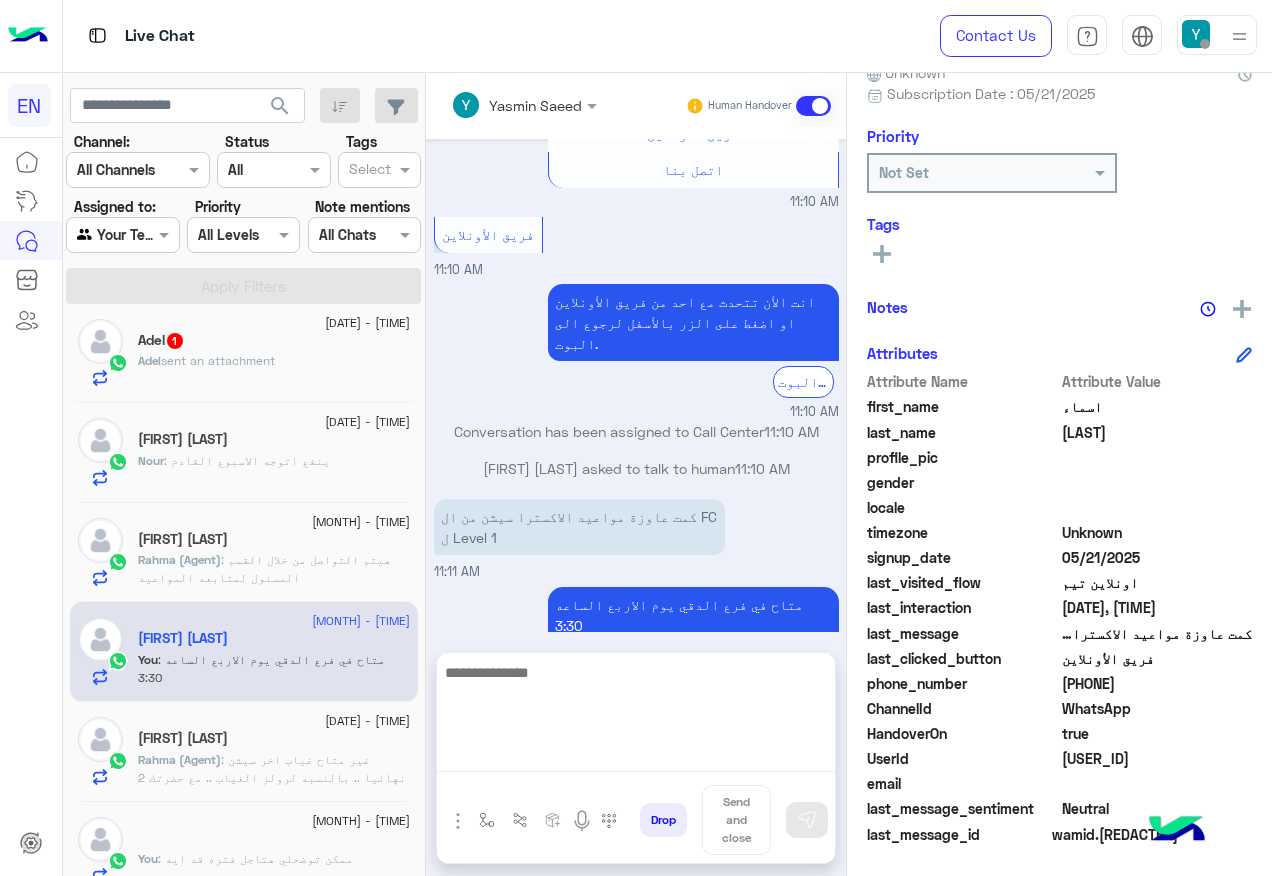 click on "Nour : ينفع اتوجه الاسبوع القادم" 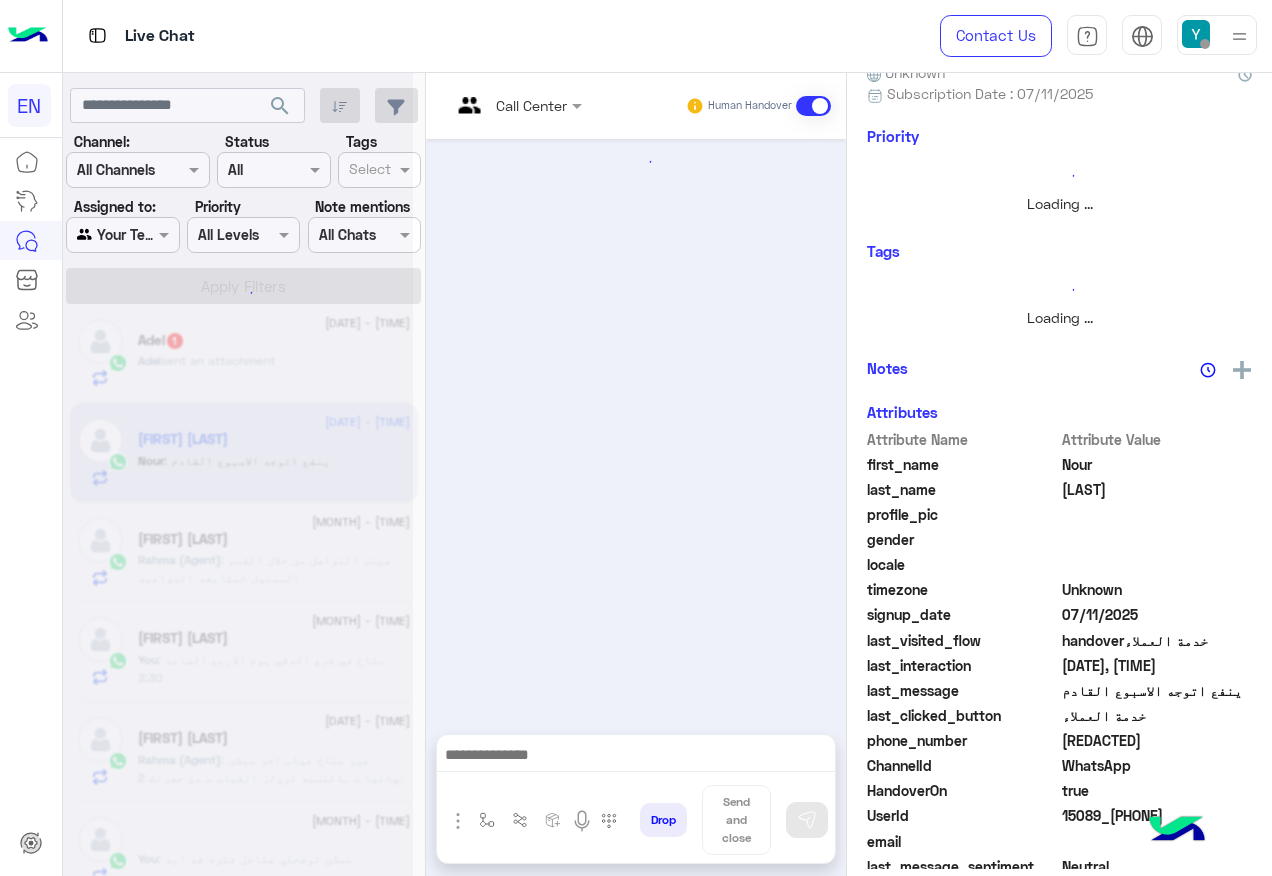 scroll, scrollTop: 158, scrollLeft: 0, axis: vertical 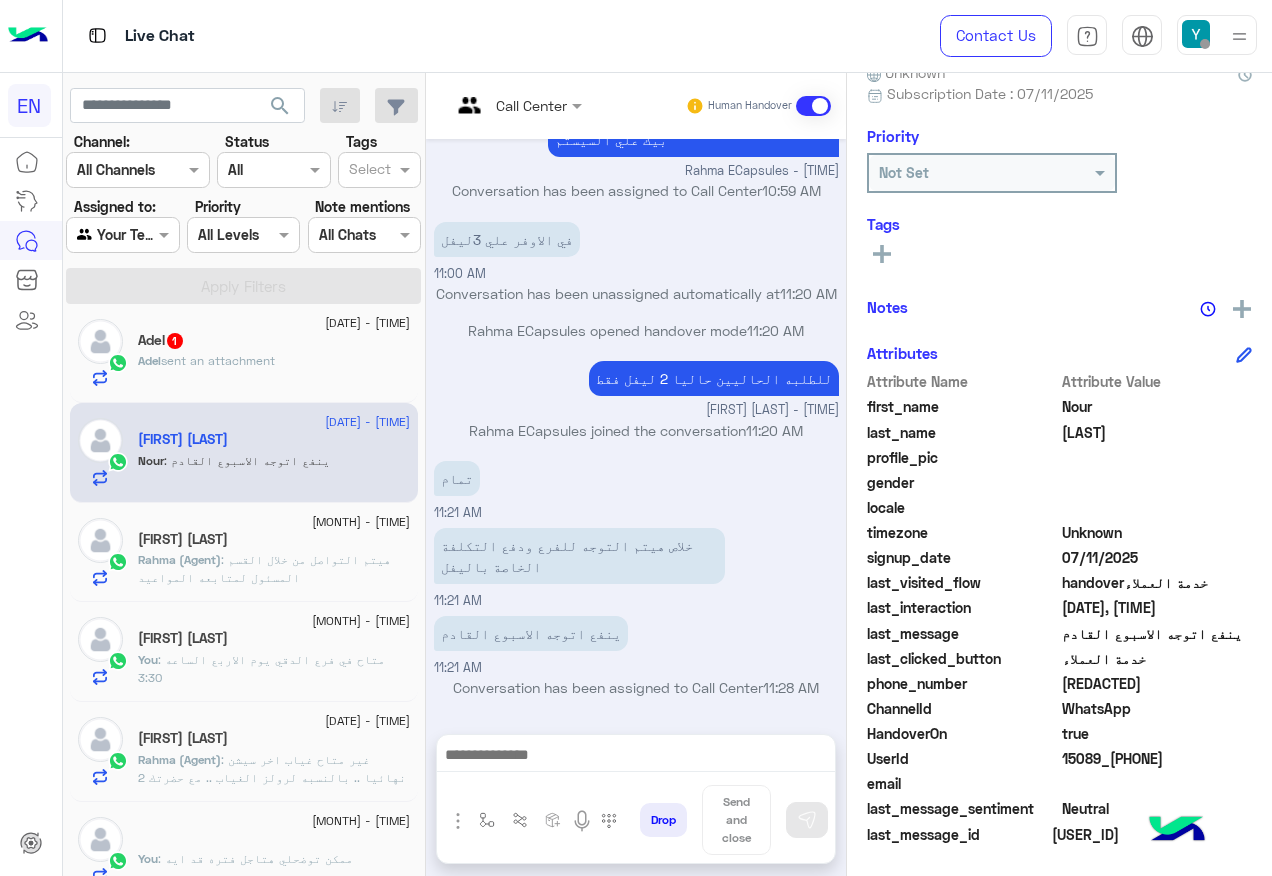 click on "201143848583" 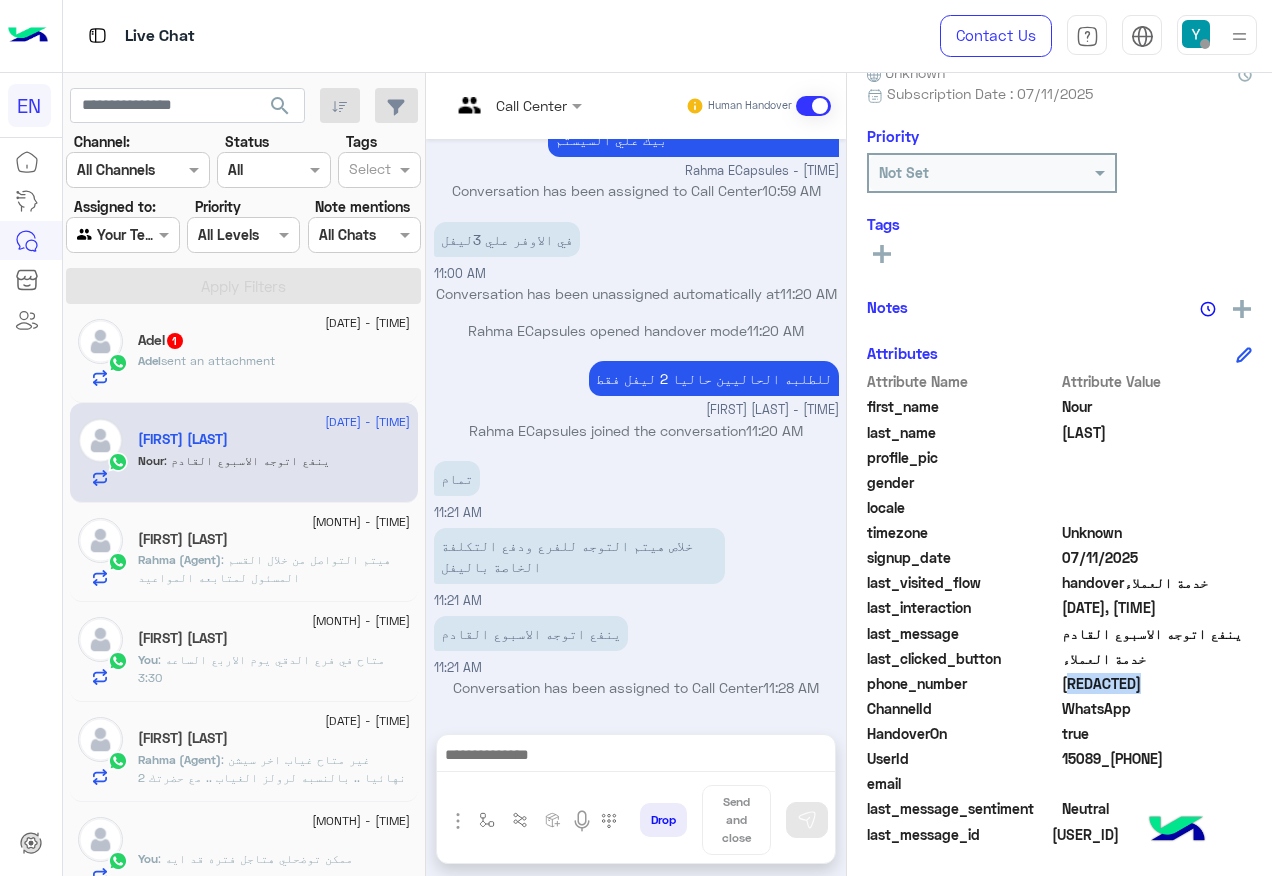 click on "201143848583" 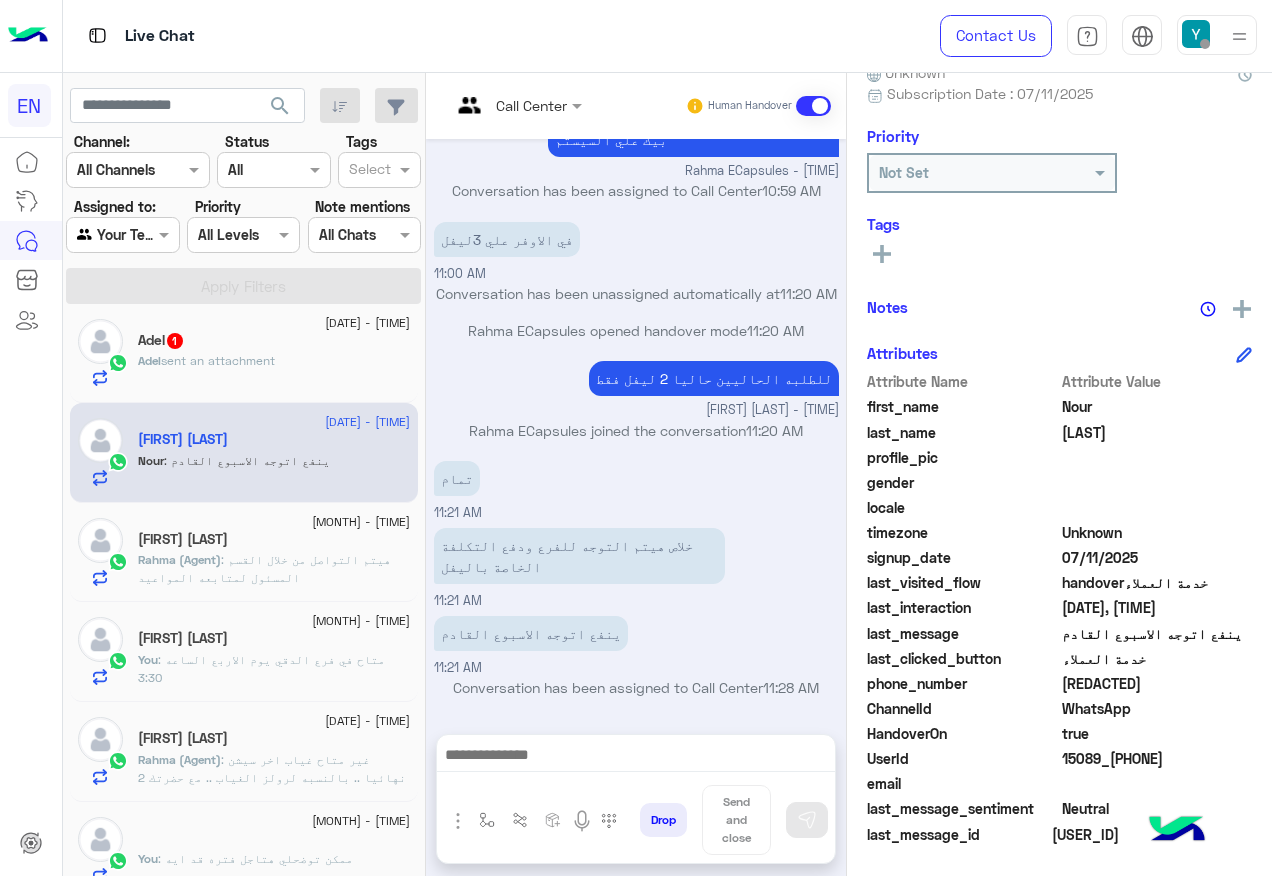 click at bounding box center (636, 757) 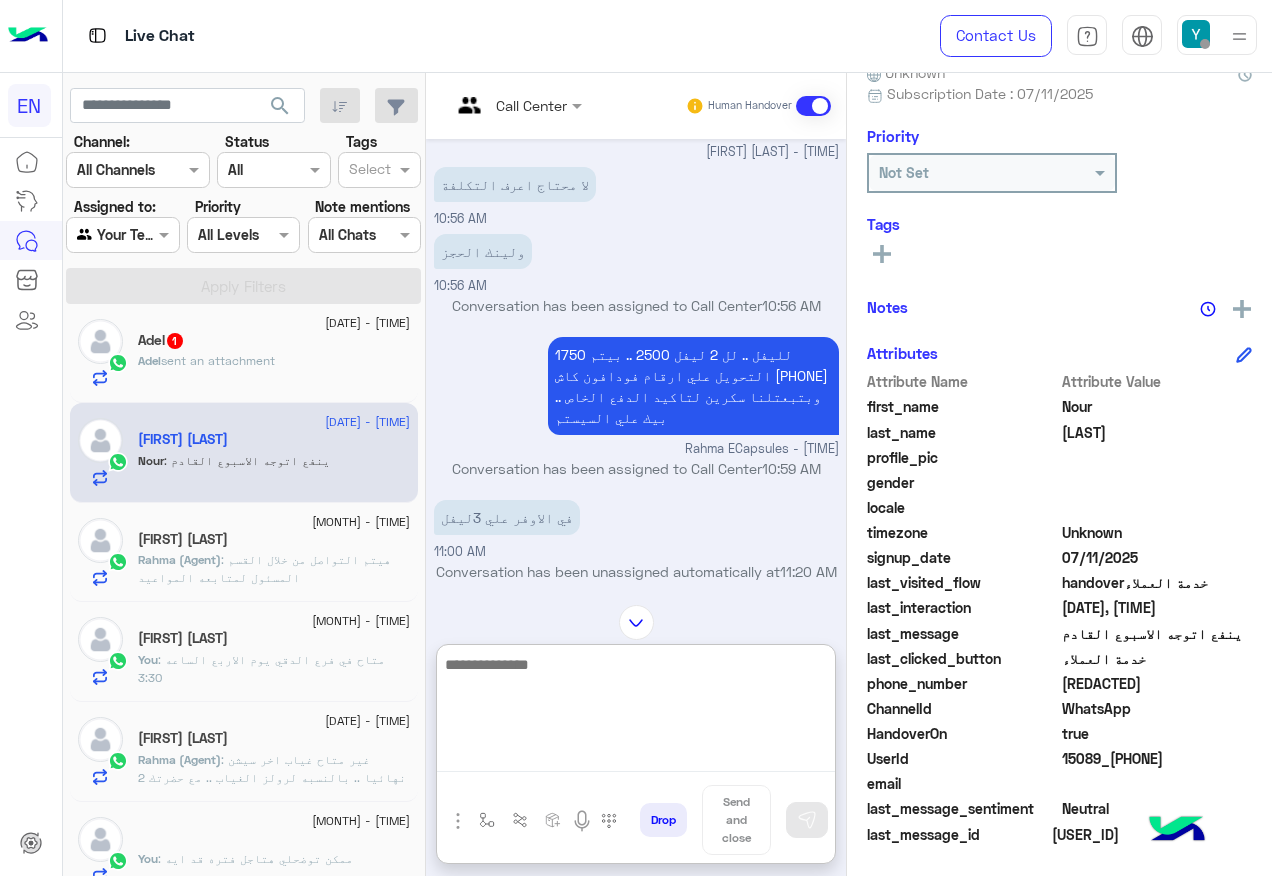 scroll, scrollTop: 770, scrollLeft: 0, axis: vertical 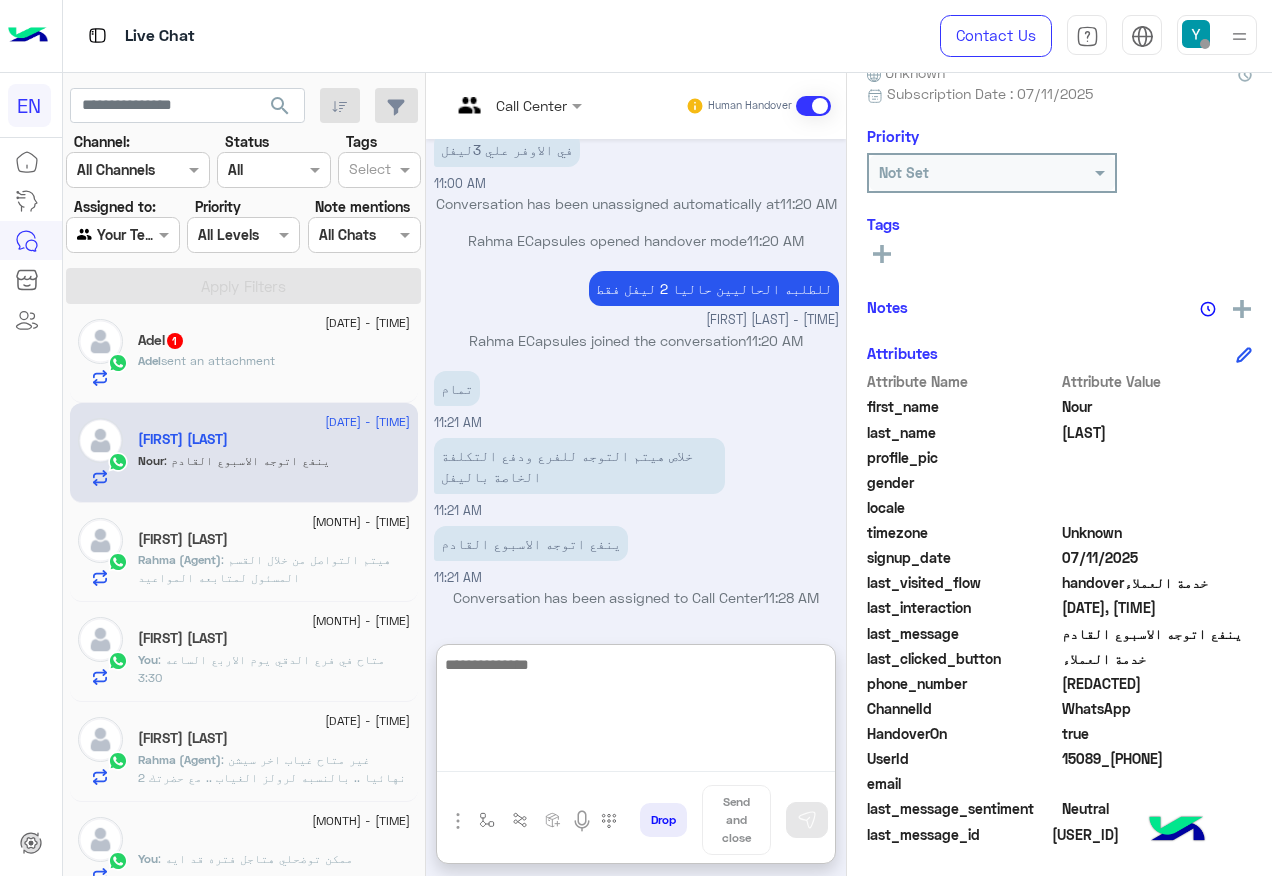 click at bounding box center (636, 712) 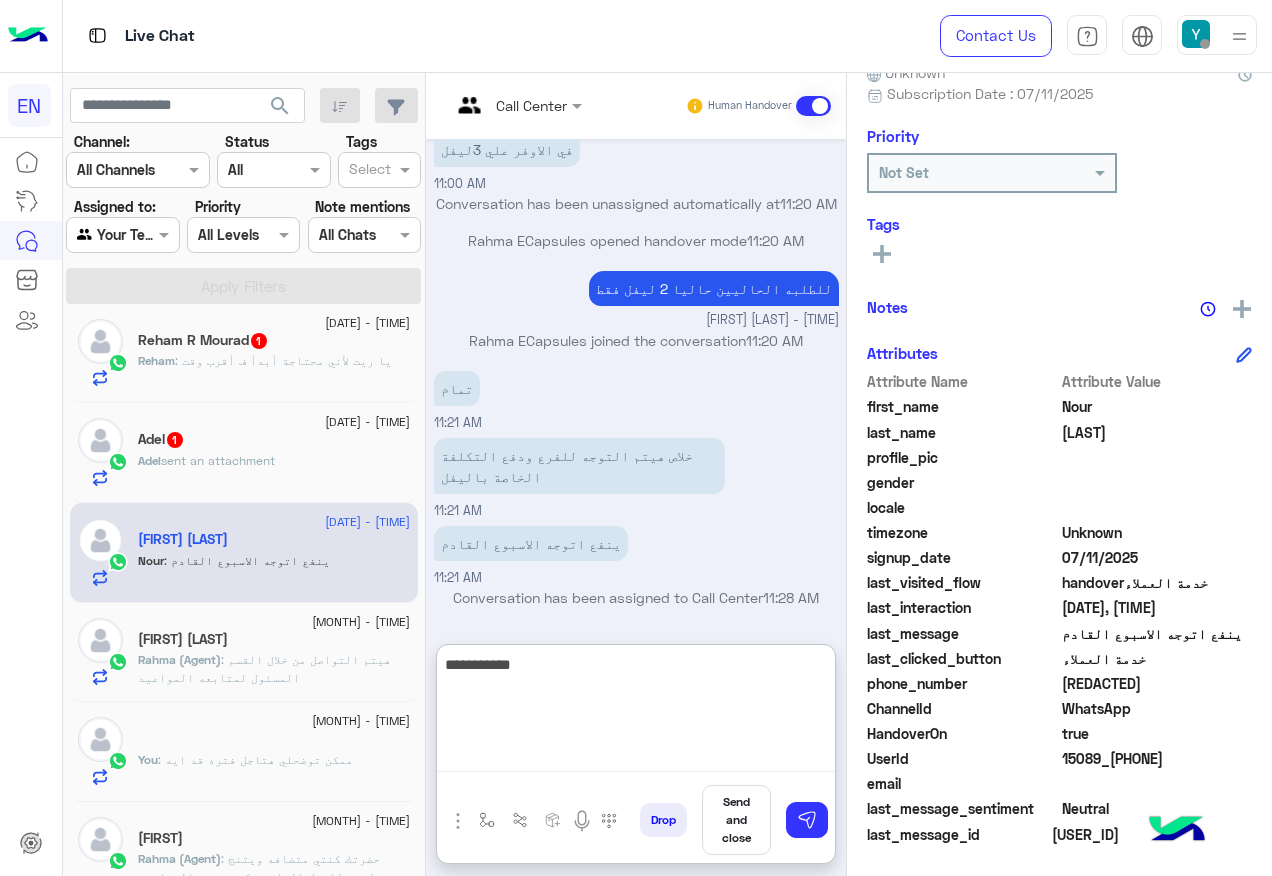 type on "**********" 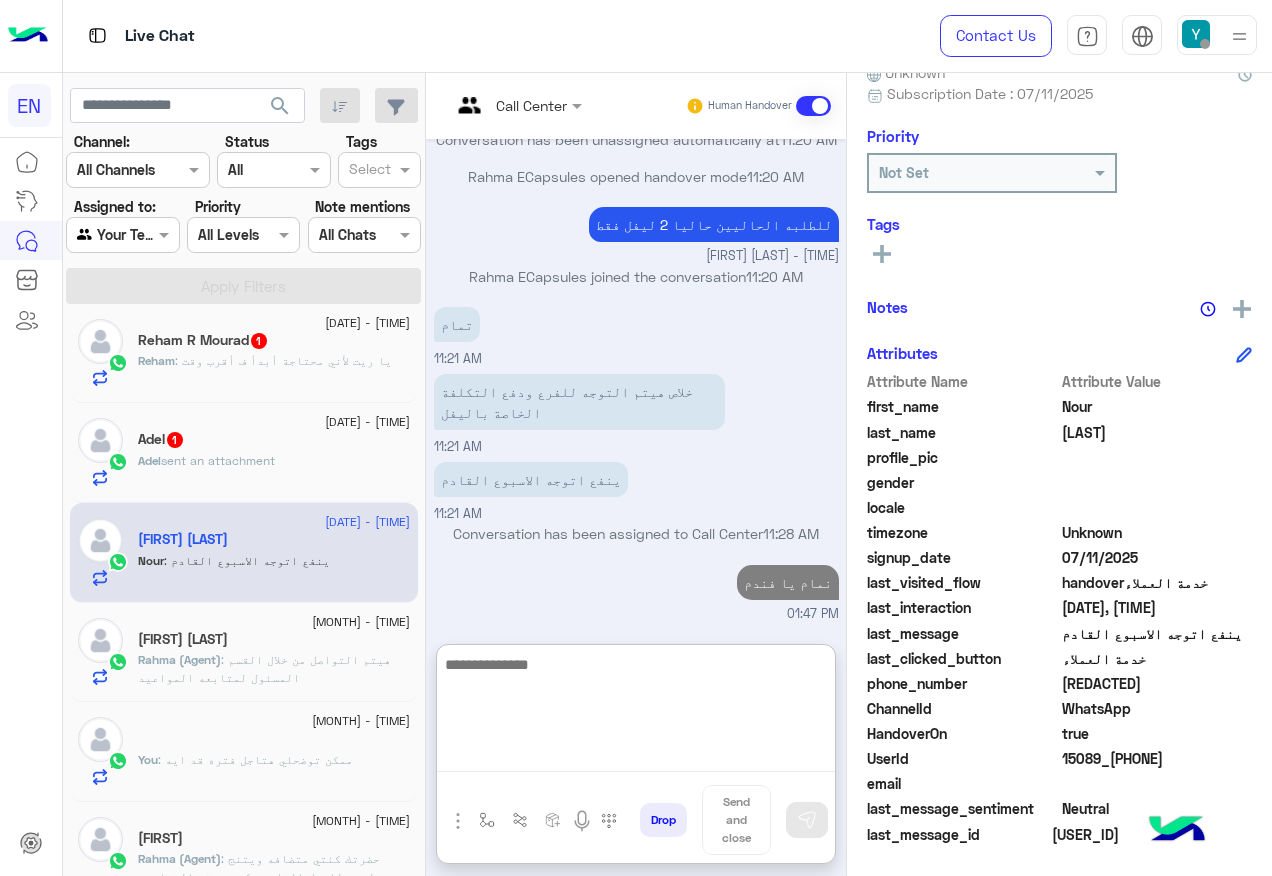 scroll, scrollTop: 871, scrollLeft: 0, axis: vertical 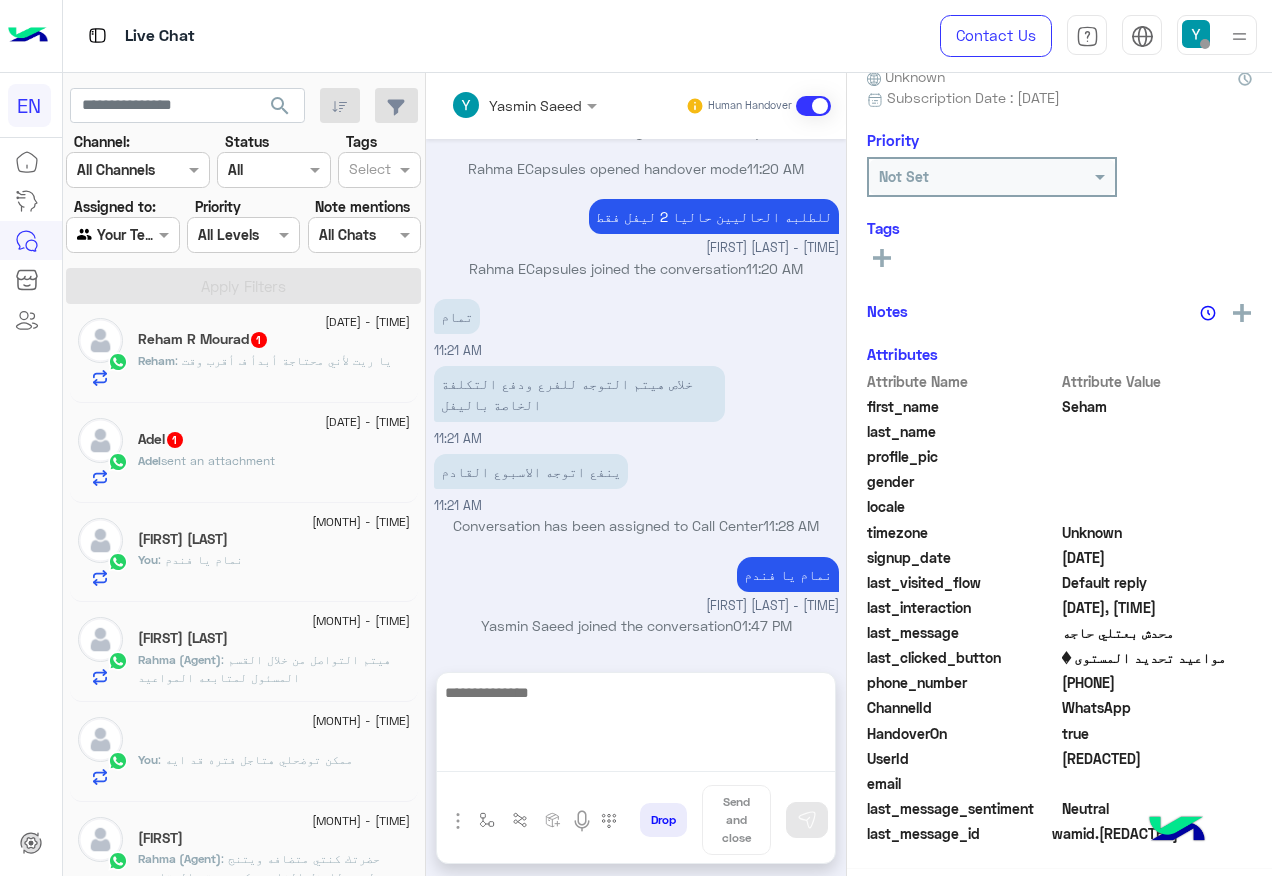 click on "Adel  sent an attachment" 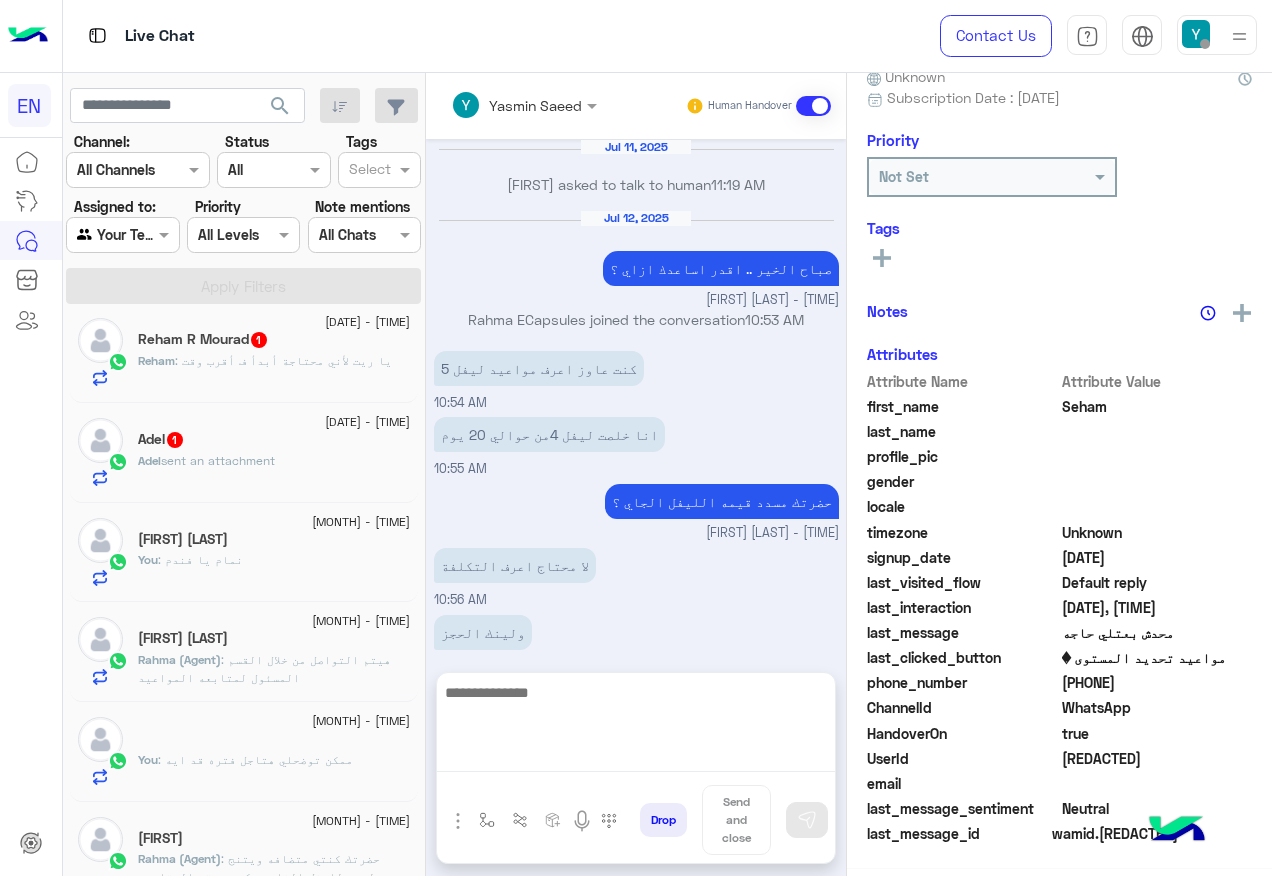 scroll, scrollTop: 201, scrollLeft: 0, axis: vertical 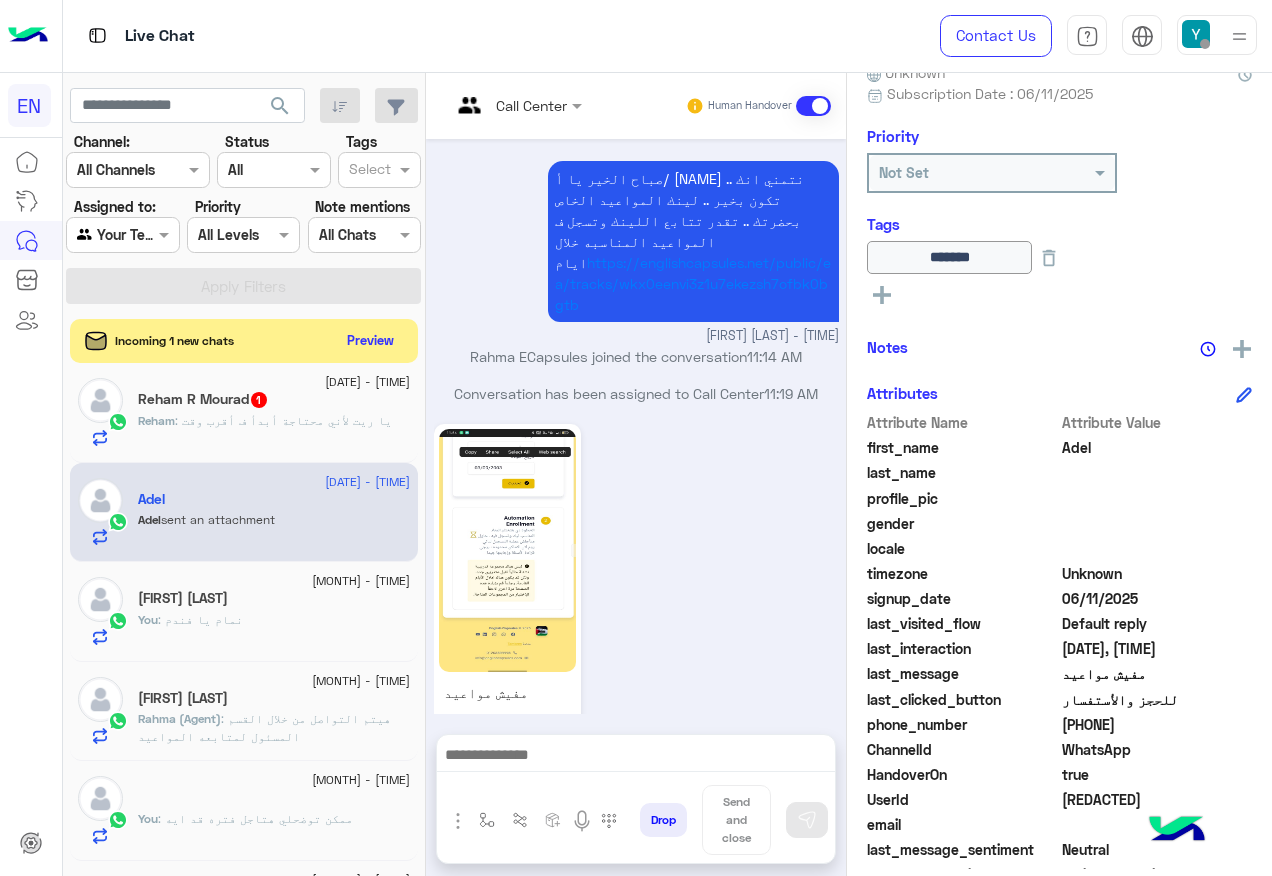 click on "201151191525" 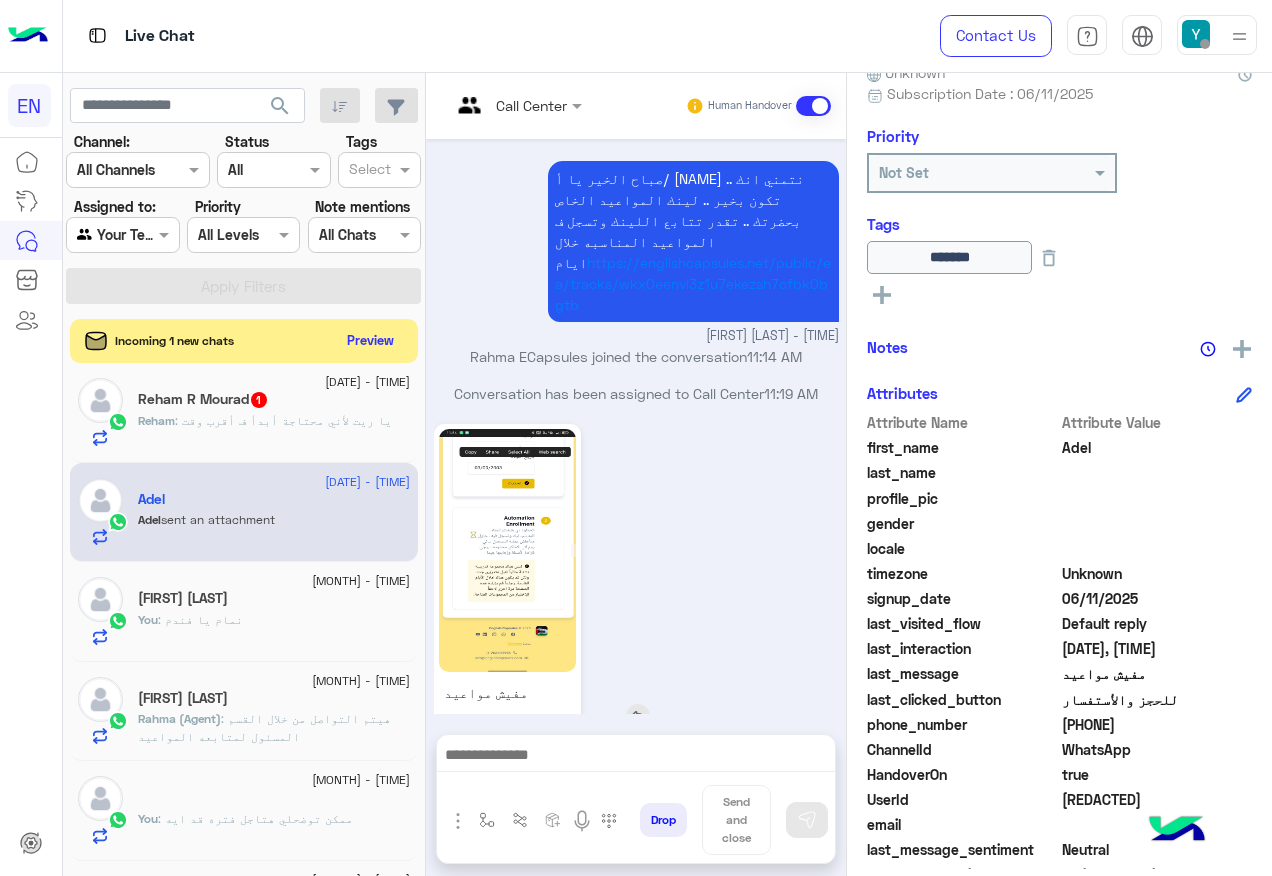 scroll, scrollTop: 1493, scrollLeft: 0, axis: vertical 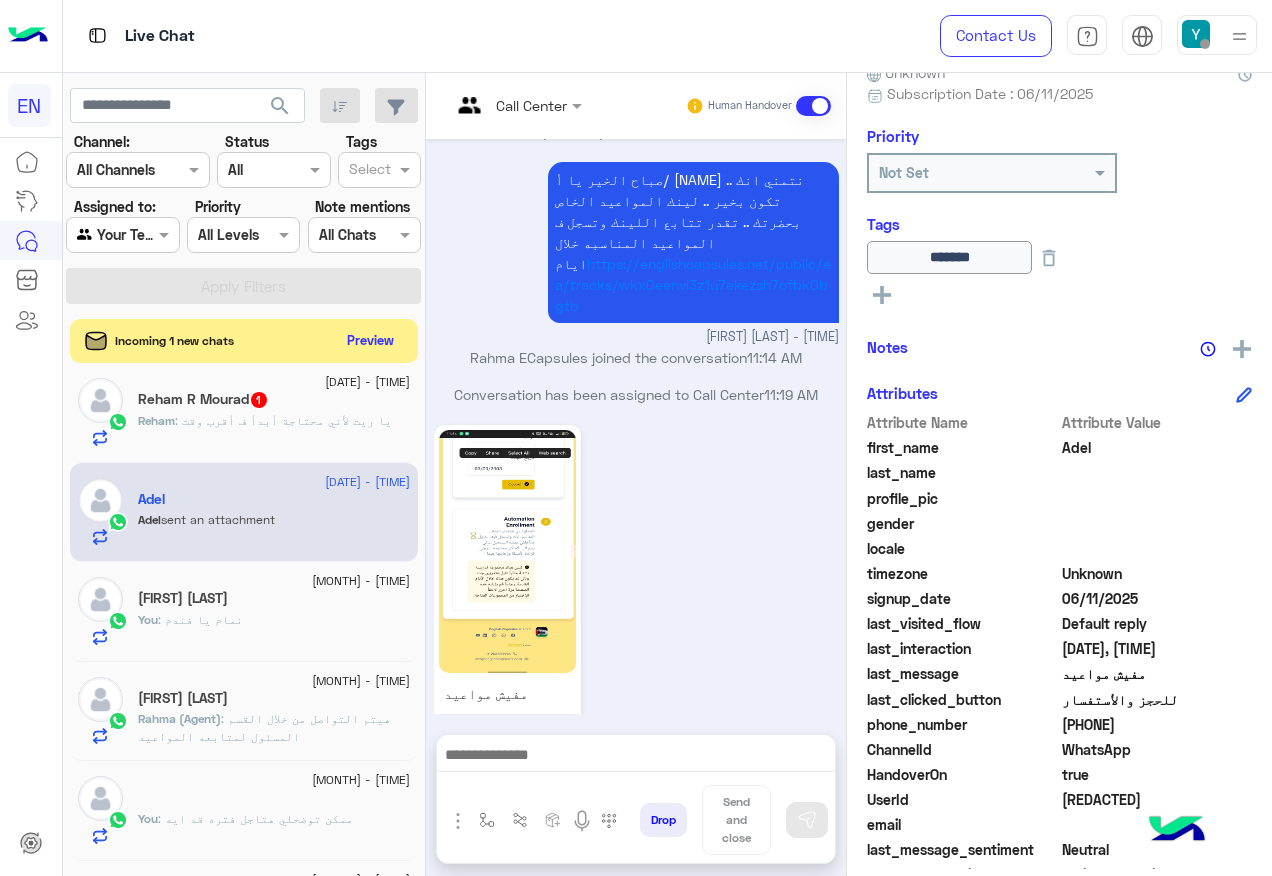 click on "Drop   Send and close" at bounding box center [636, 824] 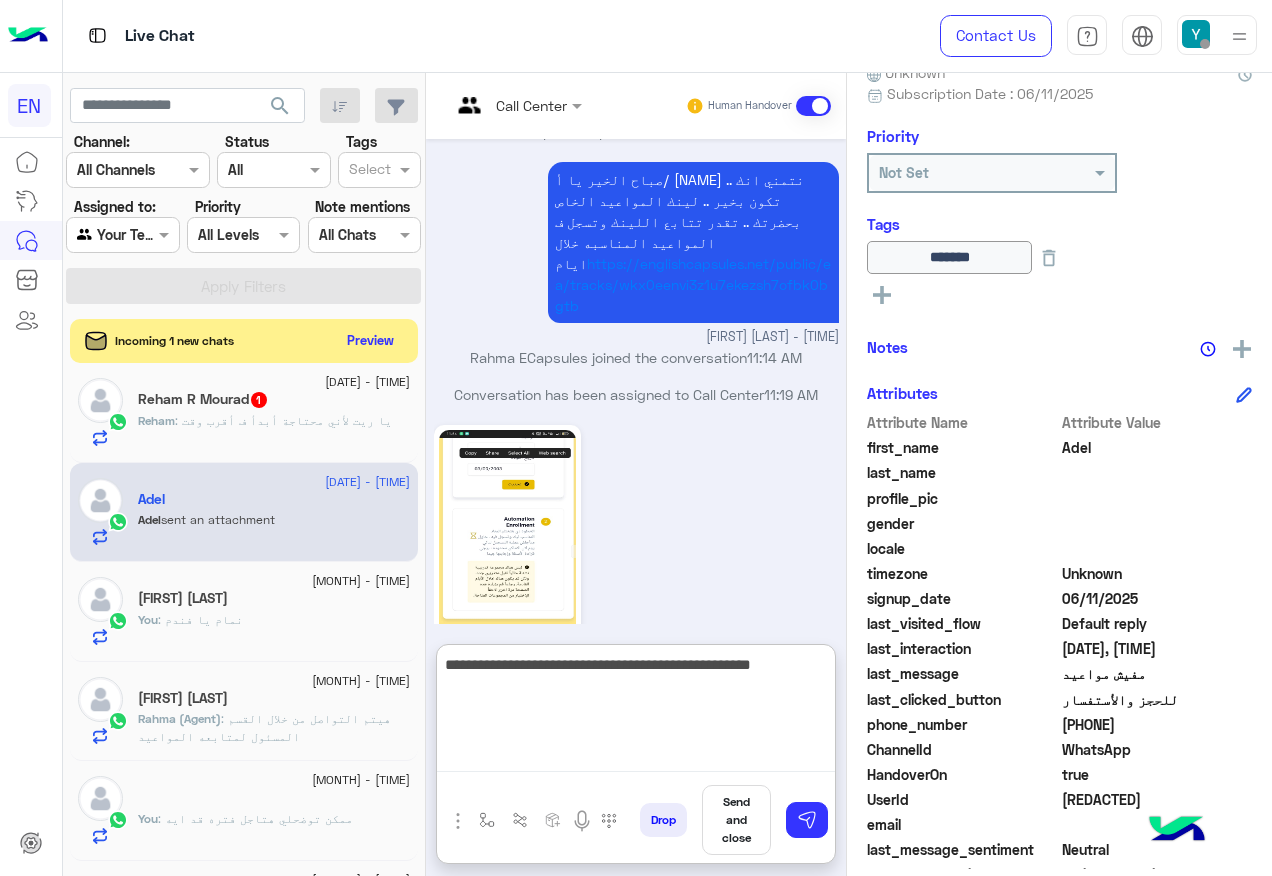 type on "**********" 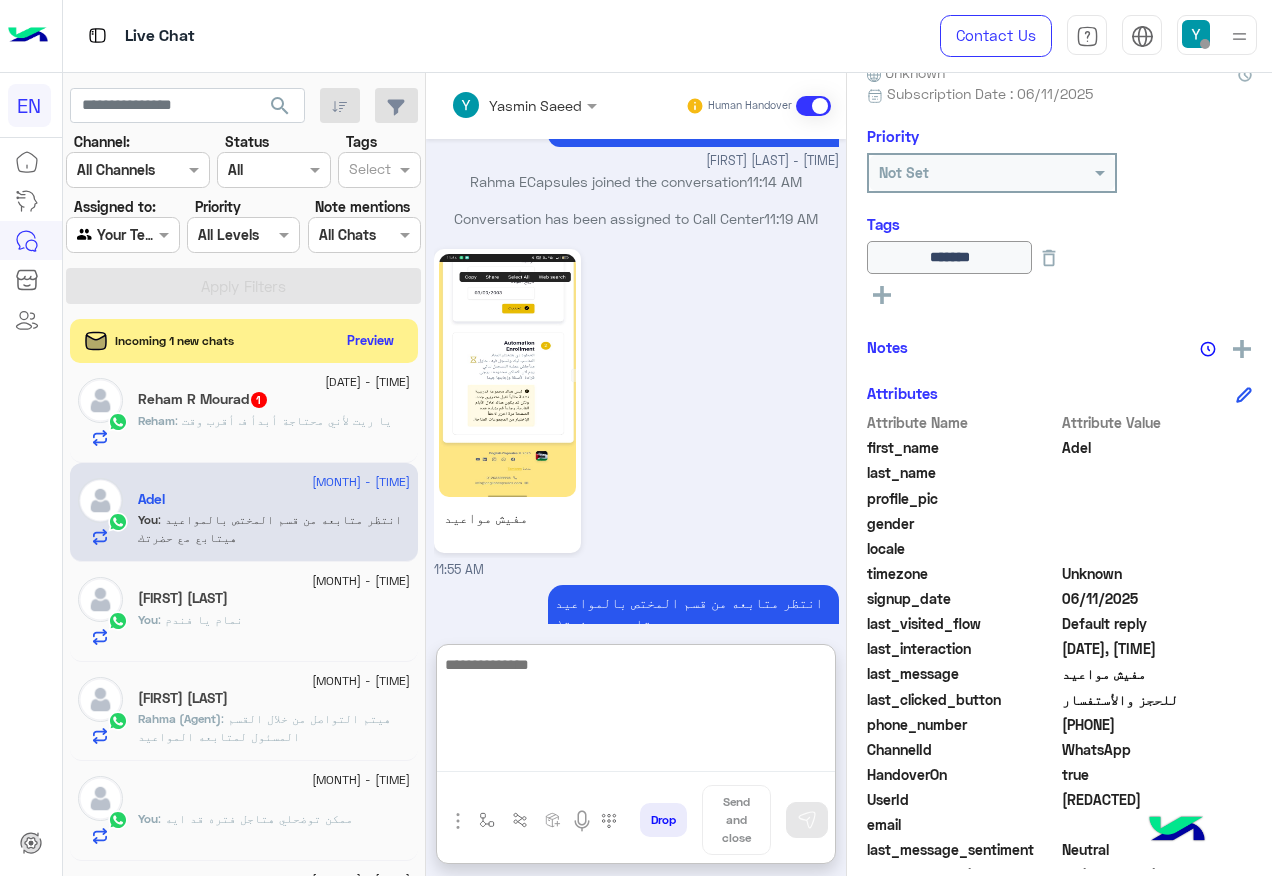 scroll, scrollTop: 1705, scrollLeft: 0, axis: vertical 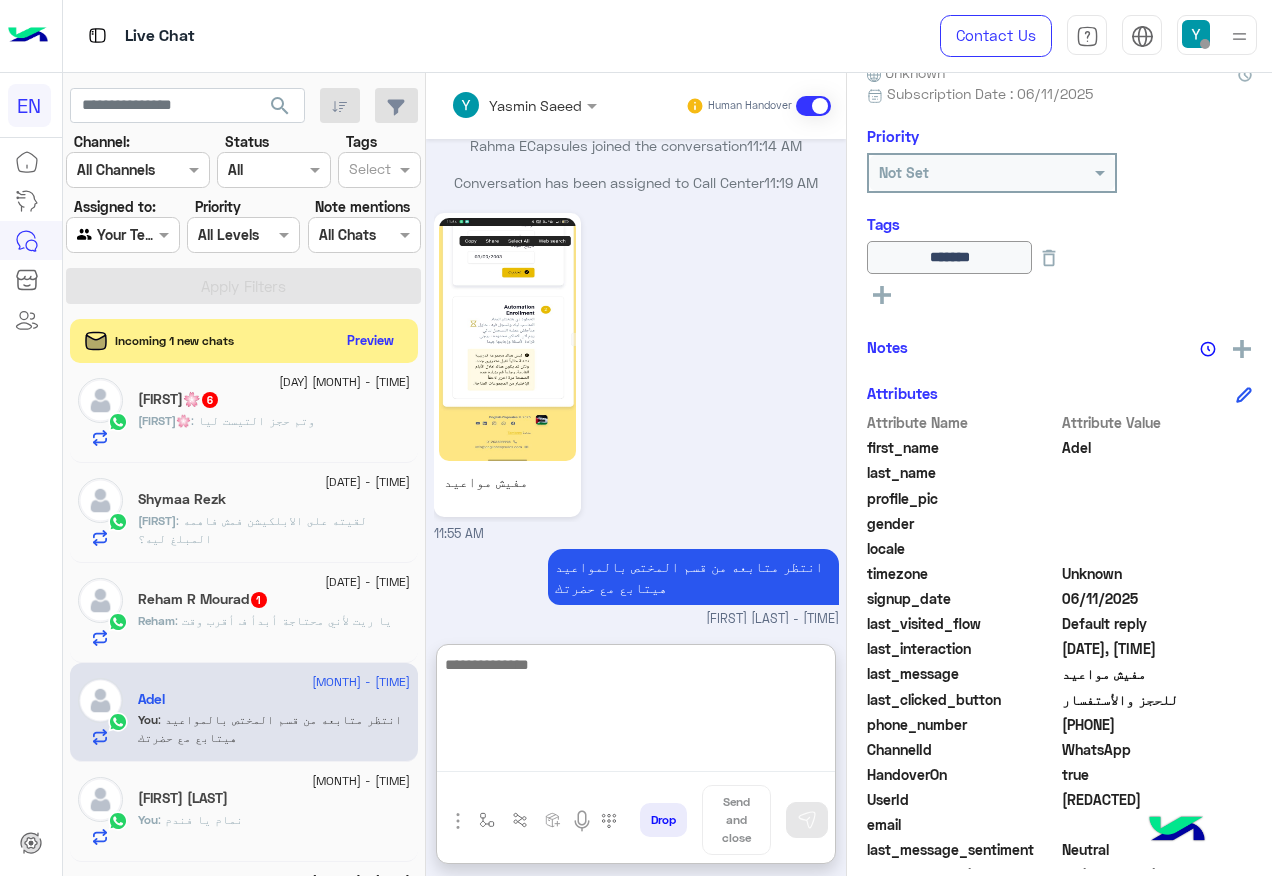 click on "Reham : يا ريت لأني محتاجة أبدأ ف أقرب وقت" 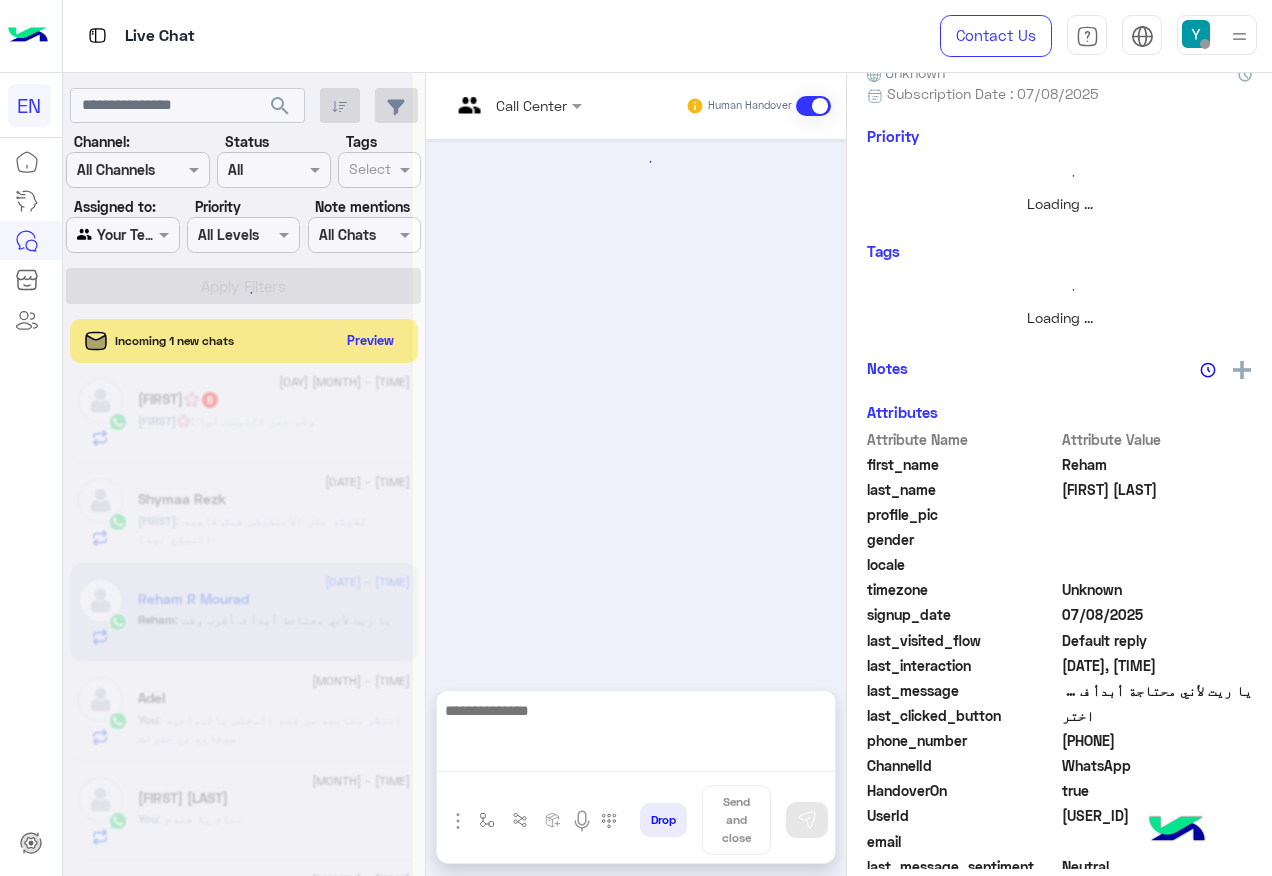 scroll, scrollTop: 0, scrollLeft: 0, axis: both 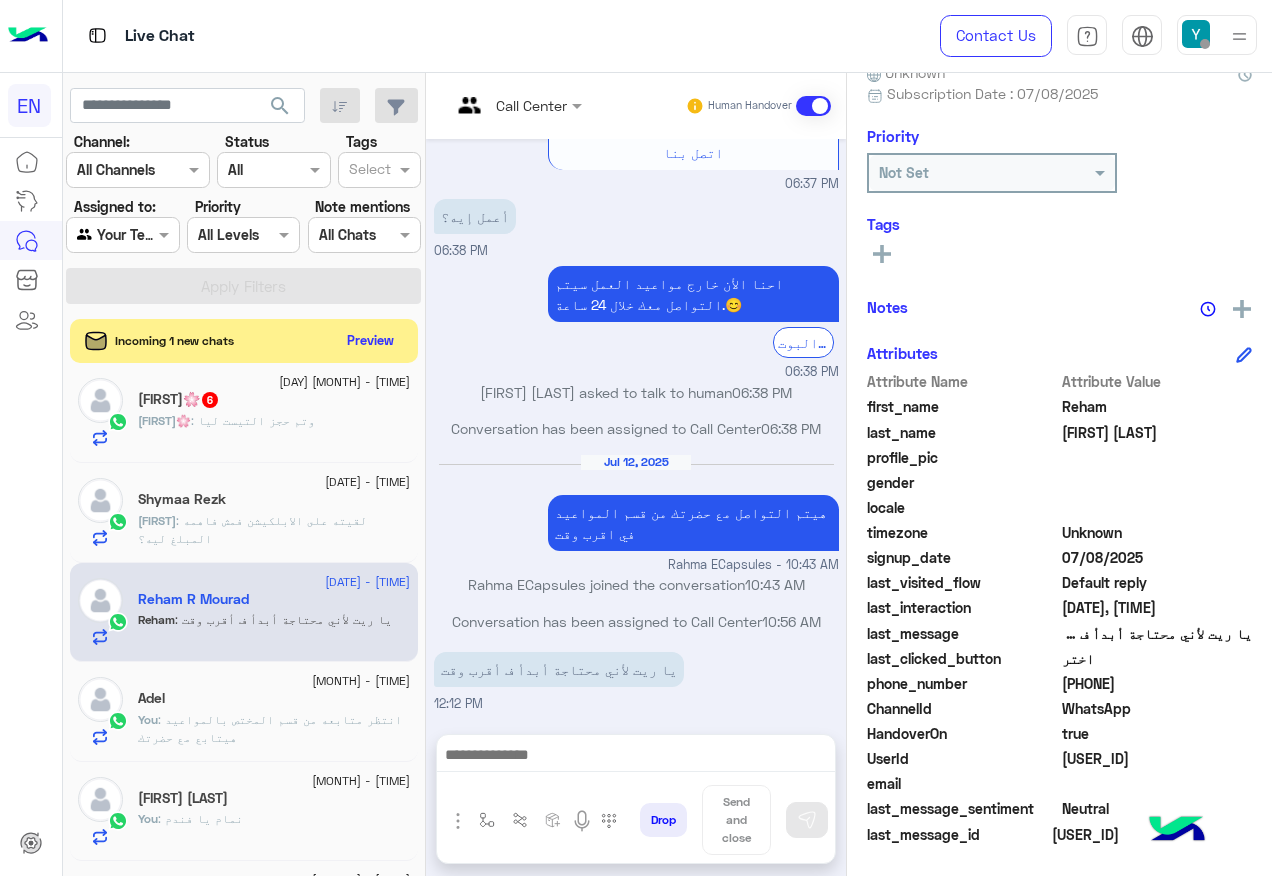 click at bounding box center [636, 757] 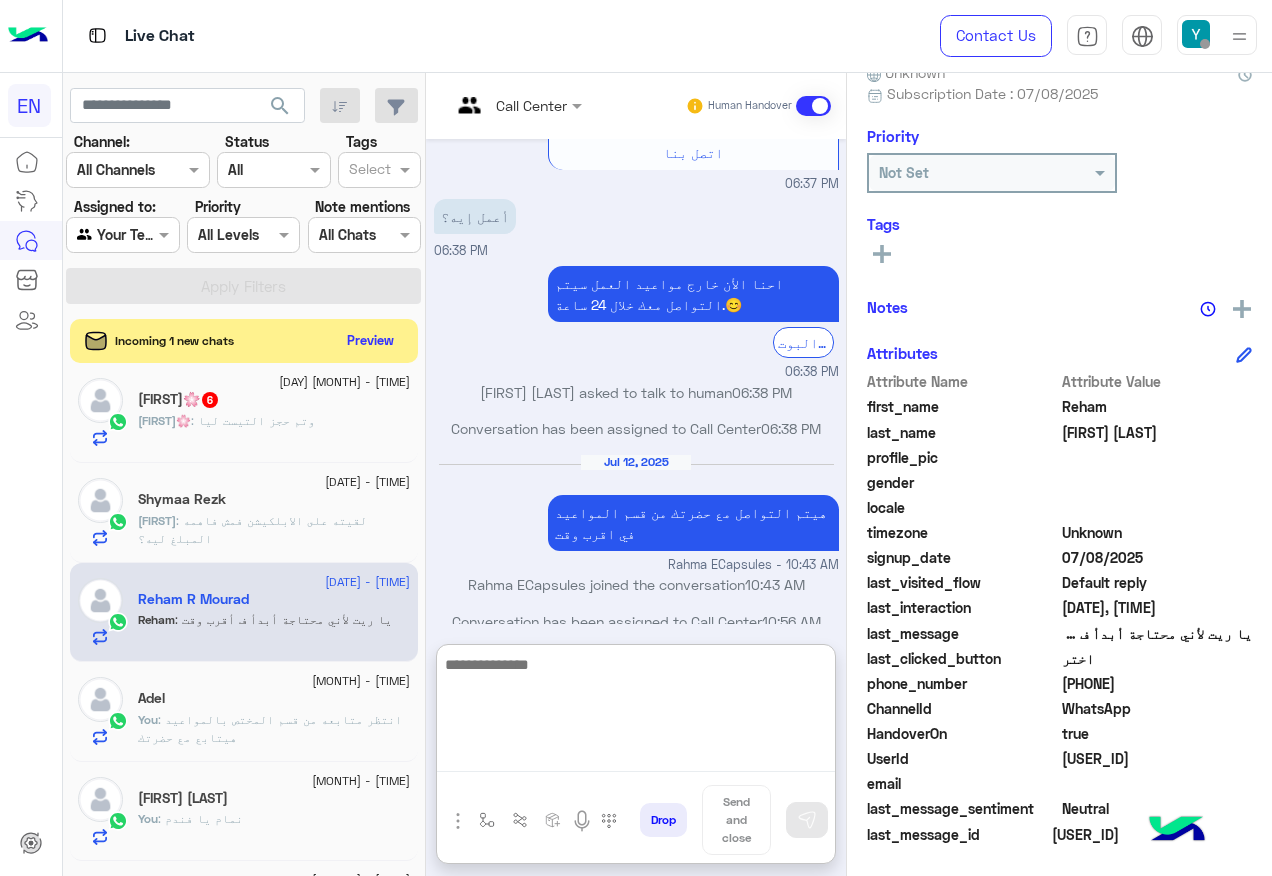 scroll, scrollTop: 1276, scrollLeft: 0, axis: vertical 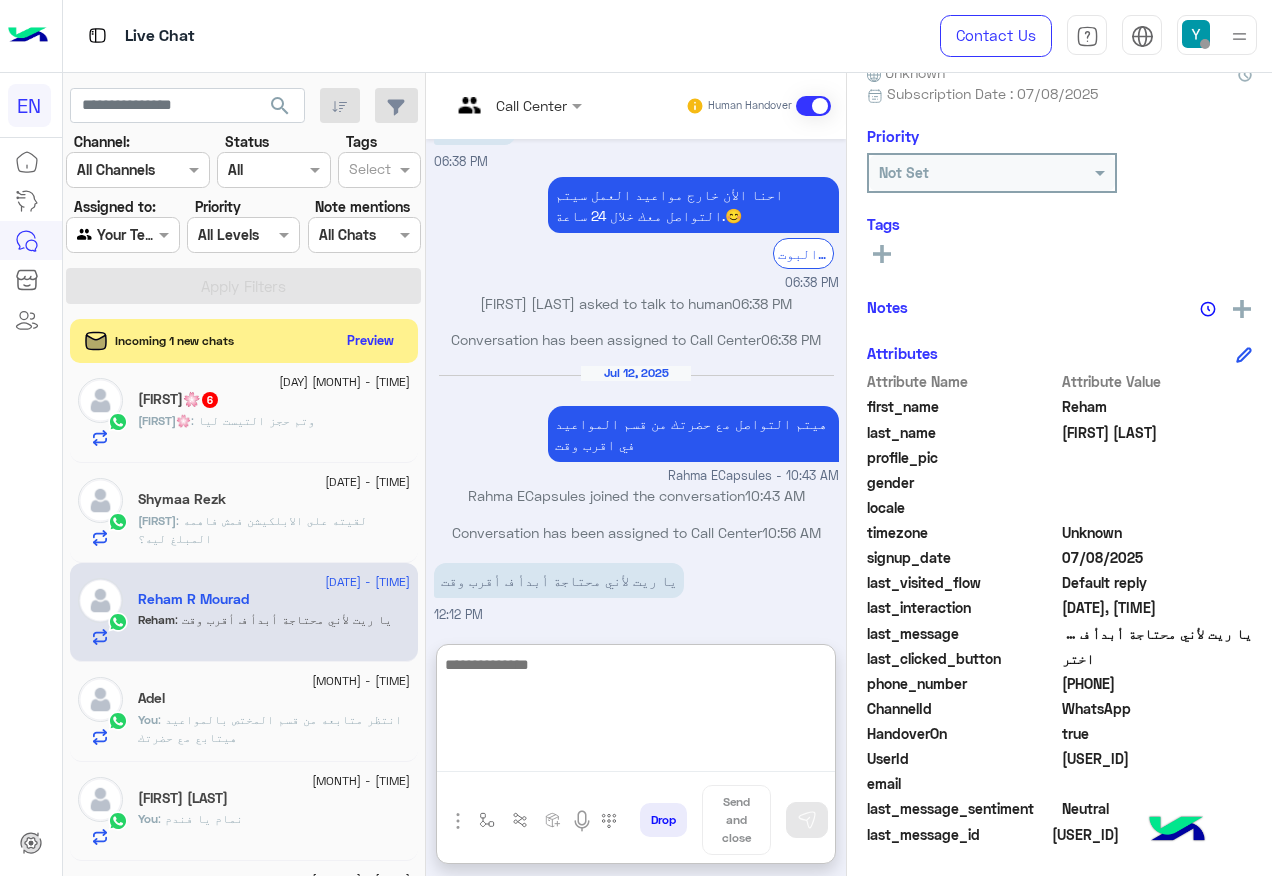 click at bounding box center [636, 712] 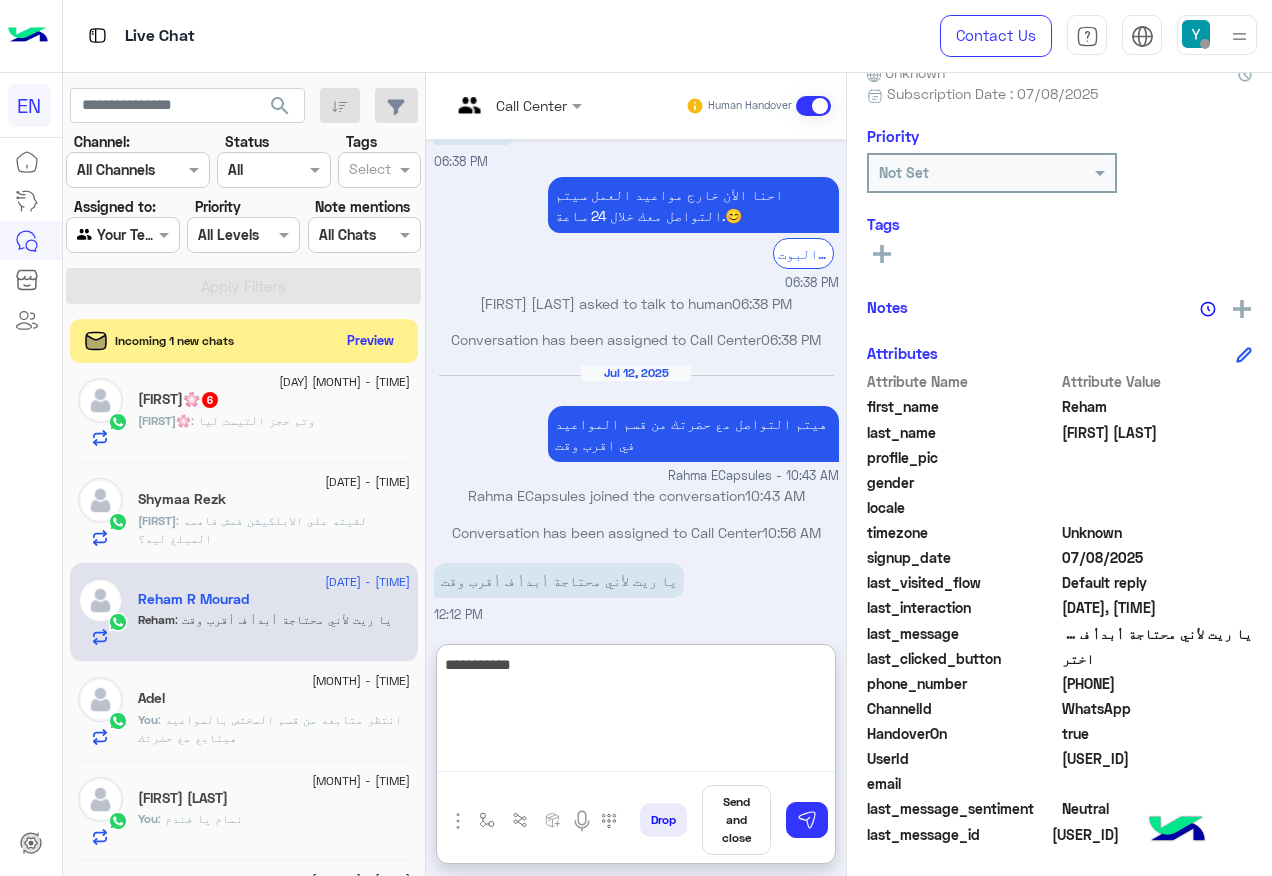 type on "**********" 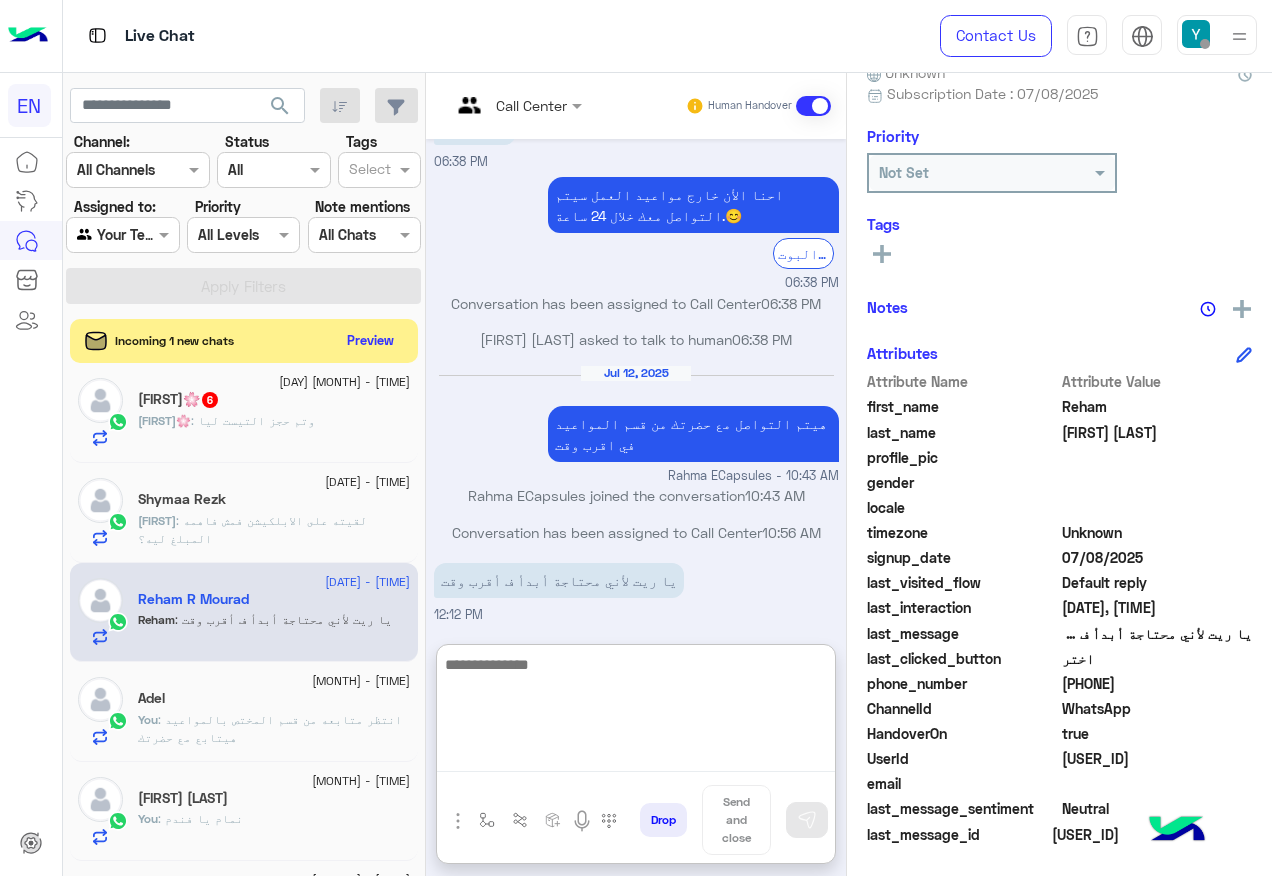 scroll, scrollTop: 1340, scrollLeft: 0, axis: vertical 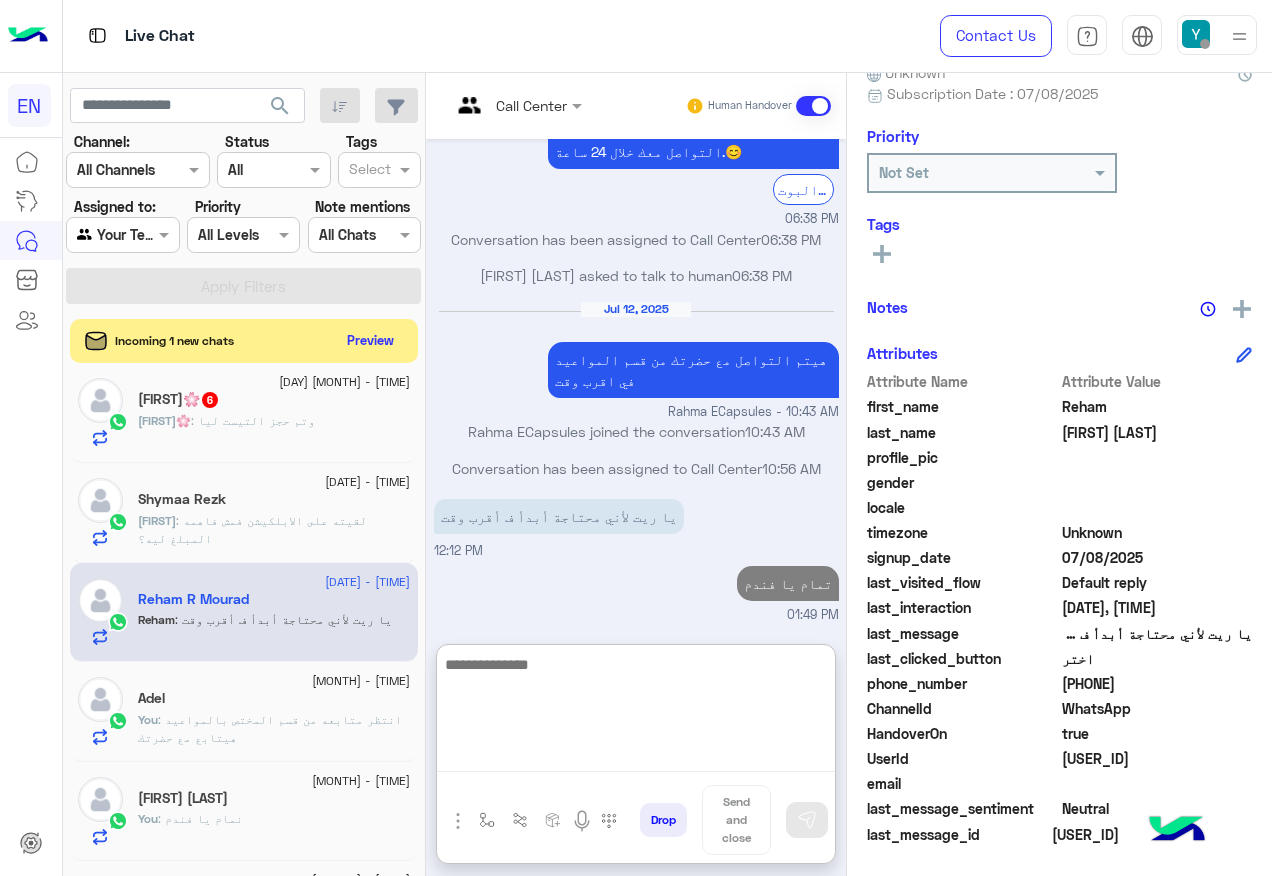 click on "201021052778" 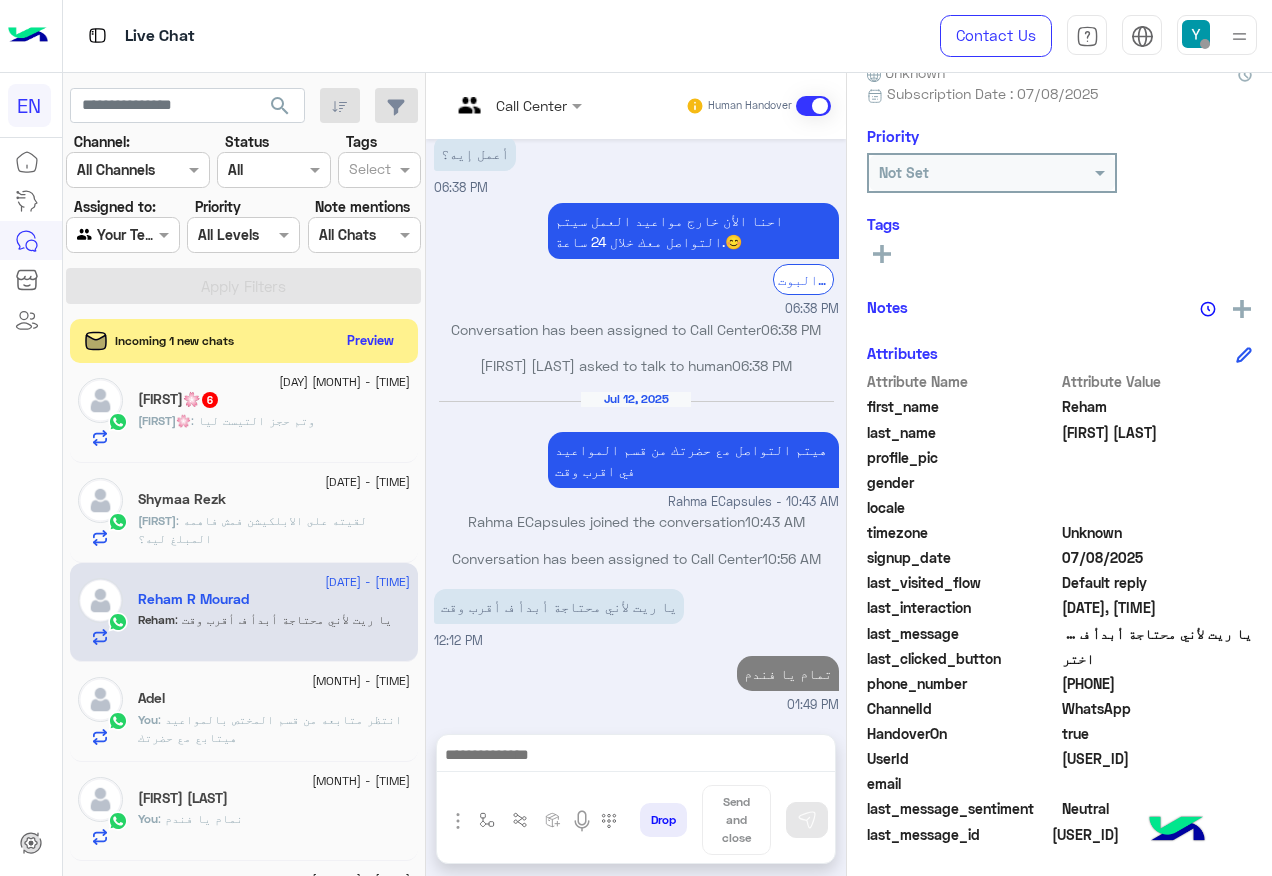 click on "201021052778" 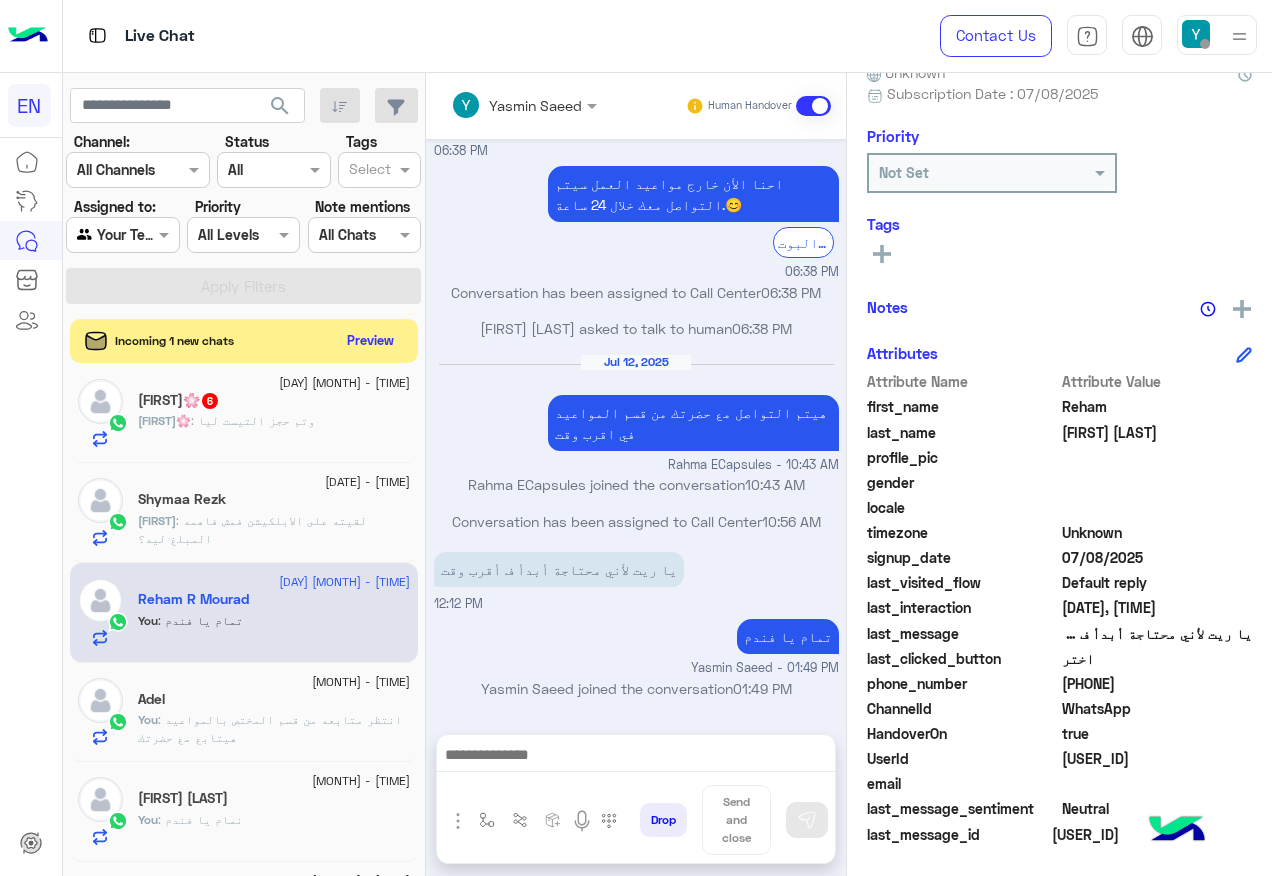 click on "[FIRST] [LAST]" 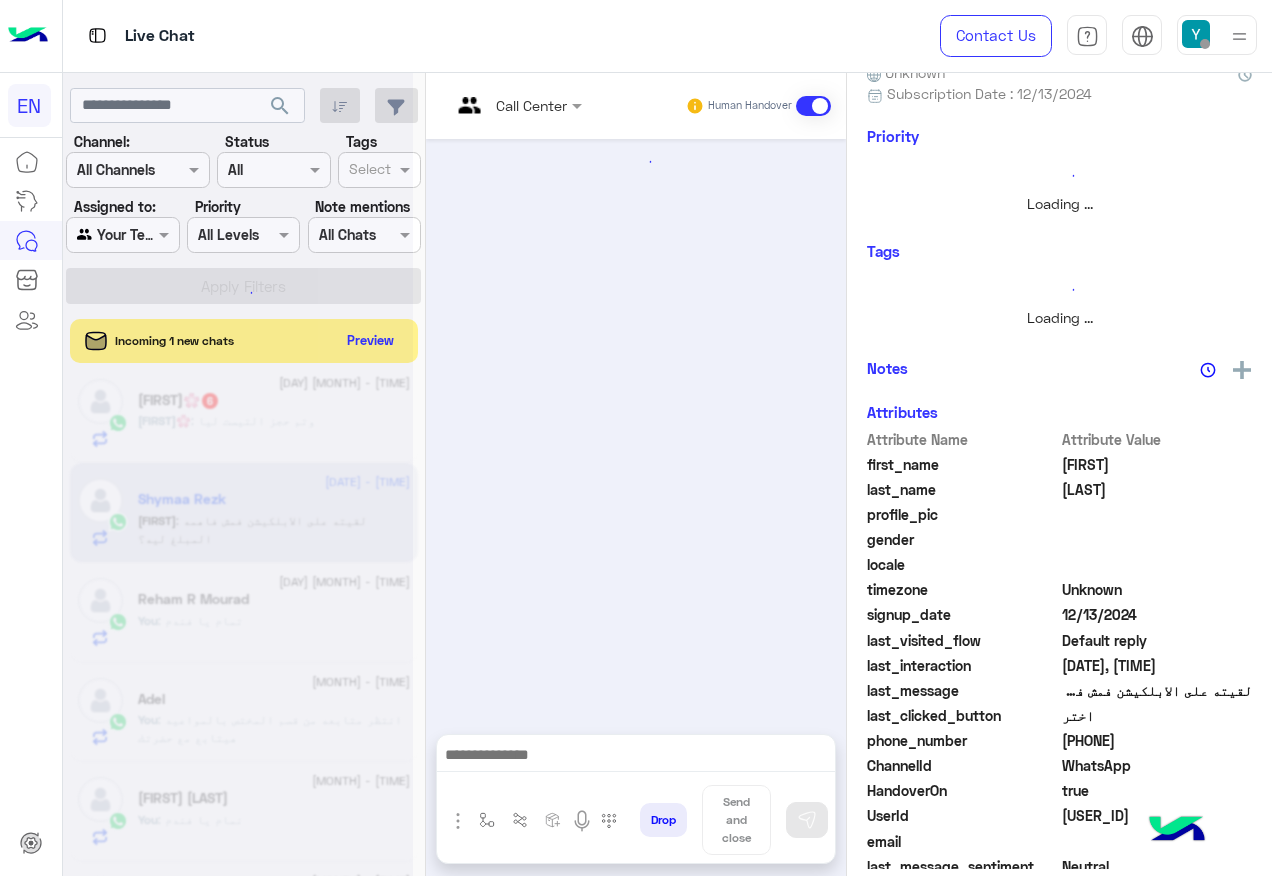 scroll, scrollTop: 197, scrollLeft: 0, axis: vertical 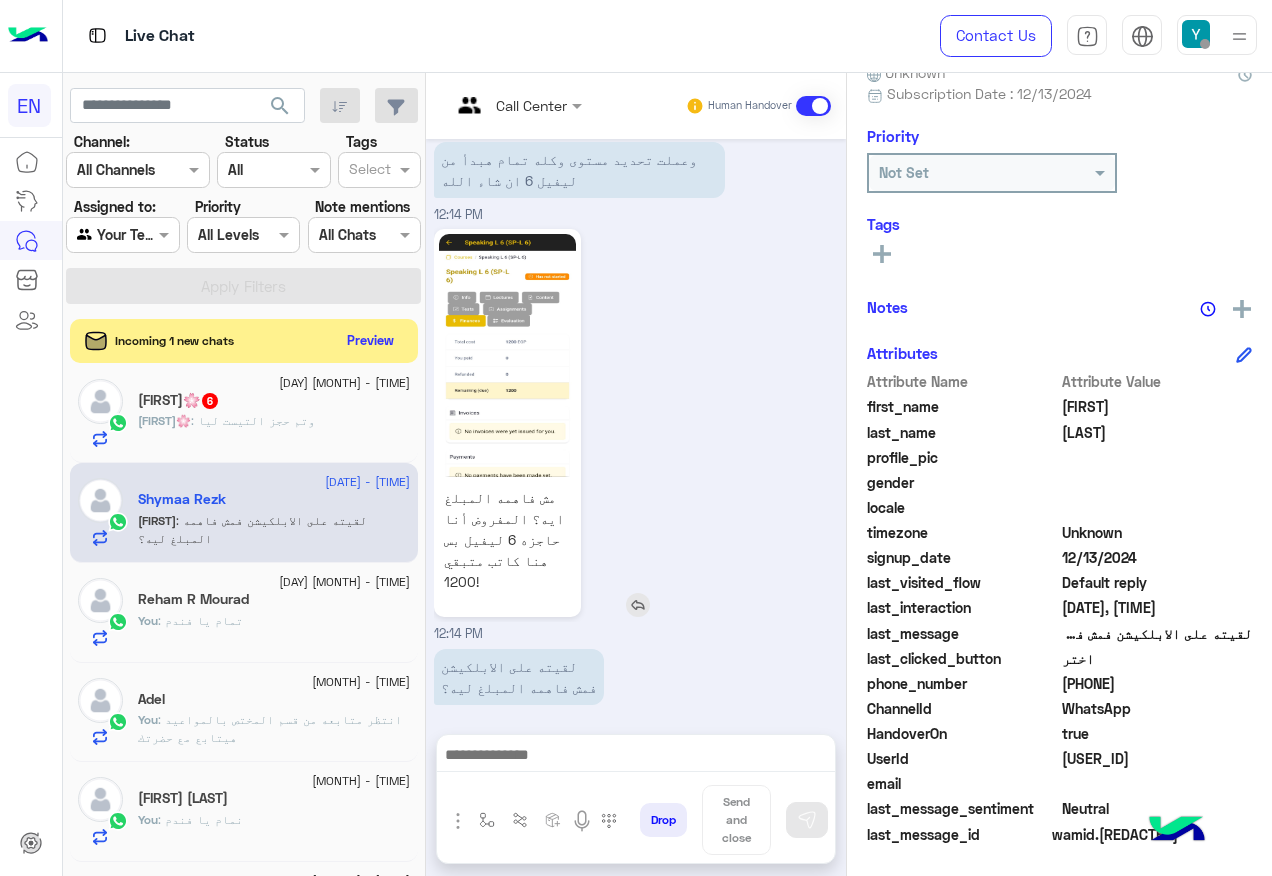 click 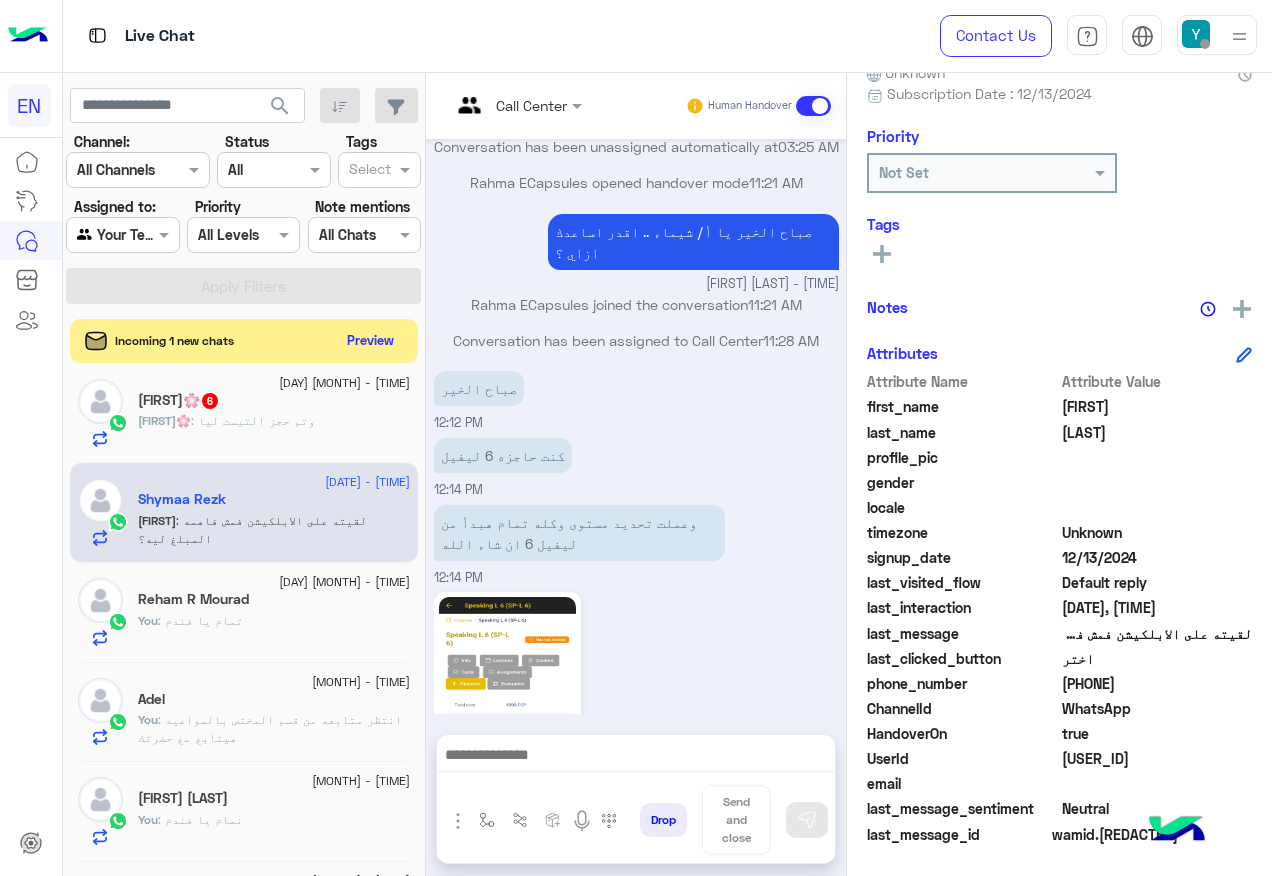 scroll, scrollTop: 1287, scrollLeft: 0, axis: vertical 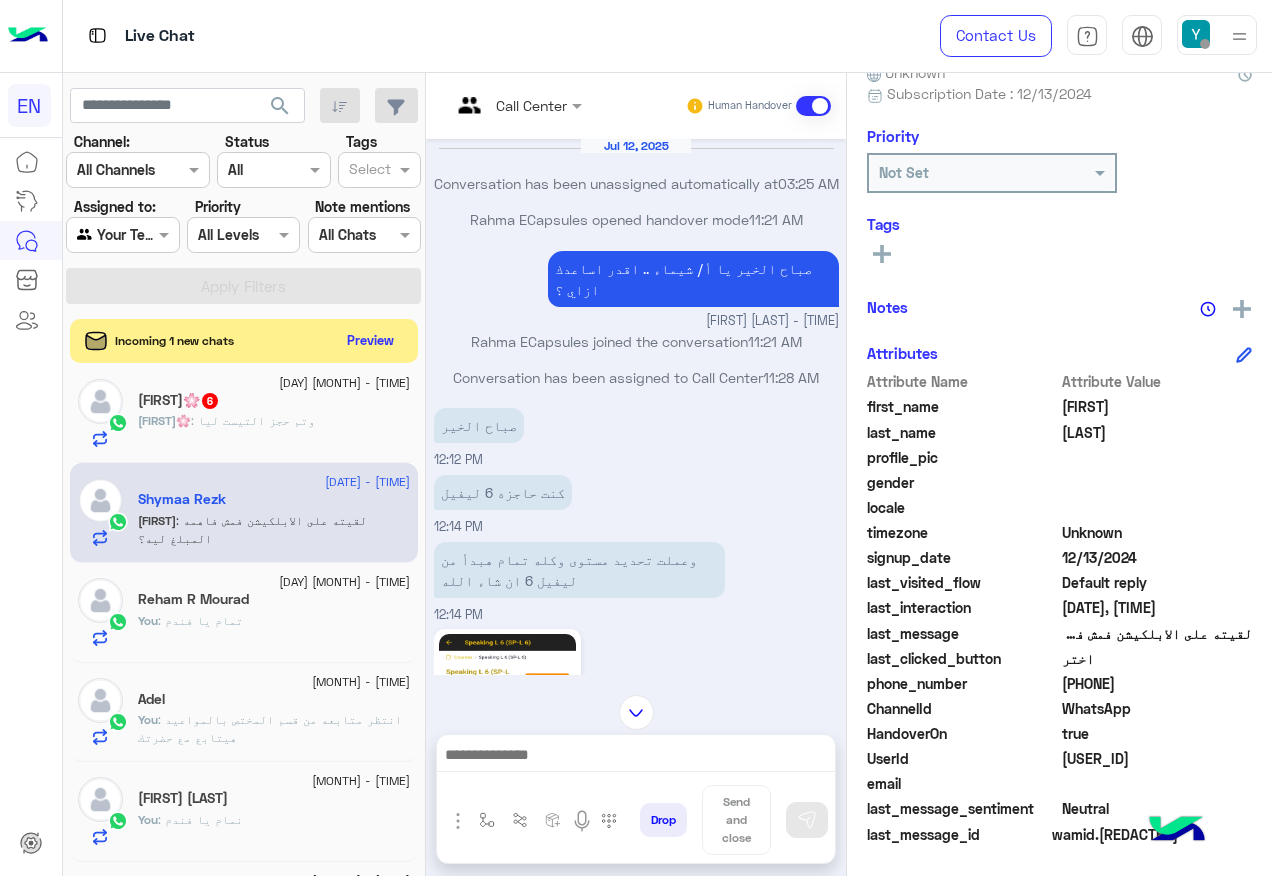 click on "201140407128" 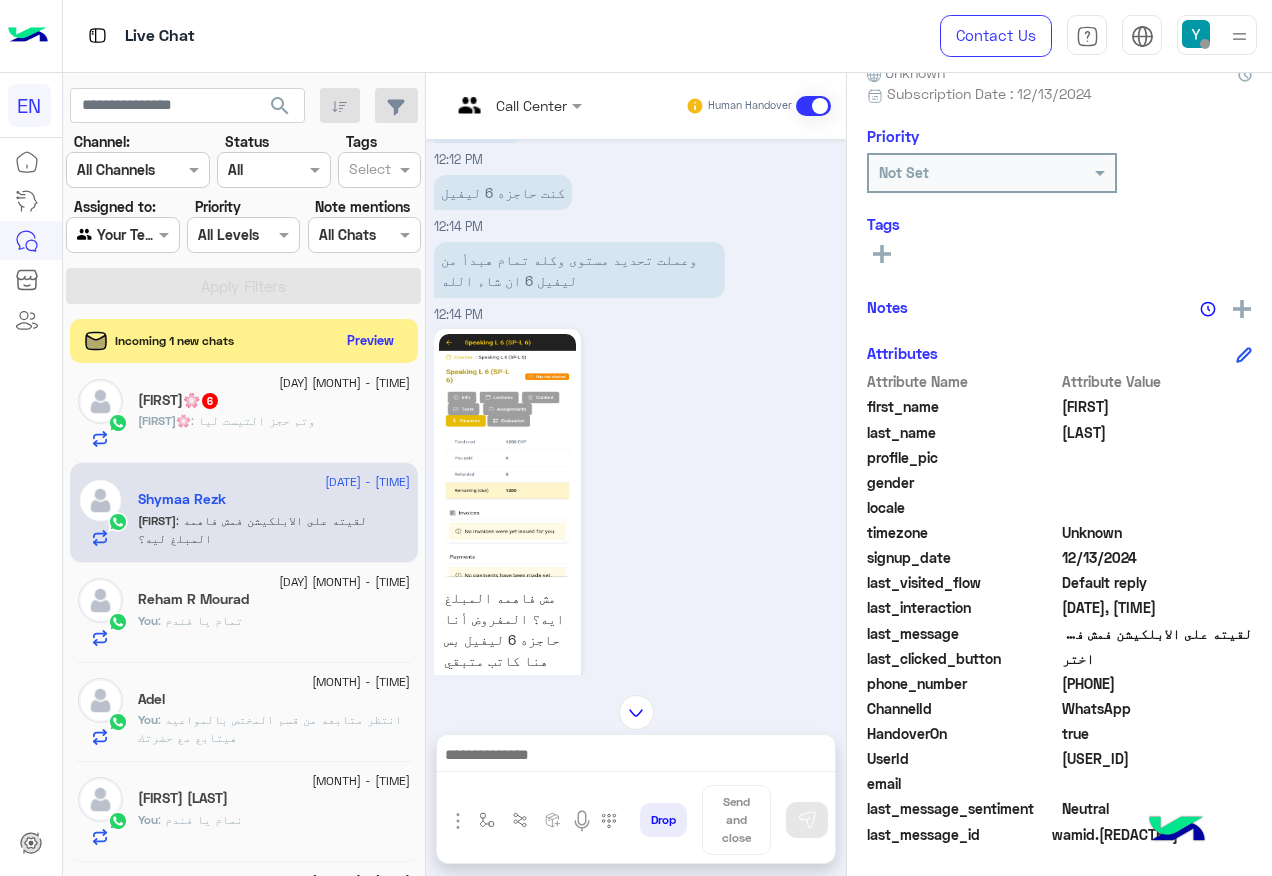 scroll, scrollTop: 1686, scrollLeft: 0, axis: vertical 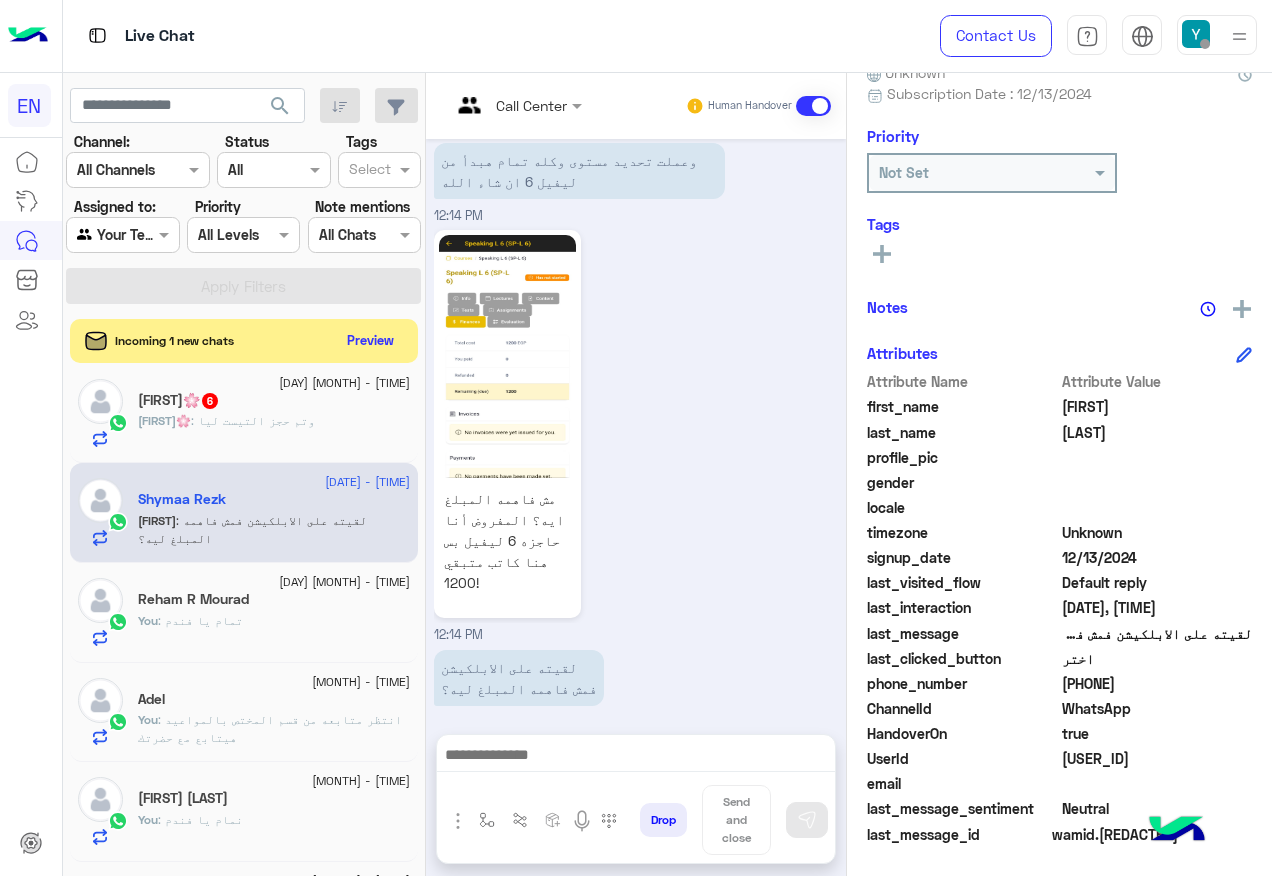 click at bounding box center (636, 757) 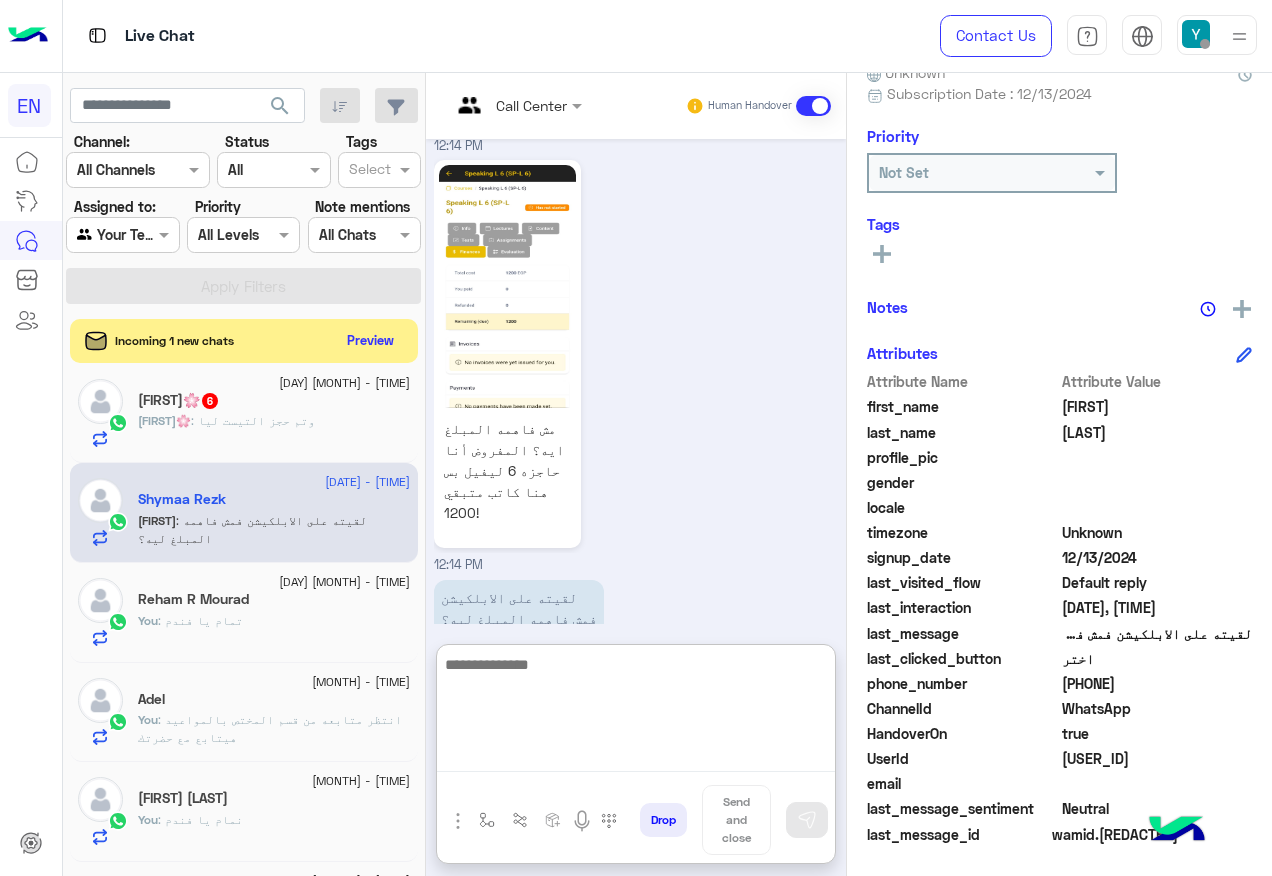 scroll, scrollTop: 1776, scrollLeft: 0, axis: vertical 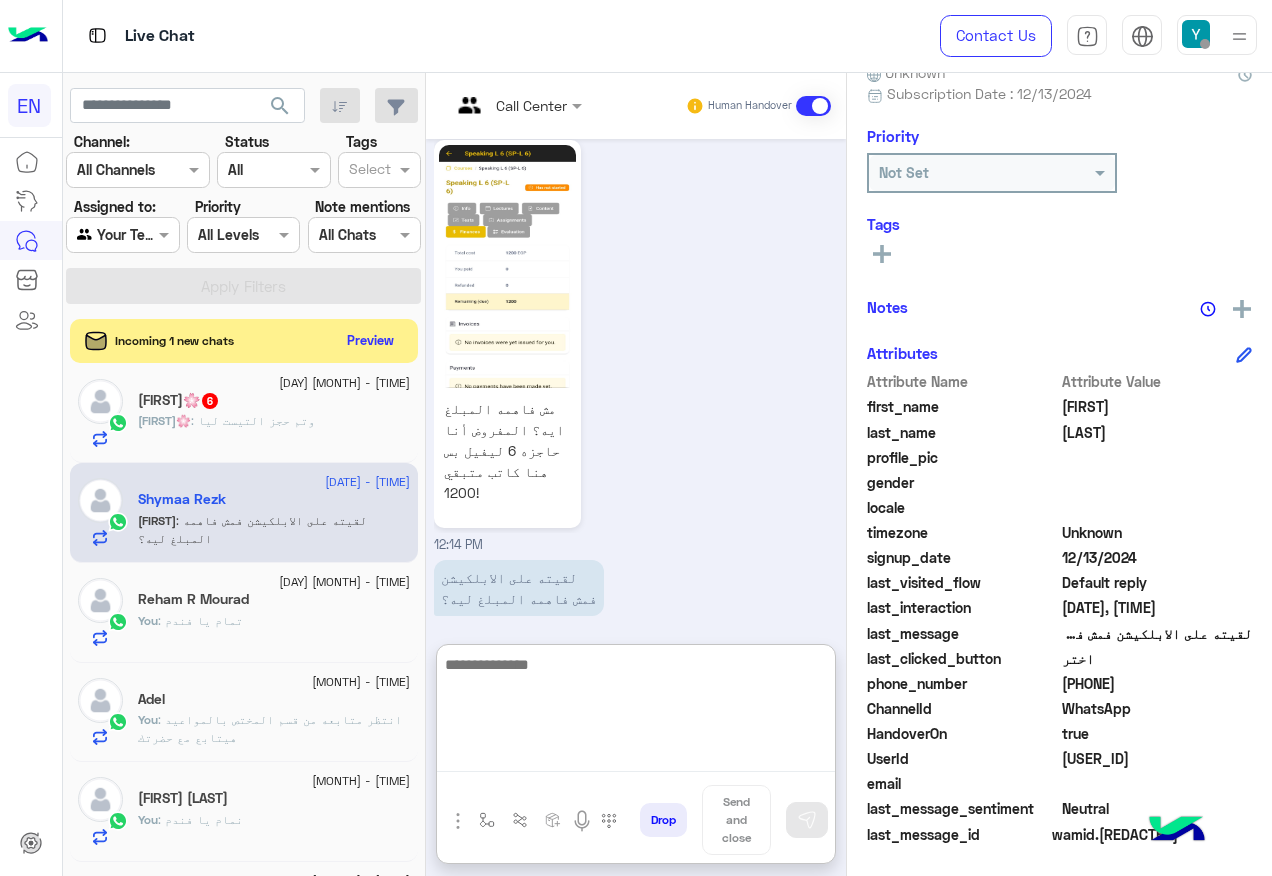 click at bounding box center [636, 712] 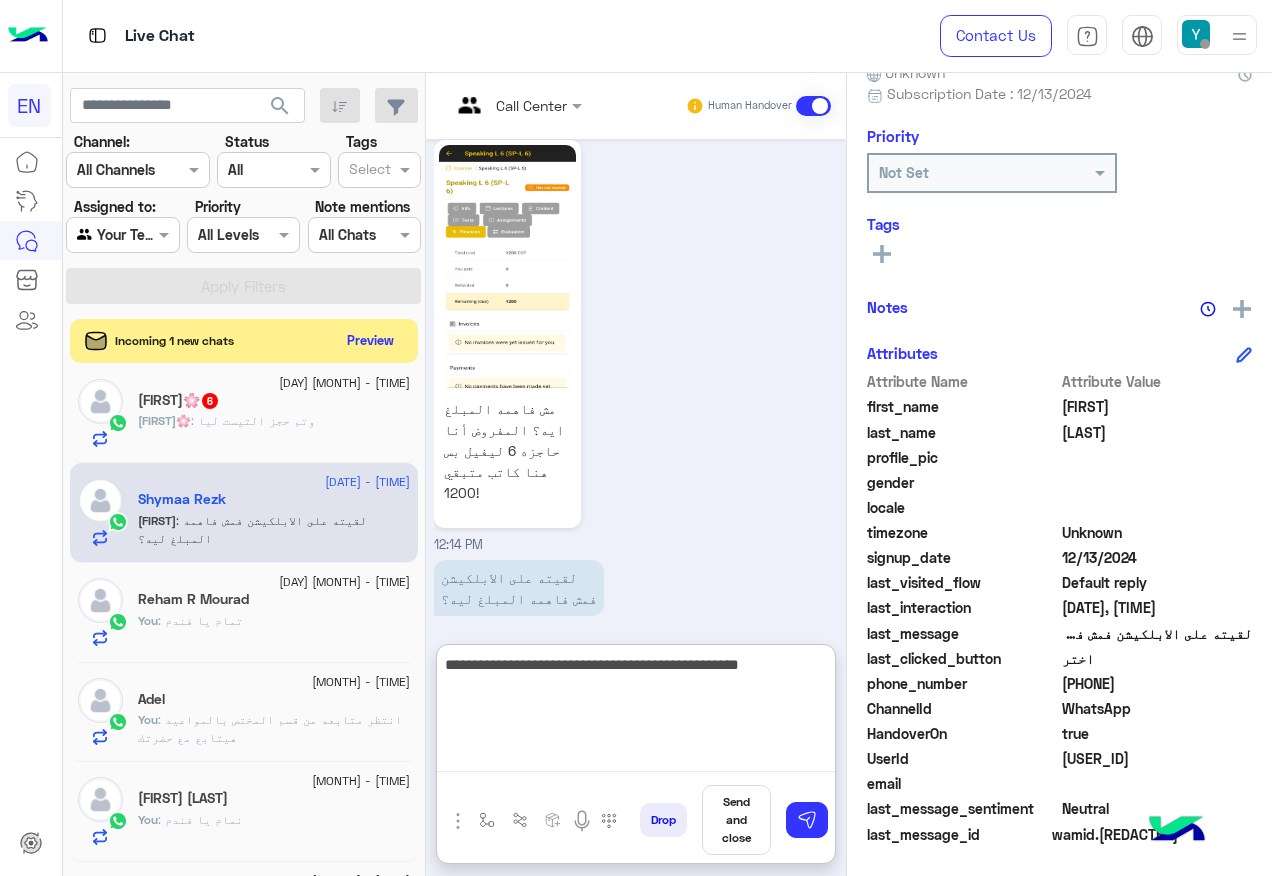 type on "**********" 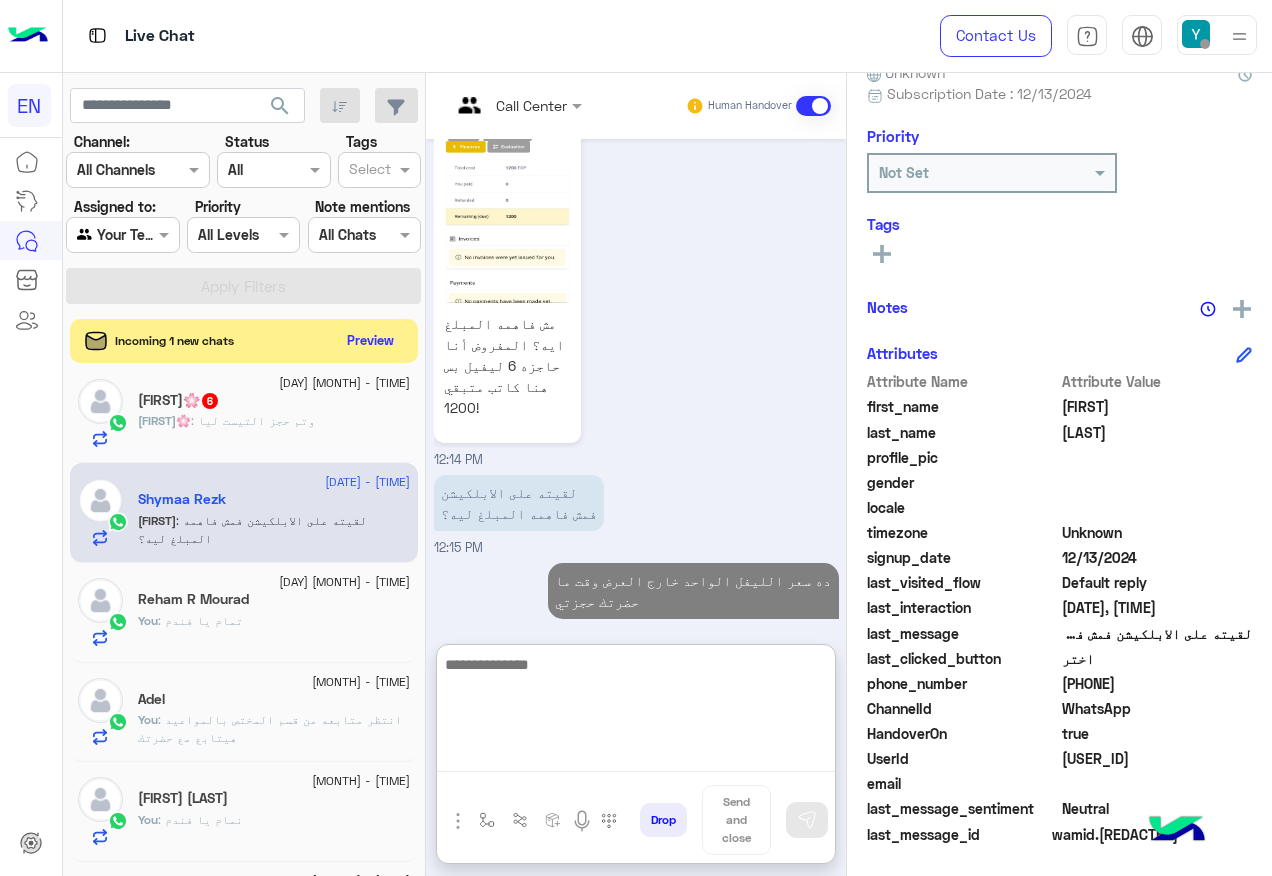 scroll, scrollTop: 1898, scrollLeft: 0, axis: vertical 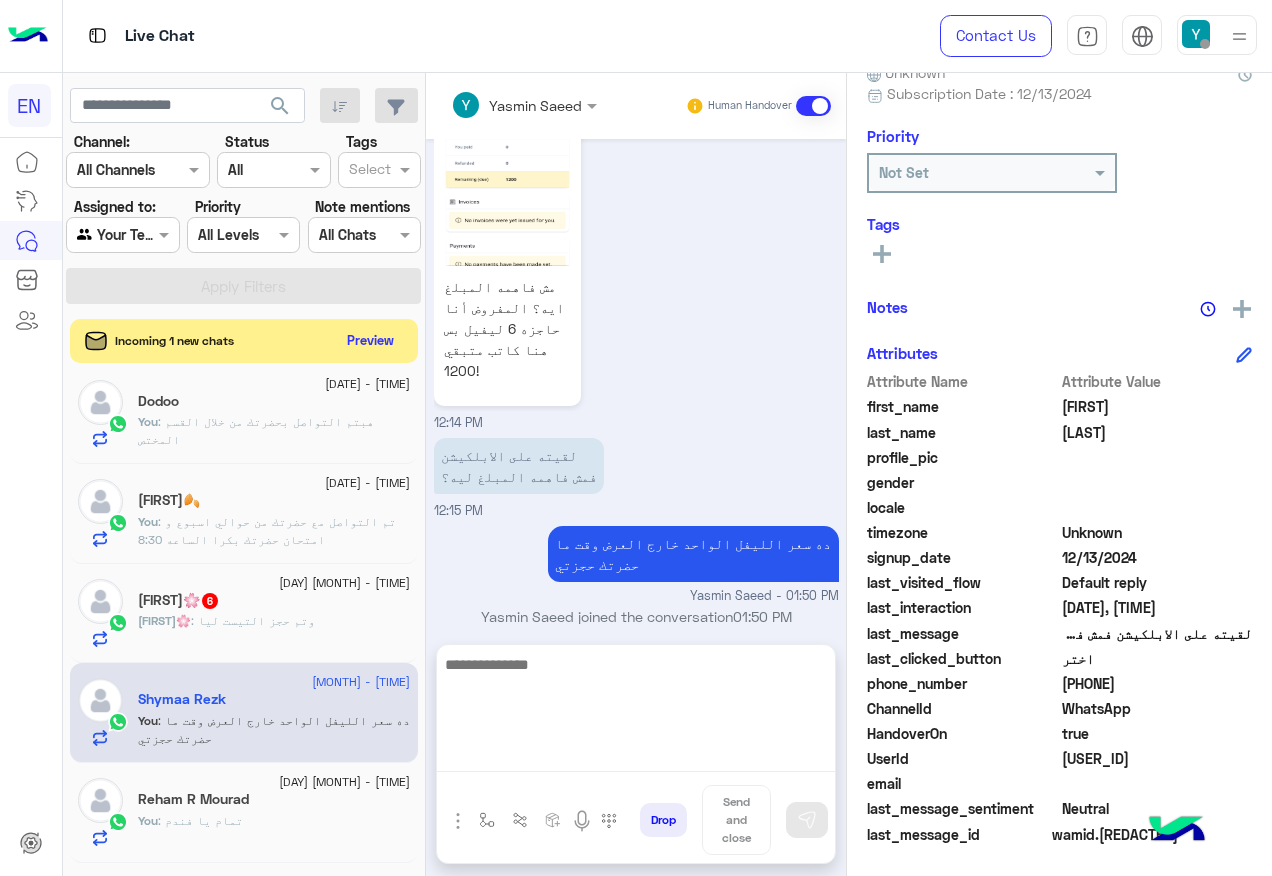 click on ": وتم حجز التيست ليا" 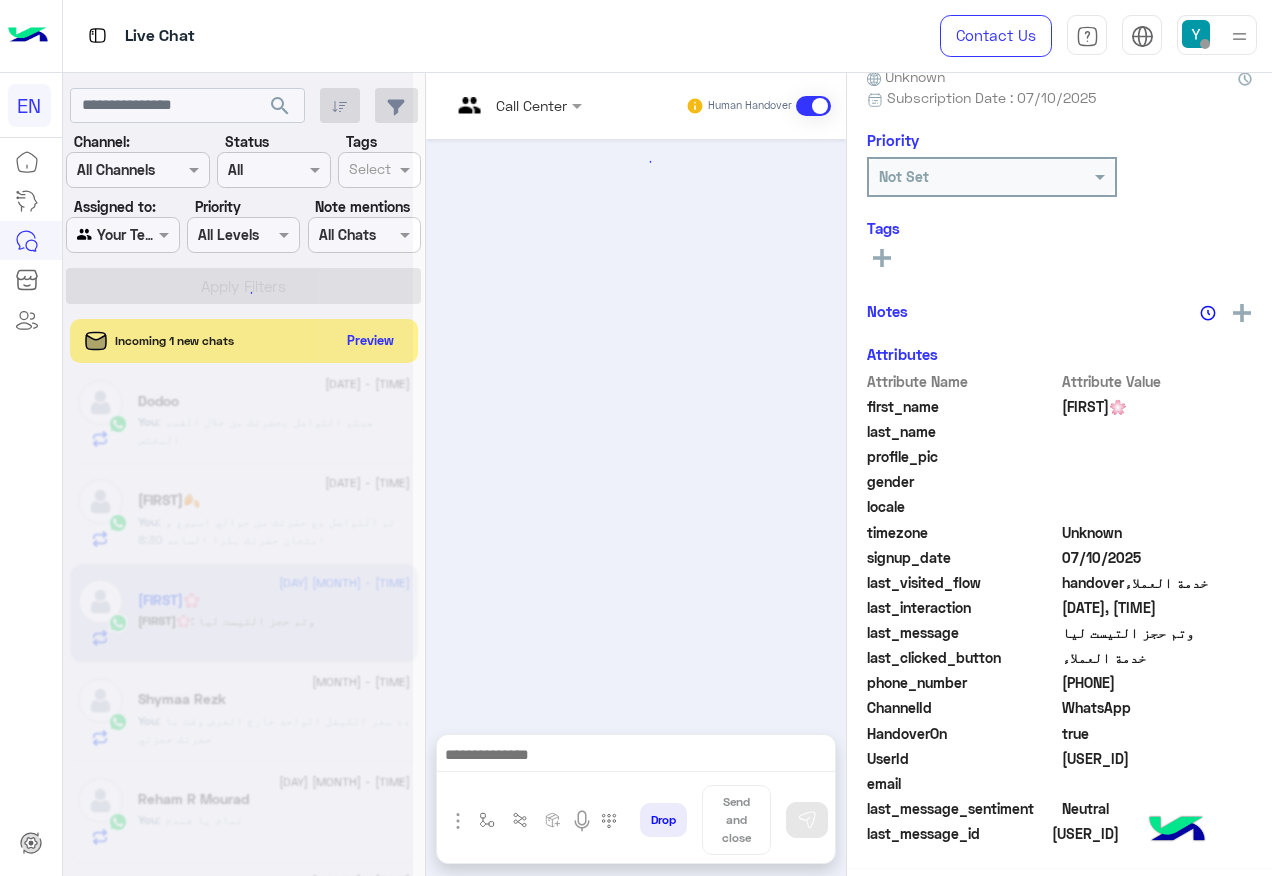 scroll, scrollTop: 197, scrollLeft: 0, axis: vertical 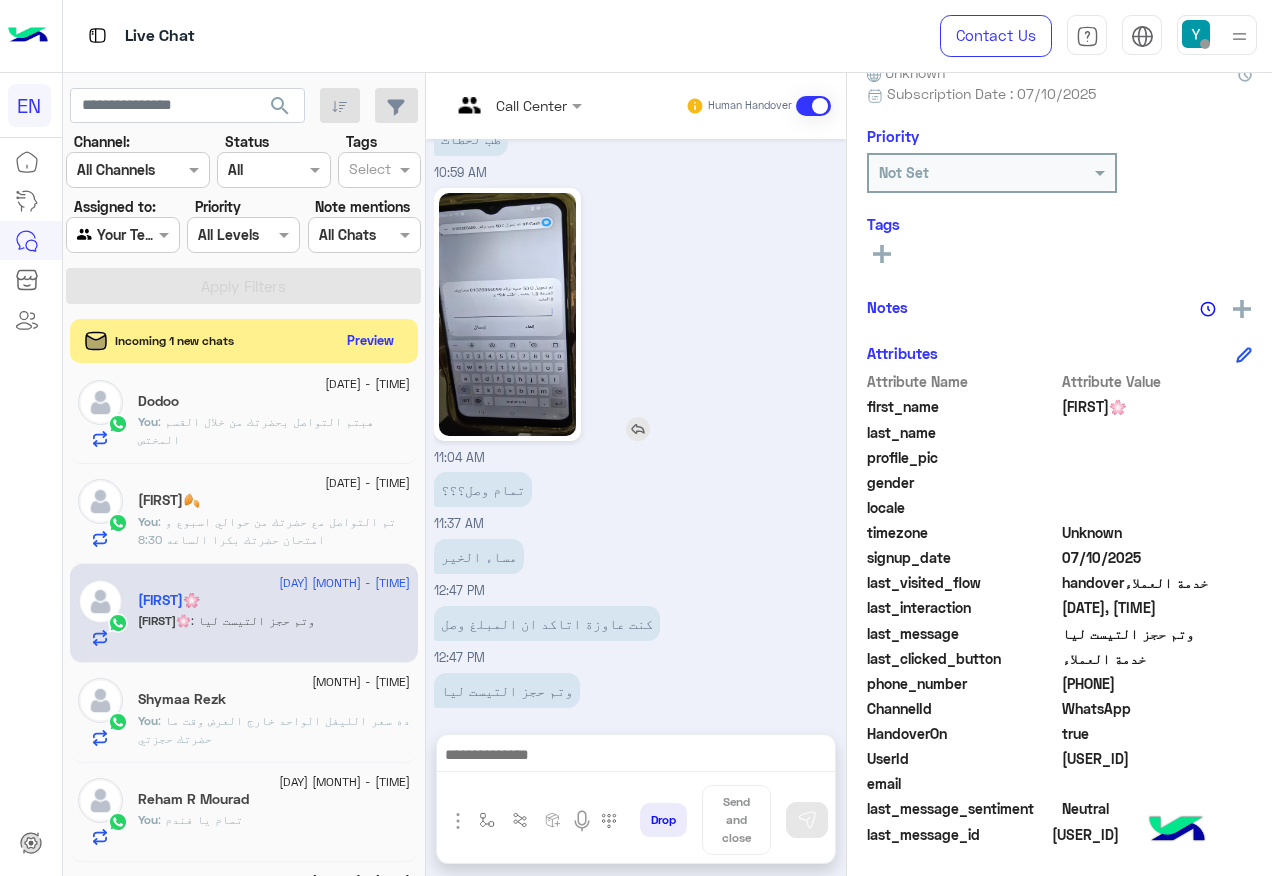 click 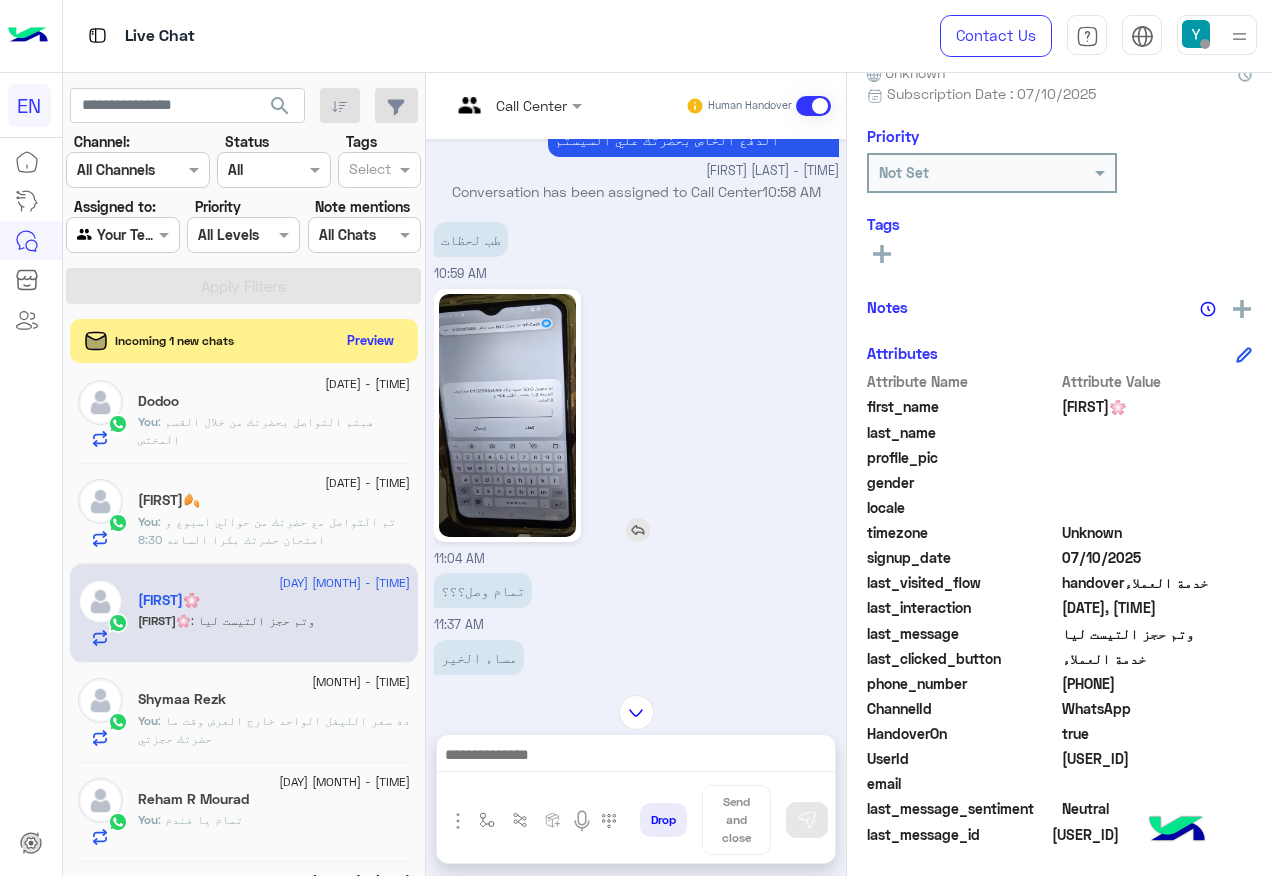 scroll, scrollTop: 1059, scrollLeft: 0, axis: vertical 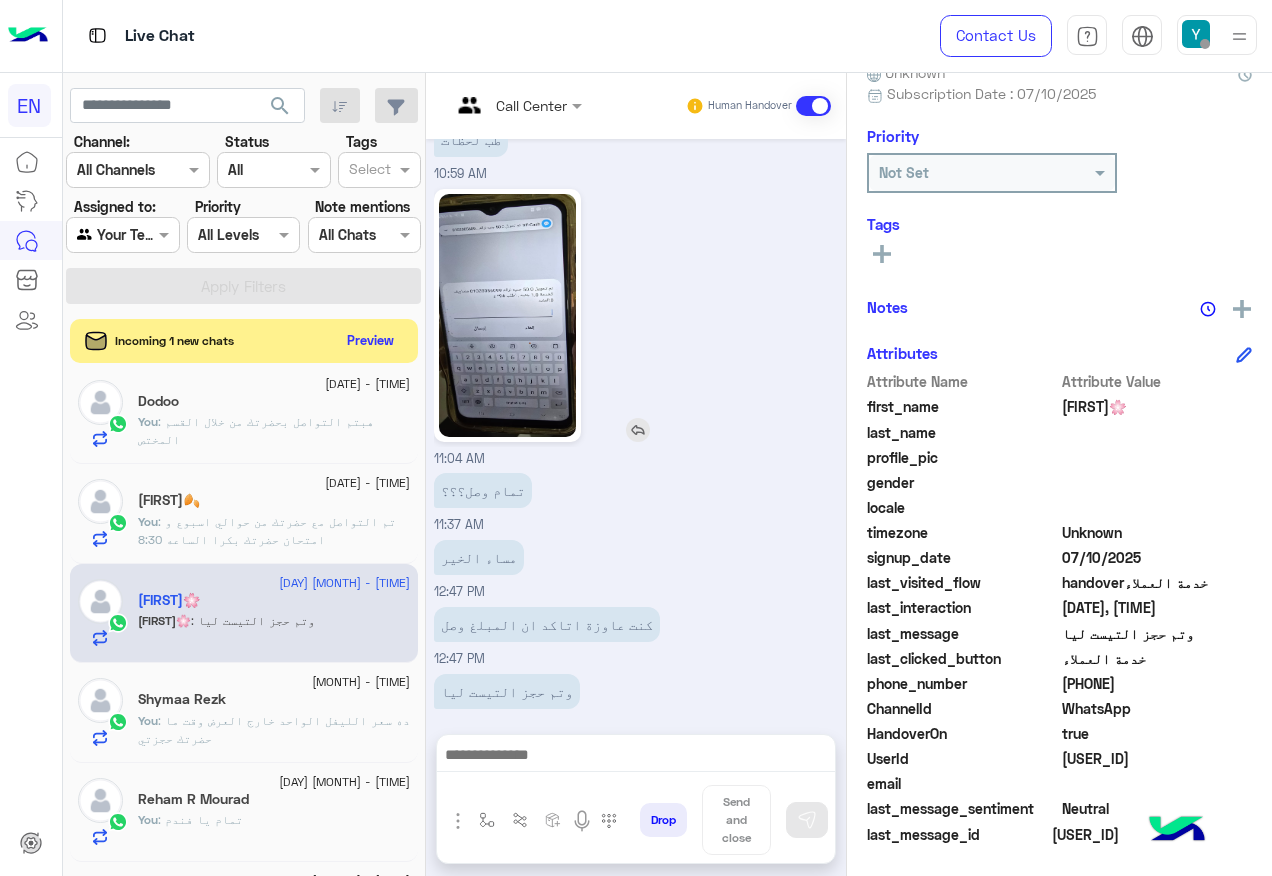 click 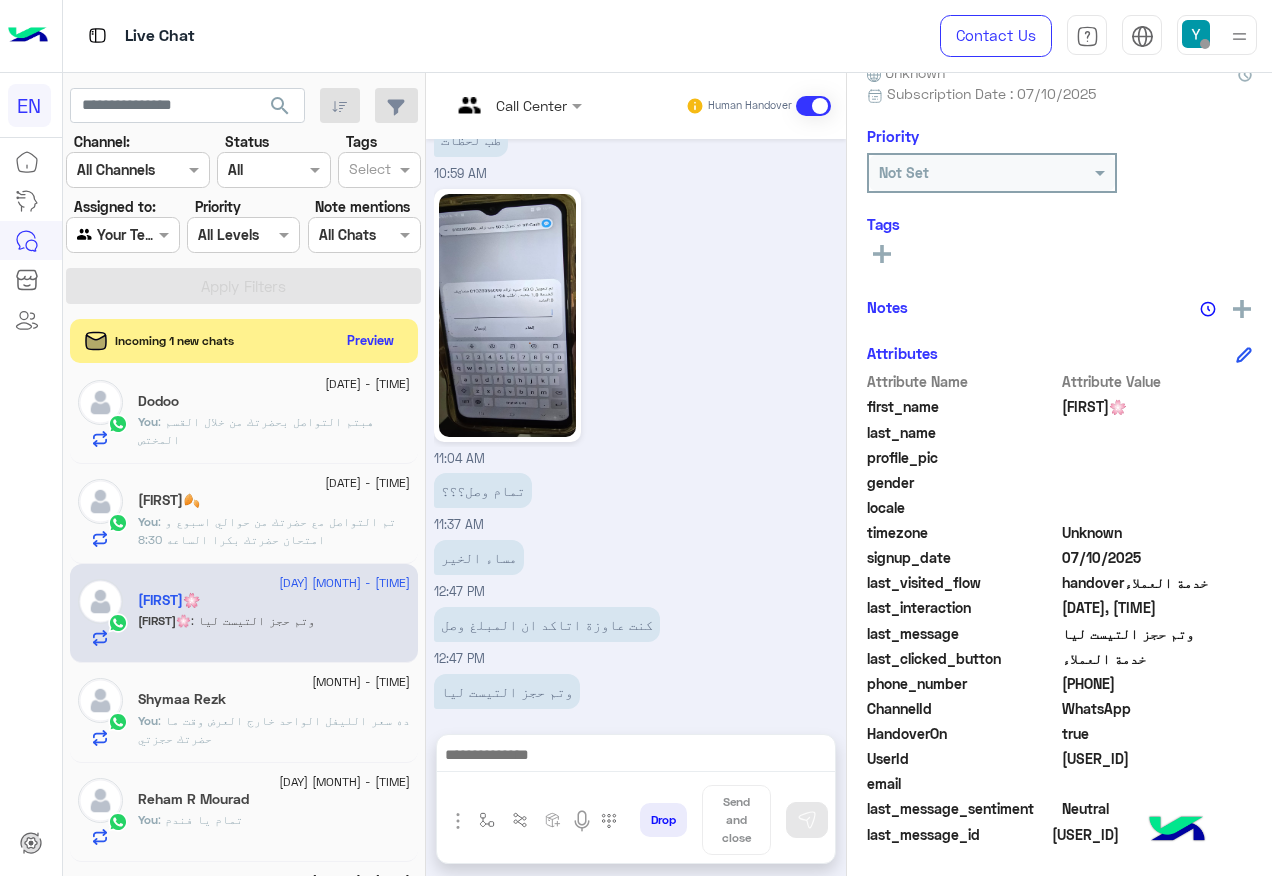 click on "[NUMBER]" 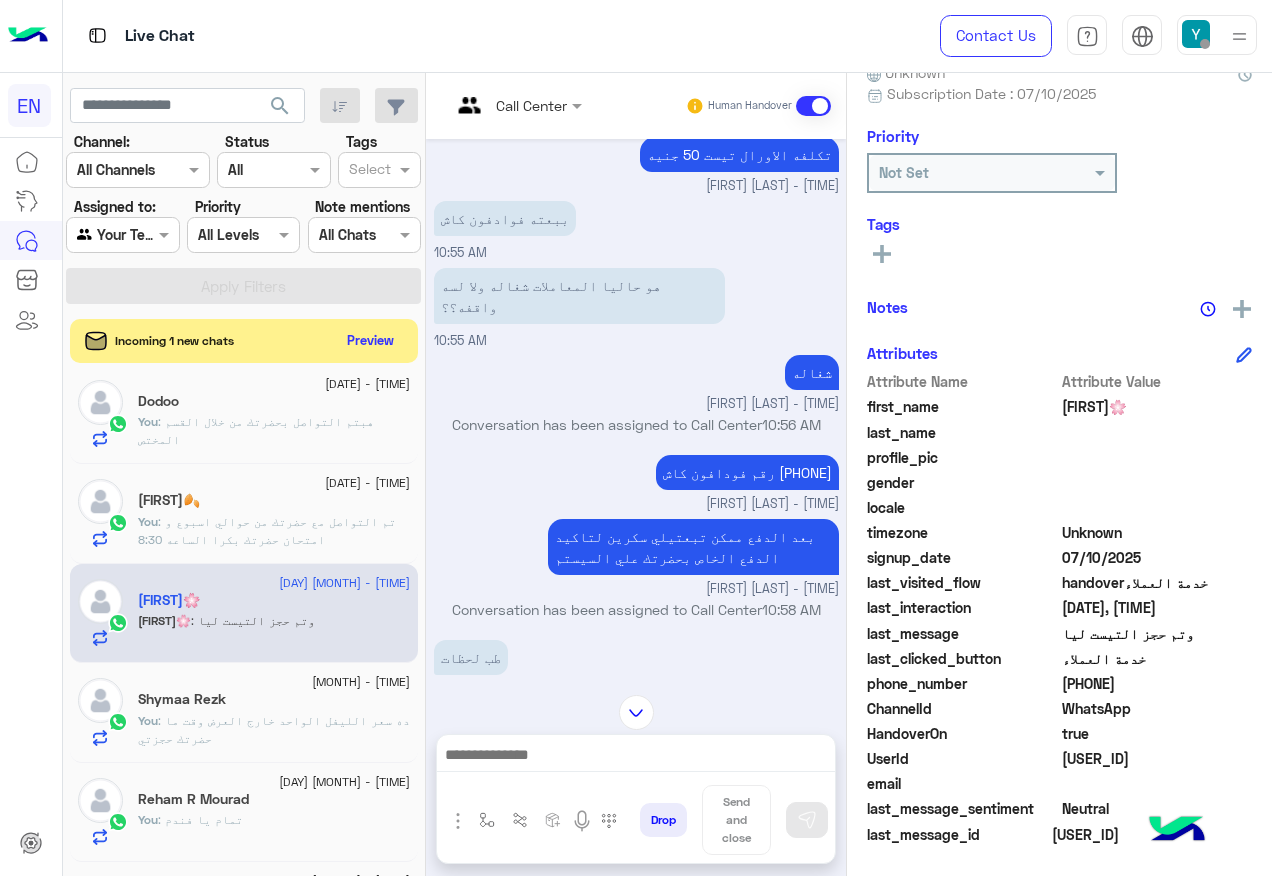 scroll, scrollTop: 759, scrollLeft: 0, axis: vertical 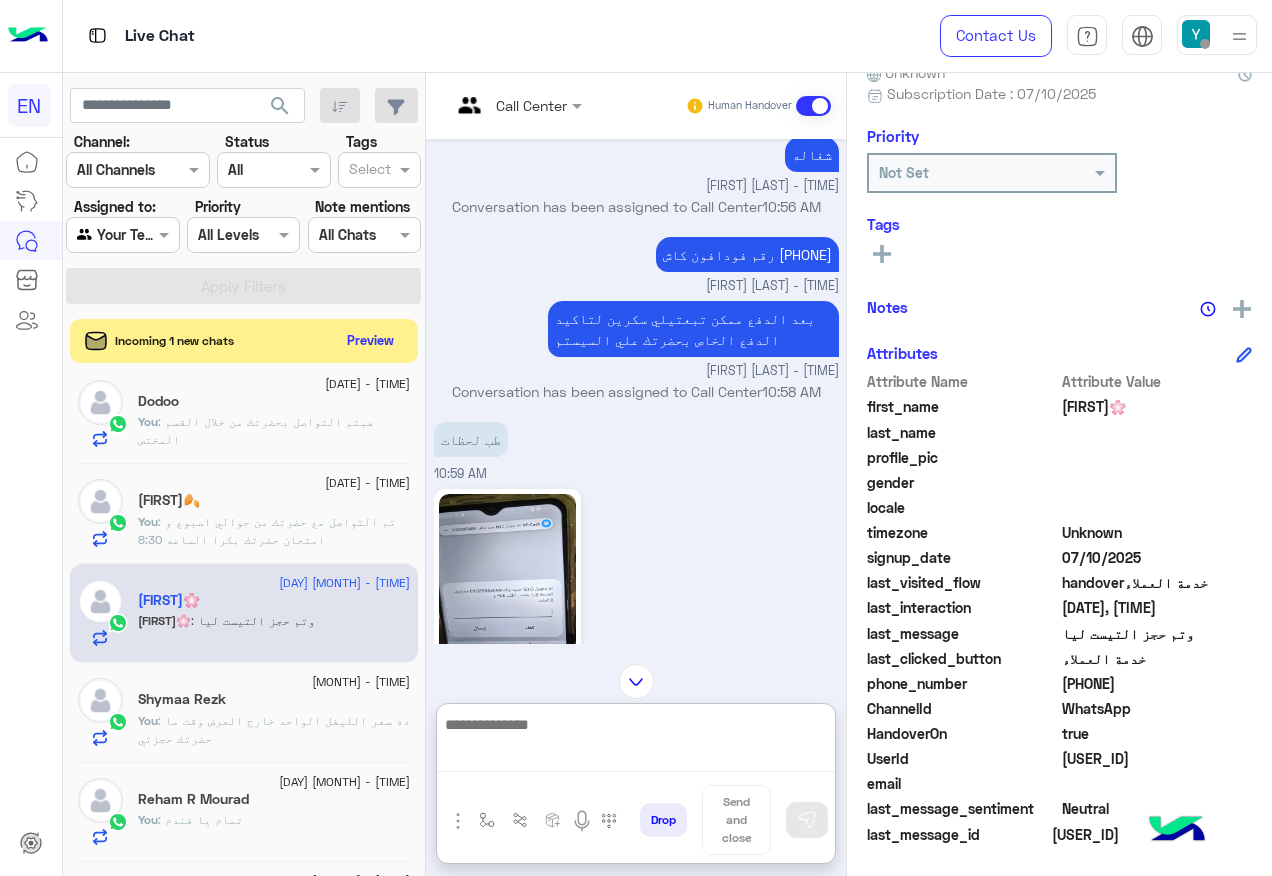 click at bounding box center (636, 742) 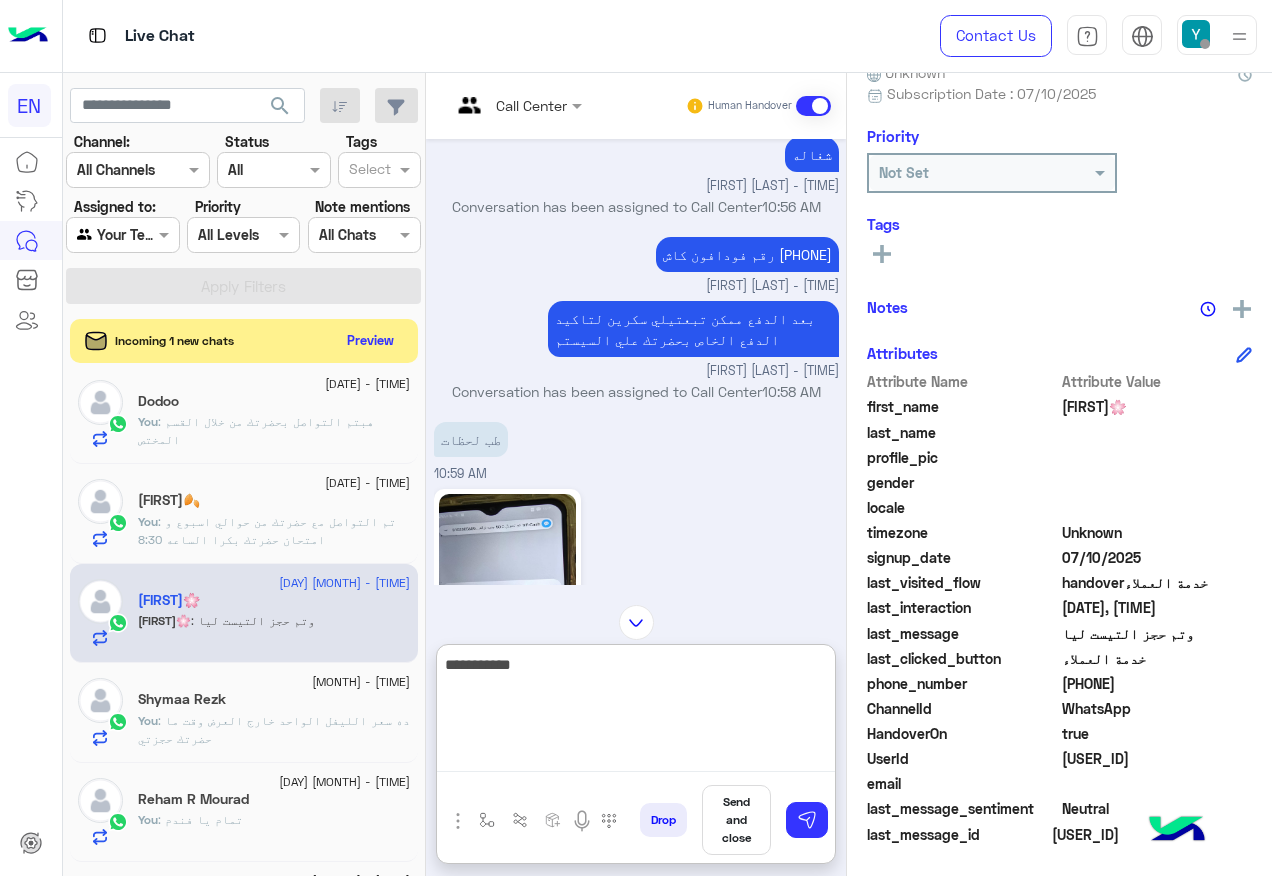 type on "**********" 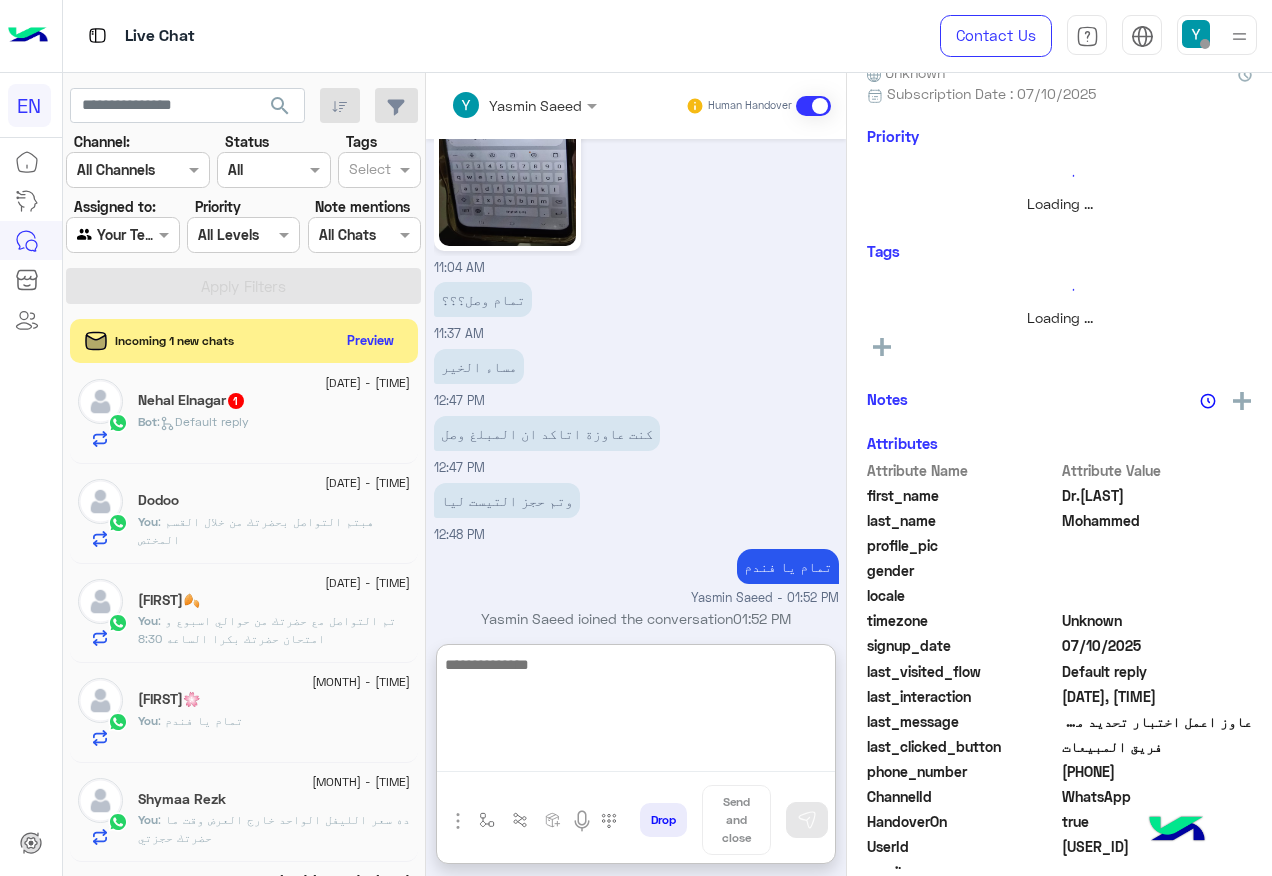 scroll, scrollTop: 1053, scrollLeft: 0, axis: vertical 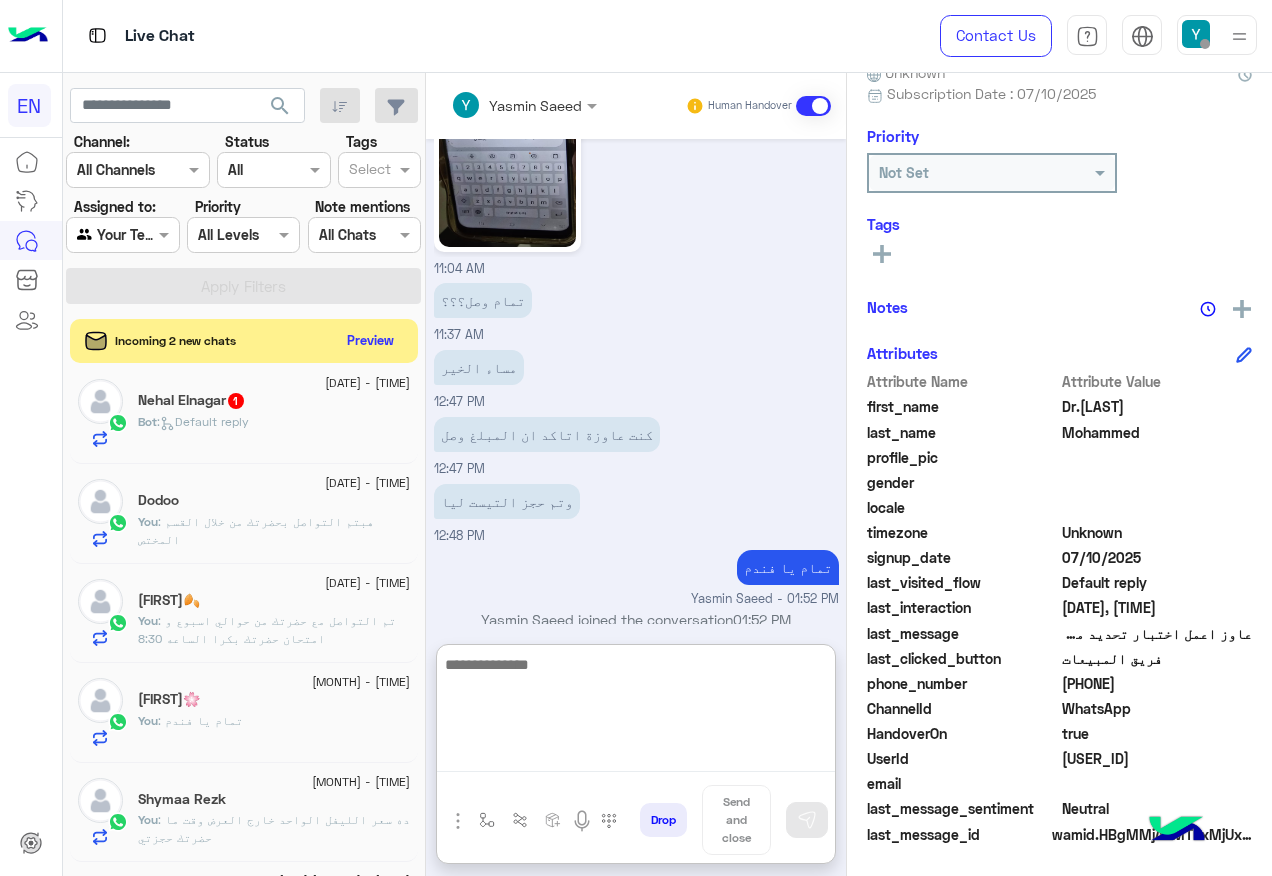 click at bounding box center [636, 712] 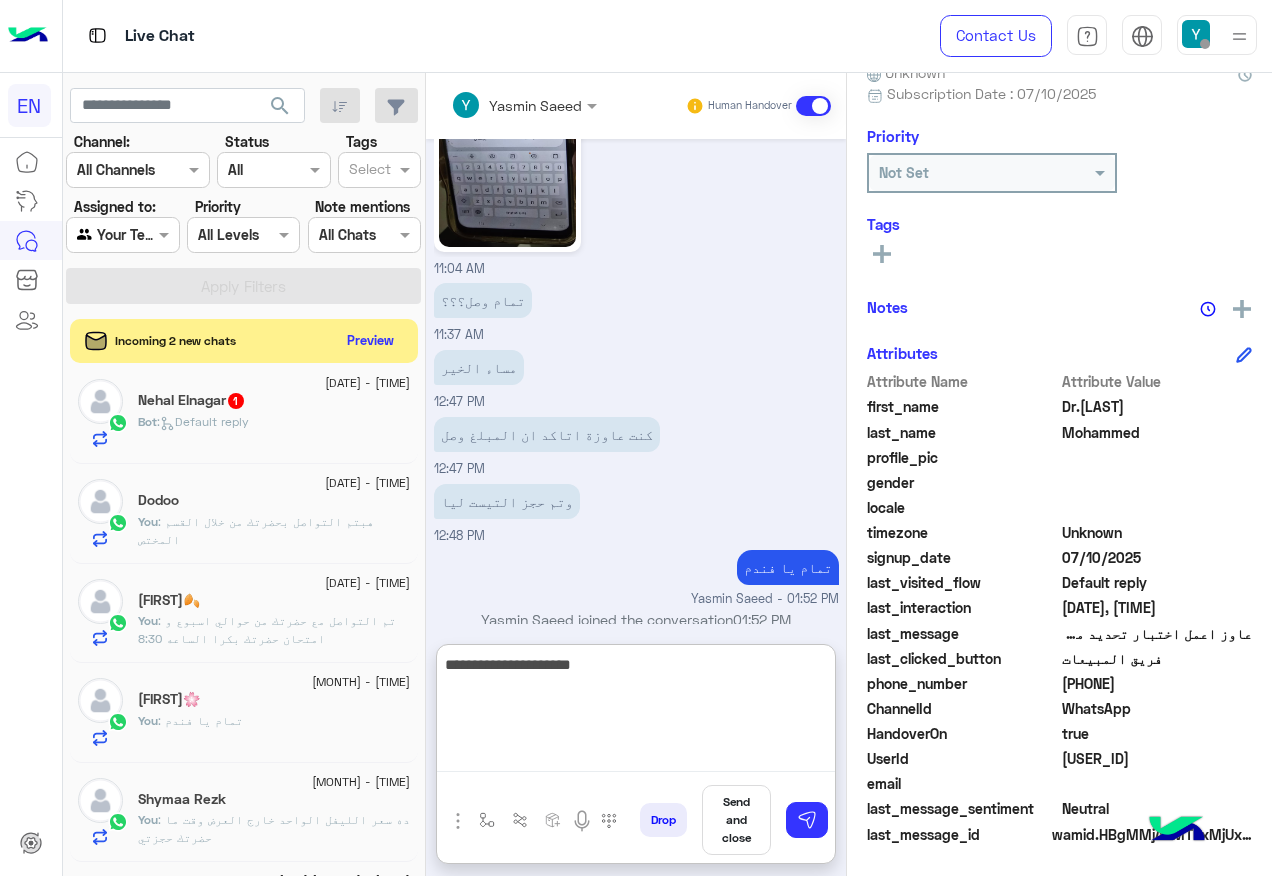 type on "**********" 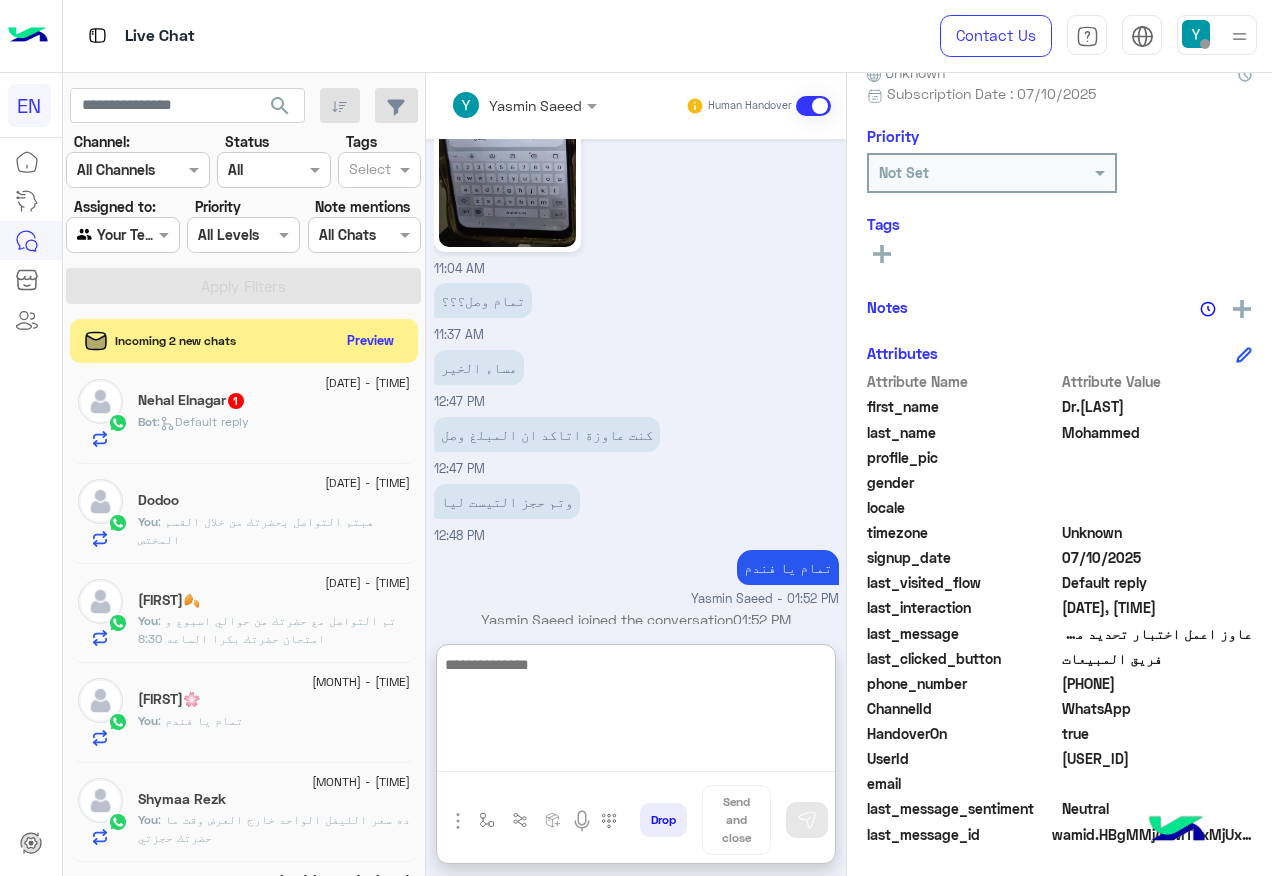 scroll, scrollTop: 1314, scrollLeft: 0, axis: vertical 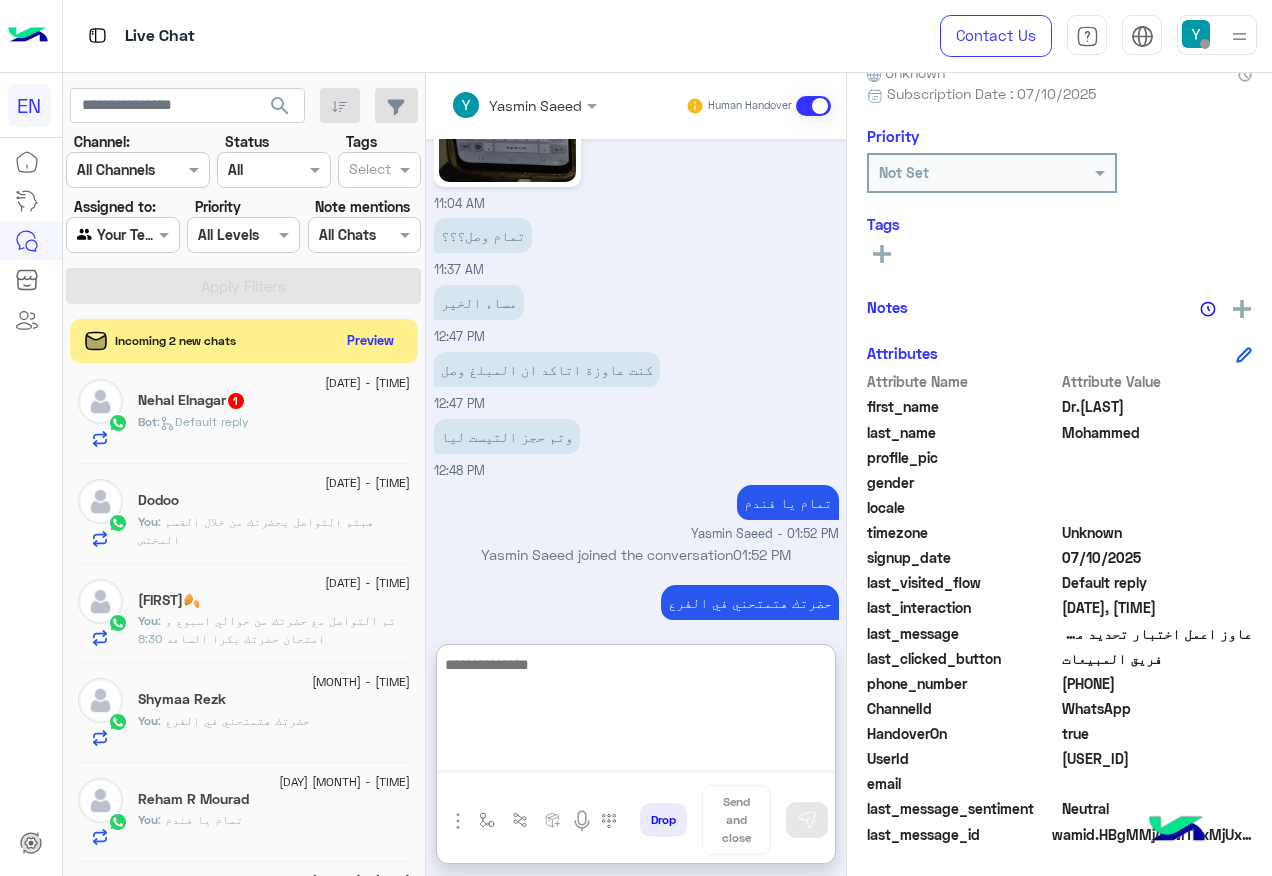 click on "Nehal Elnagar  1" 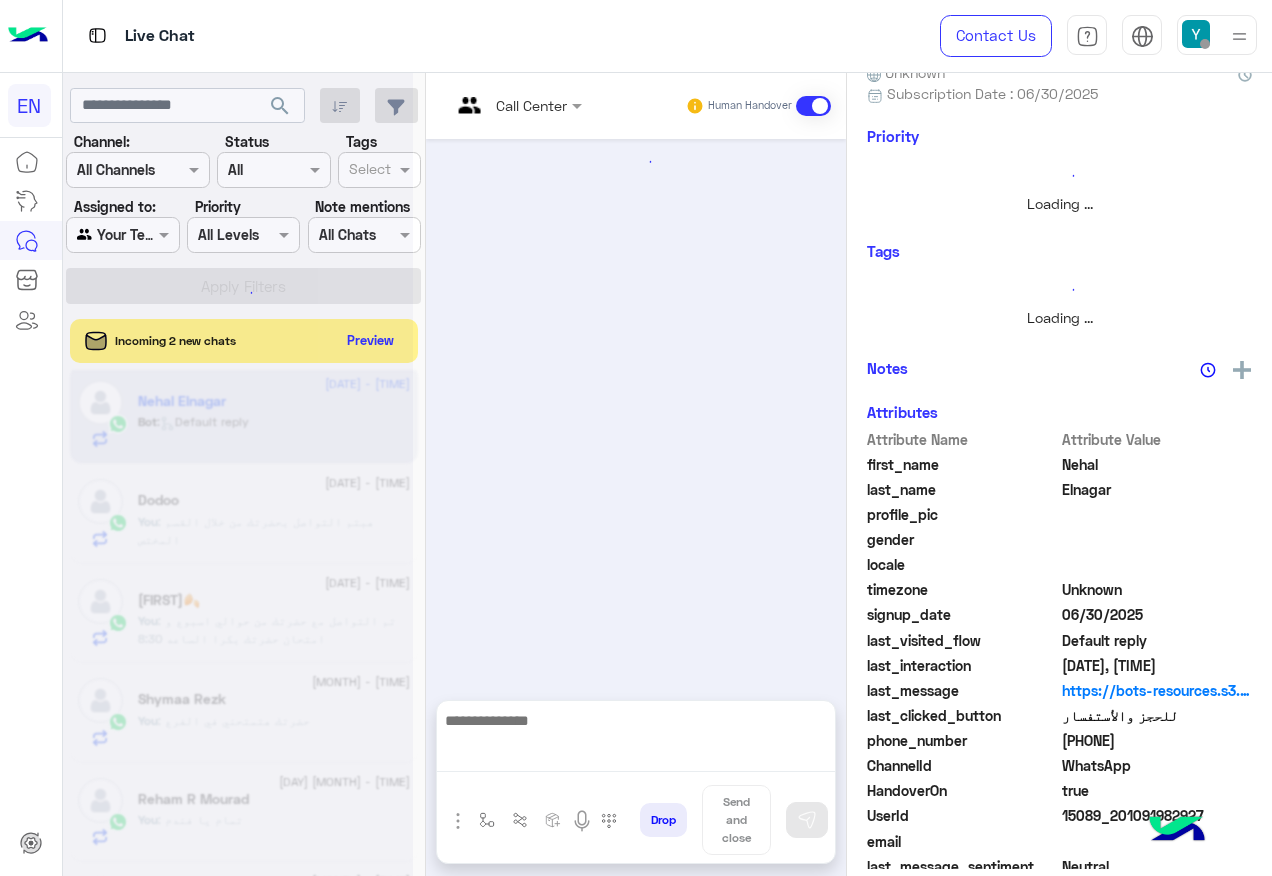 scroll, scrollTop: 0, scrollLeft: 0, axis: both 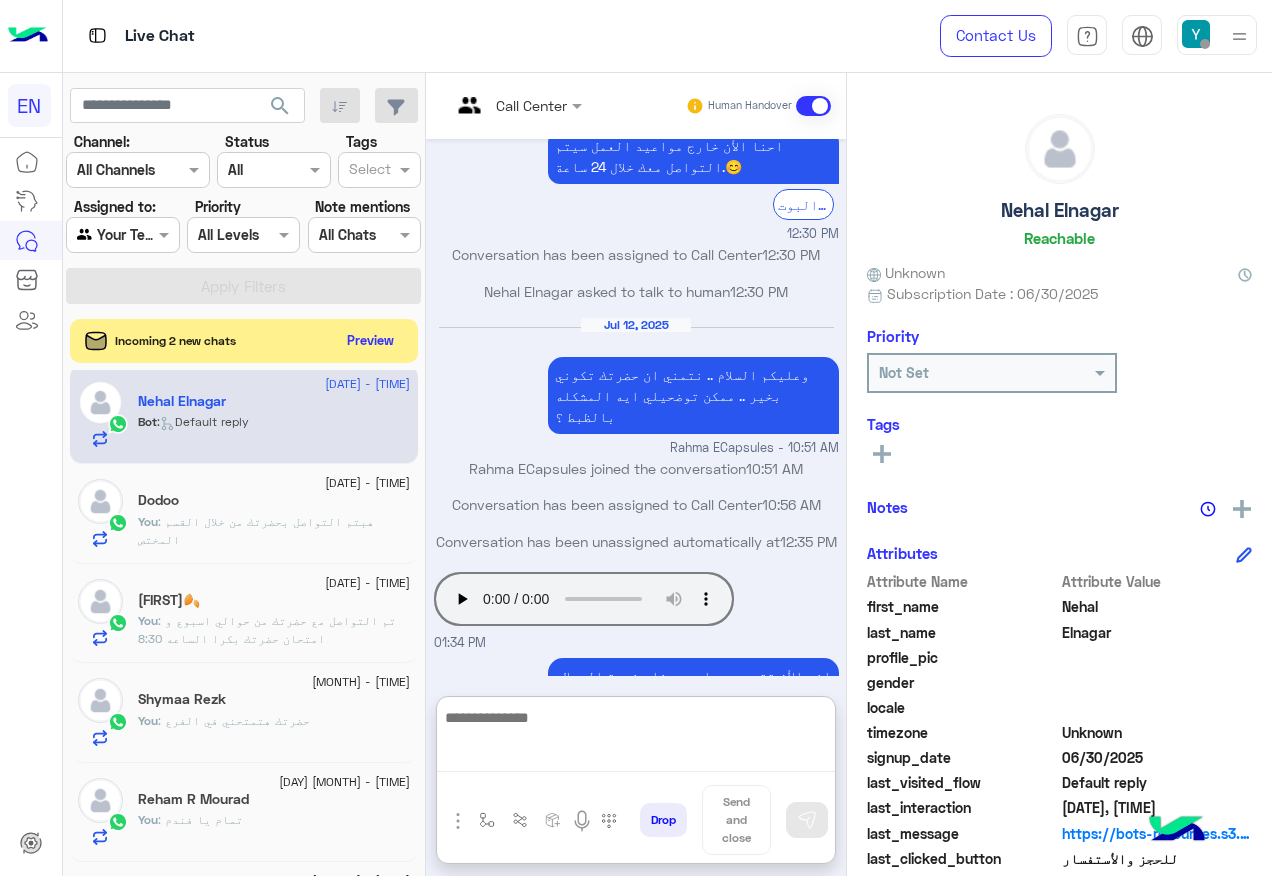 click at bounding box center [636, 738] 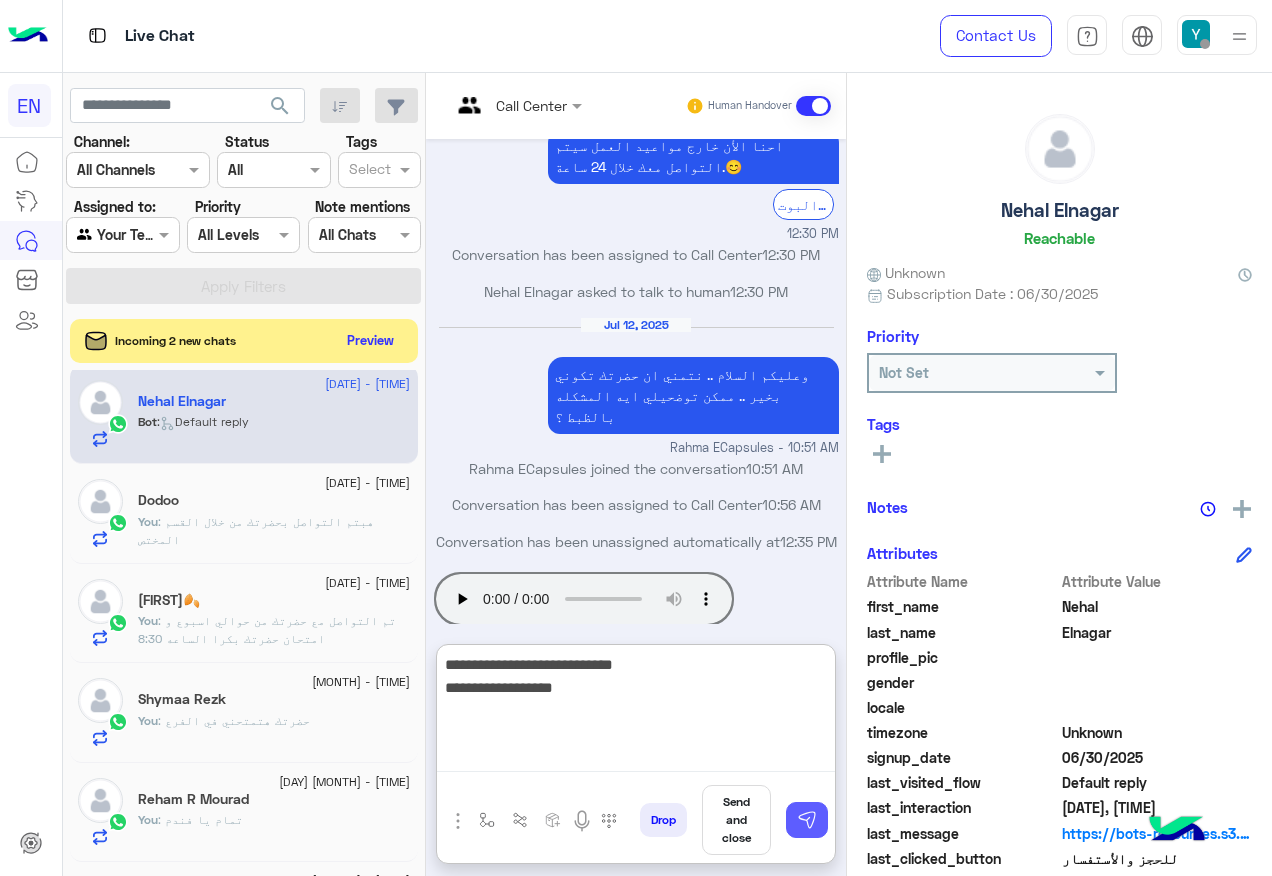 type on "**********" 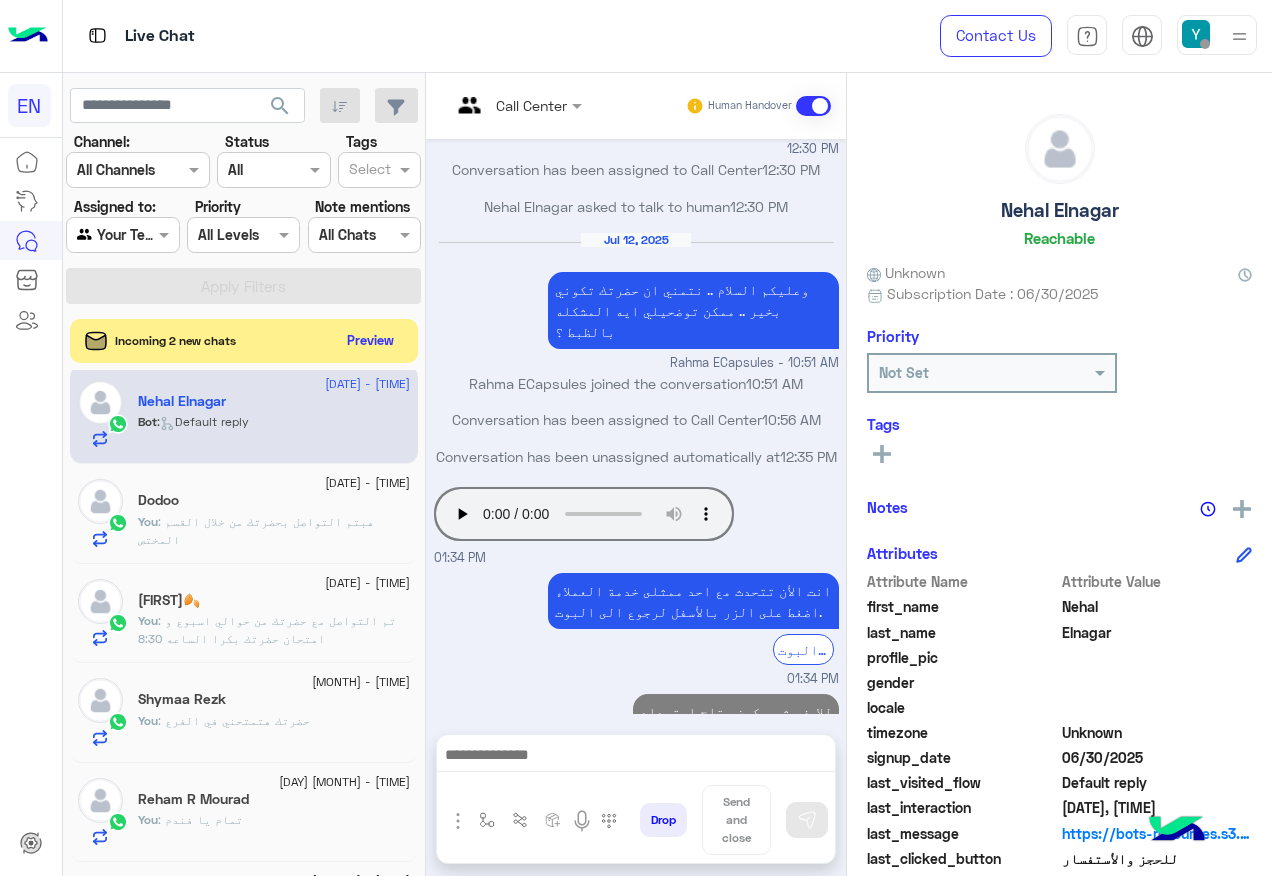 scroll, scrollTop: 1657, scrollLeft: 0, axis: vertical 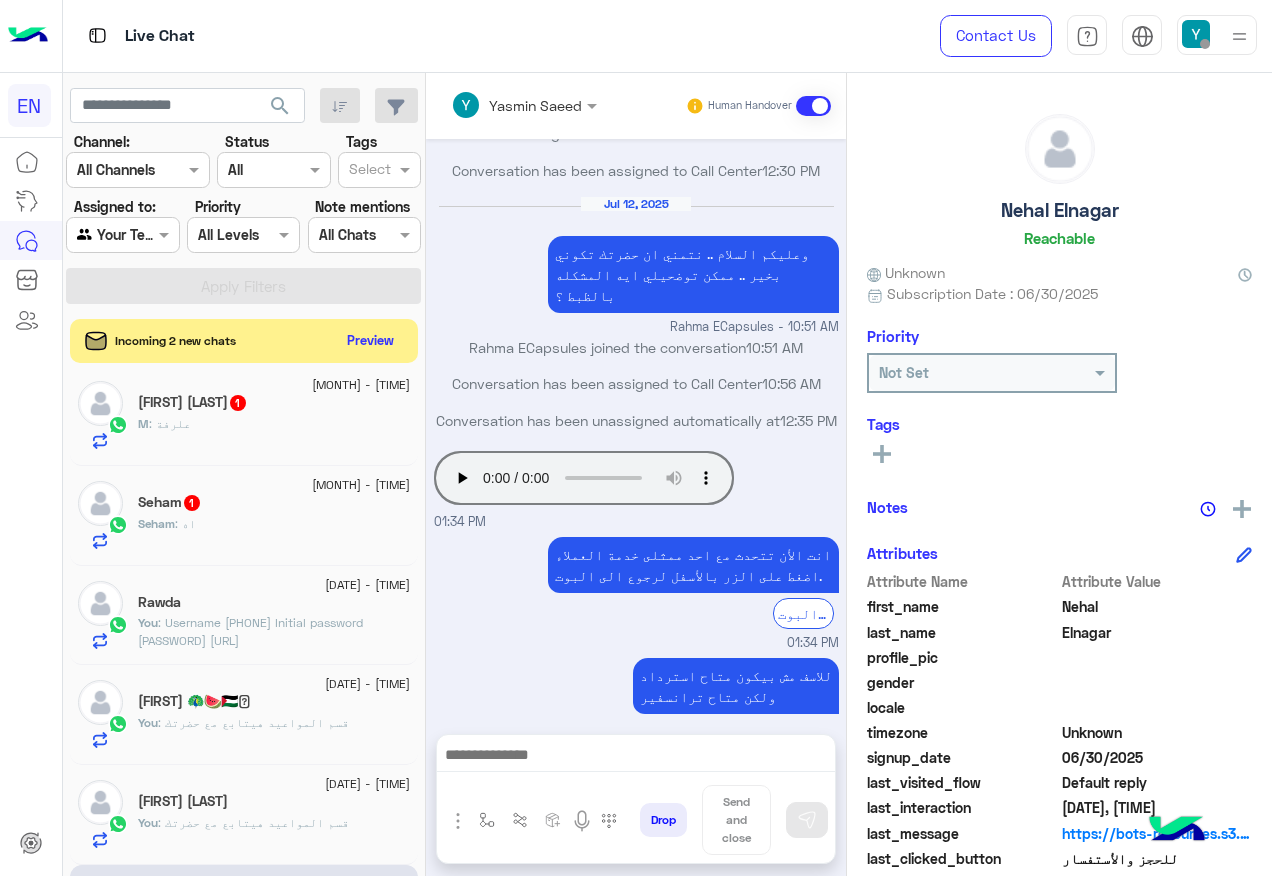 click on "Seham : اه" 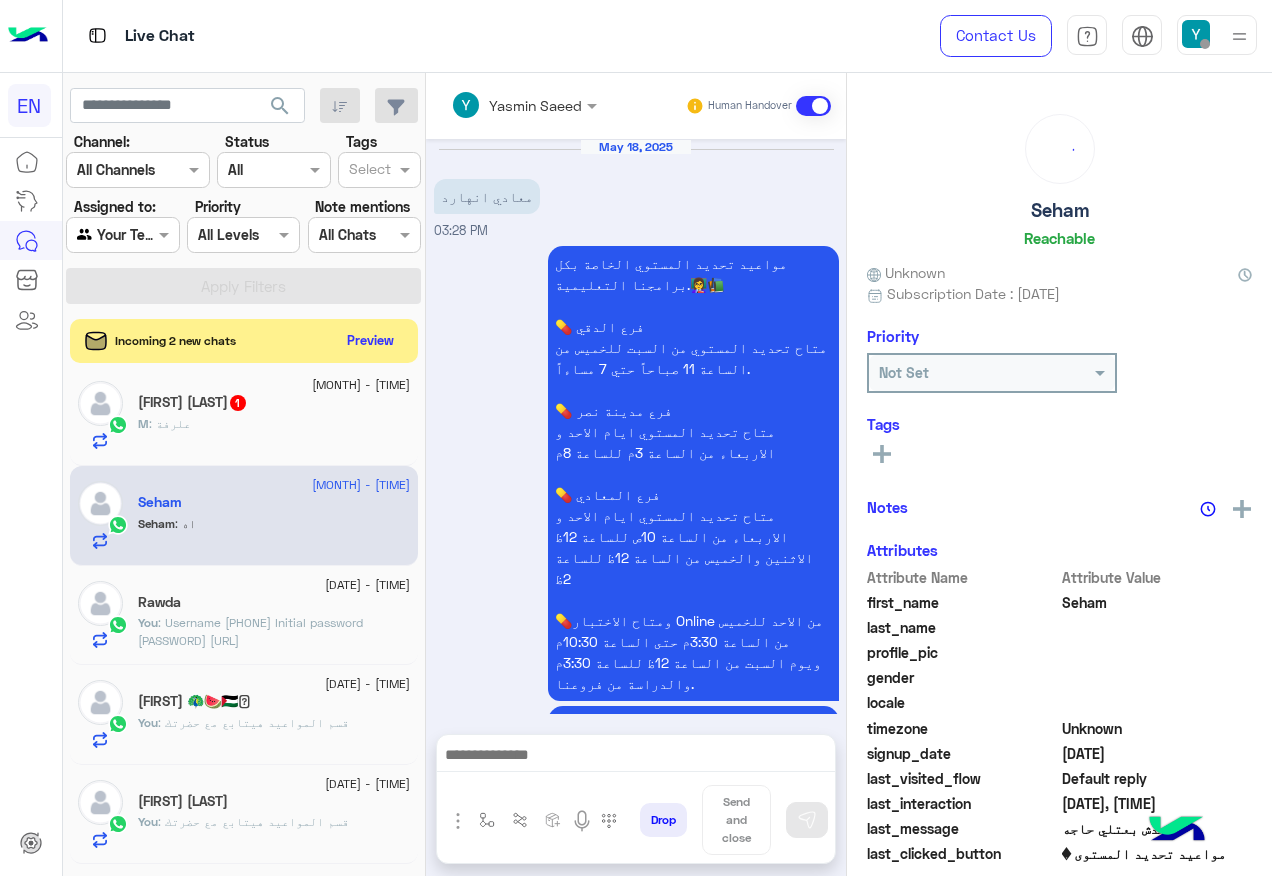 scroll, scrollTop: 1769, scrollLeft: 0, axis: vertical 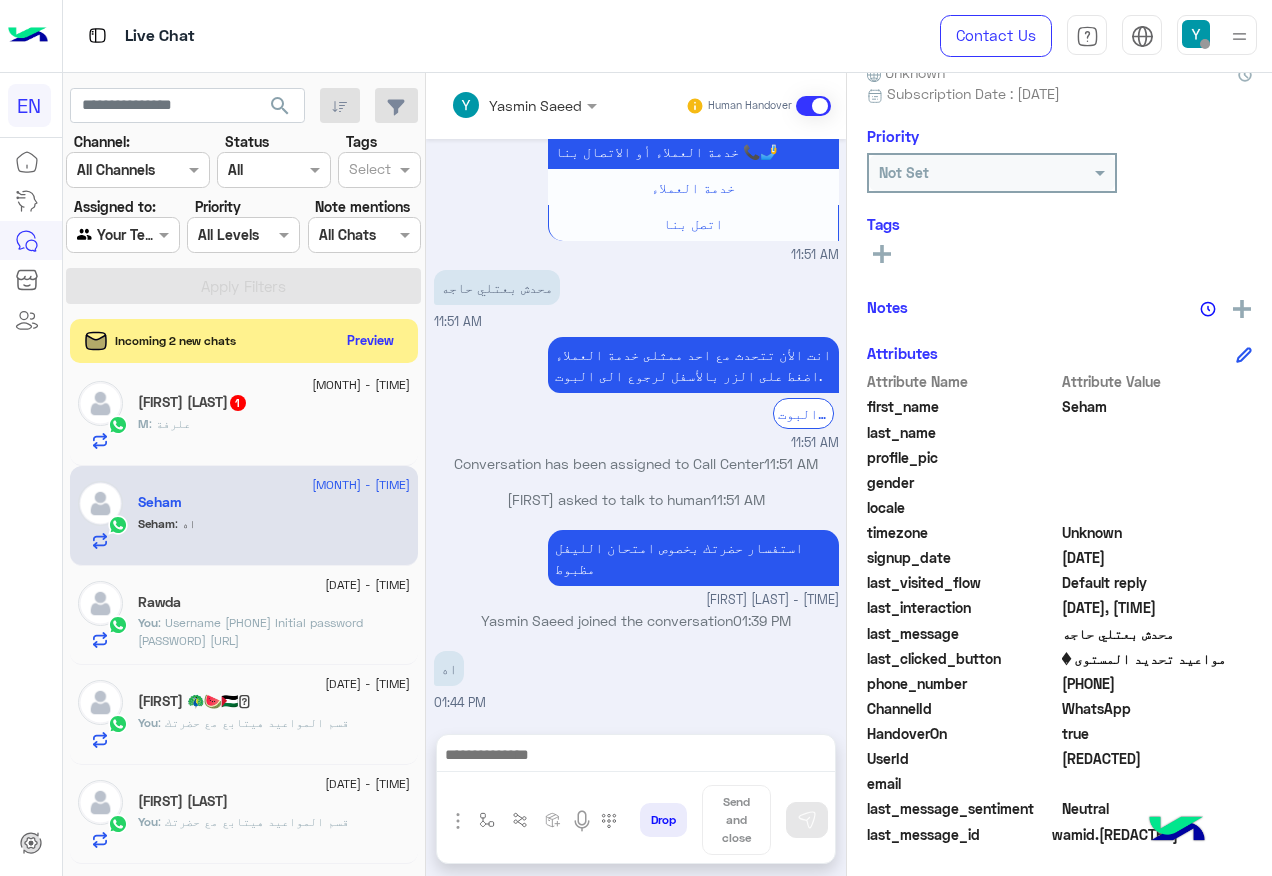 click on "[NUMBER]" 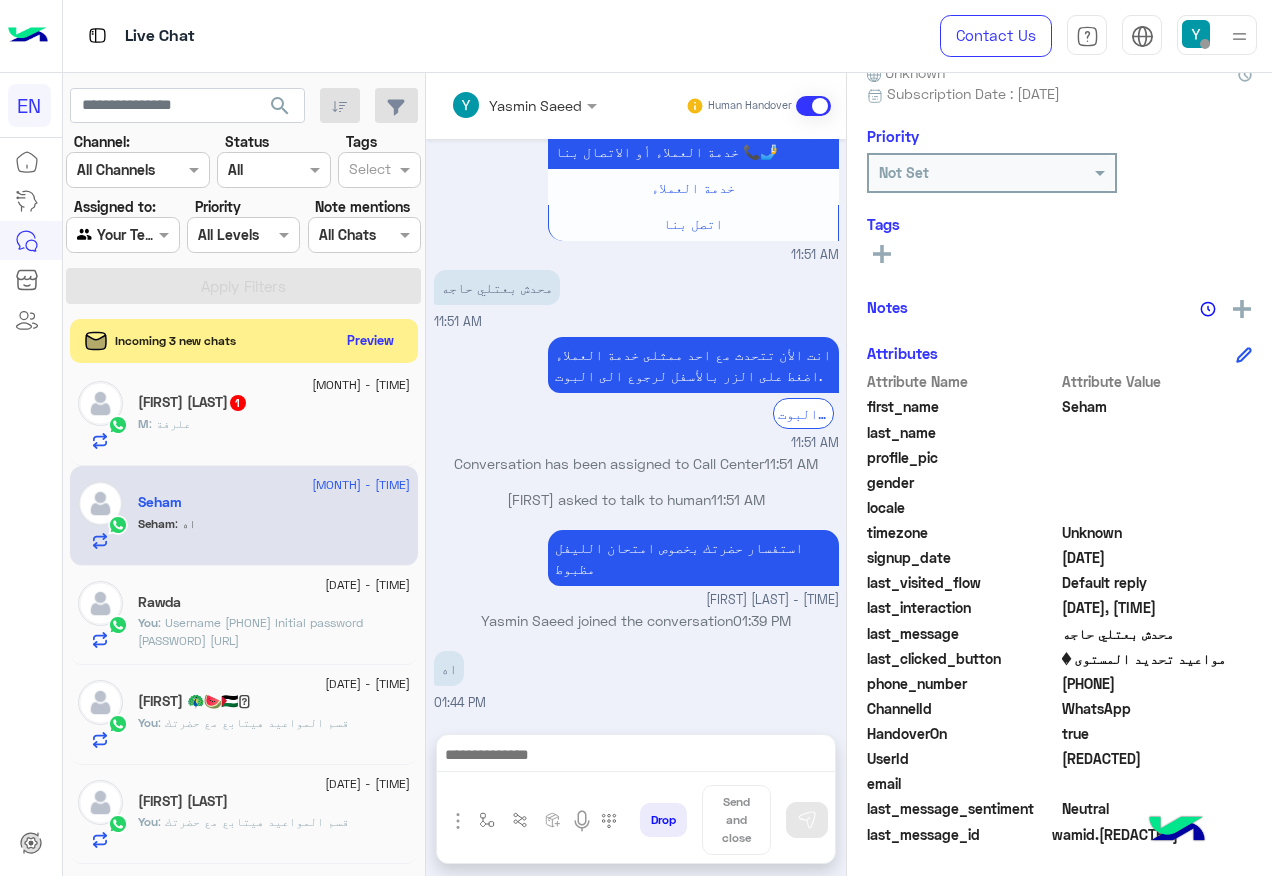click at bounding box center (636, 757) 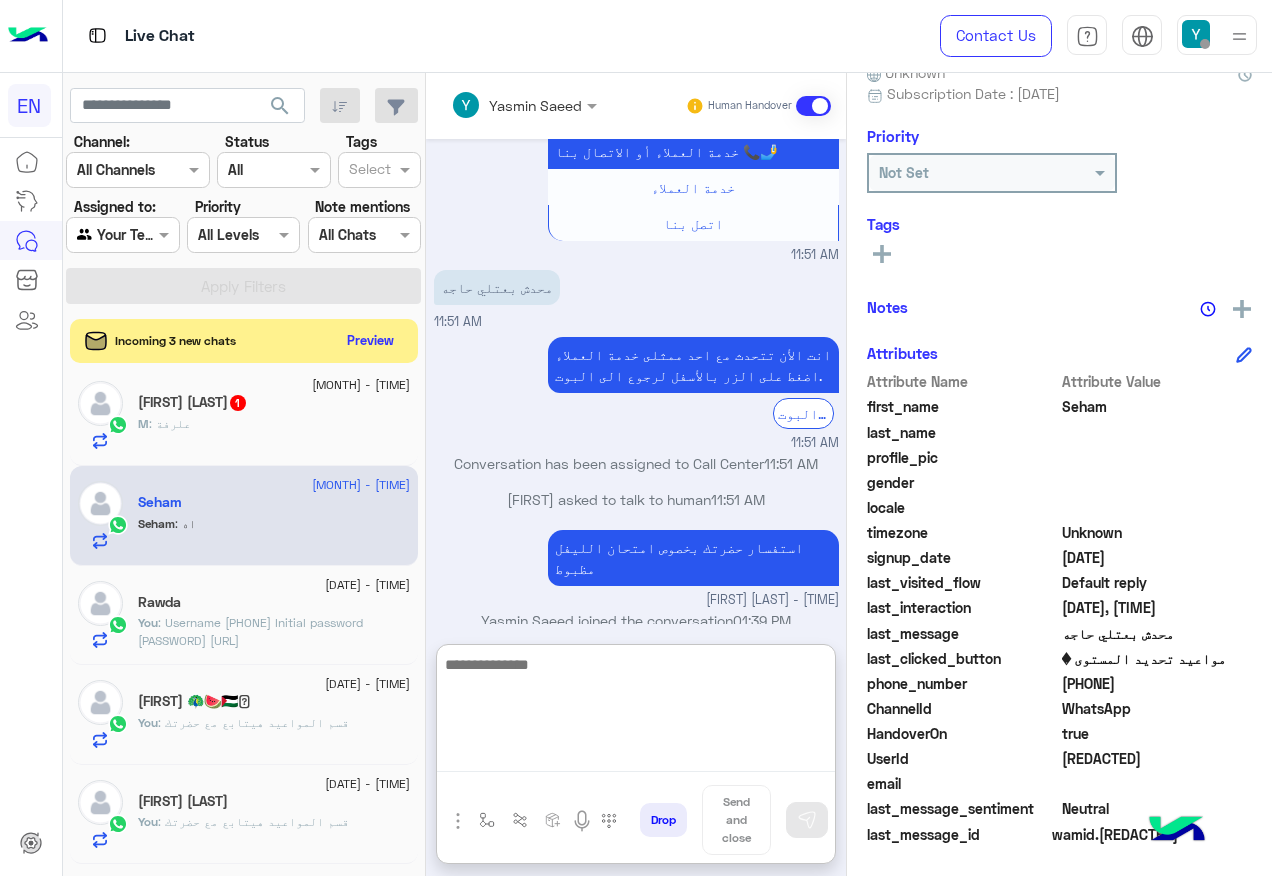 paste on "**********" 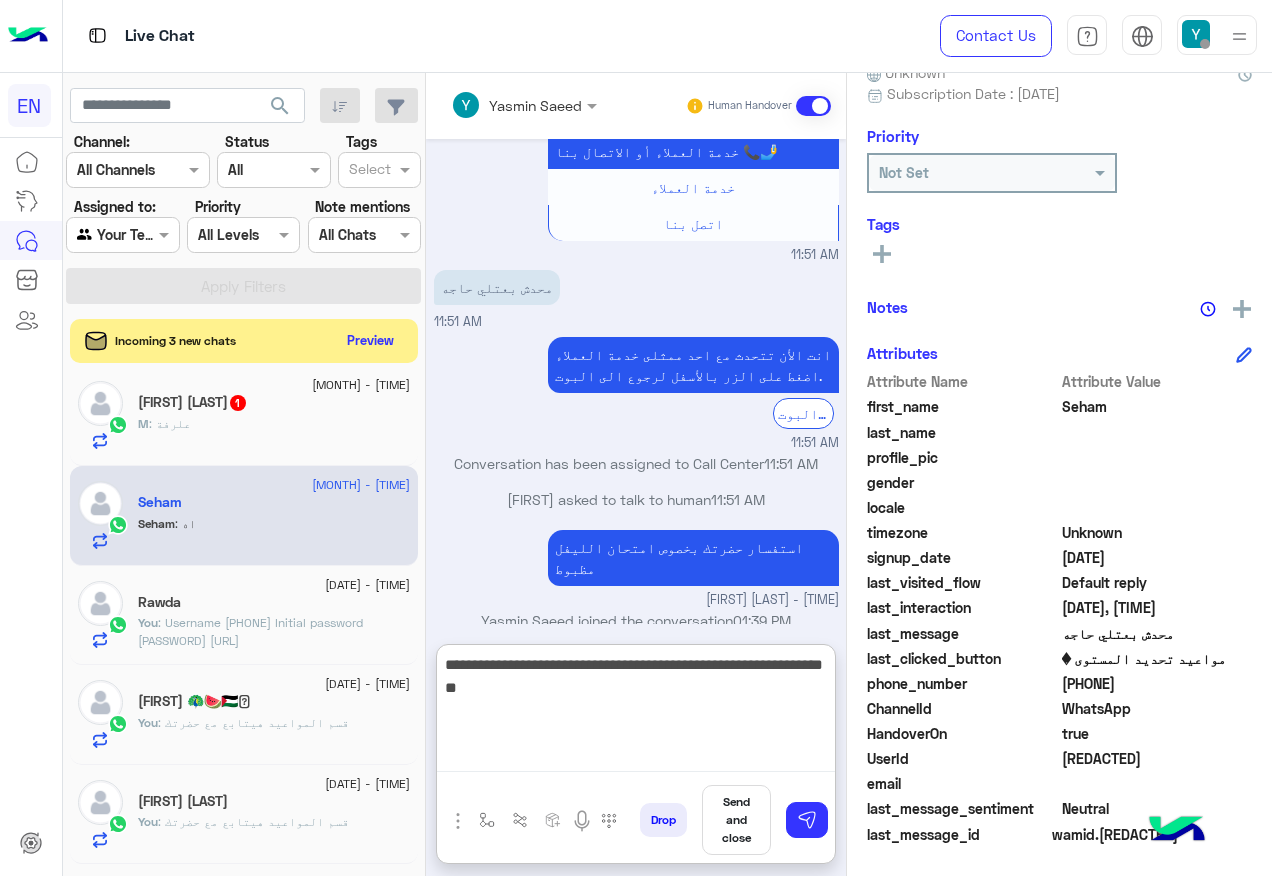 paste on "**********" 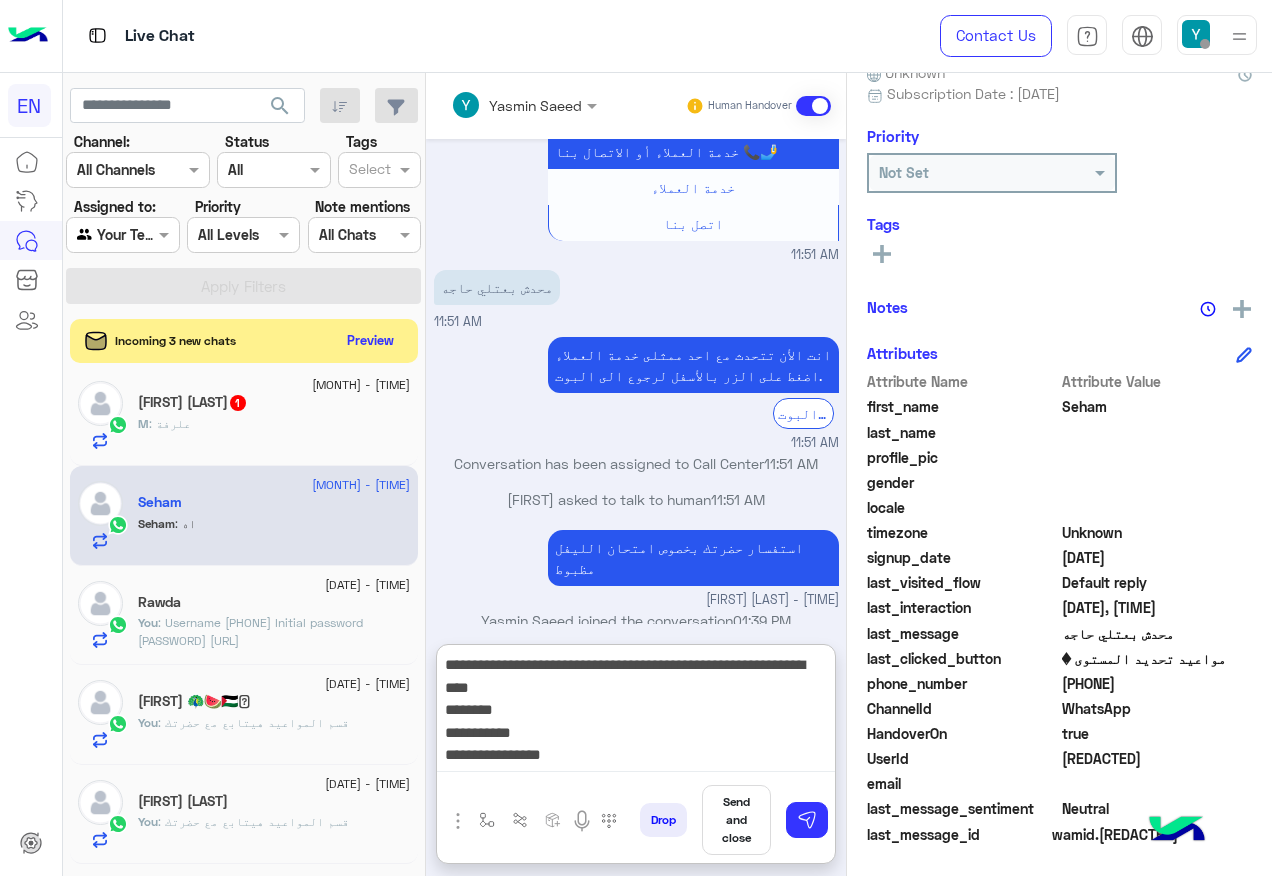 scroll, scrollTop: 16, scrollLeft: 0, axis: vertical 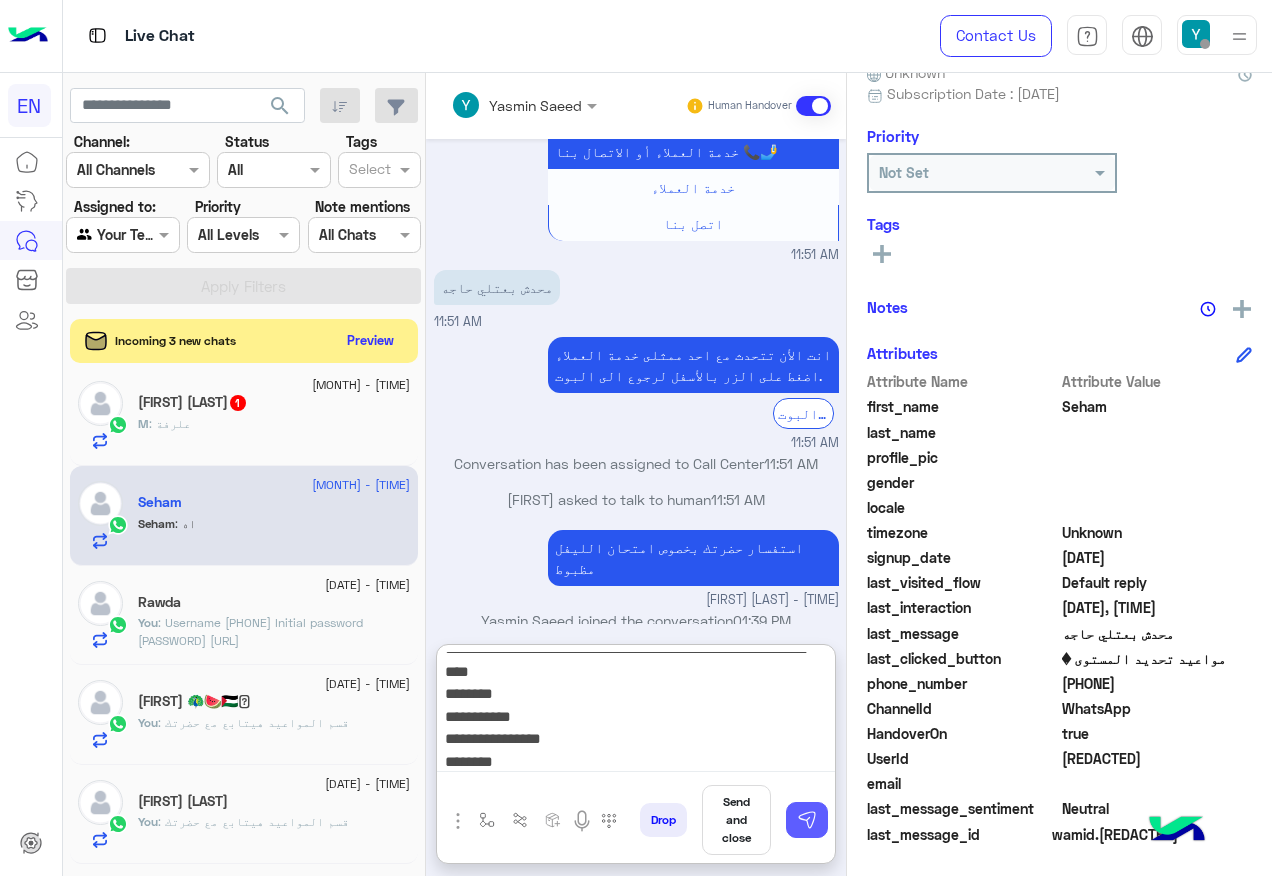 type on "**********" 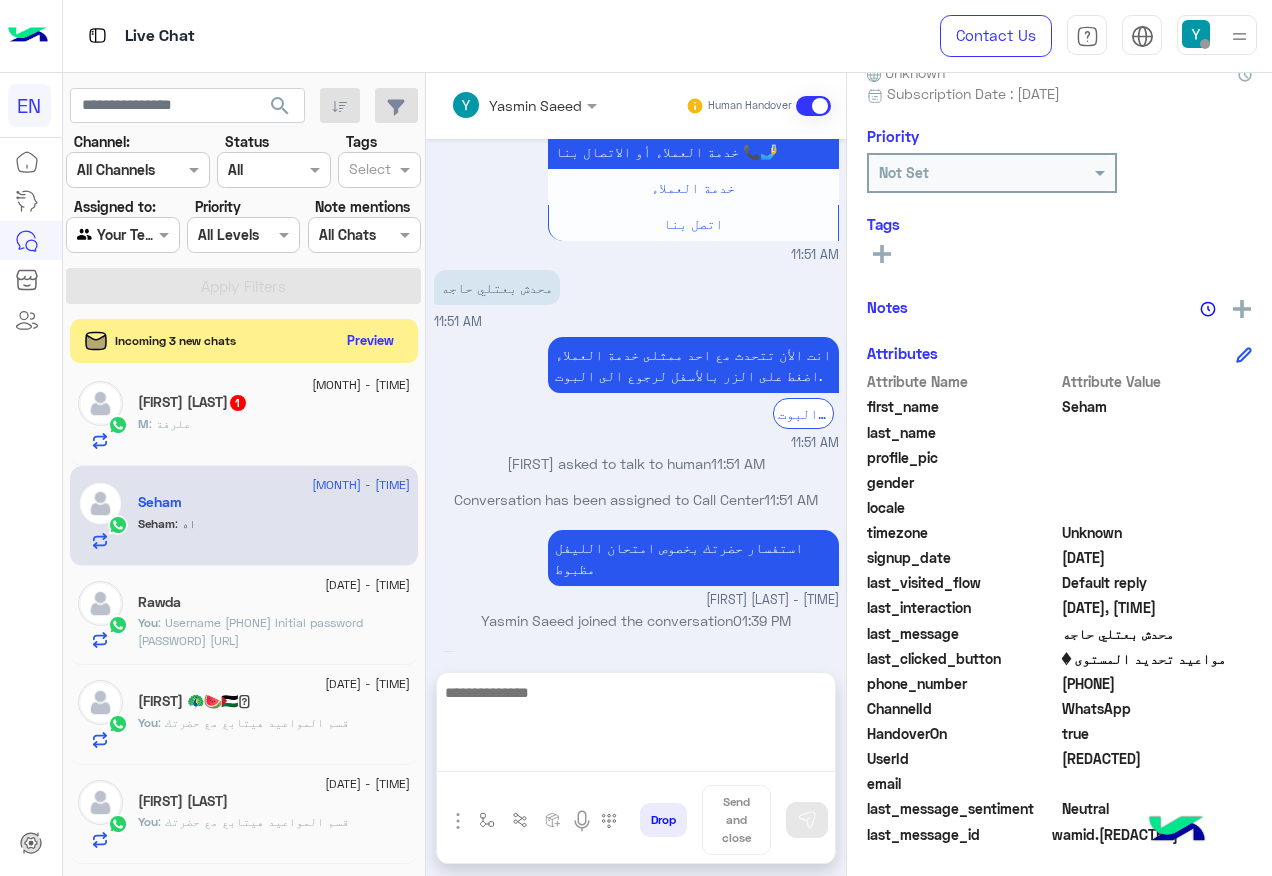 scroll, scrollTop: 0, scrollLeft: 0, axis: both 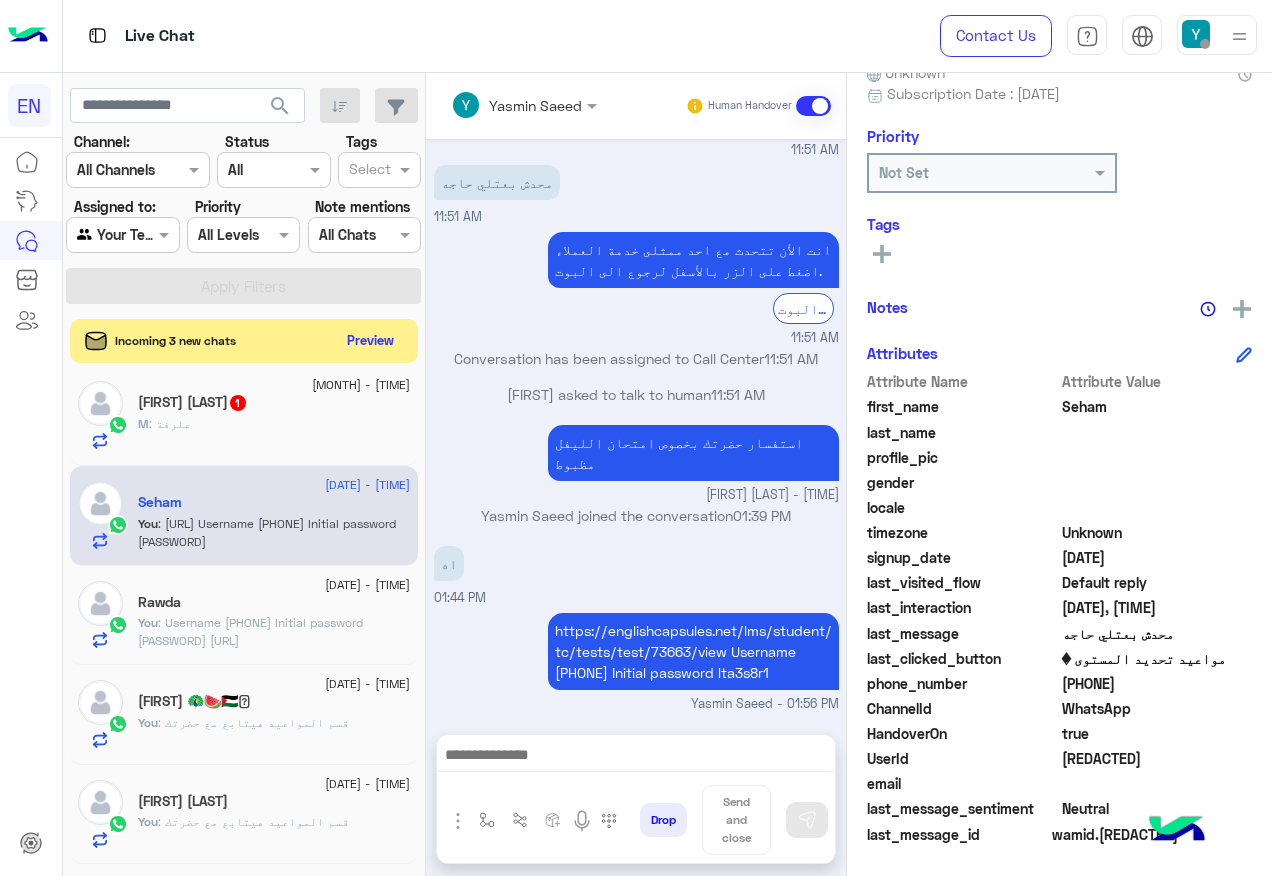 click on "M : علرفة" 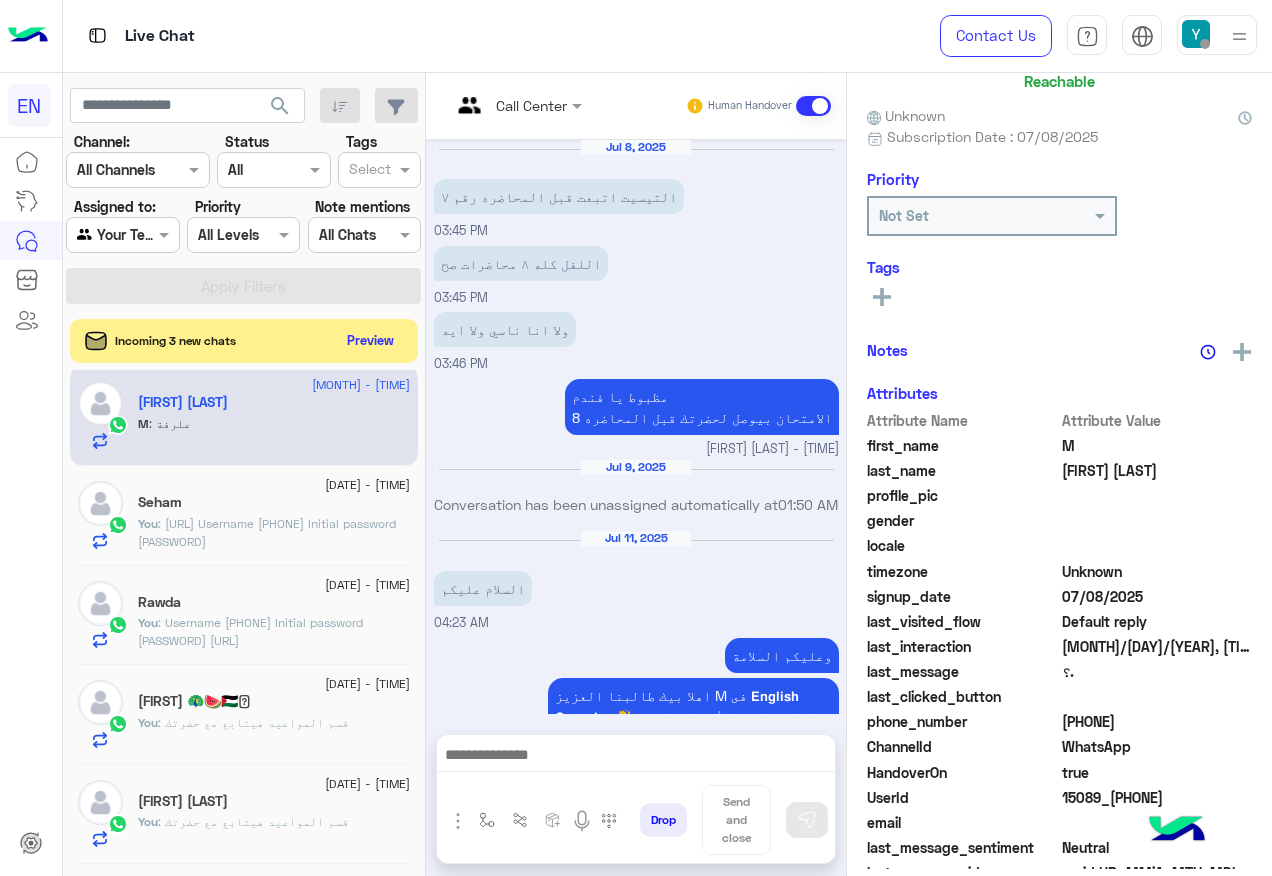 scroll, scrollTop: 197, scrollLeft: 0, axis: vertical 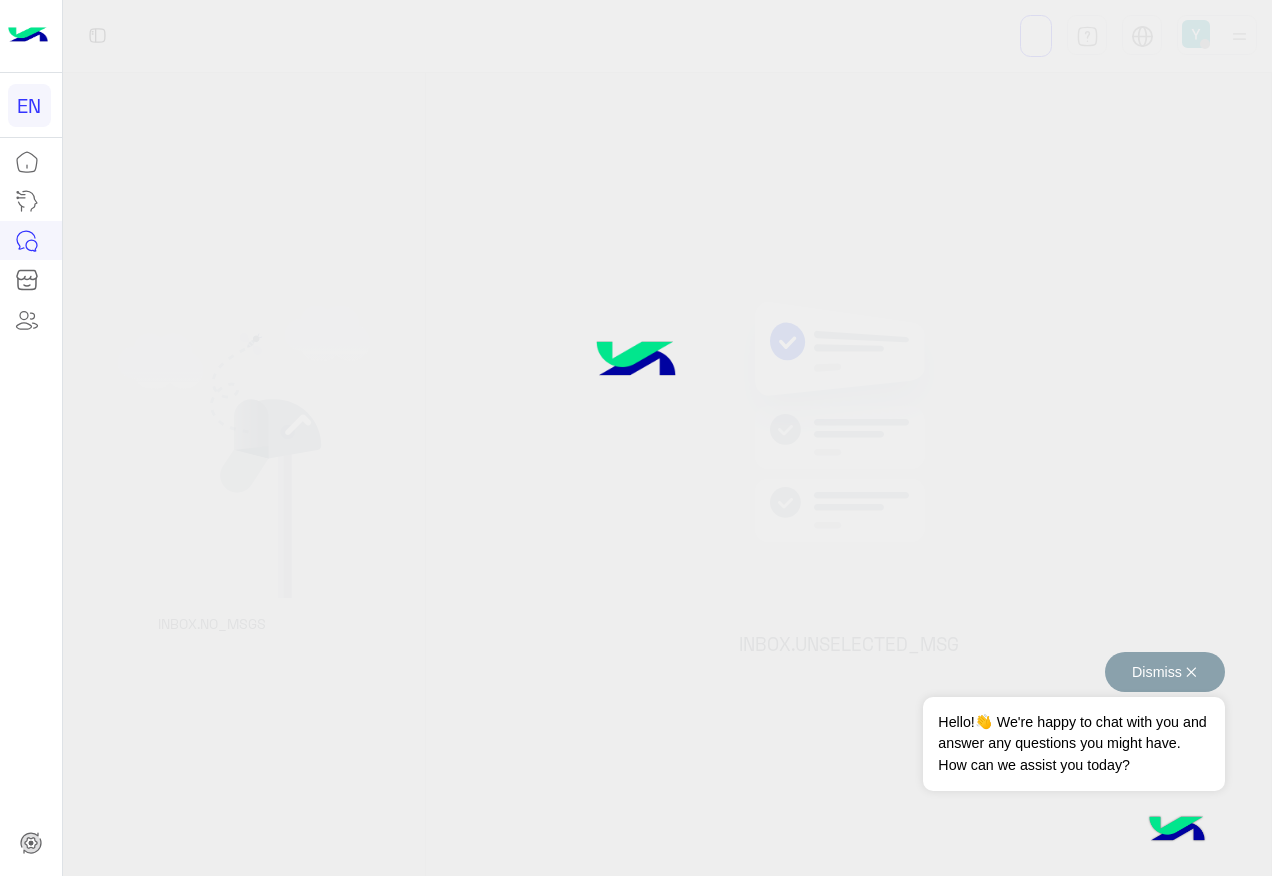 click on "Dismiss ✕" at bounding box center [1165, 672] 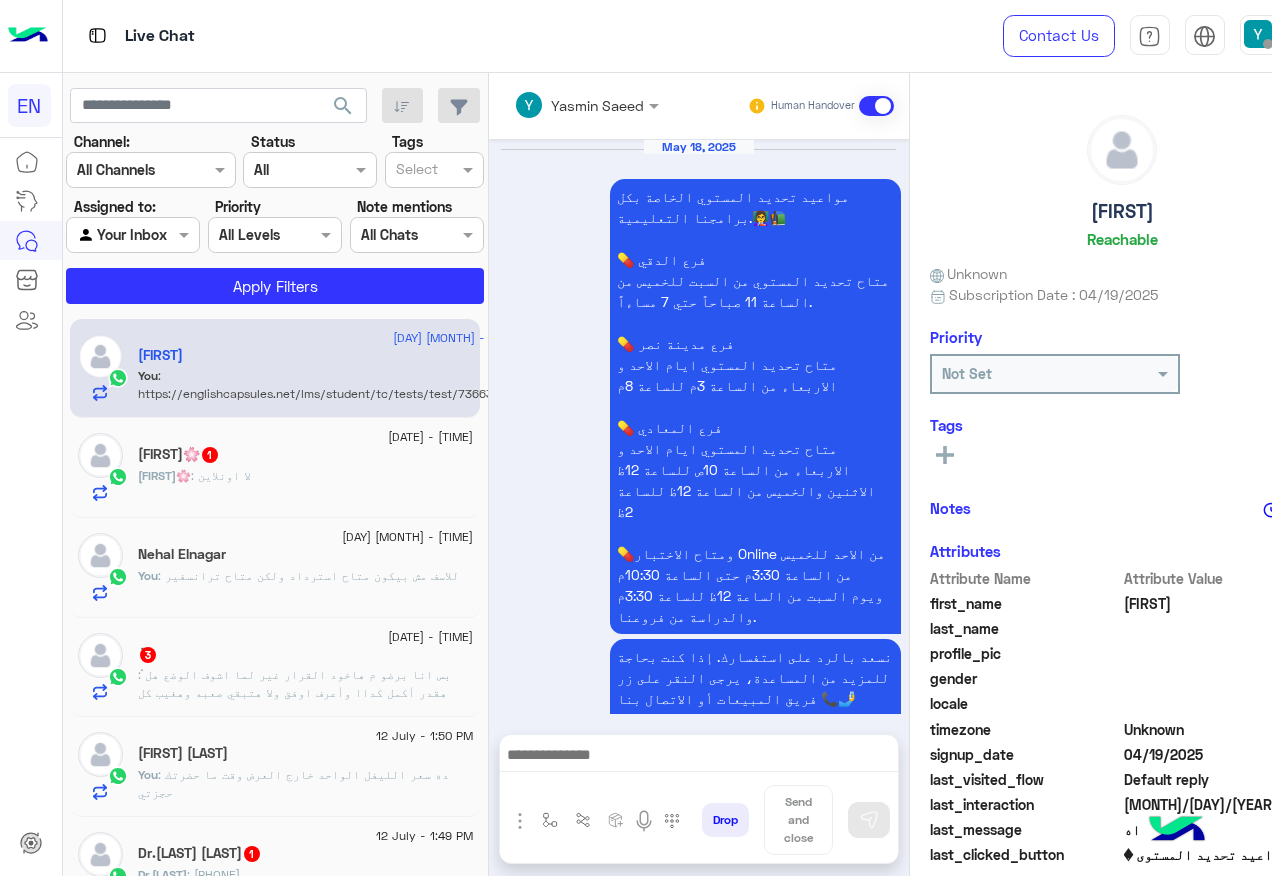 scroll, scrollTop: 1808, scrollLeft: 0, axis: vertical 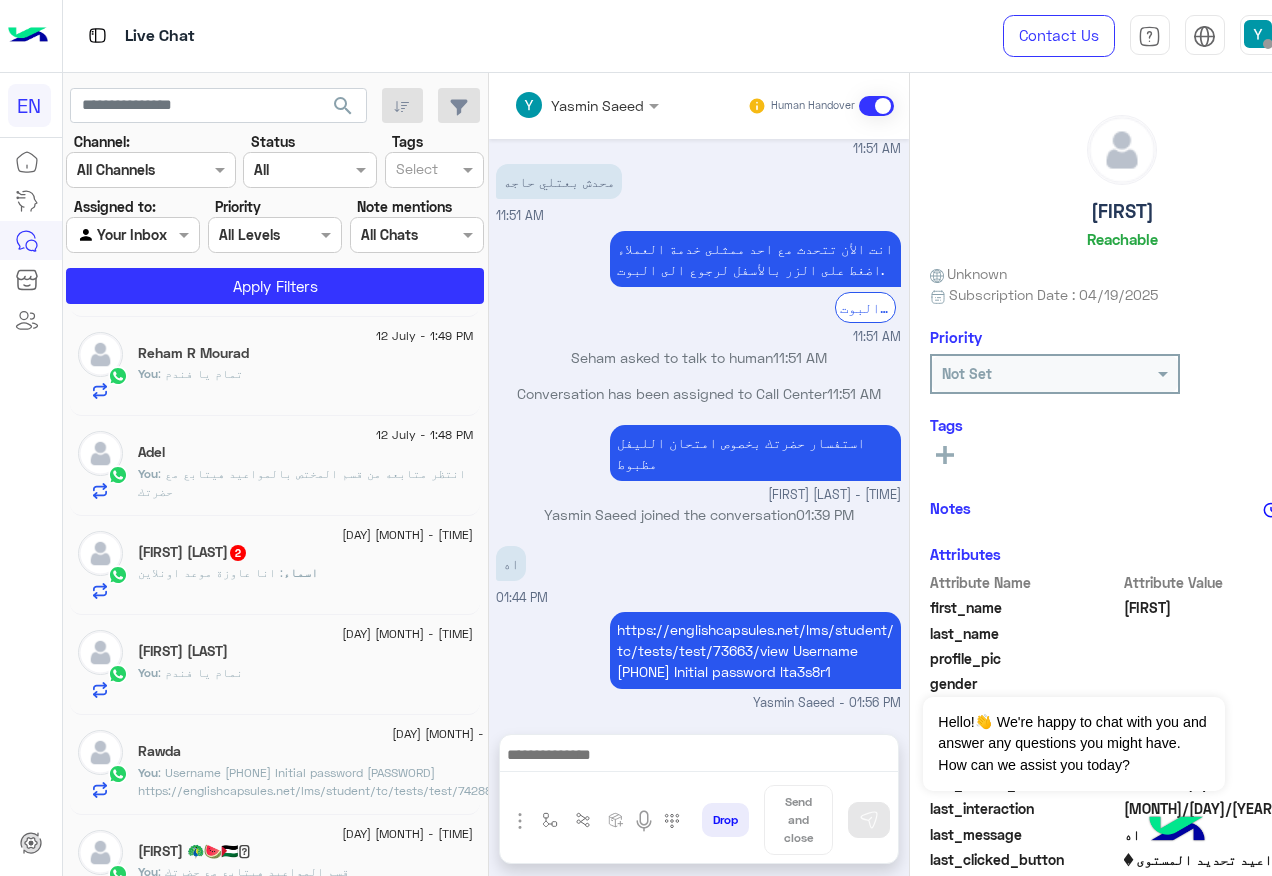 click on "[FIRST] [LAST]  2" 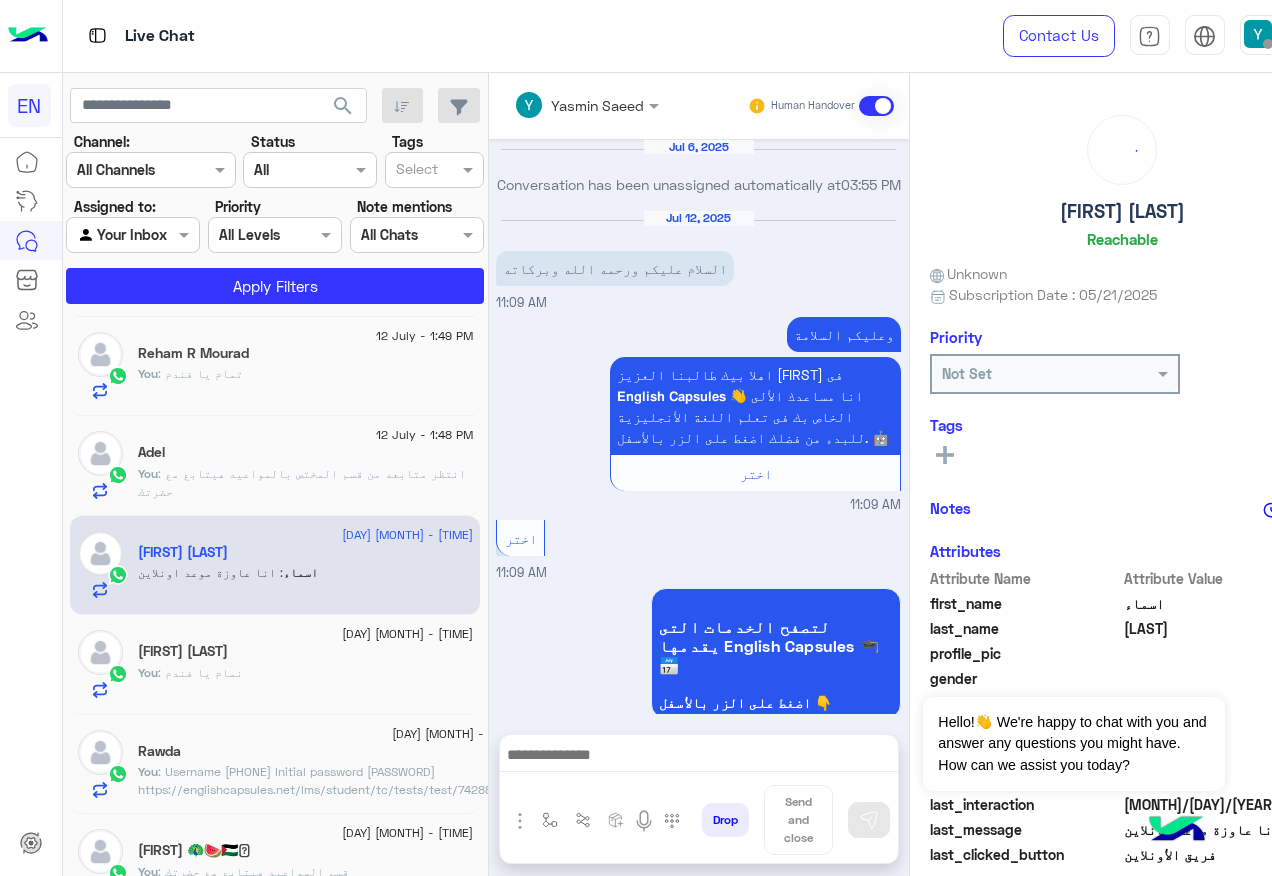 scroll, scrollTop: 1280, scrollLeft: 0, axis: vertical 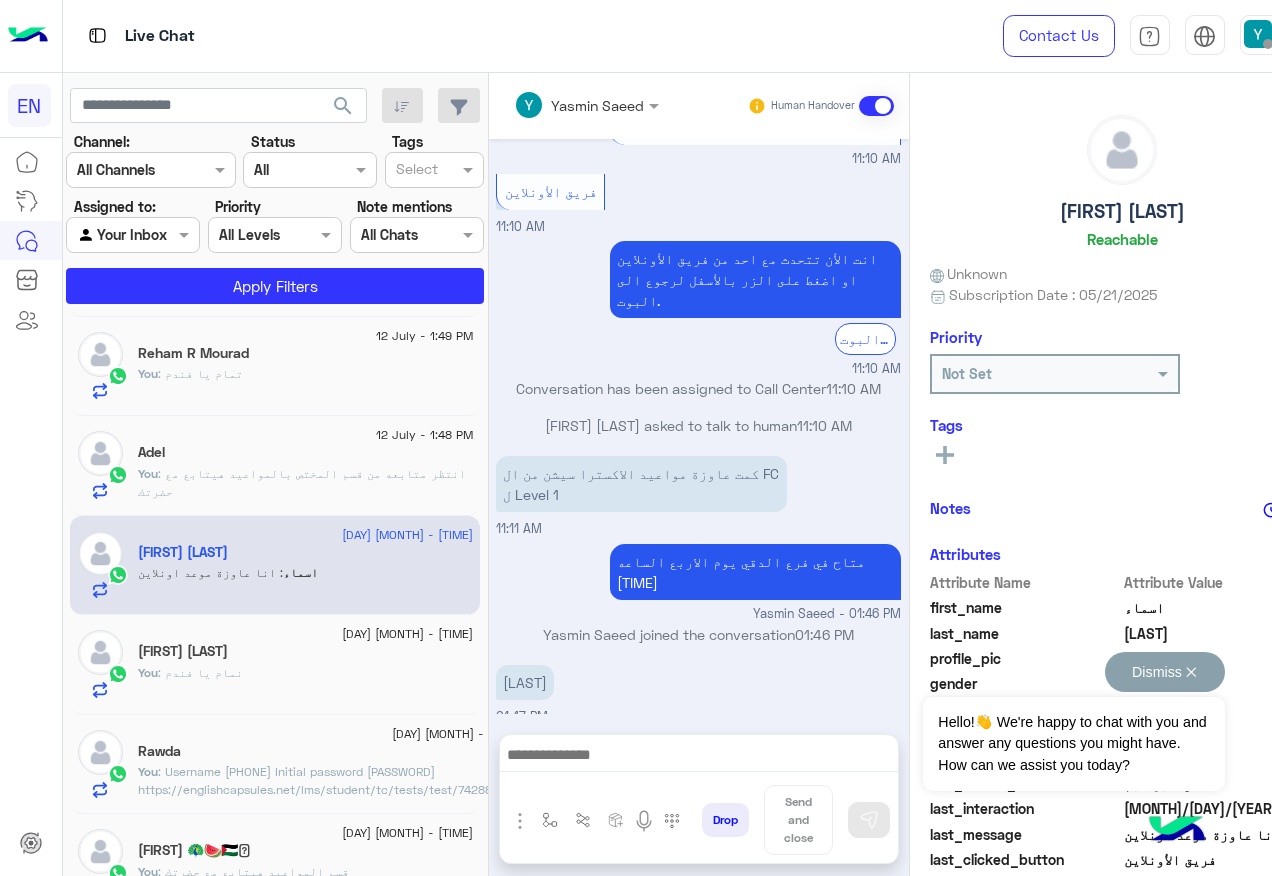 click on "Dismiss ✕" at bounding box center [1165, 672] 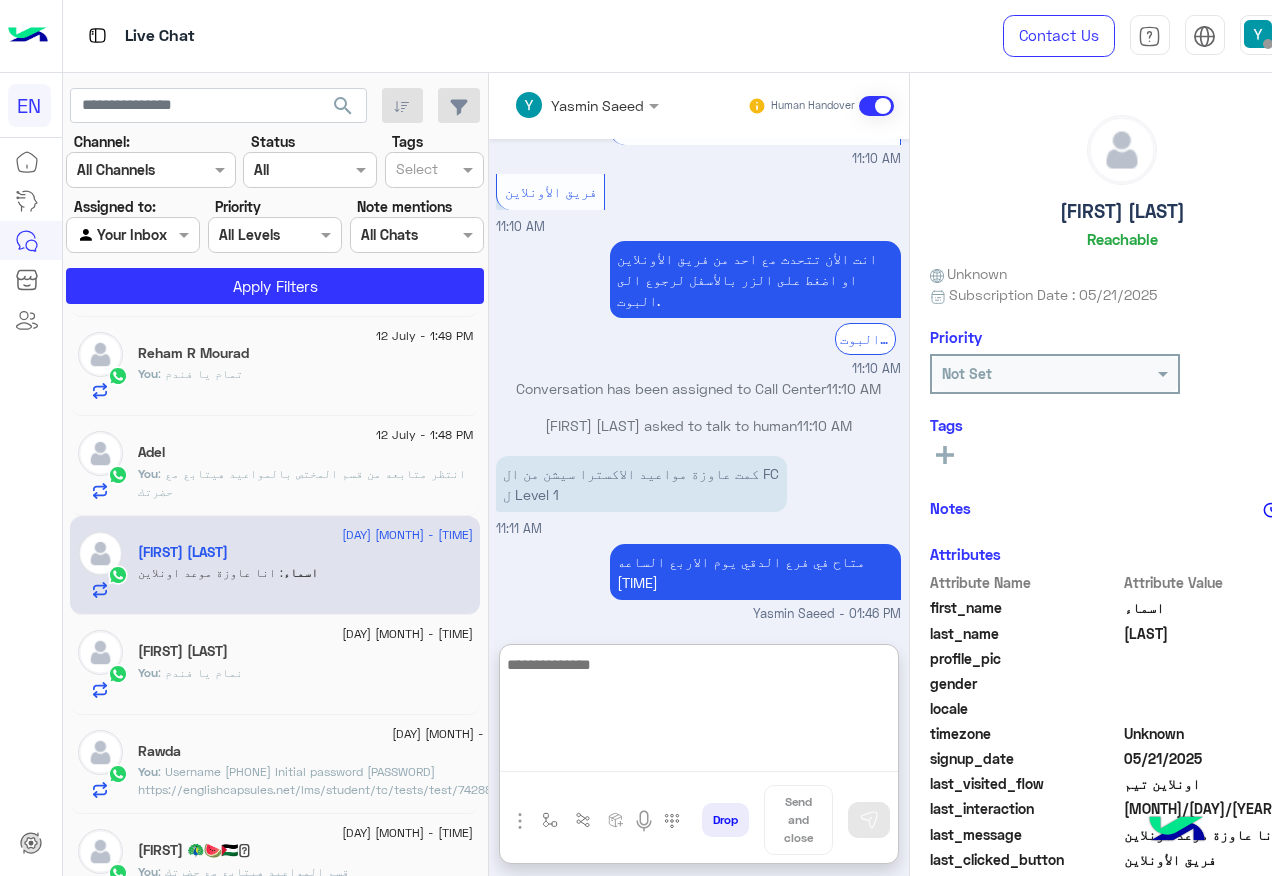 click at bounding box center [699, 712] 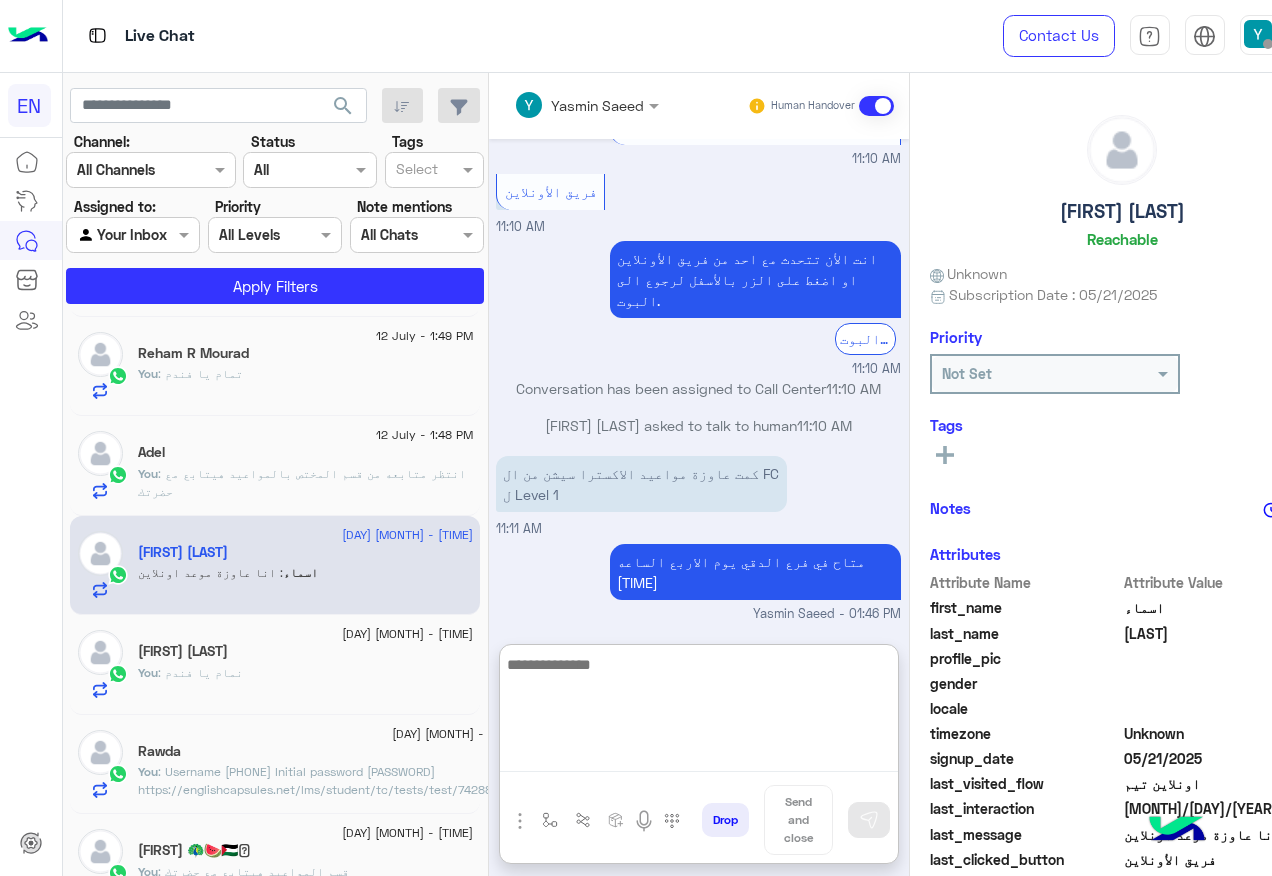 click at bounding box center [699, 712] 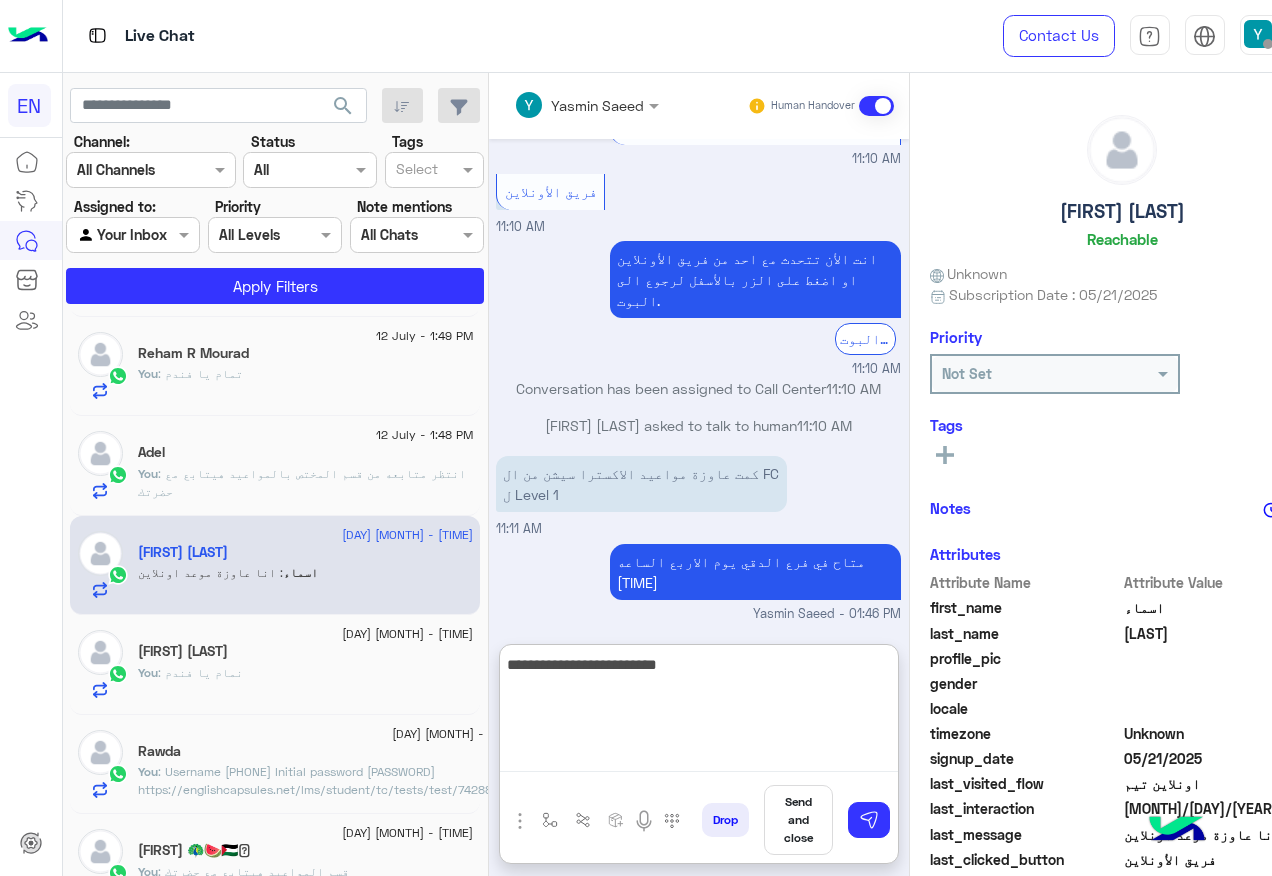 type on "**********" 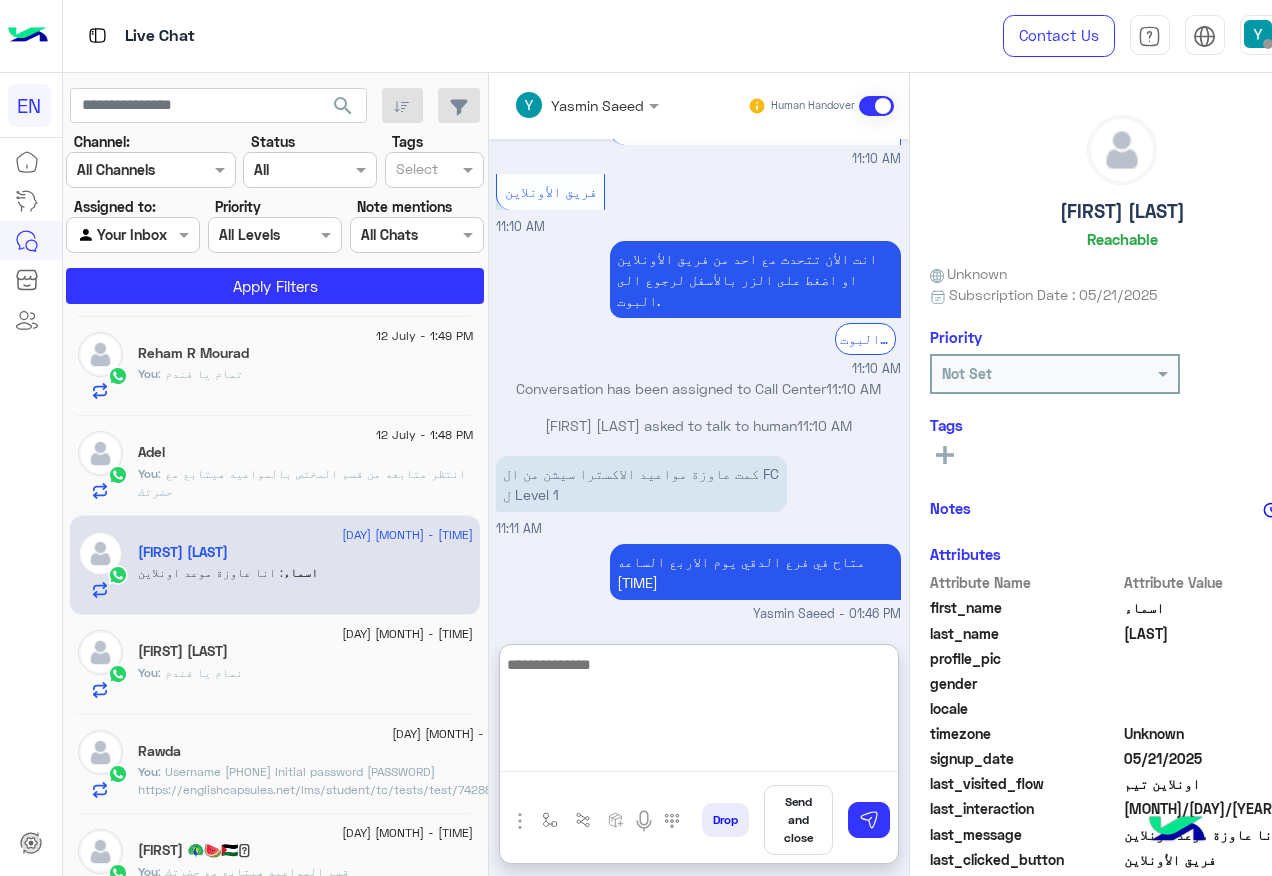 scroll, scrollTop: 1434, scrollLeft: 0, axis: vertical 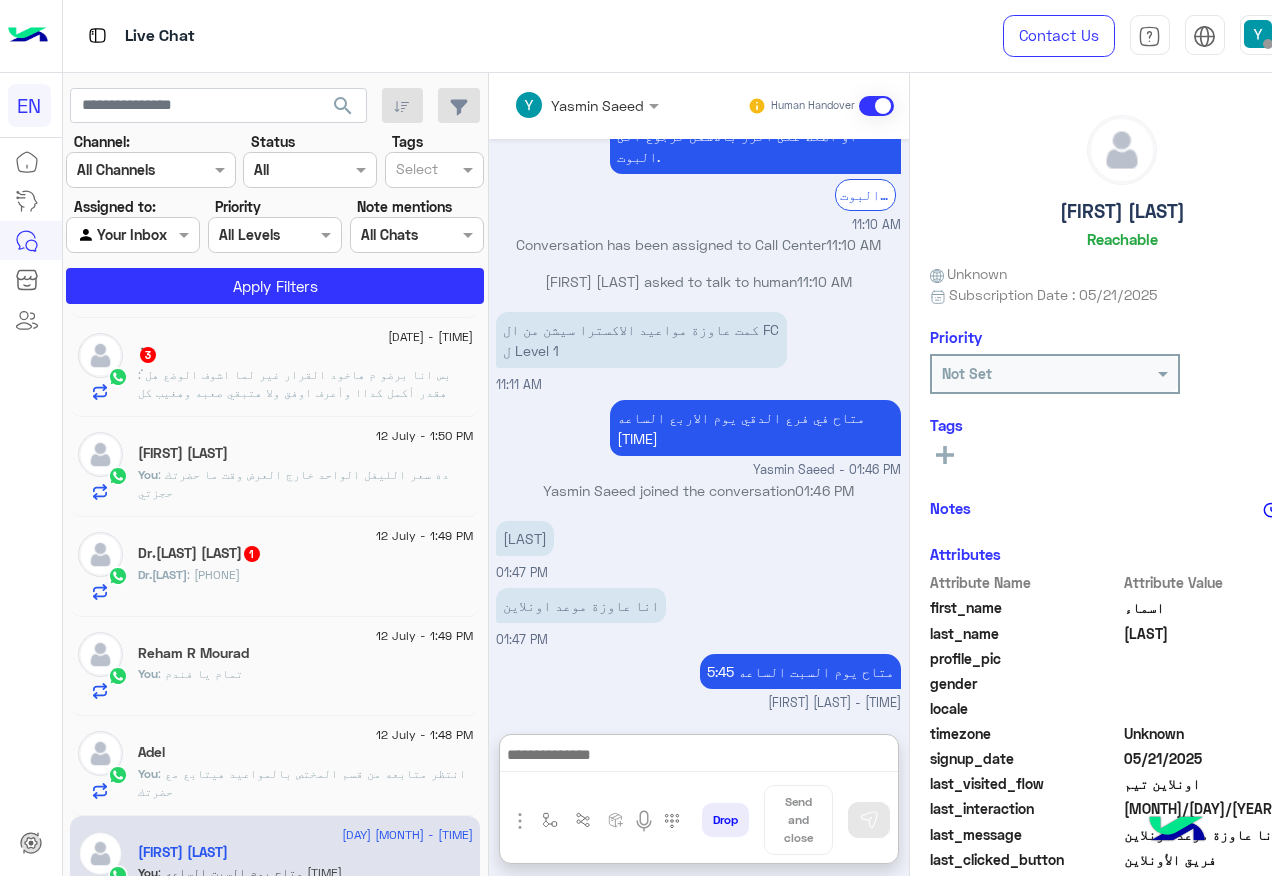 click on ": [PHONE]" 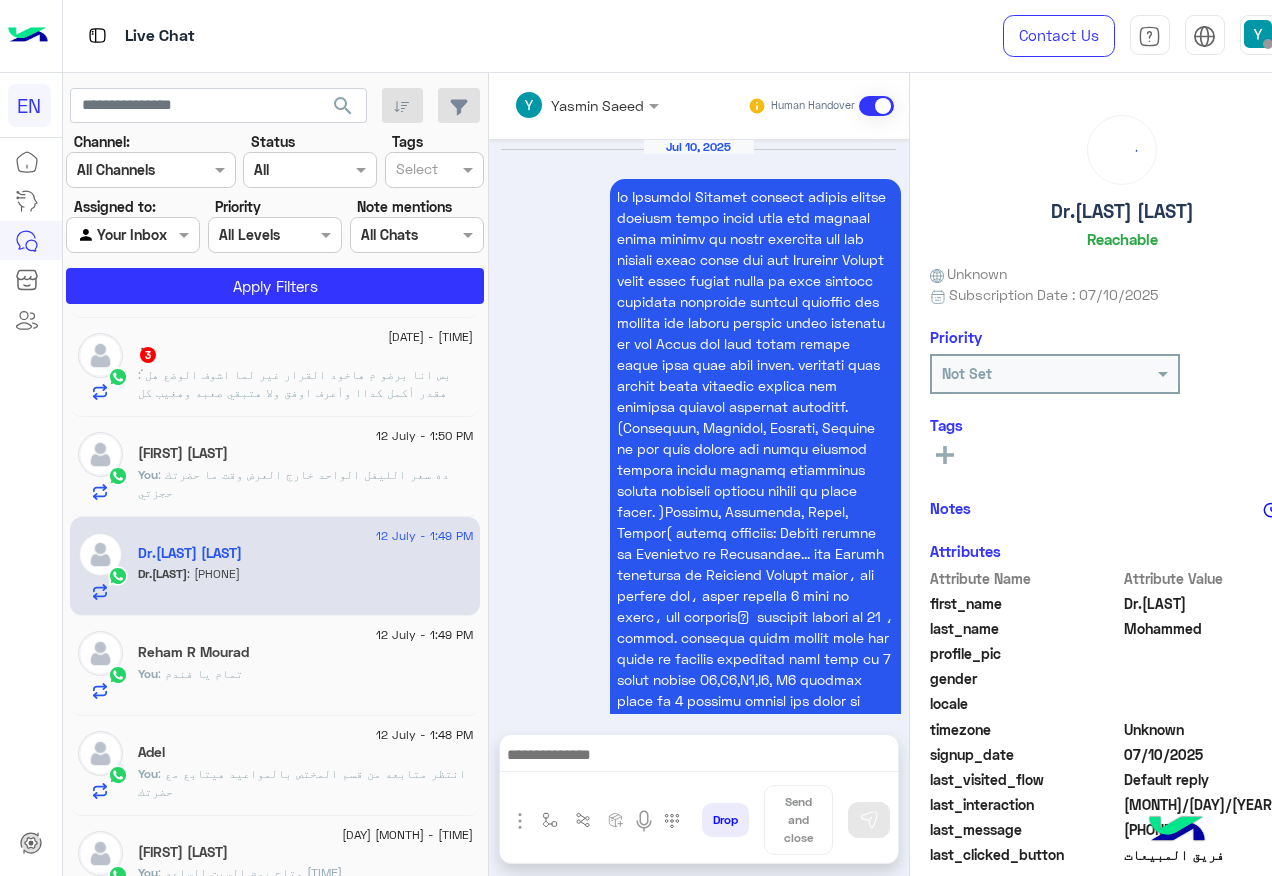 scroll, scrollTop: 2545, scrollLeft: 0, axis: vertical 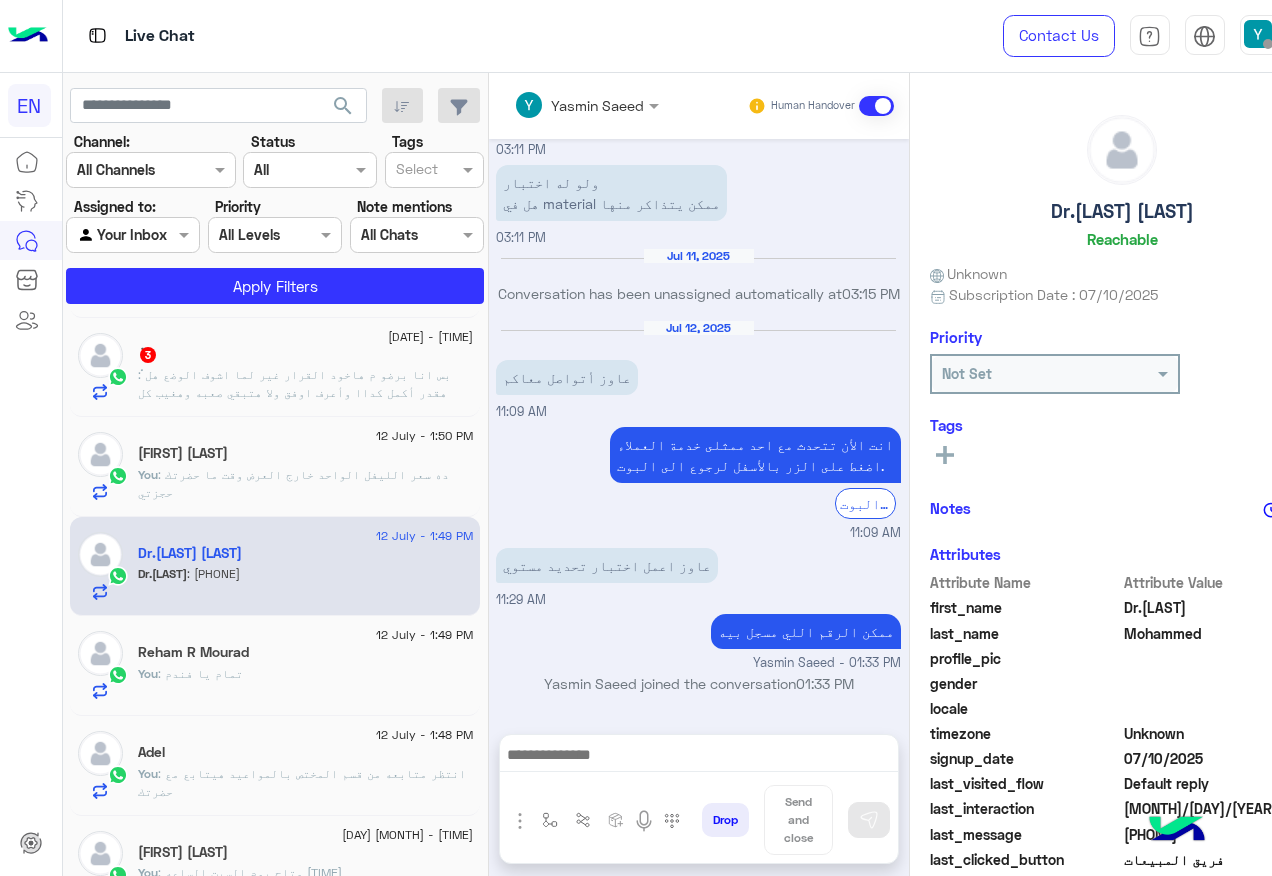 drag, startPoint x: 502, startPoint y: 668, endPoint x: 582, endPoint y: 668, distance: 80 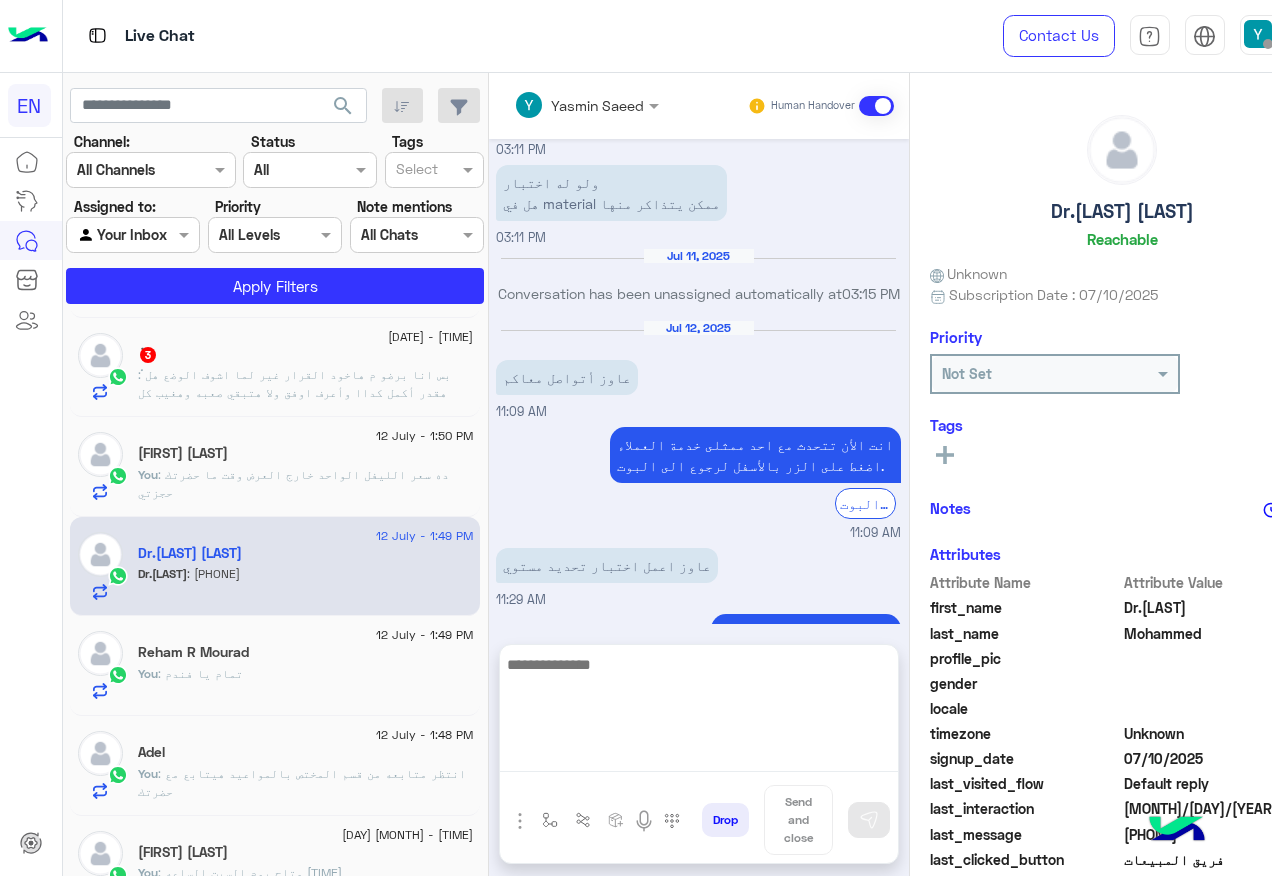 click at bounding box center [699, 712] 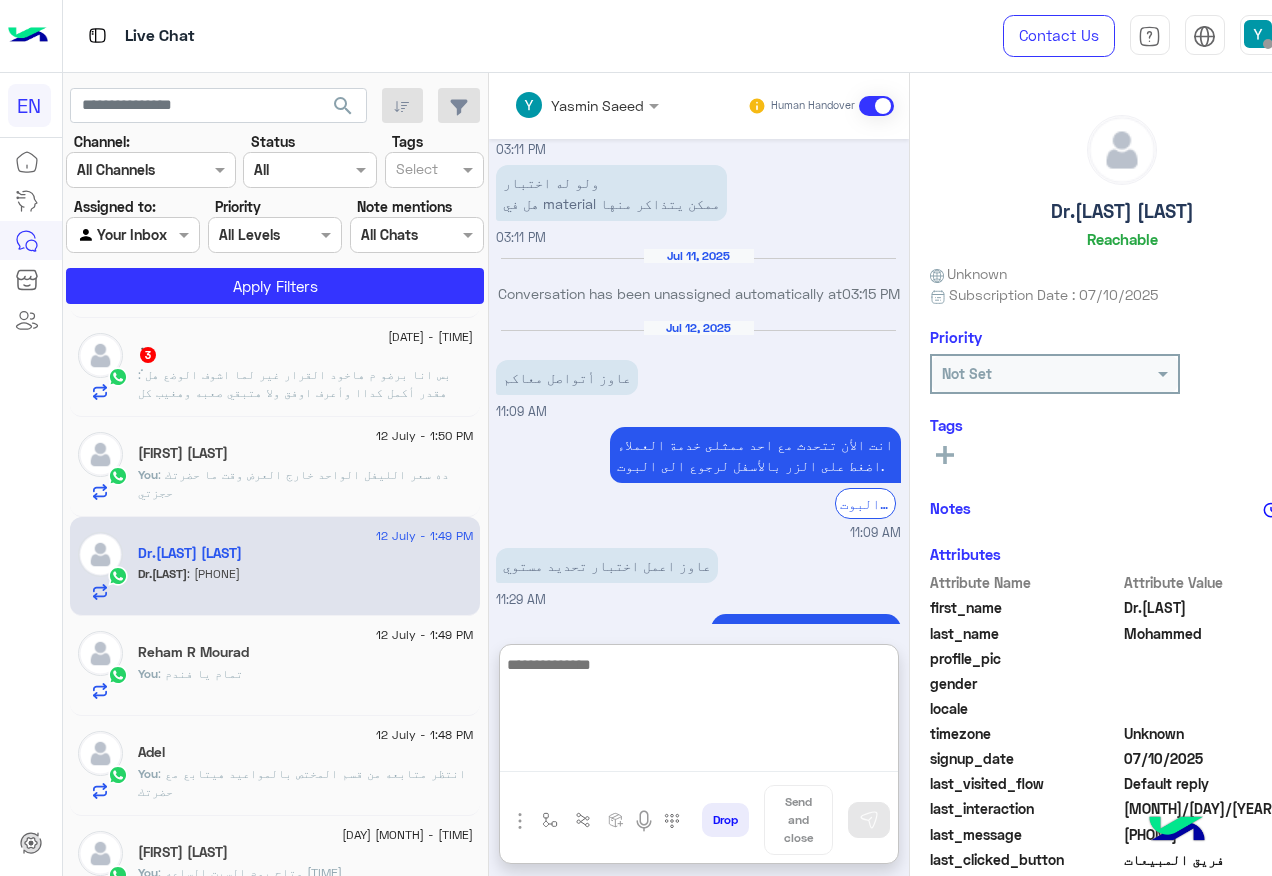 scroll, scrollTop: 2635, scrollLeft: 0, axis: vertical 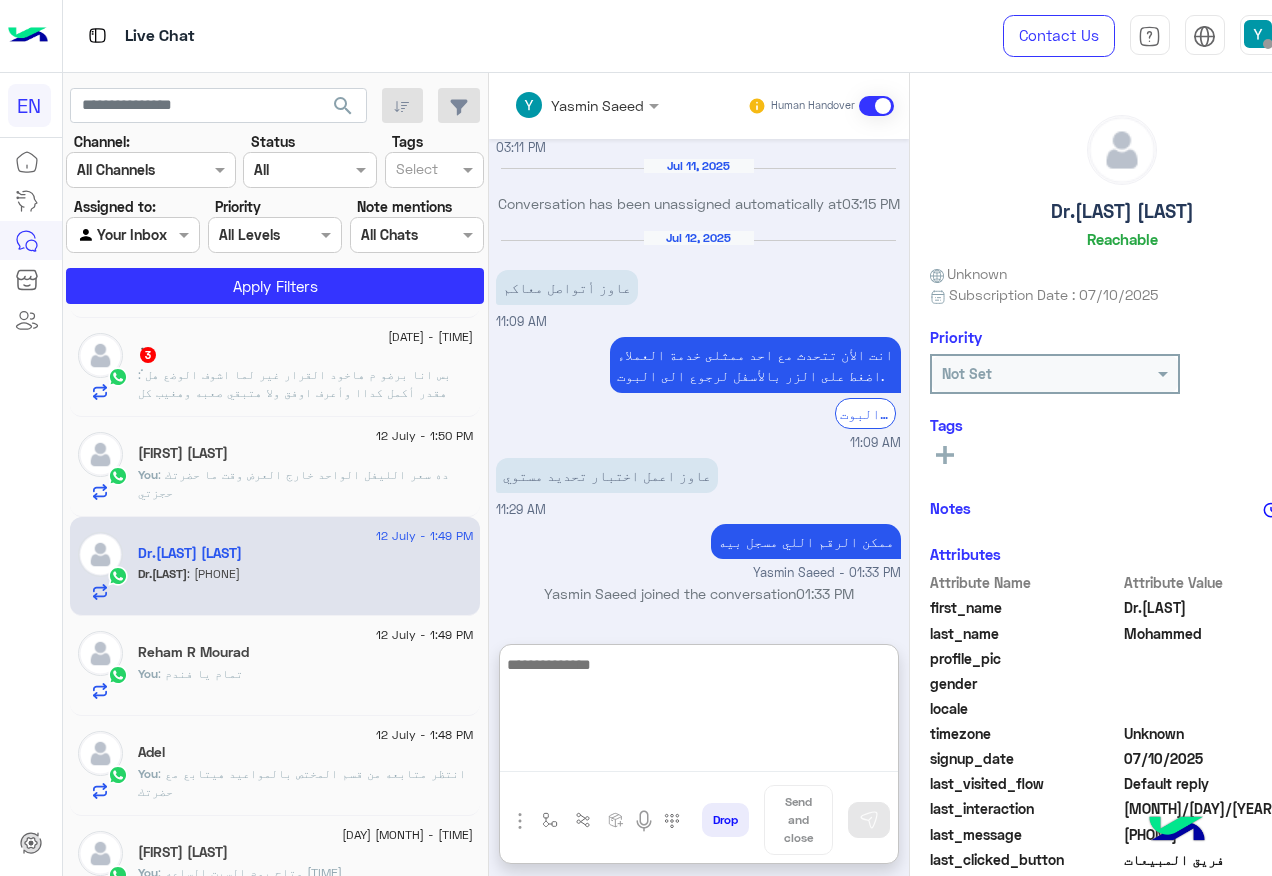 click at bounding box center [699, 712] 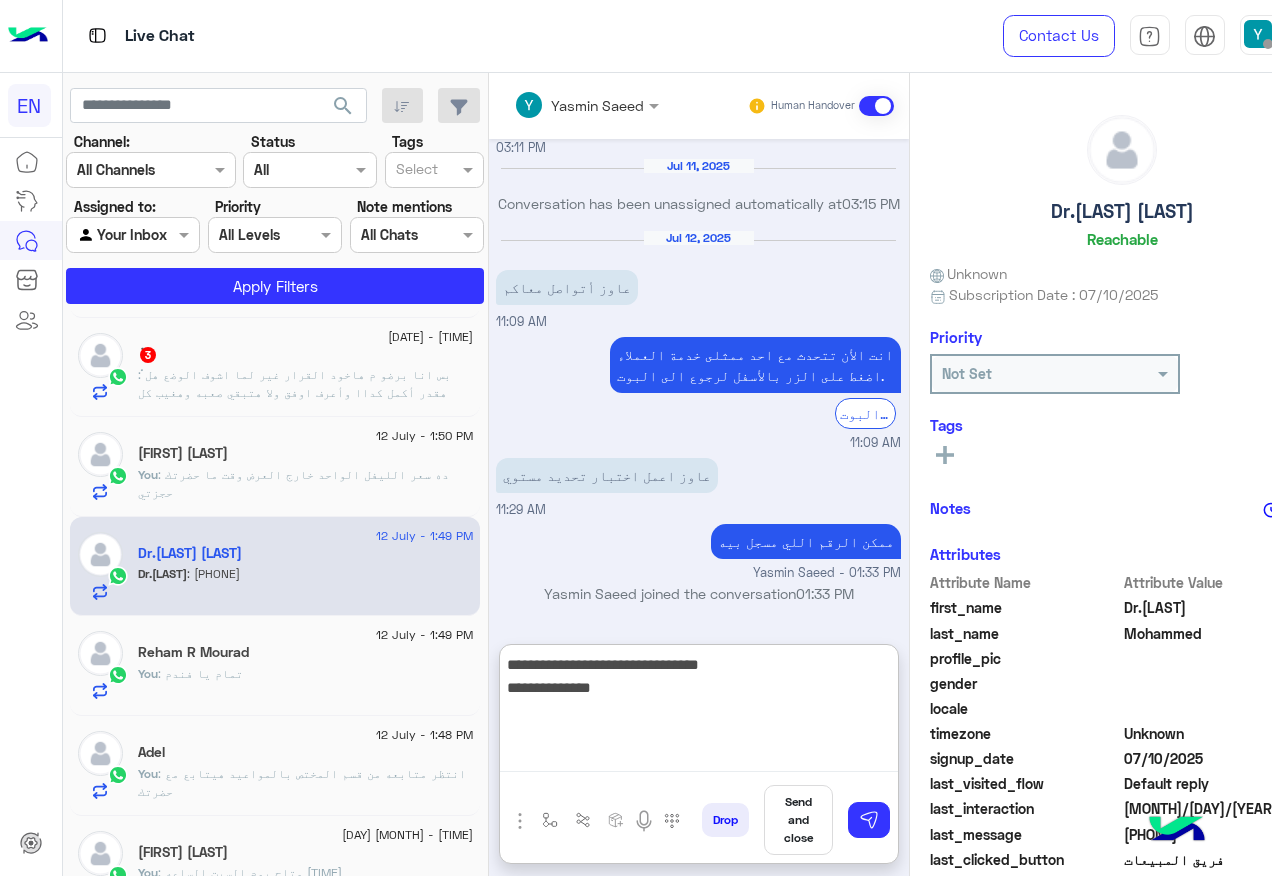 type on "**********" 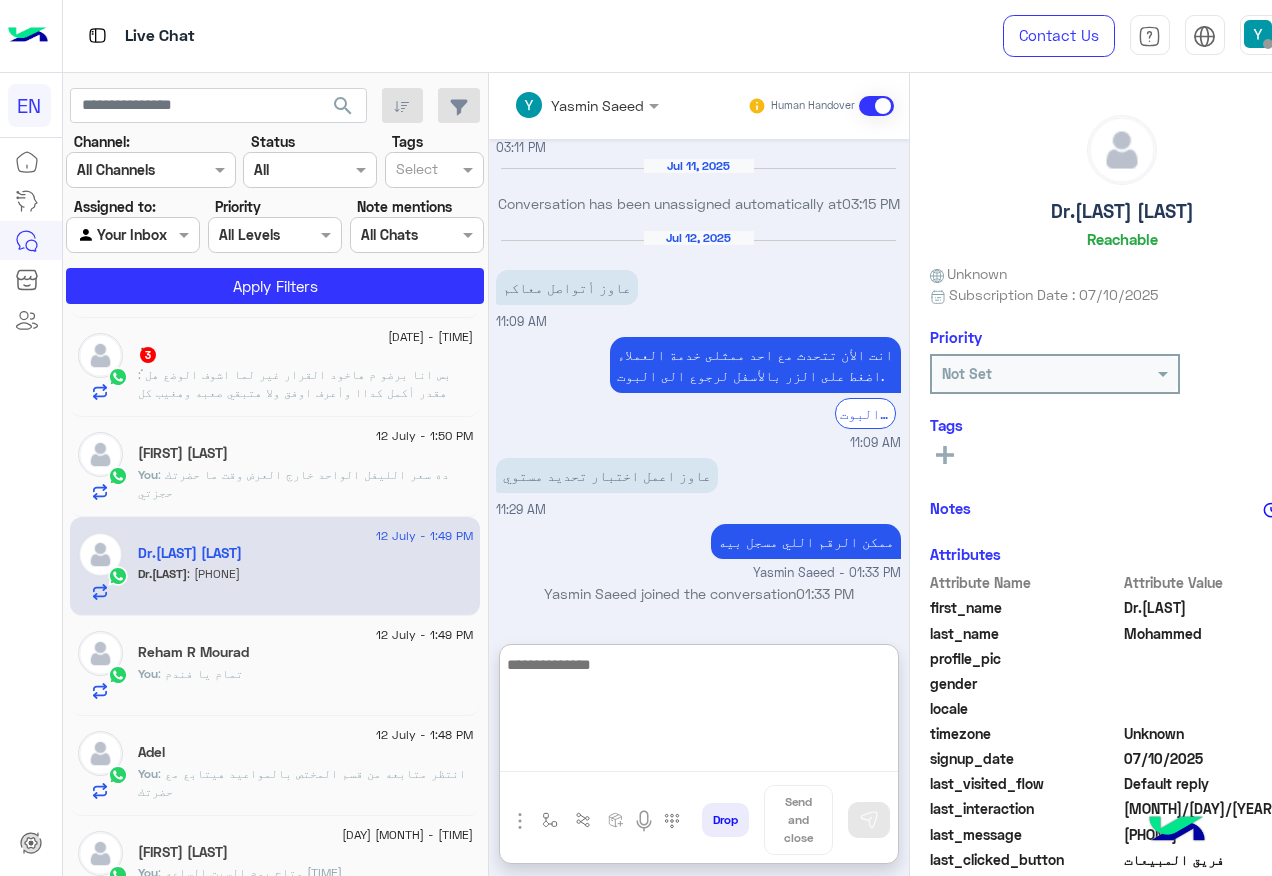 scroll, scrollTop: 2720, scrollLeft: 0, axis: vertical 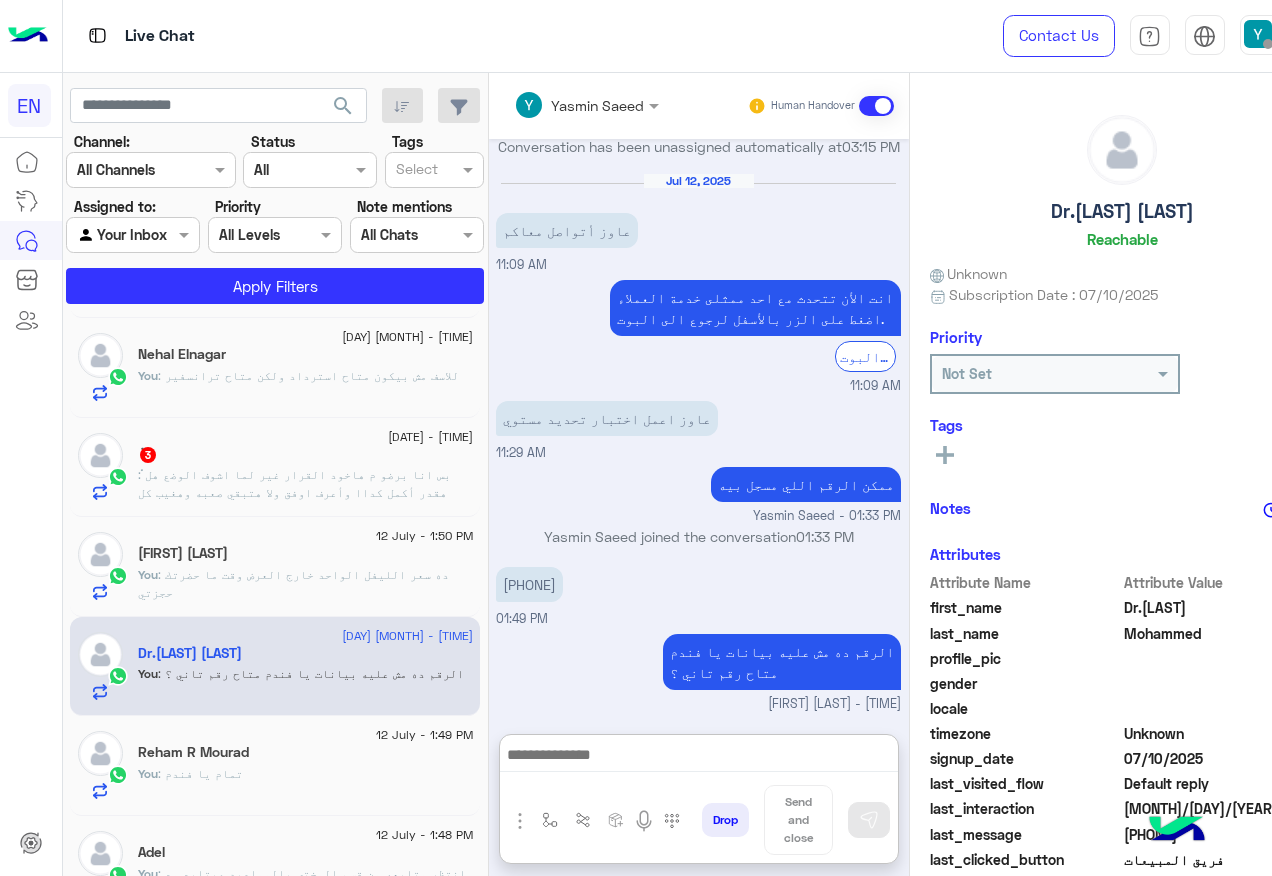 click on ": بس انا برضو م هاخود القرار غير لما اشوف الوضع
هل هقدر أكمل كداا وأعرف اوفق ولا هتبقي صعبه وهغيب كل شويه
سعتها هبلغكوا أحسن زي م ببلغكوا بصراحه" 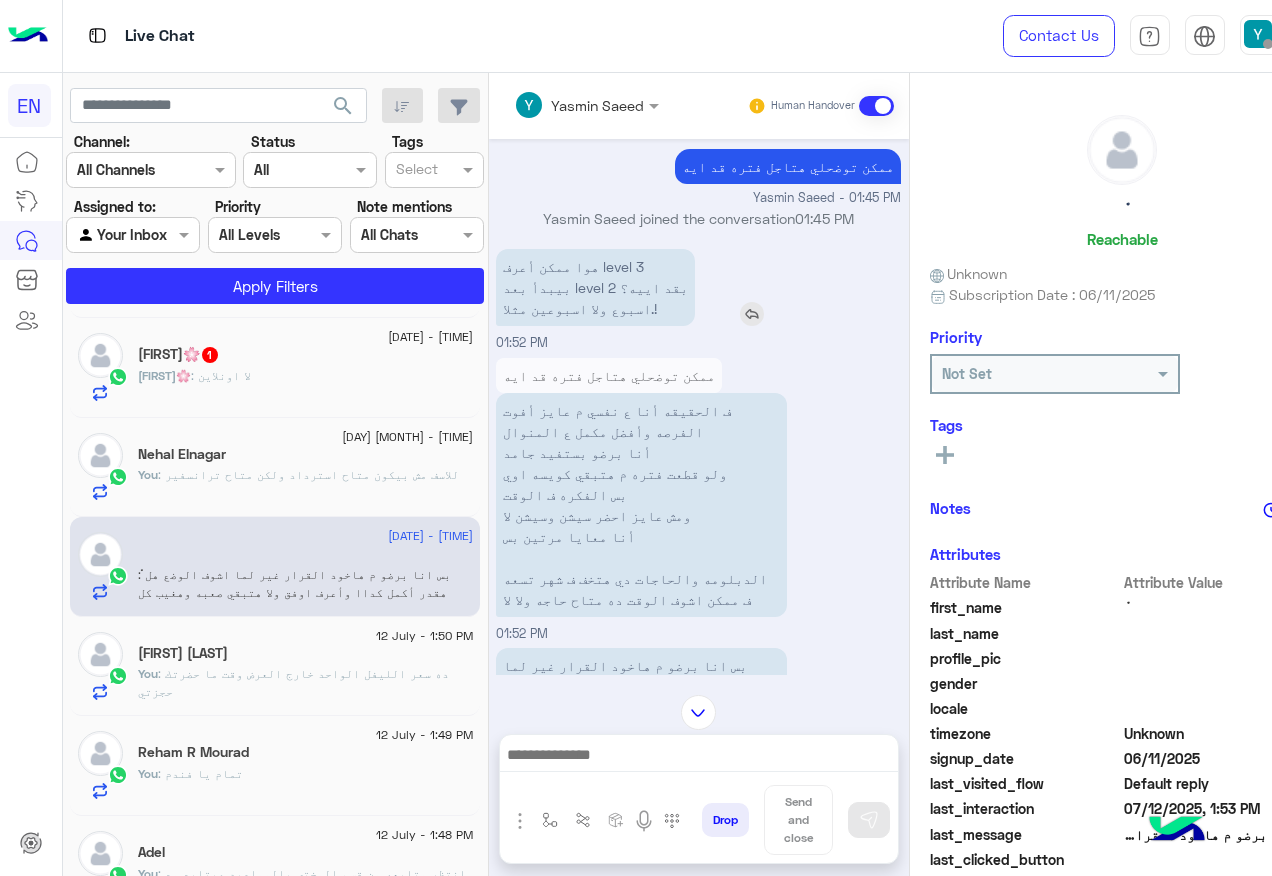 scroll, scrollTop: 1824, scrollLeft: 0, axis: vertical 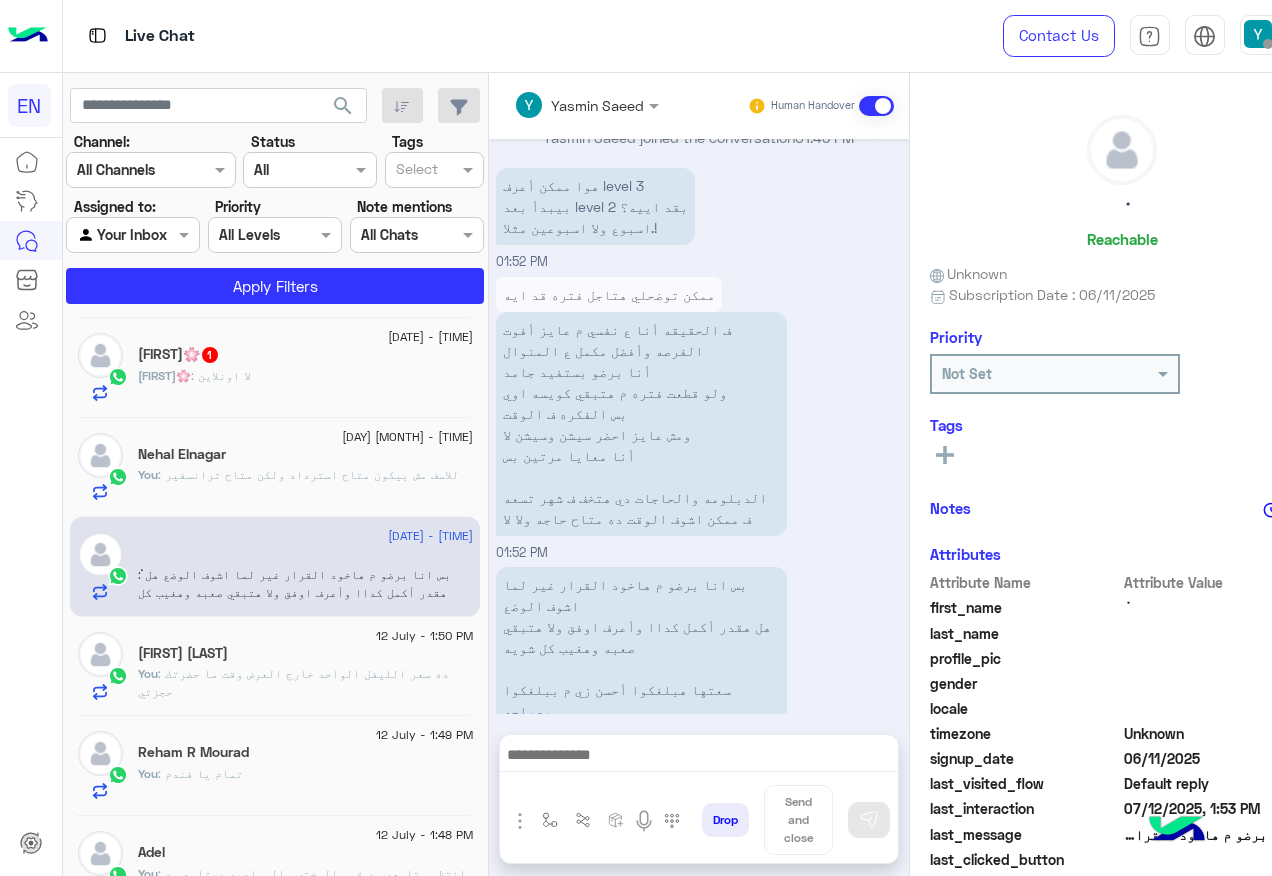 click on "[FIRST]🌸 : لا اونلاين" 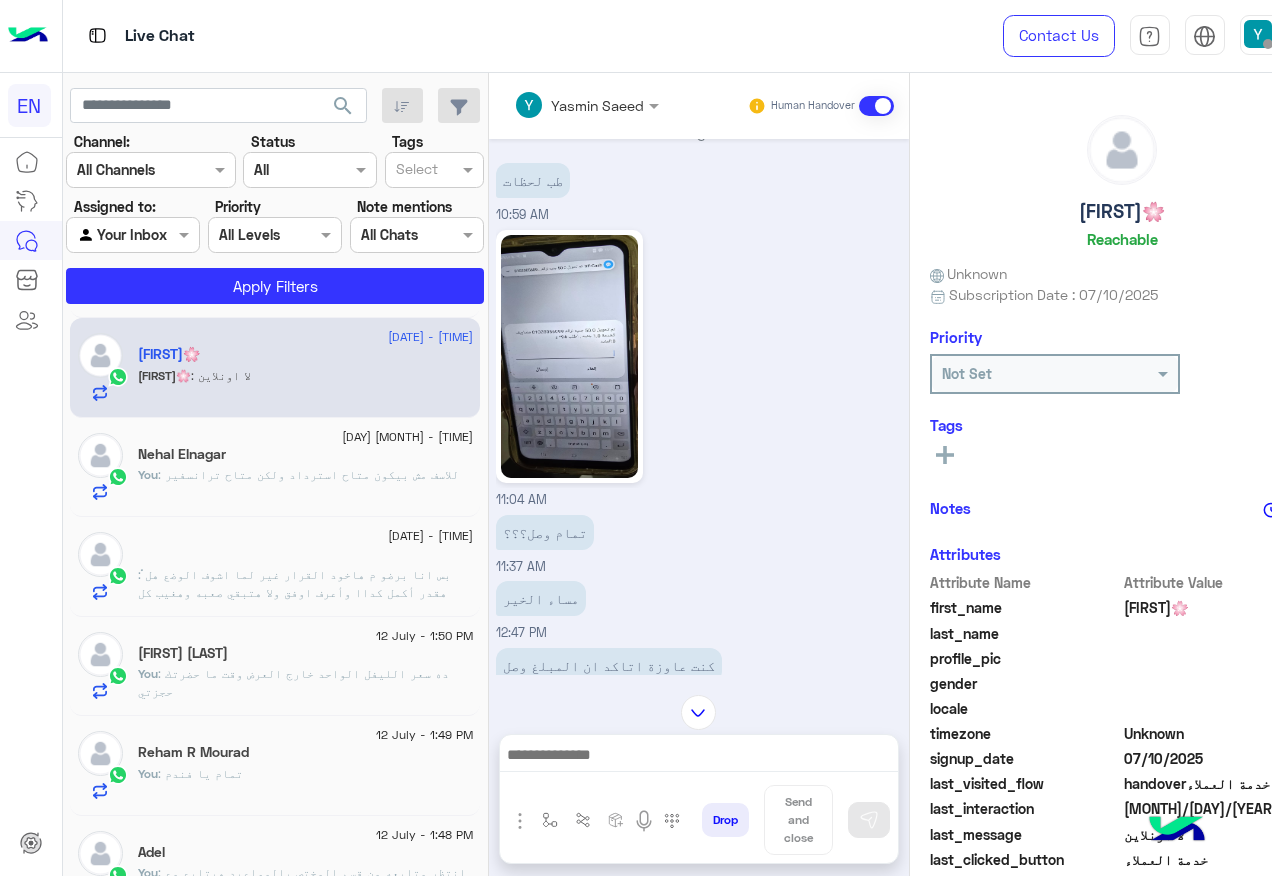 scroll, scrollTop: 624, scrollLeft: 0, axis: vertical 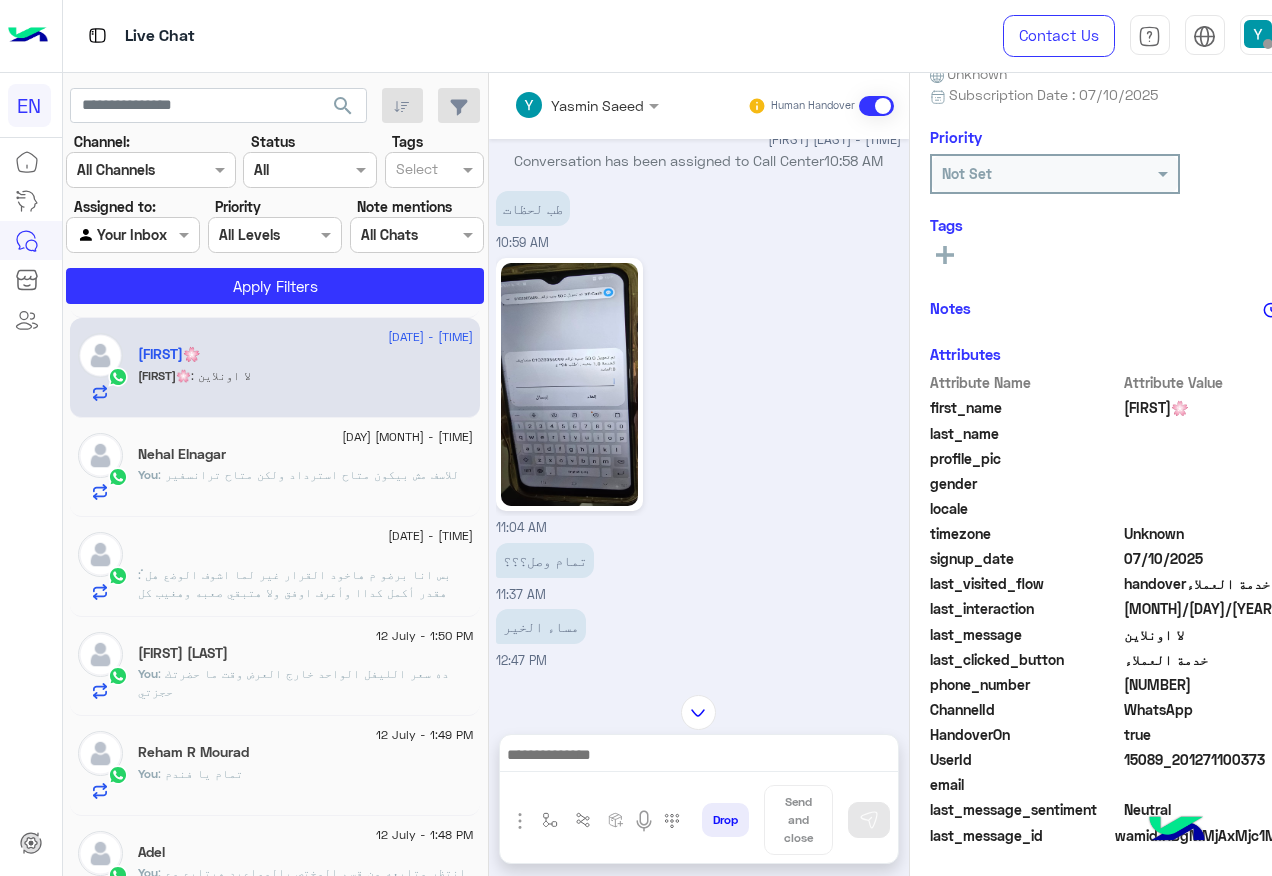 click on "[NUMBER]" 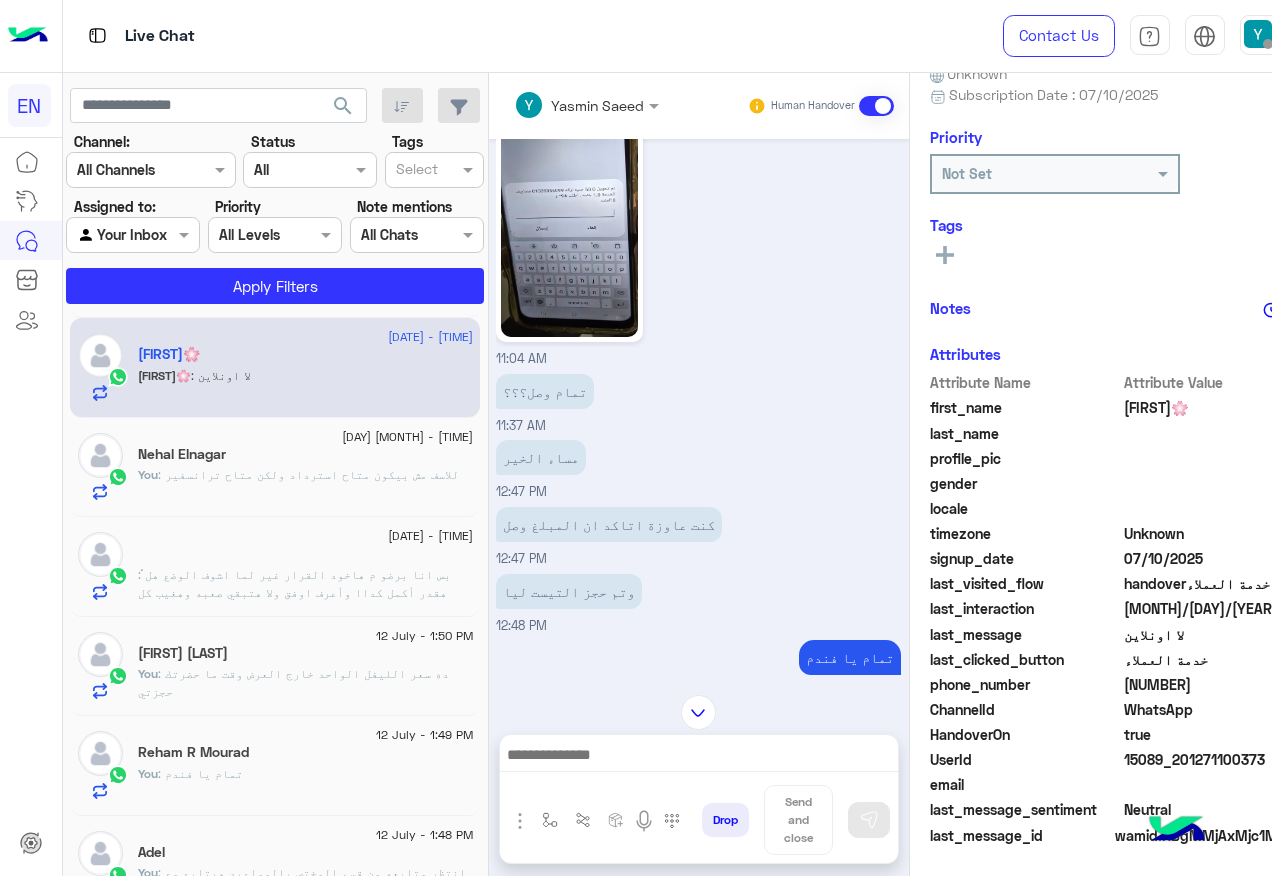 scroll, scrollTop: 924, scrollLeft: 0, axis: vertical 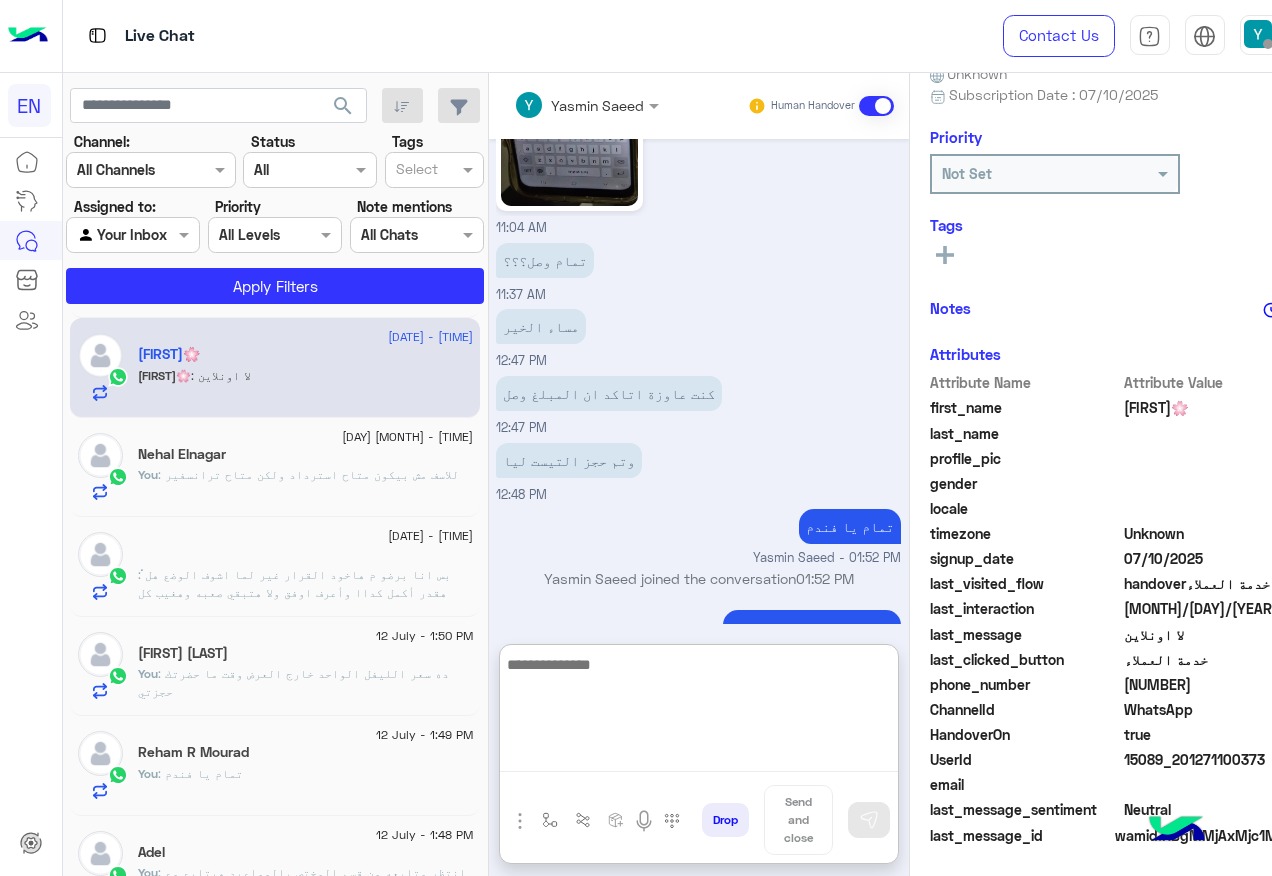 click at bounding box center [699, 712] 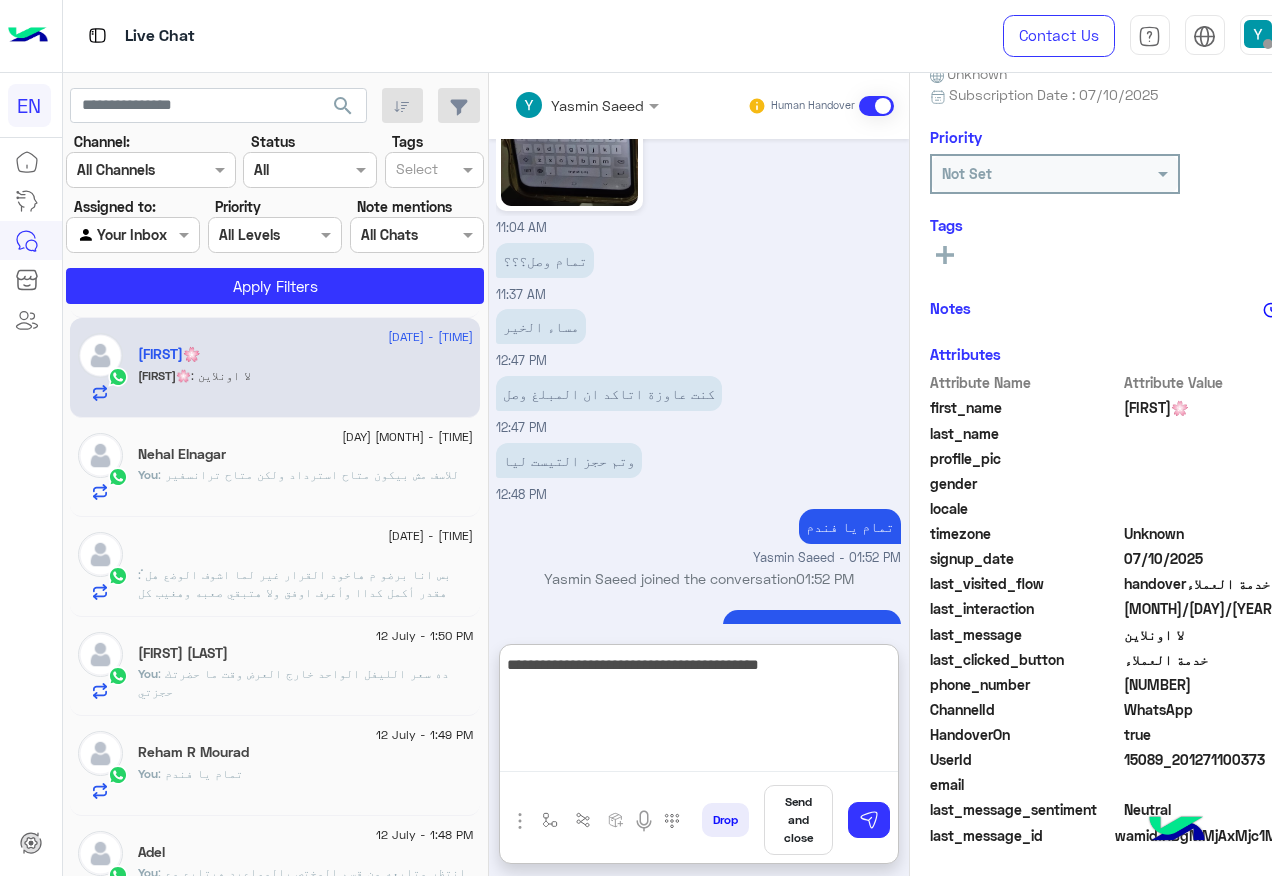 type on "**********" 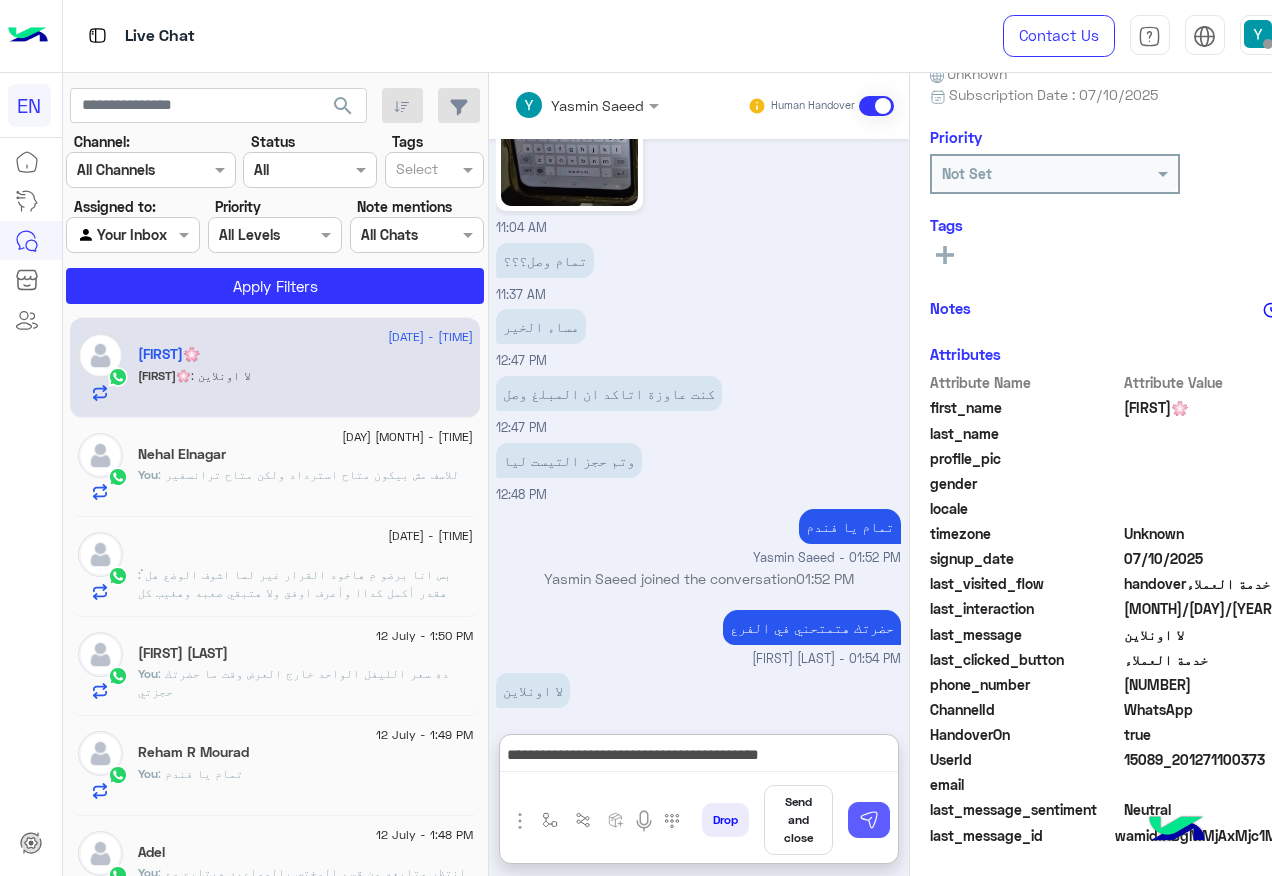 click at bounding box center [869, 820] 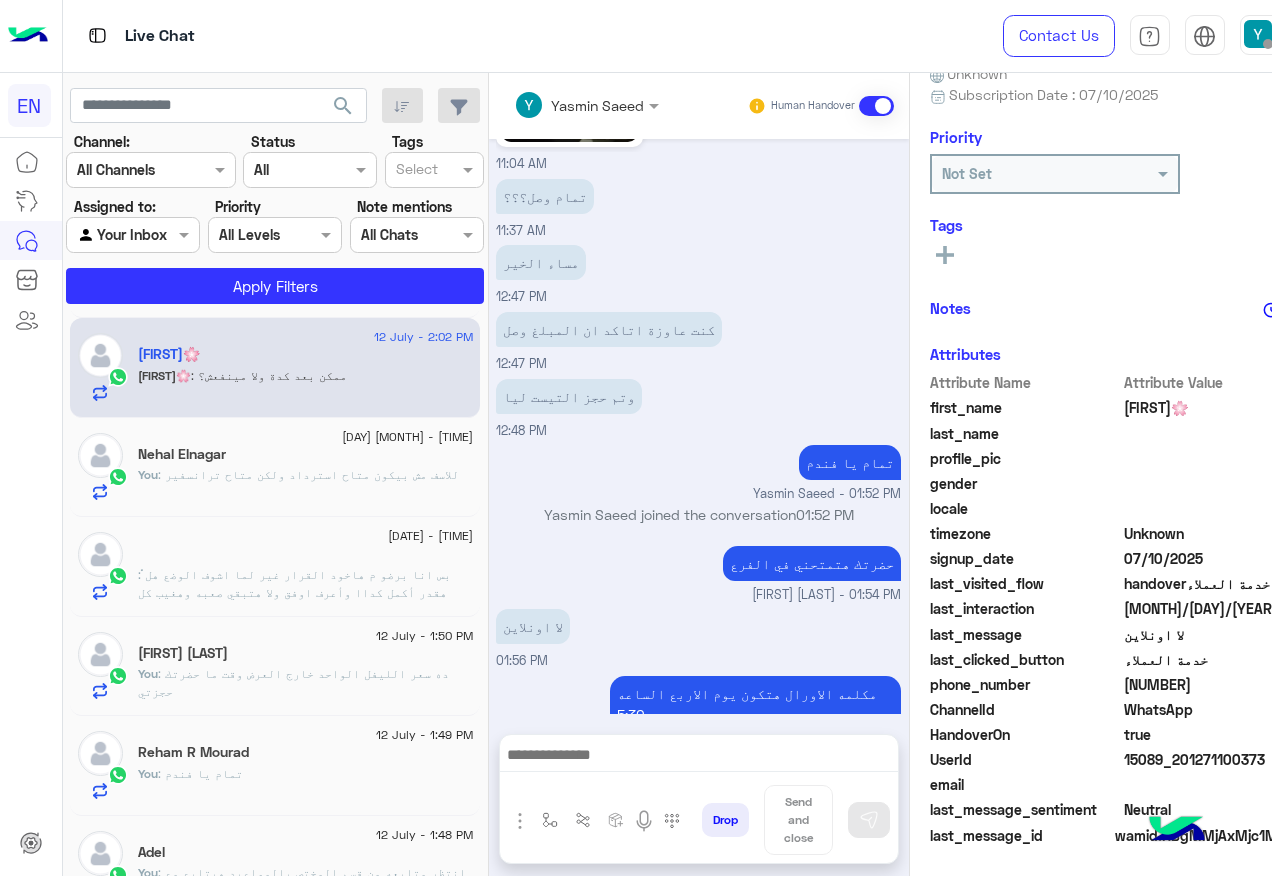 scroll, scrollTop: 1055, scrollLeft: 0, axis: vertical 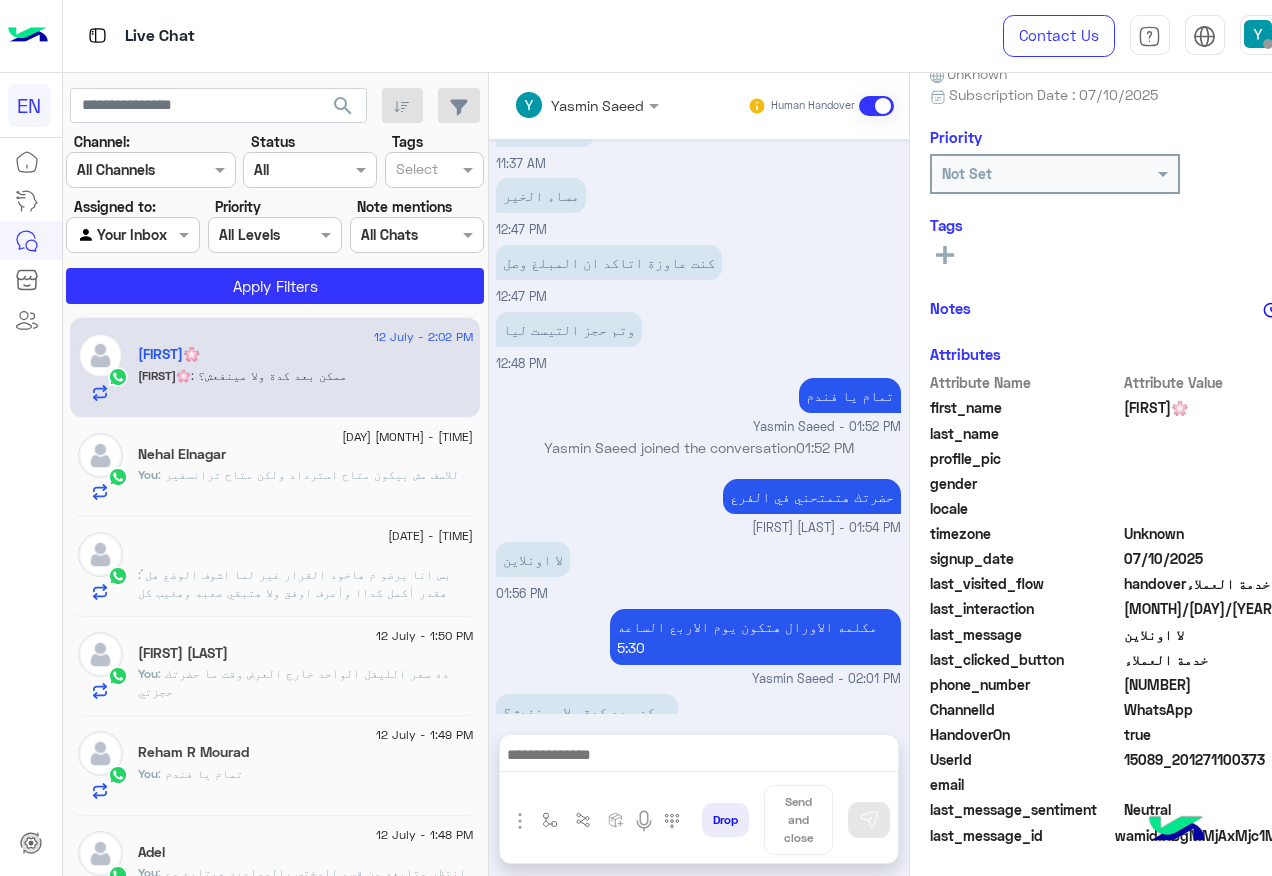click at bounding box center (699, 760) 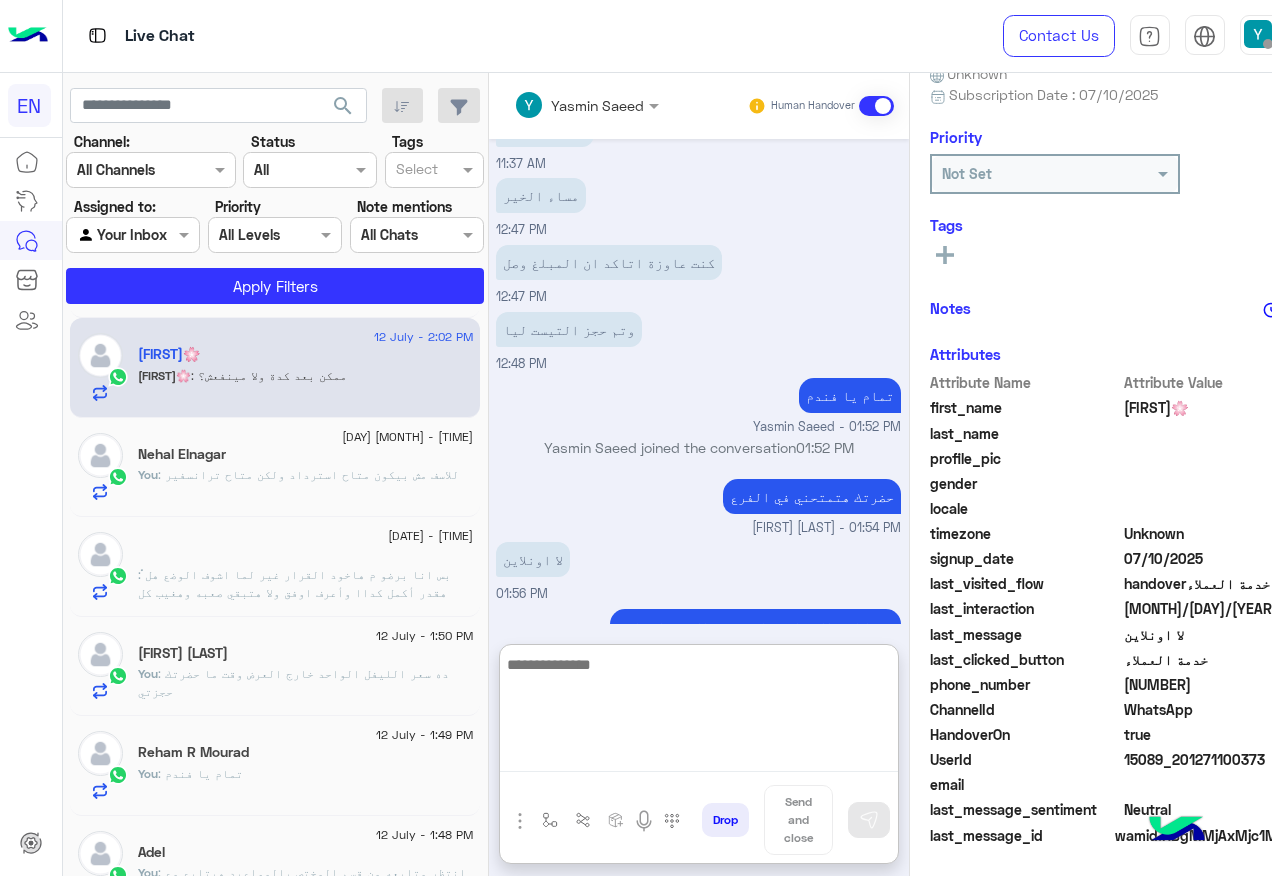 click at bounding box center [699, 712] 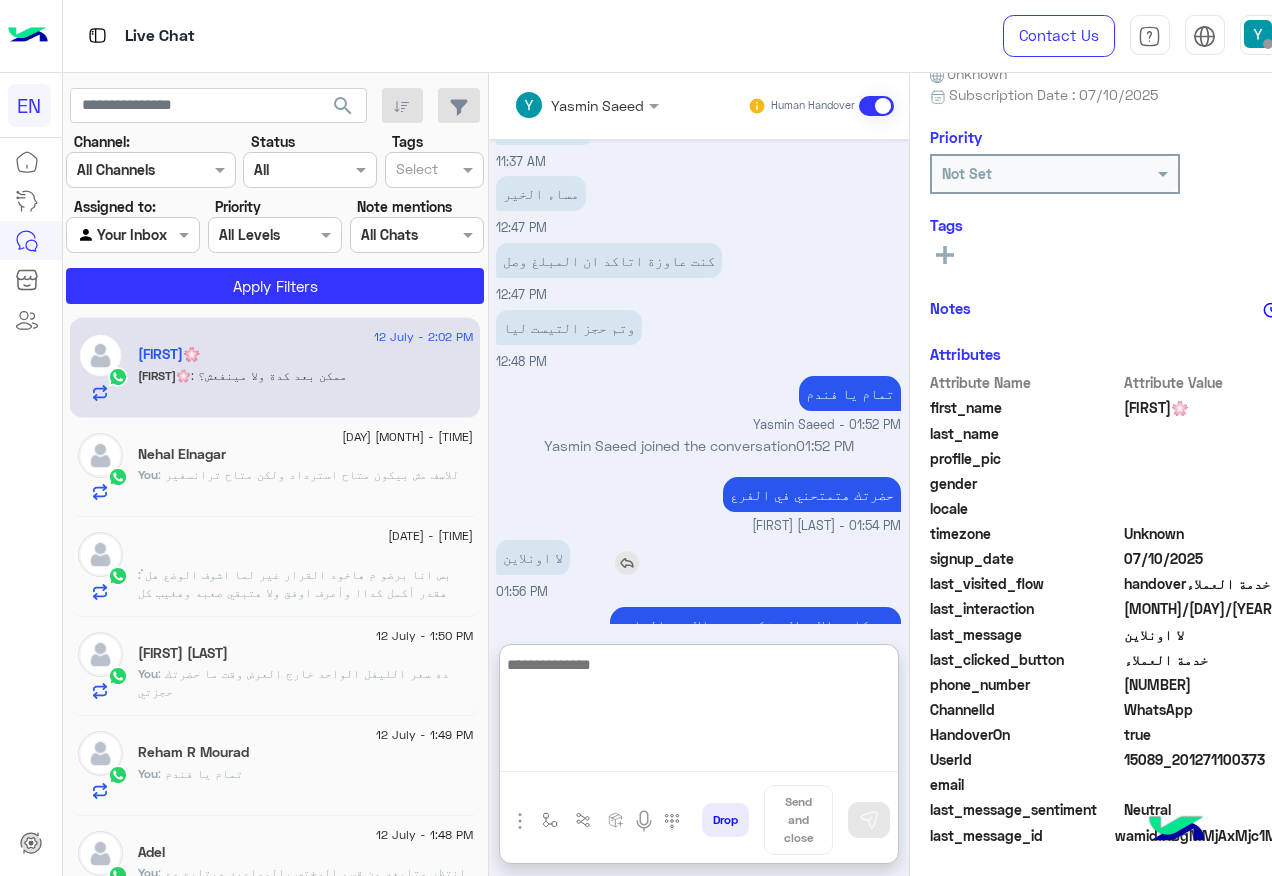 scroll, scrollTop: 1144, scrollLeft: 0, axis: vertical 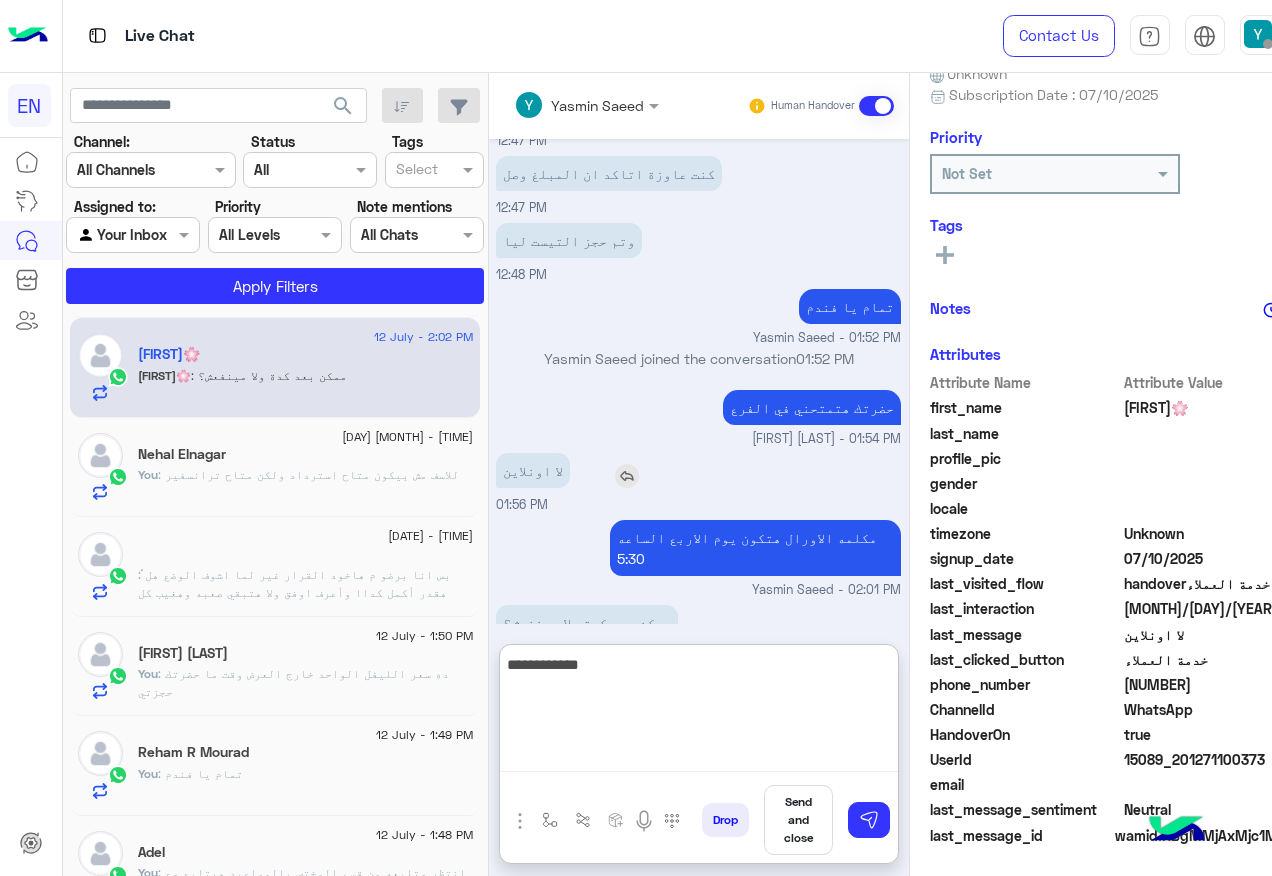 type on "**********" 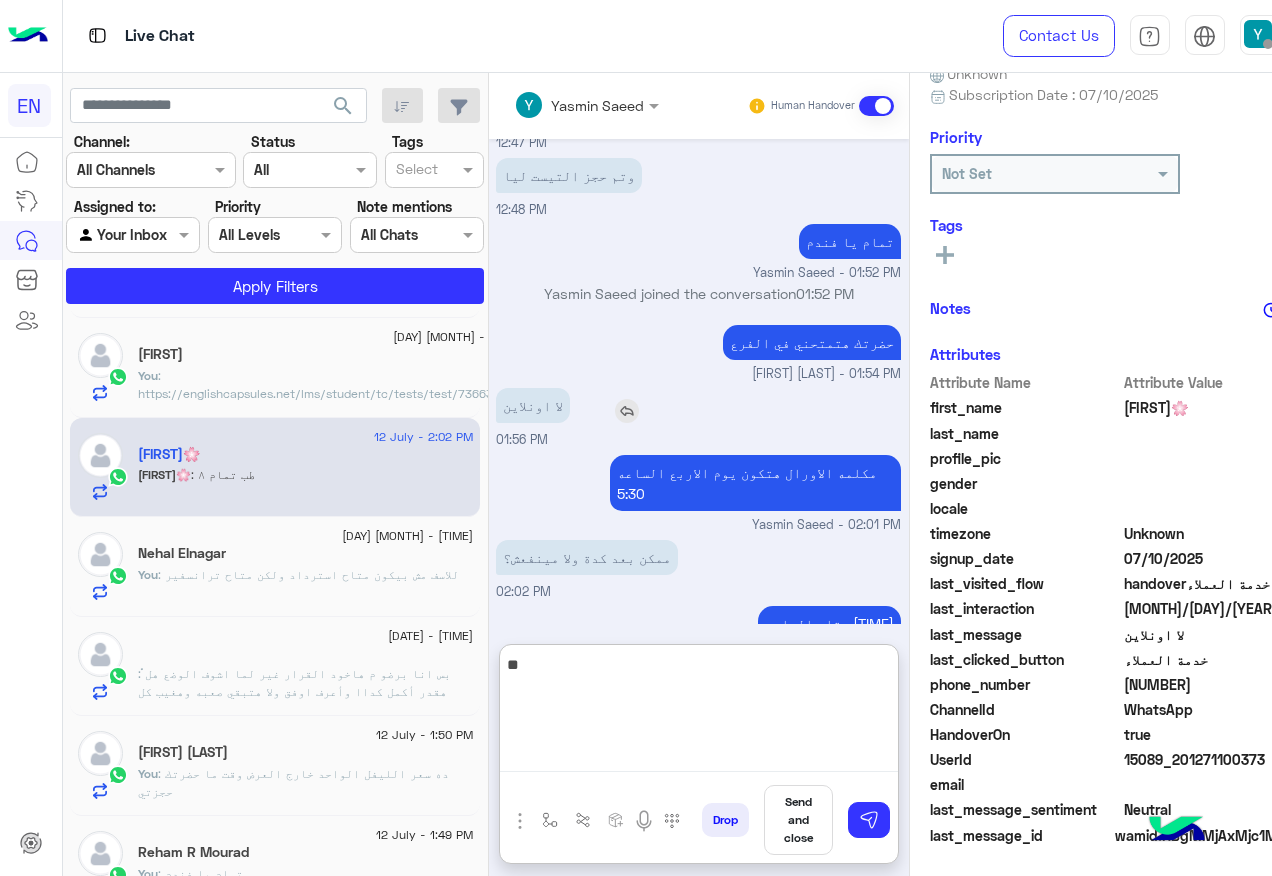 scroll, scrollTop: 1275, scrollLeft: 0, axis: vertical 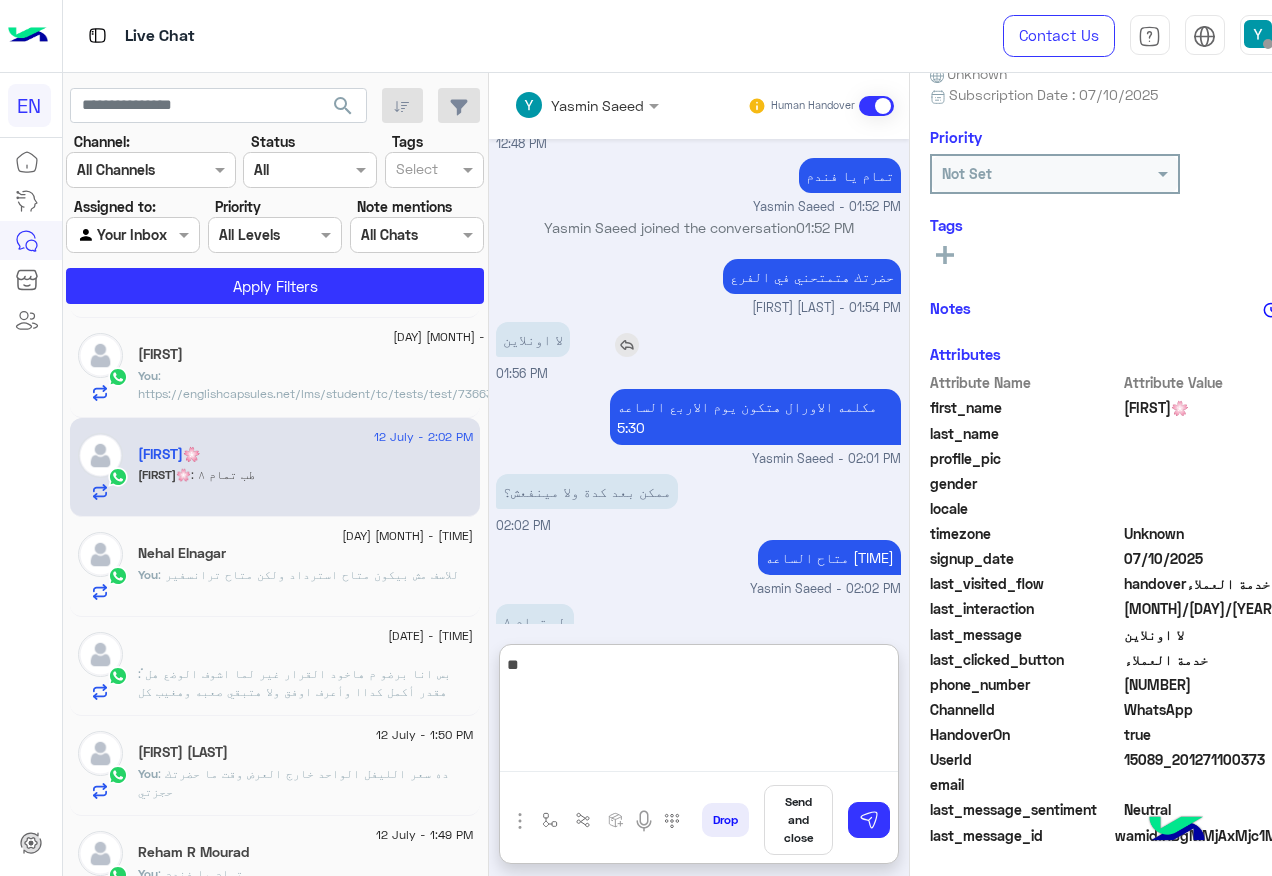 type on "*" 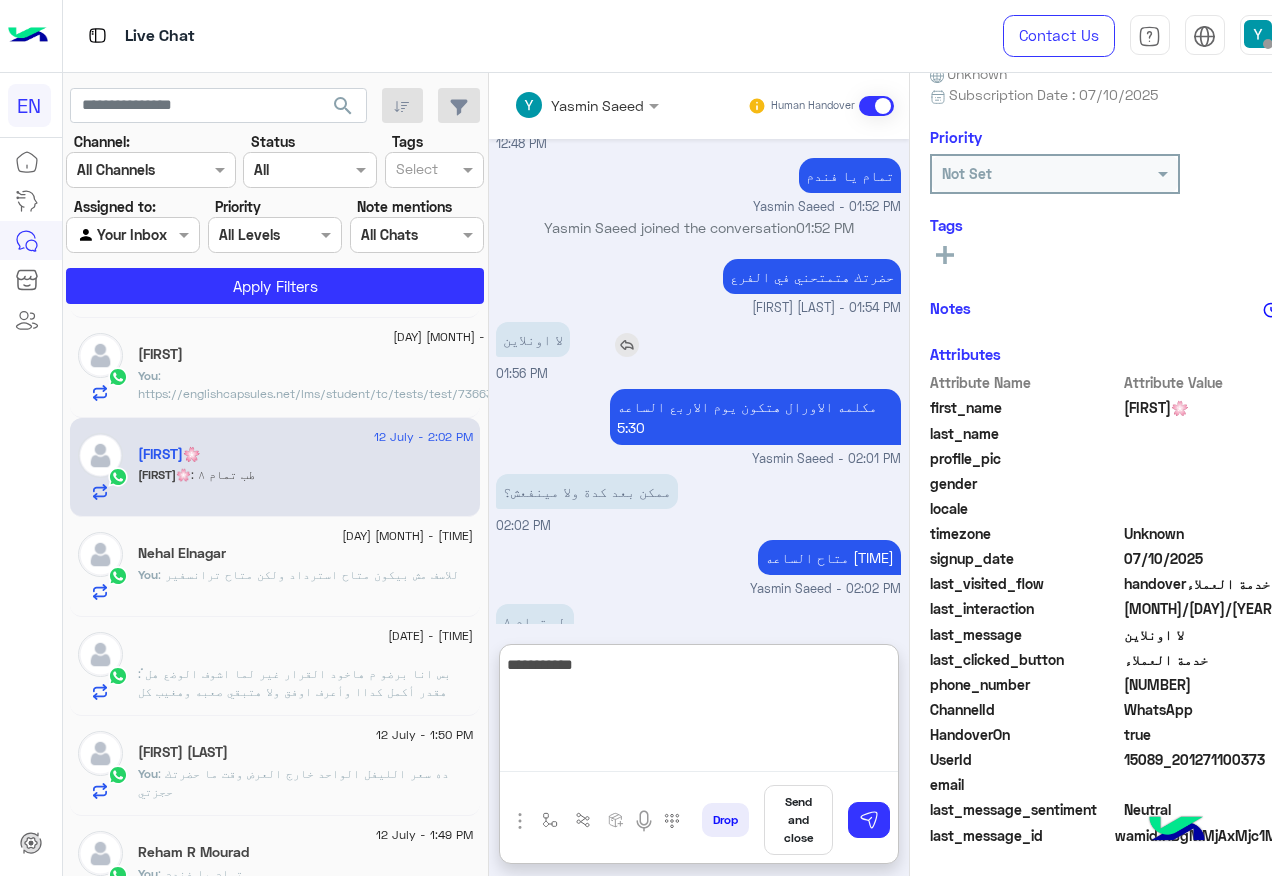 type on "**********" 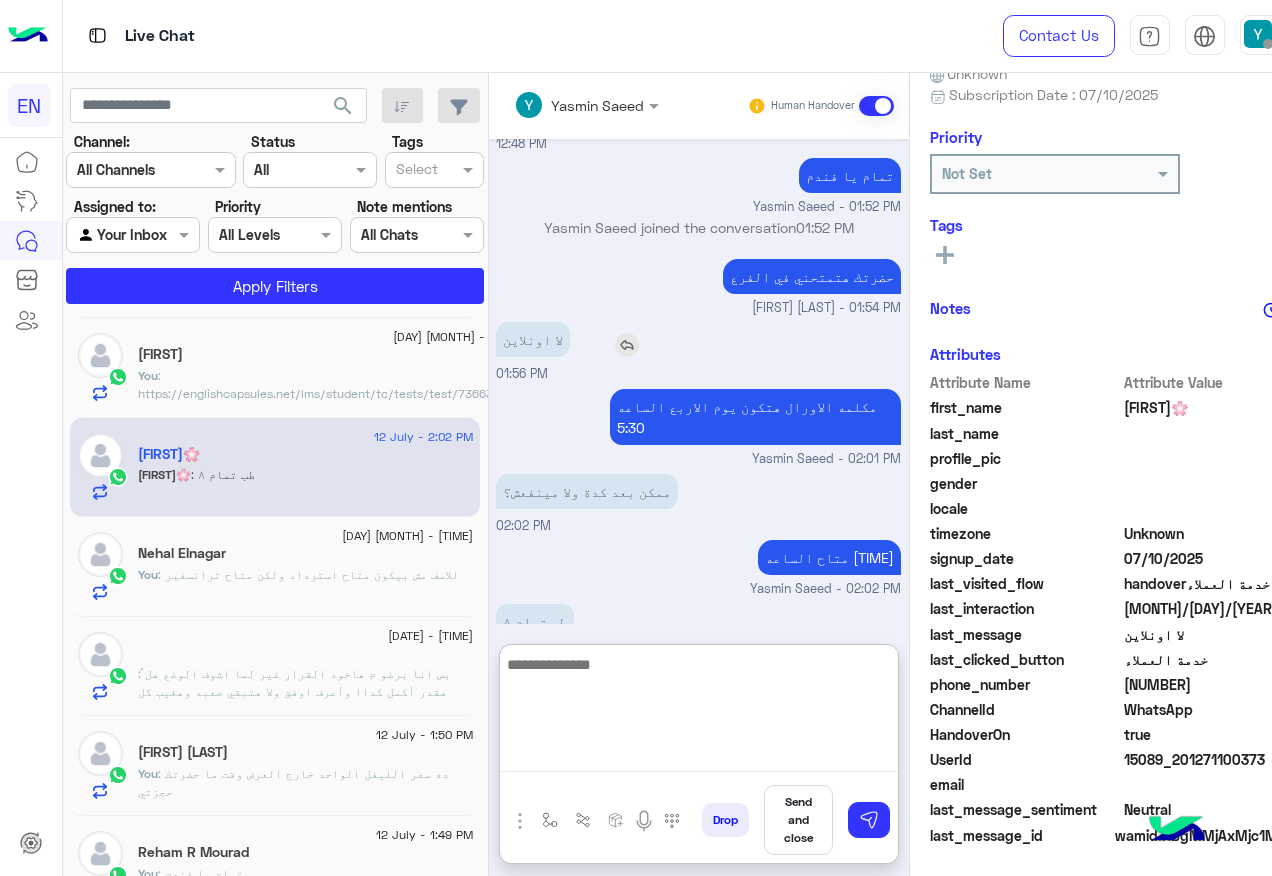 scroll, scrollTop: 1339, scrollLeft: 0, axis: vertical 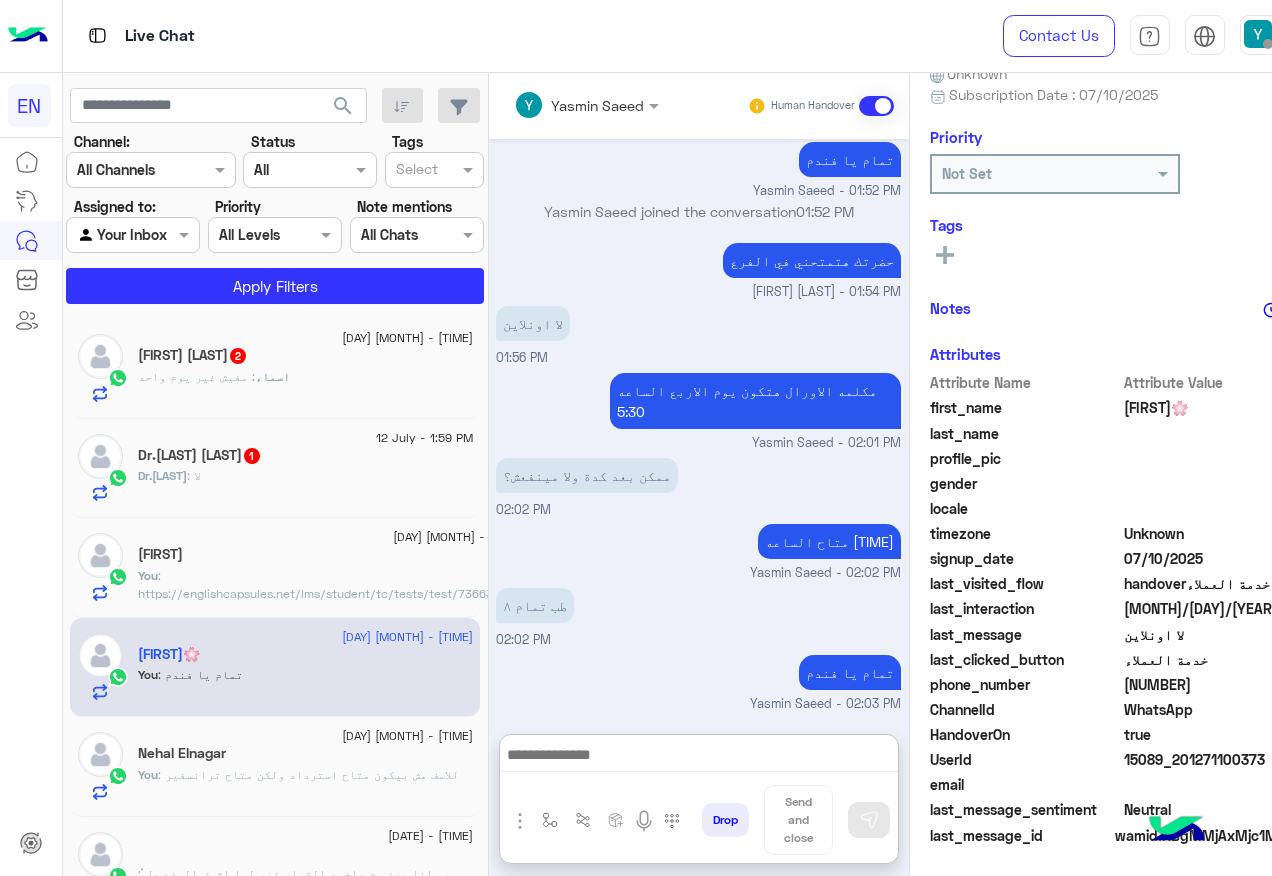 click on "Dr.[LAST] : لا" 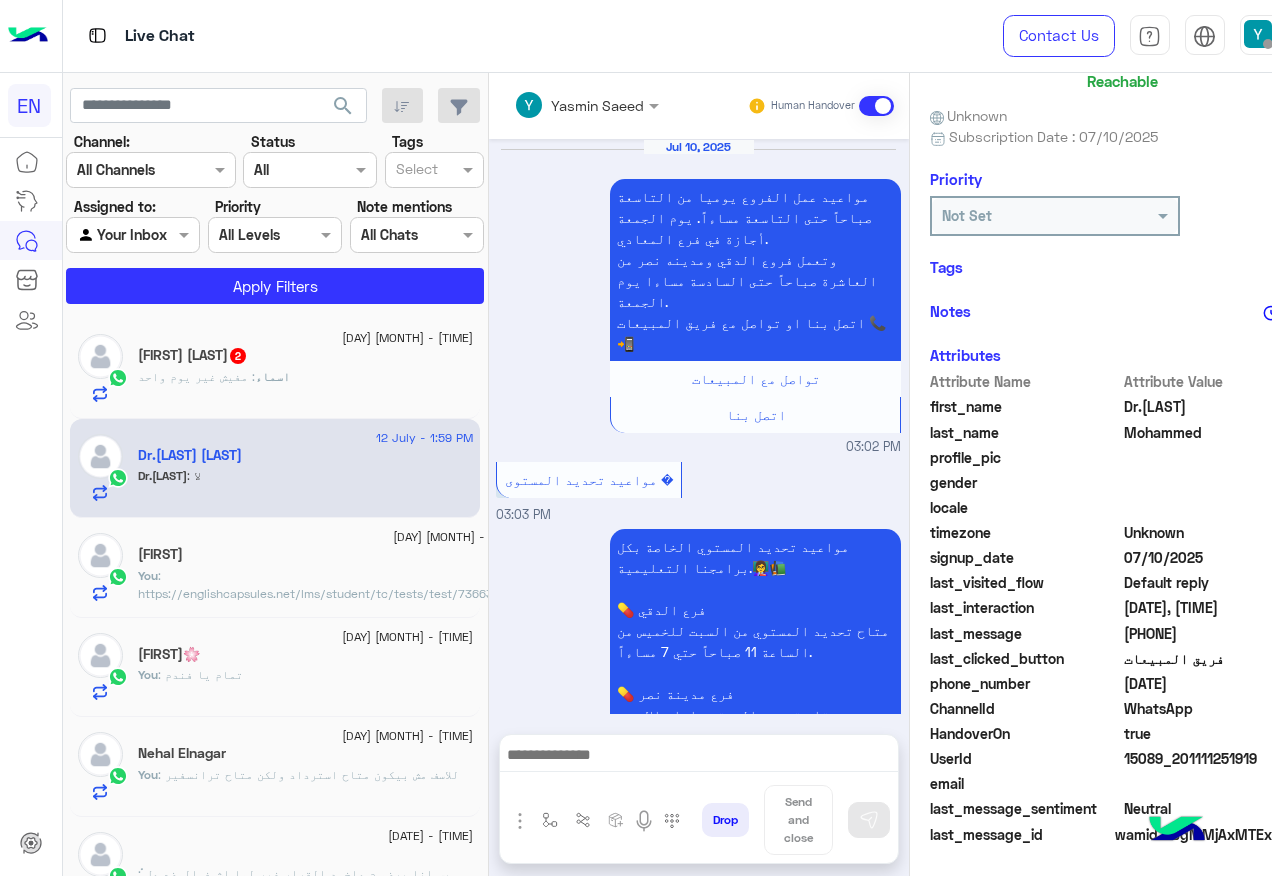 scroll, scrollTop: 158, scrollLeft: 0, axis: vertical 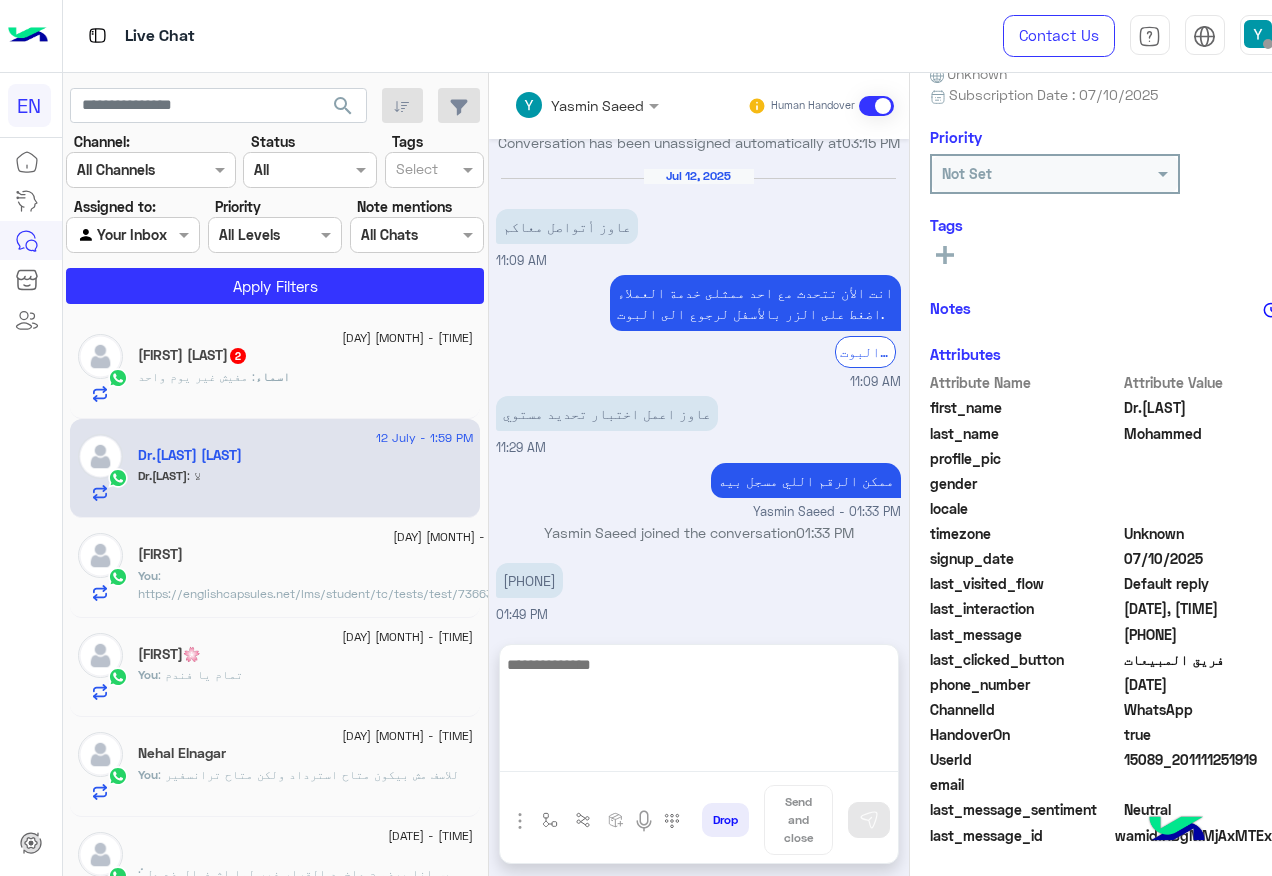 click at bounding box center [699, 712] 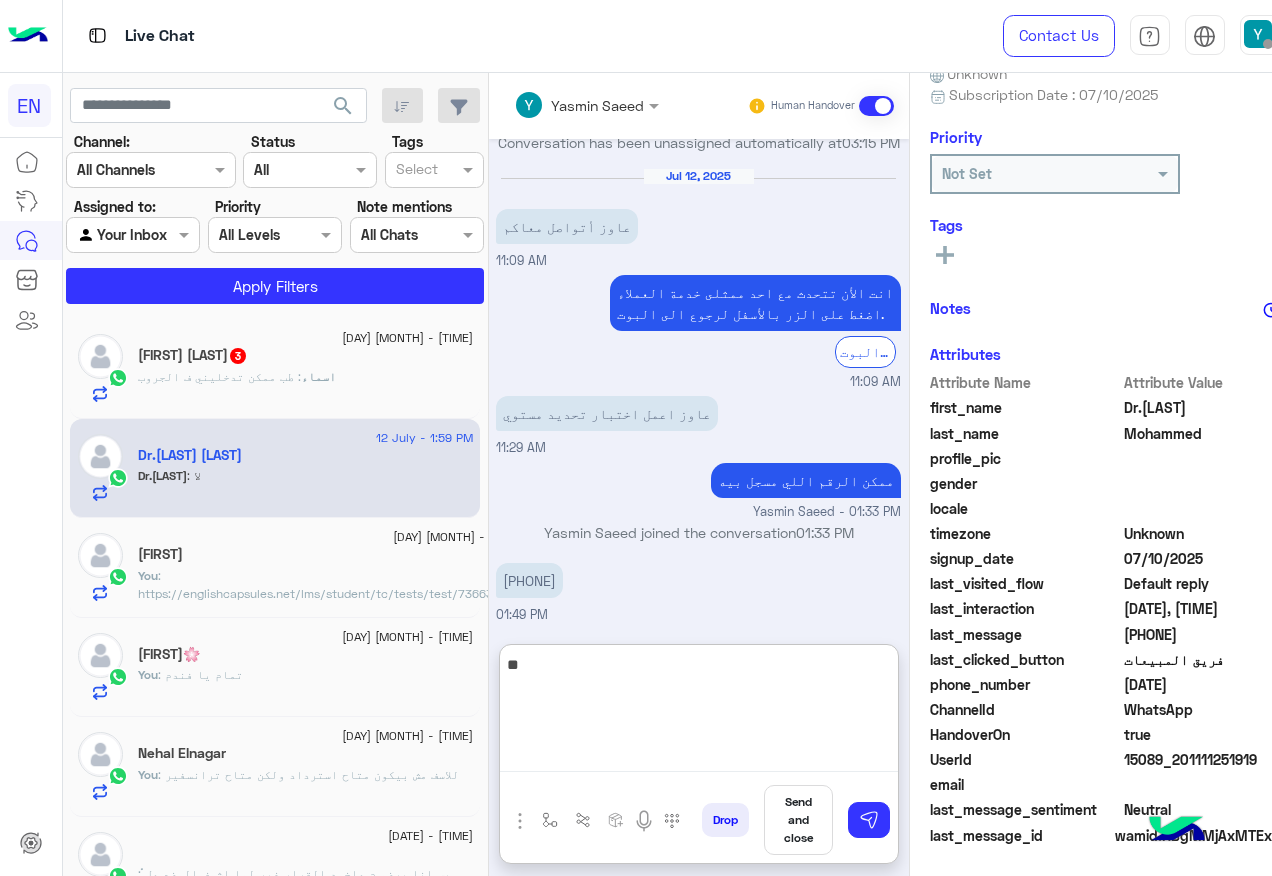 type on "*" 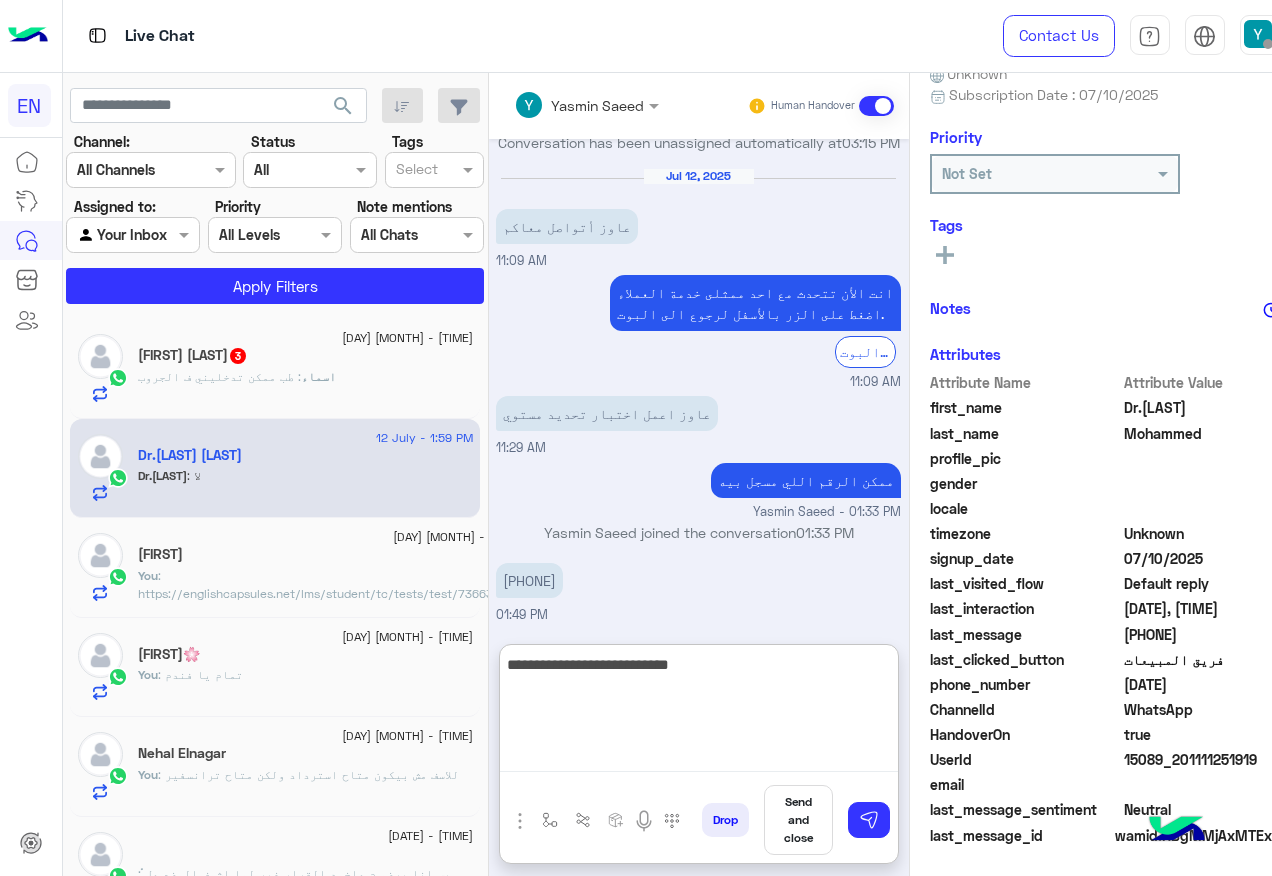 type on "**********" 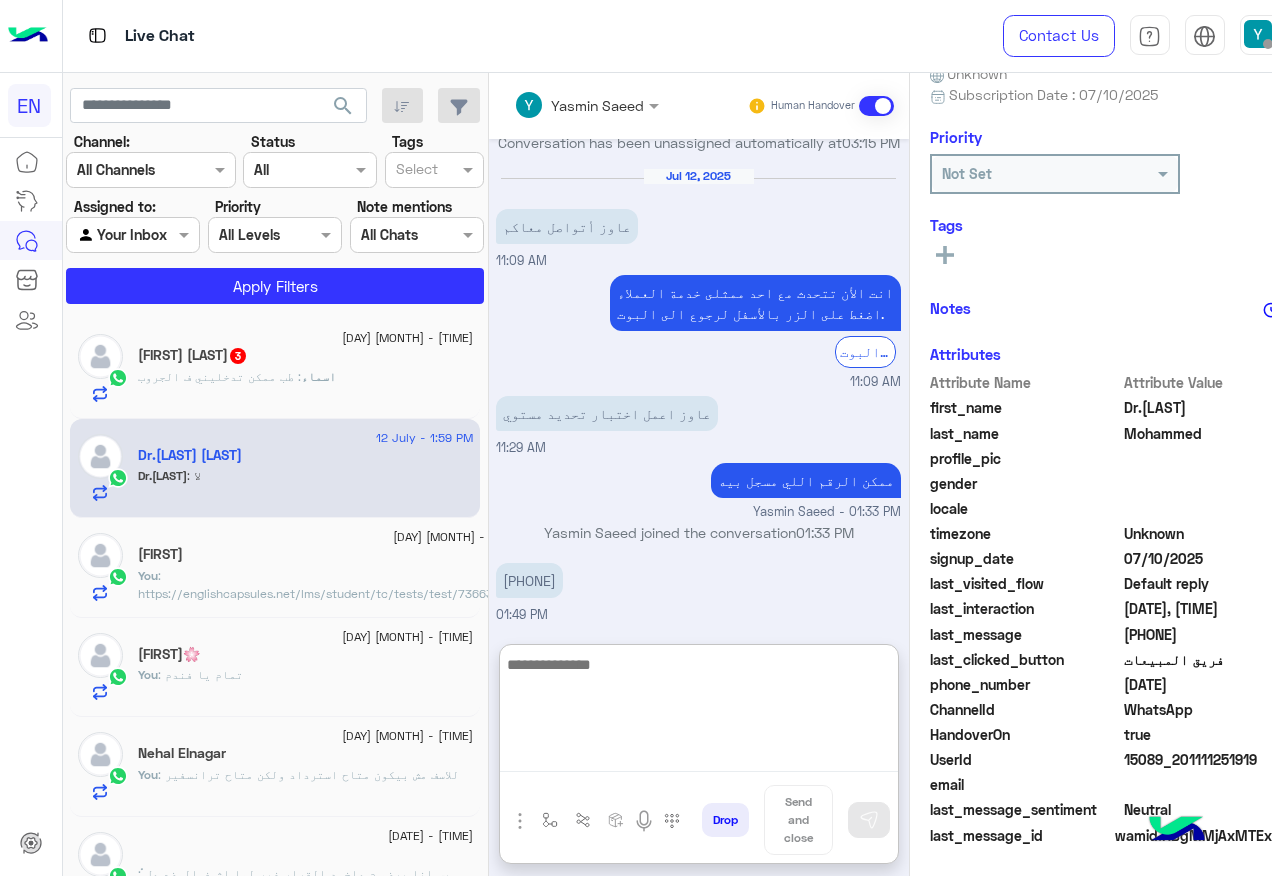 scroll, scrollTop: 1809, scrollLeft: 0, axis: vertical 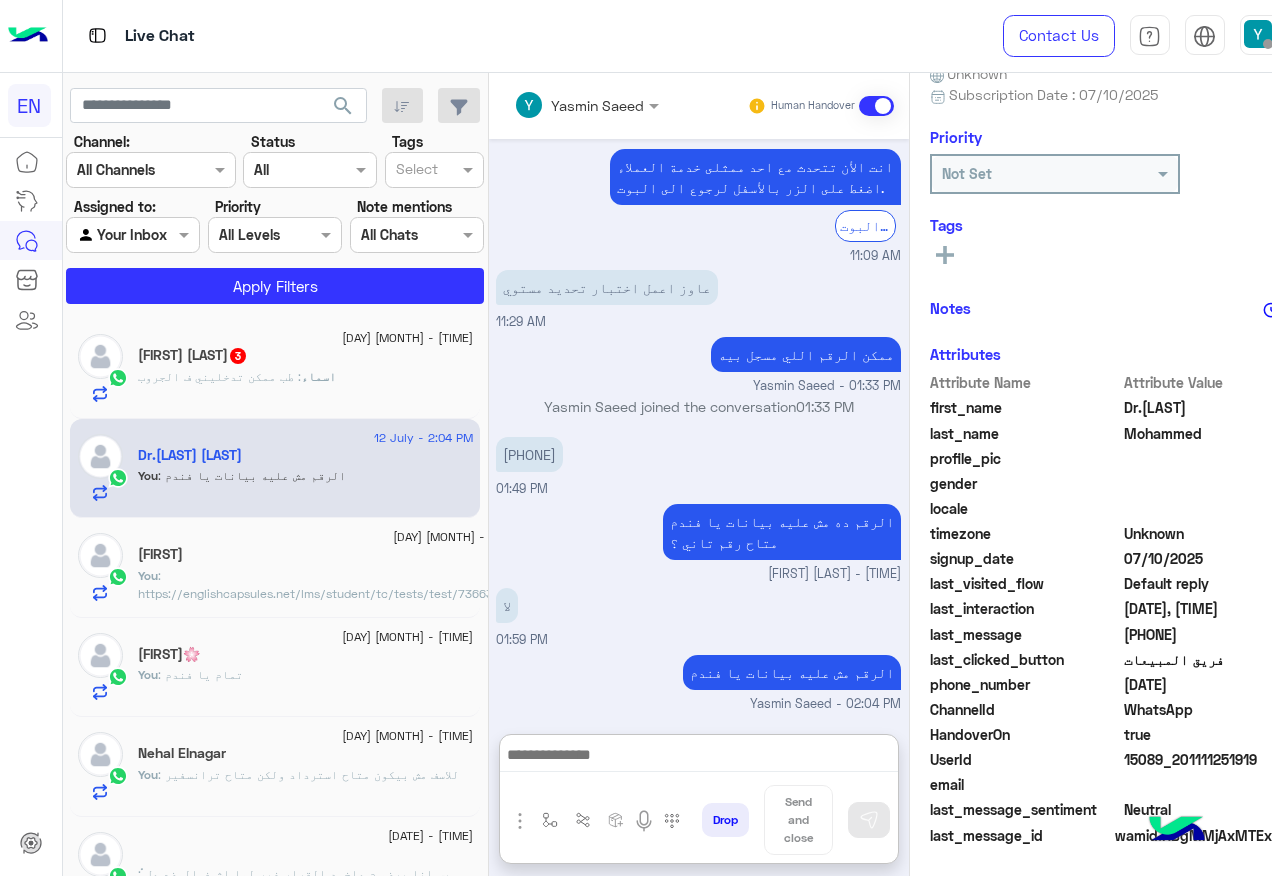 click on "اسماء" 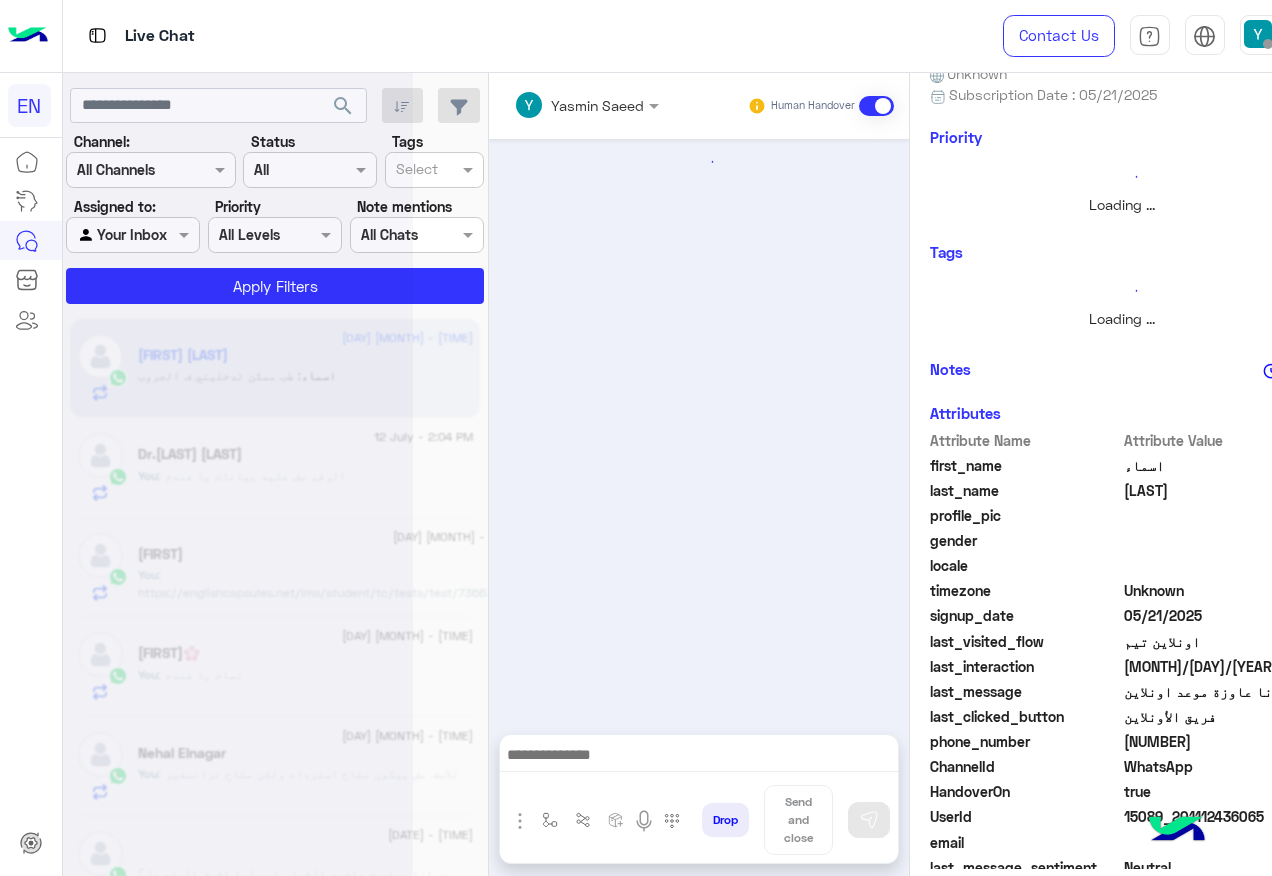 scroll, scrollTop: 0, scrollLeft: 0, axis: both 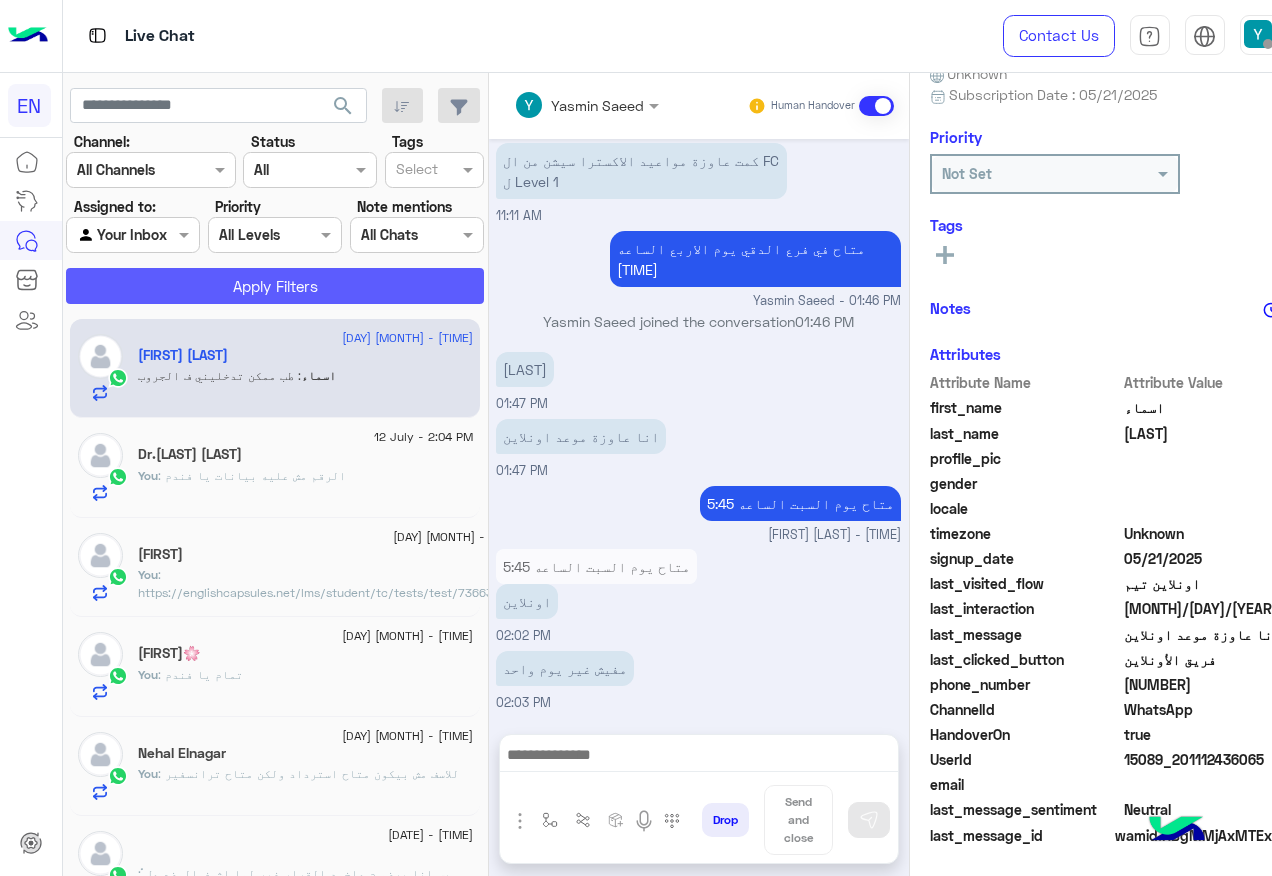 click on "Apply Filters" 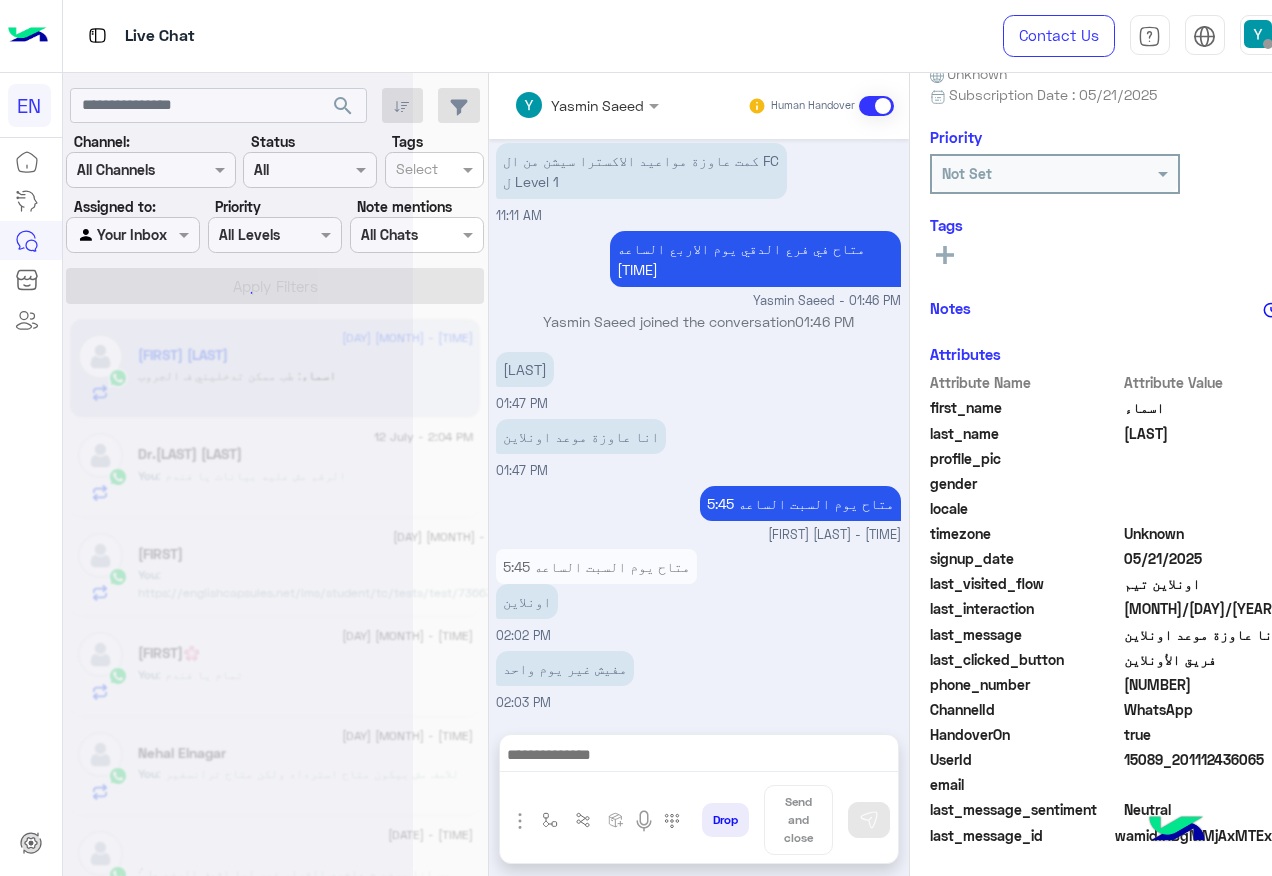 scroll, scrollTop: 0, scrollLeft: 0, axis: both 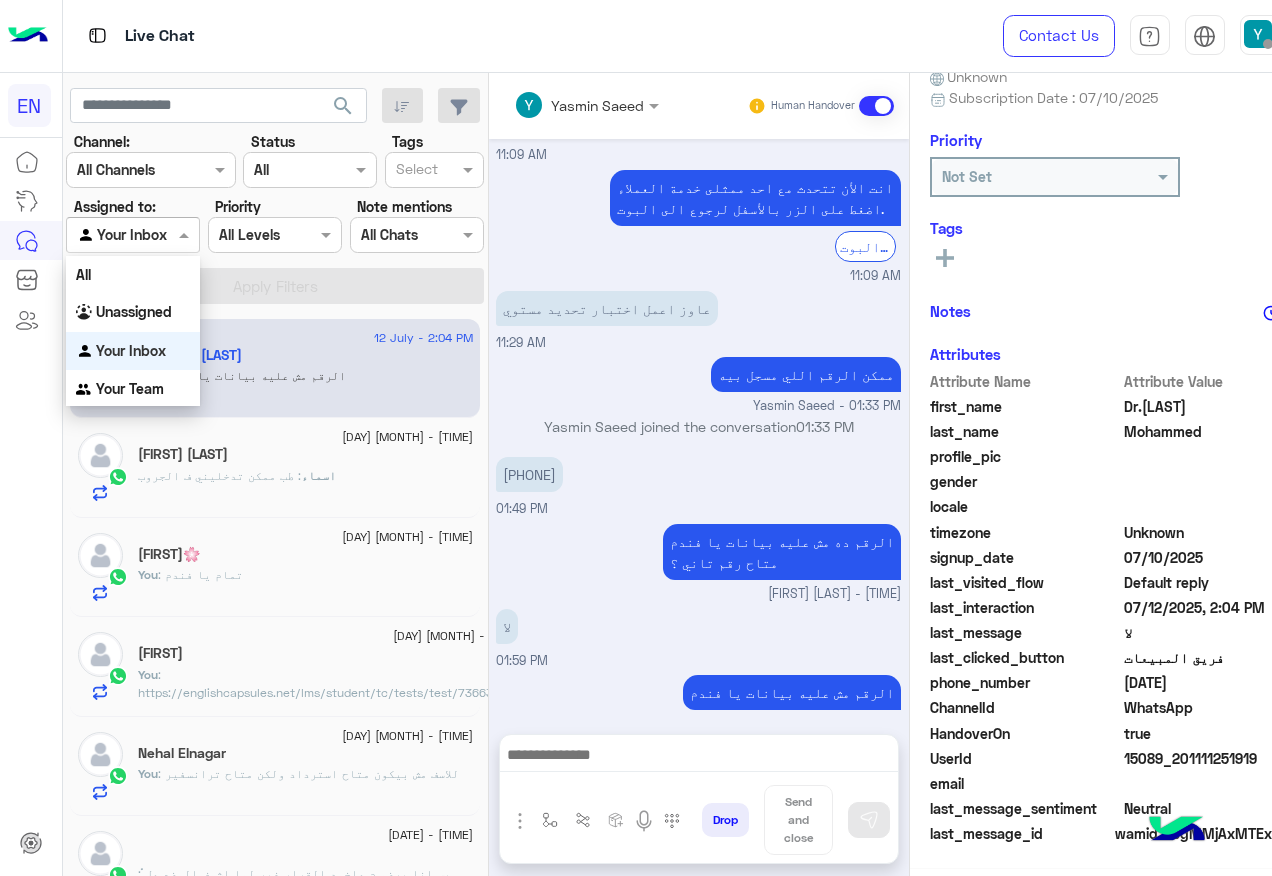 drag, startPoint x: 154, startPoint y: 220, endPoint x: 167, endPoint y: 294, distance: 75.13322 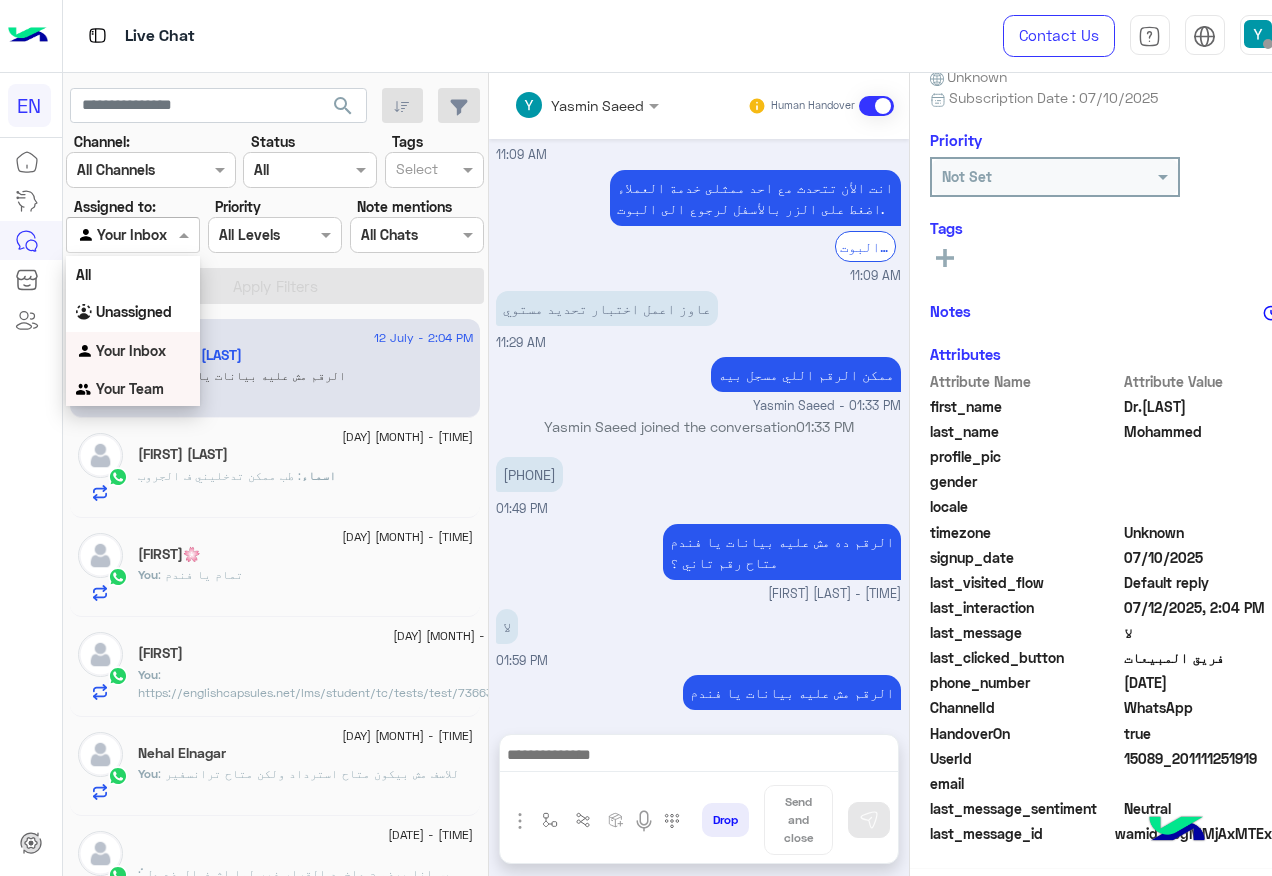 scroll, scrollTop: 200, scrollLeft: 0, axis: vertical 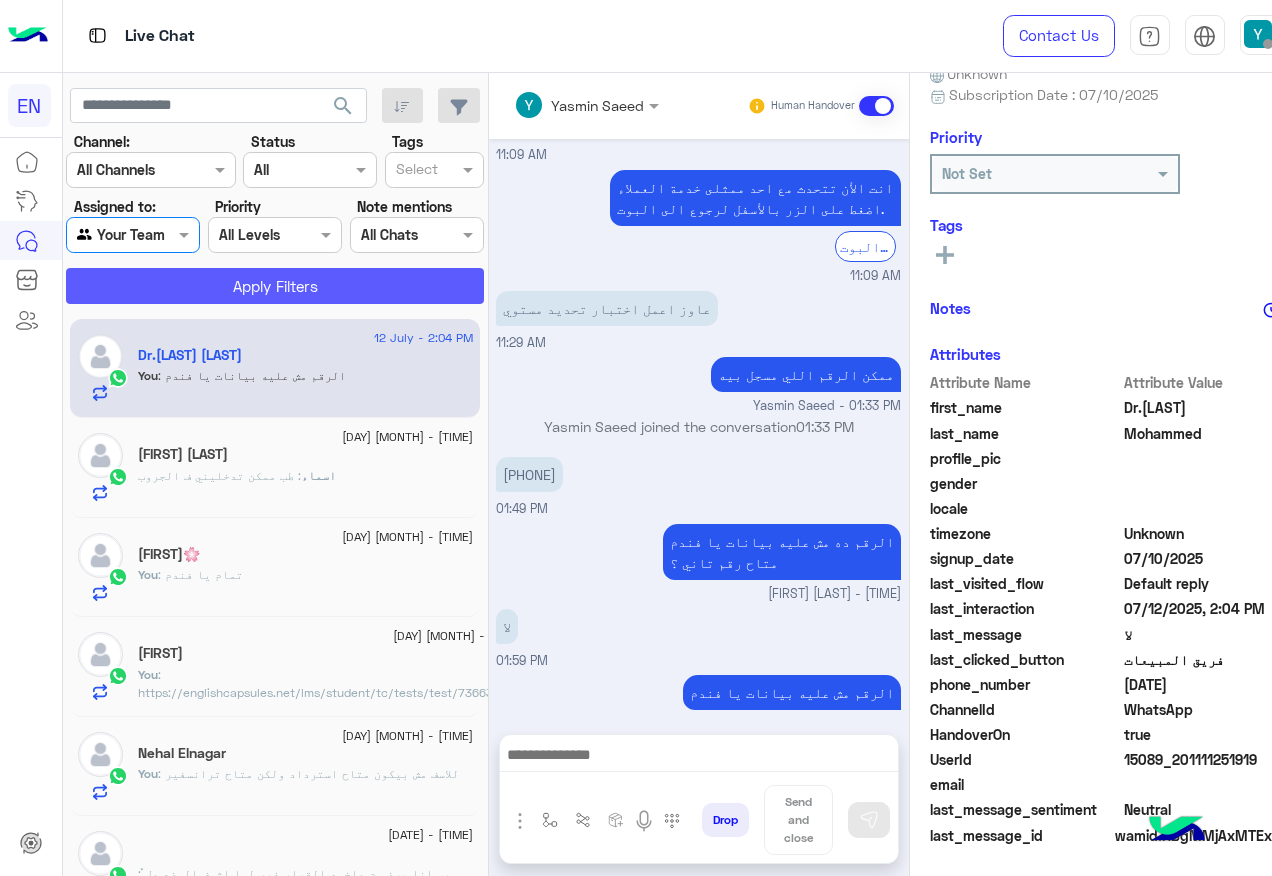 click on "Apply Filters" 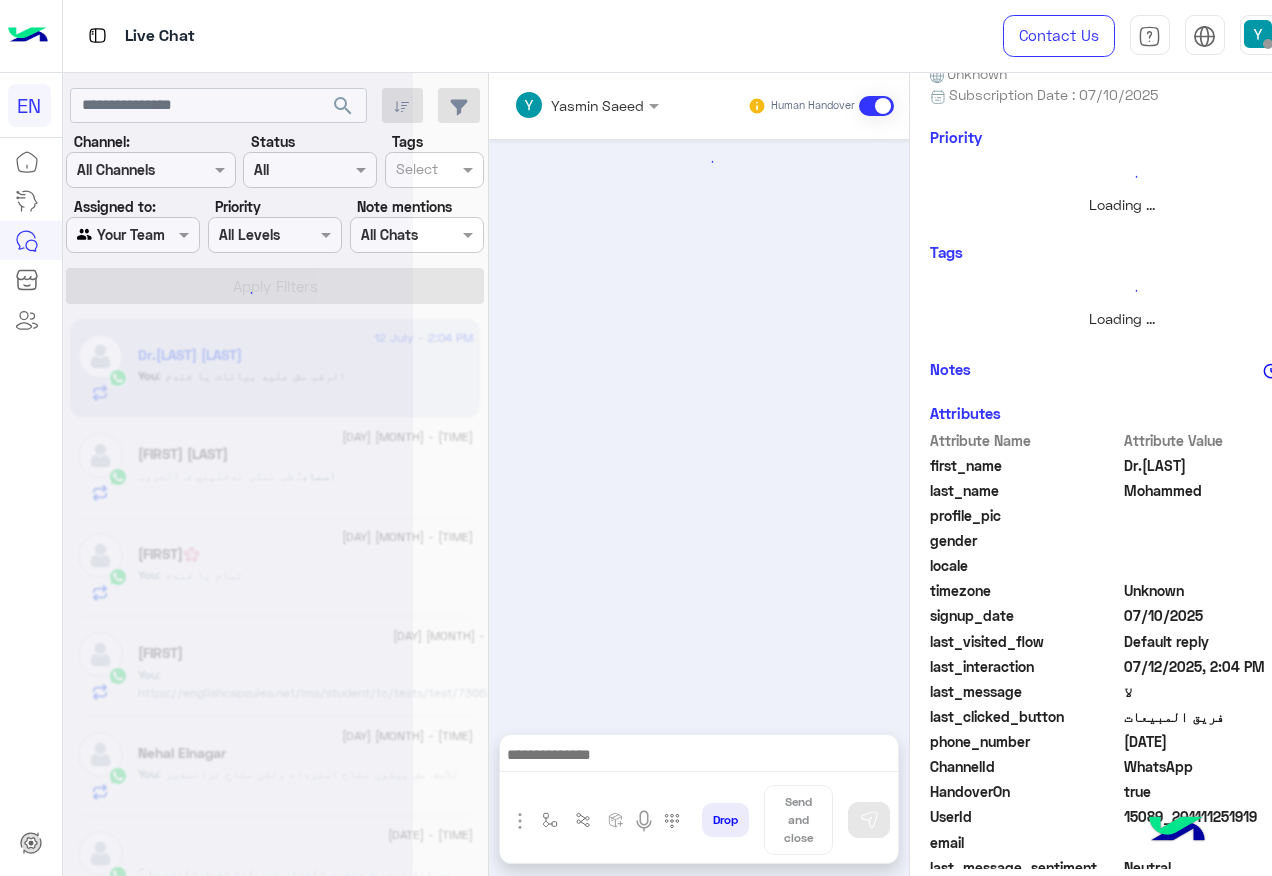 scroll, scrollTop: 0, scrollLeft: 0, axis: both 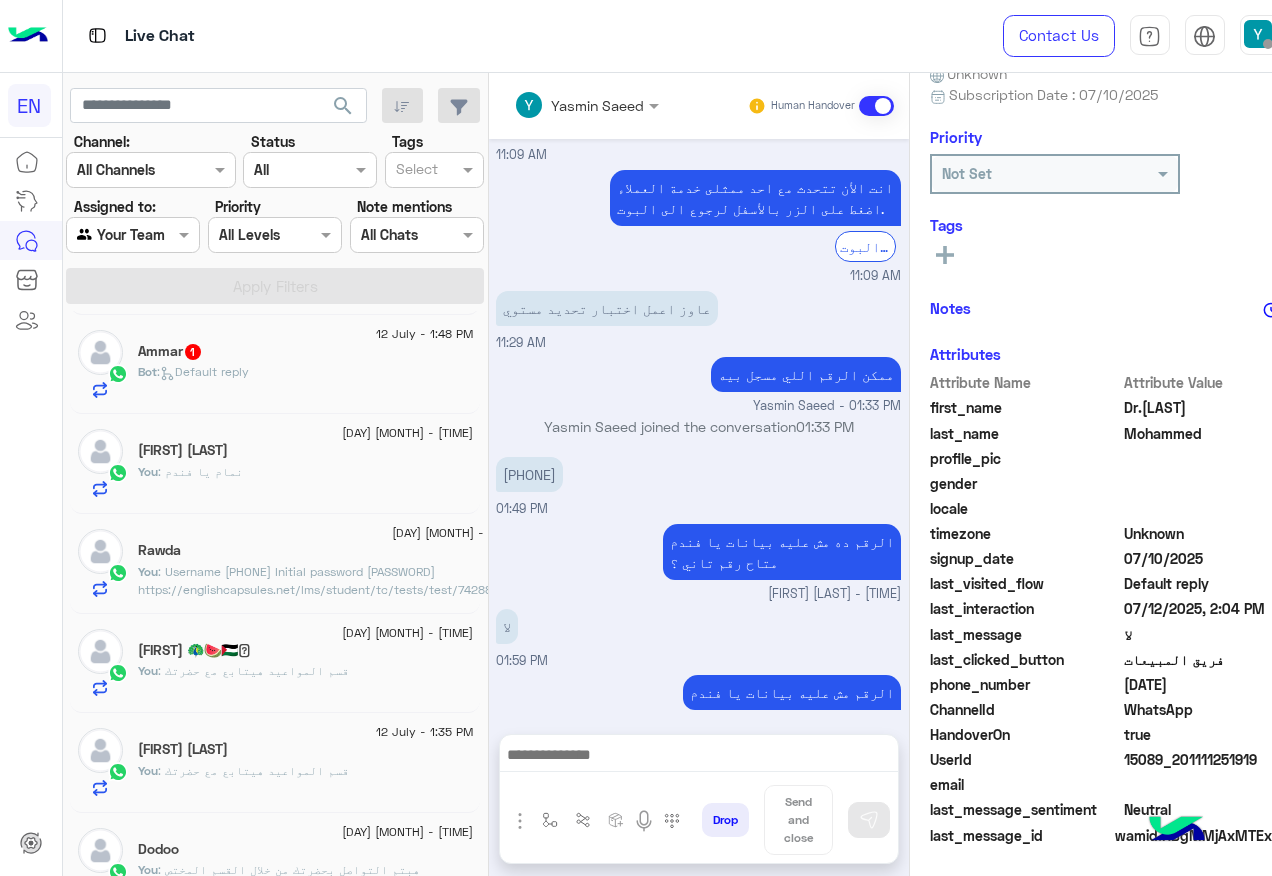 click on "12 July - 1:48 PM  [FIRST]   1 Bot :   Default reply" 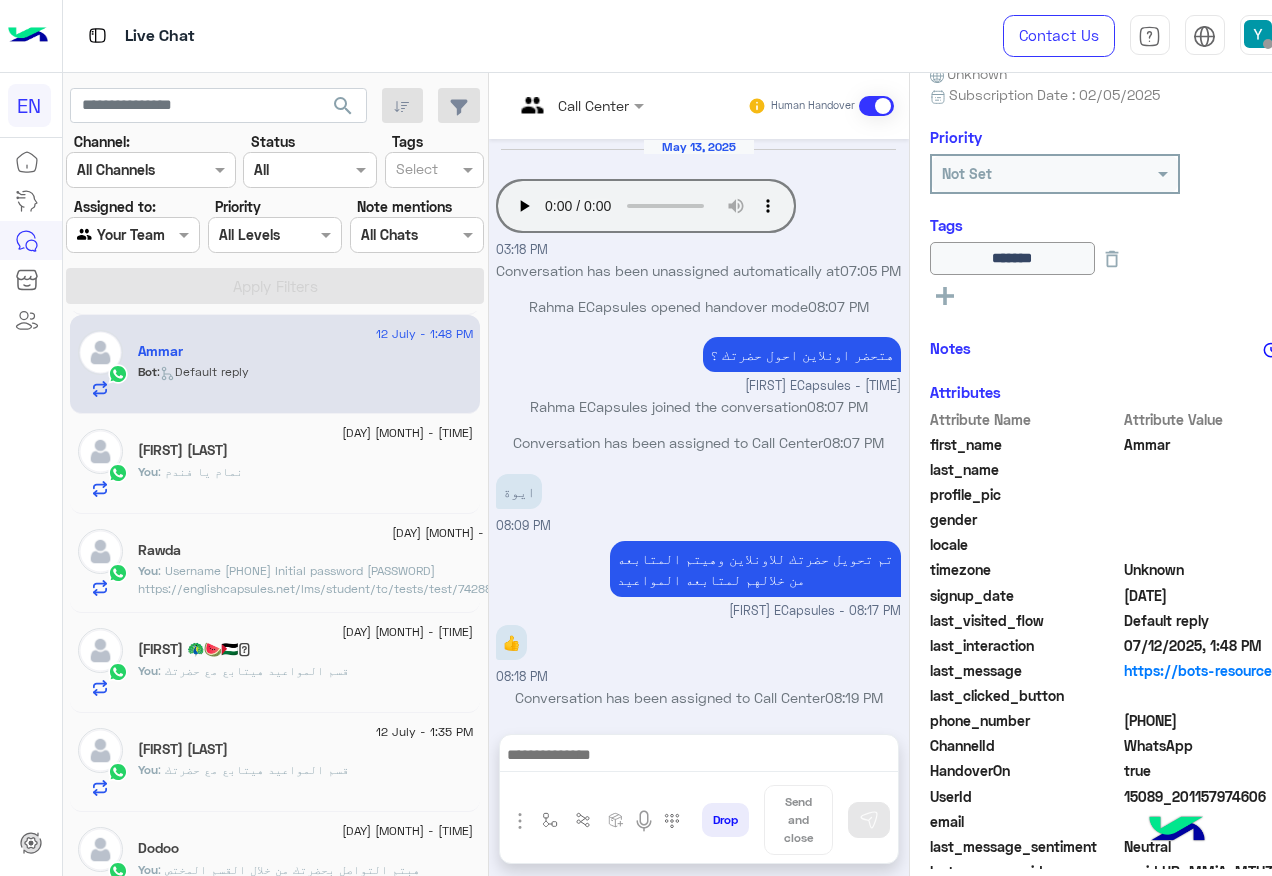 scroll, scrollTop: 891, scrollLeft: 0, axis: vertical 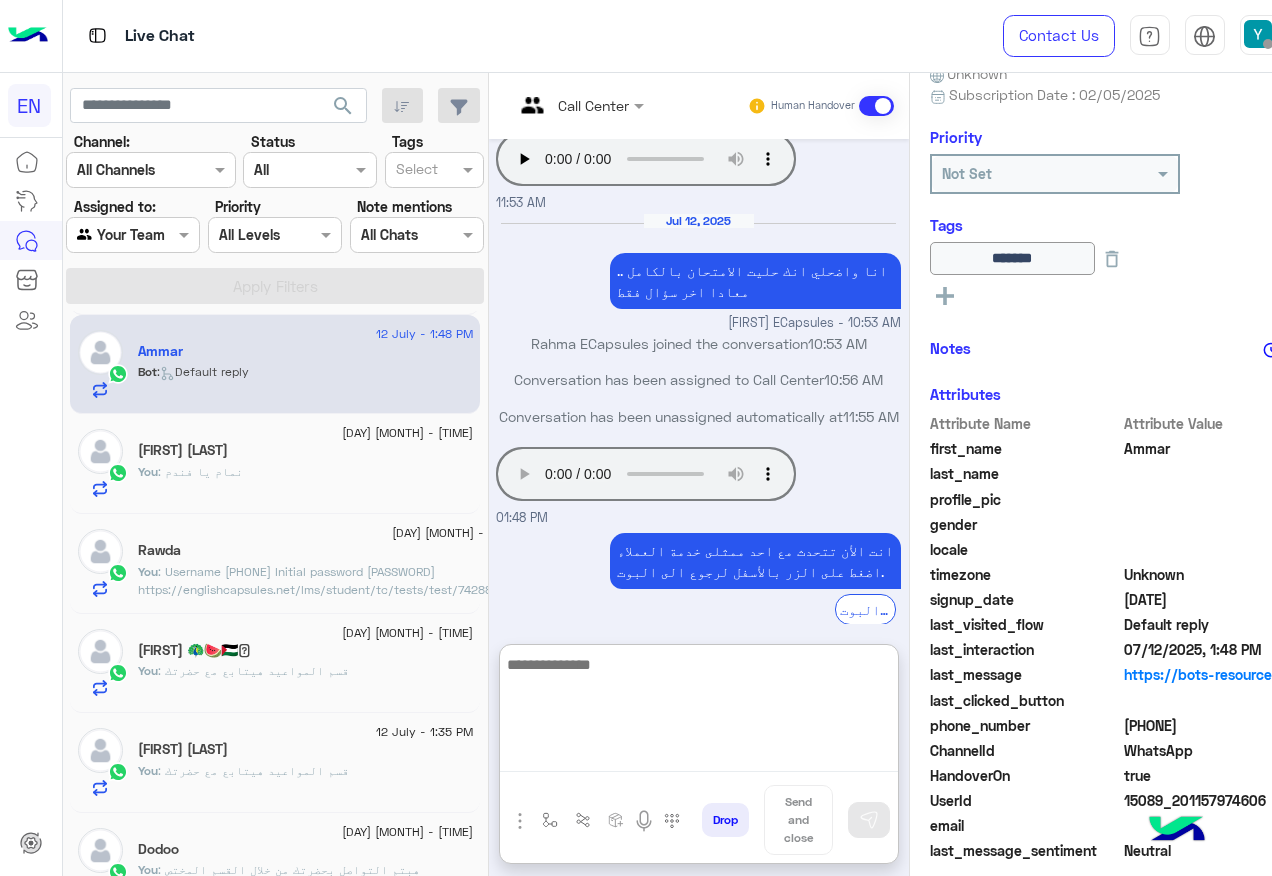 click at bounding box center (699, 712) 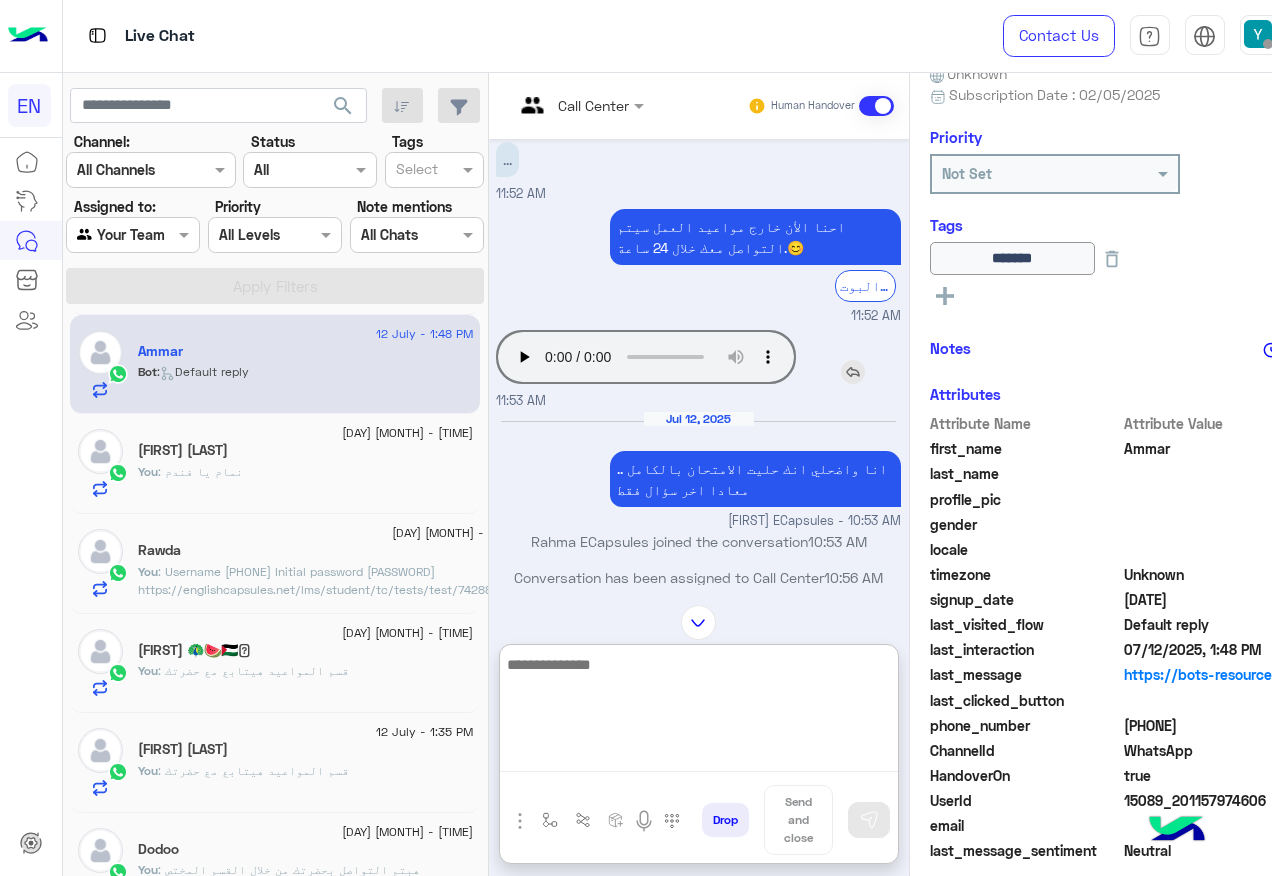 scroll, scrollTop: 691, scrollLeft: 0, axis: vertical 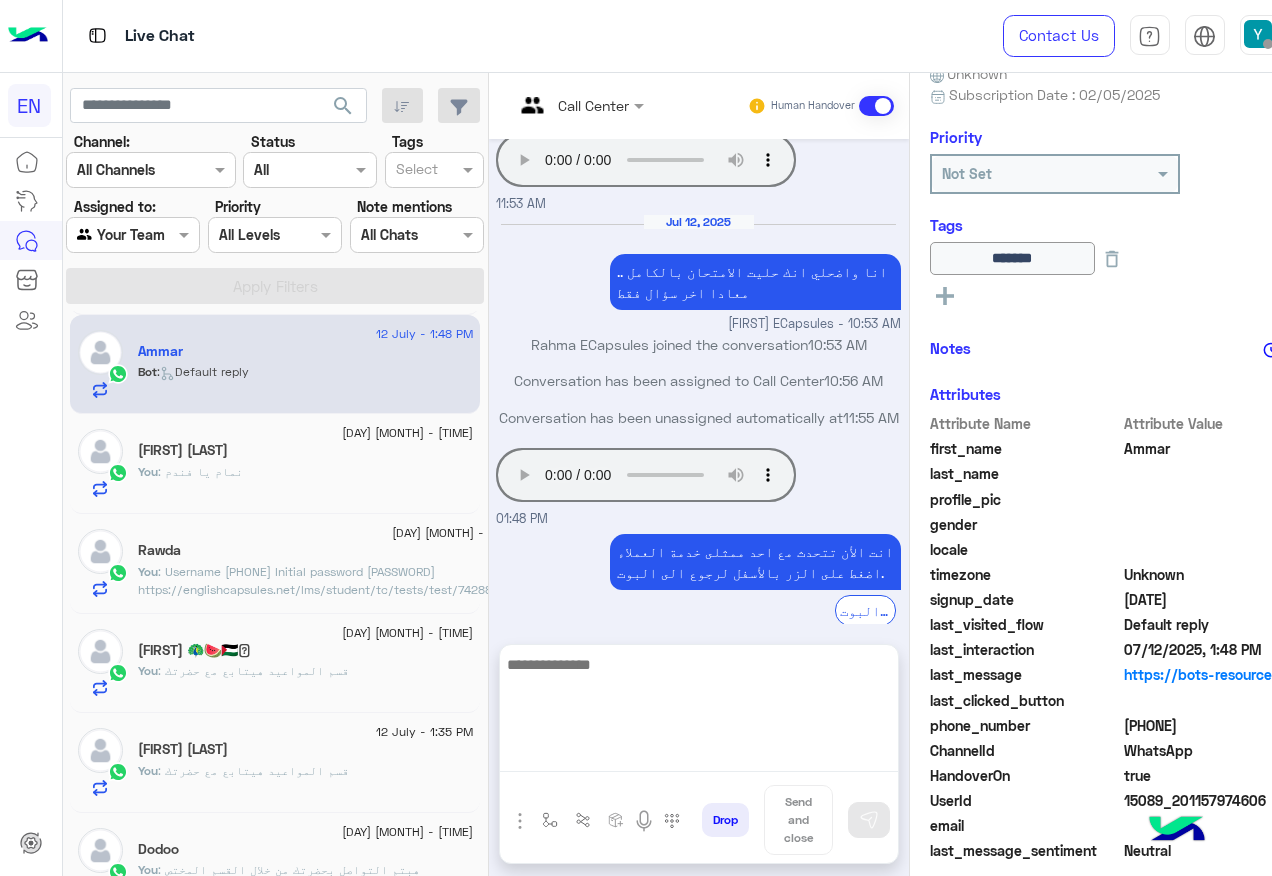 click at bounding box center (699, 712) 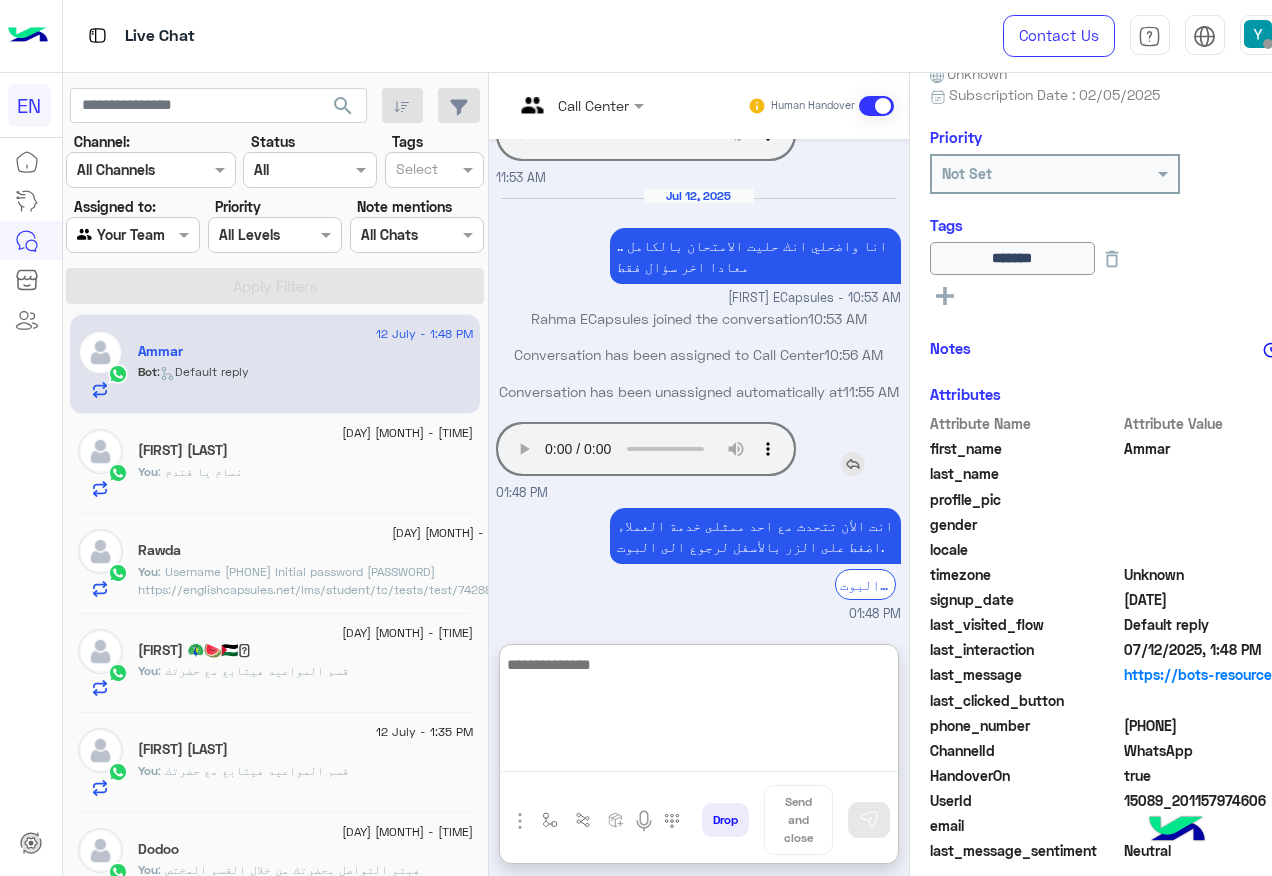 scroll, scrollTop: 980, scrollLeft: 0, axis: vertical 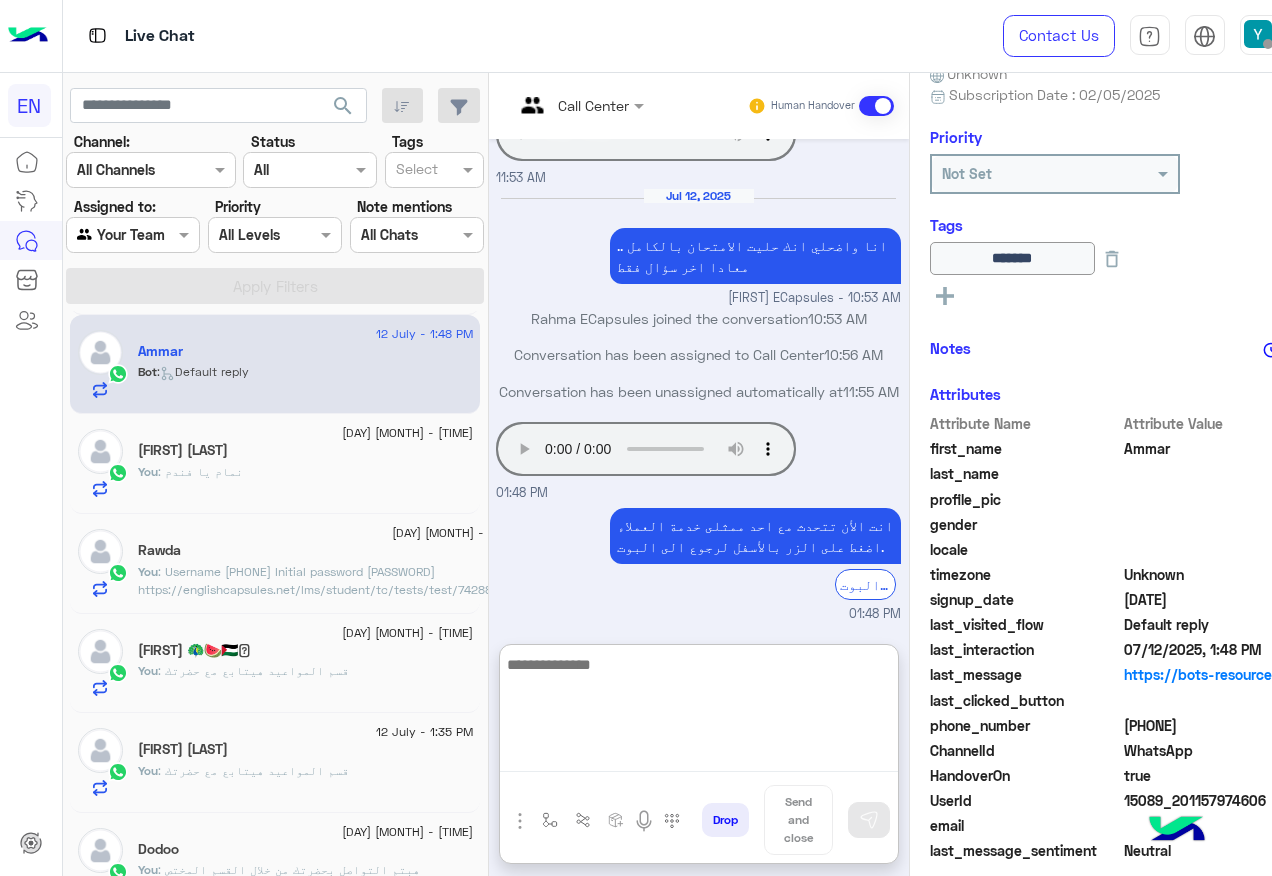 click at bounding box center [699, 712] 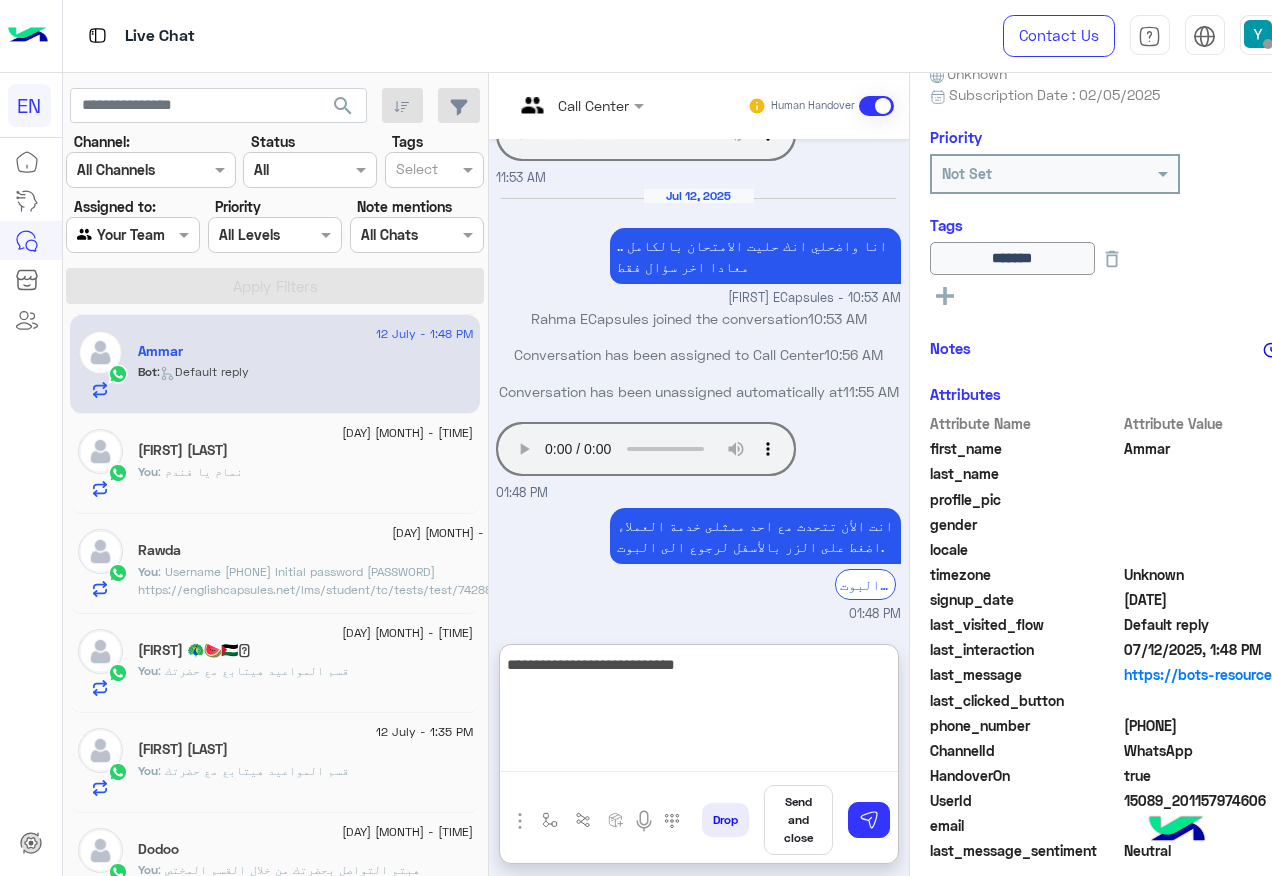 type on "**********" 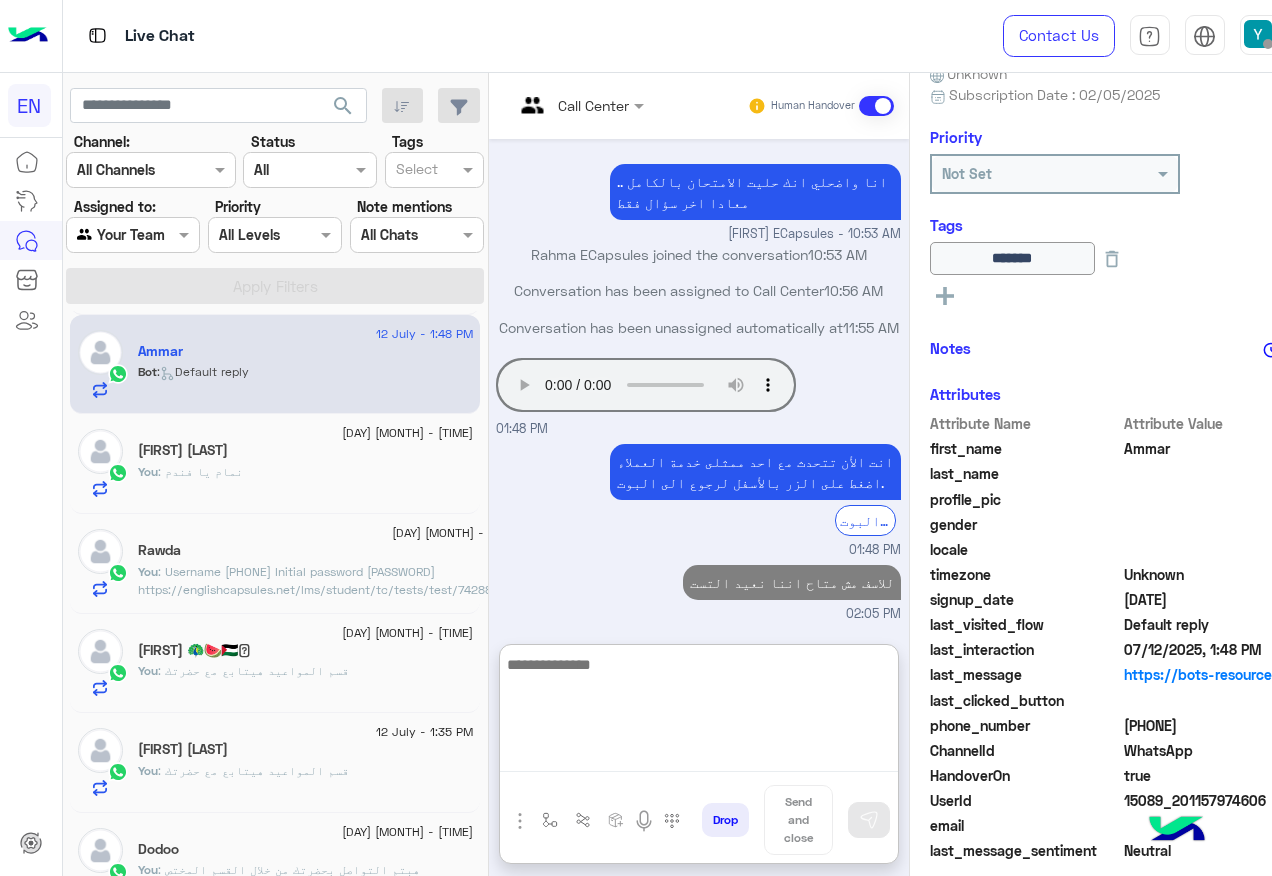 scroll, scrollTop: 1081, scrollLeft: 0, axis: vertical 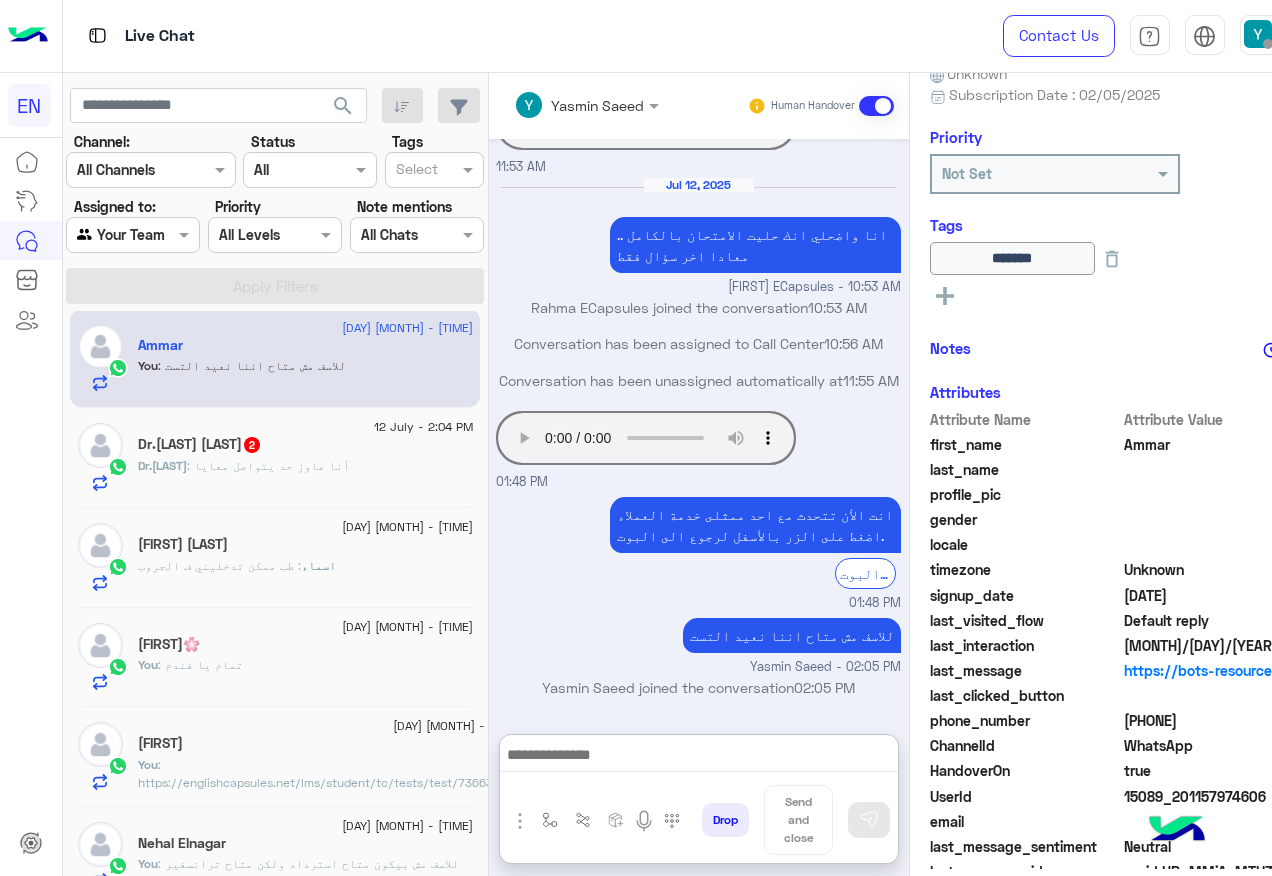 click on "Dr.Hussien : أنا عاوز حد يتواصل معايا" 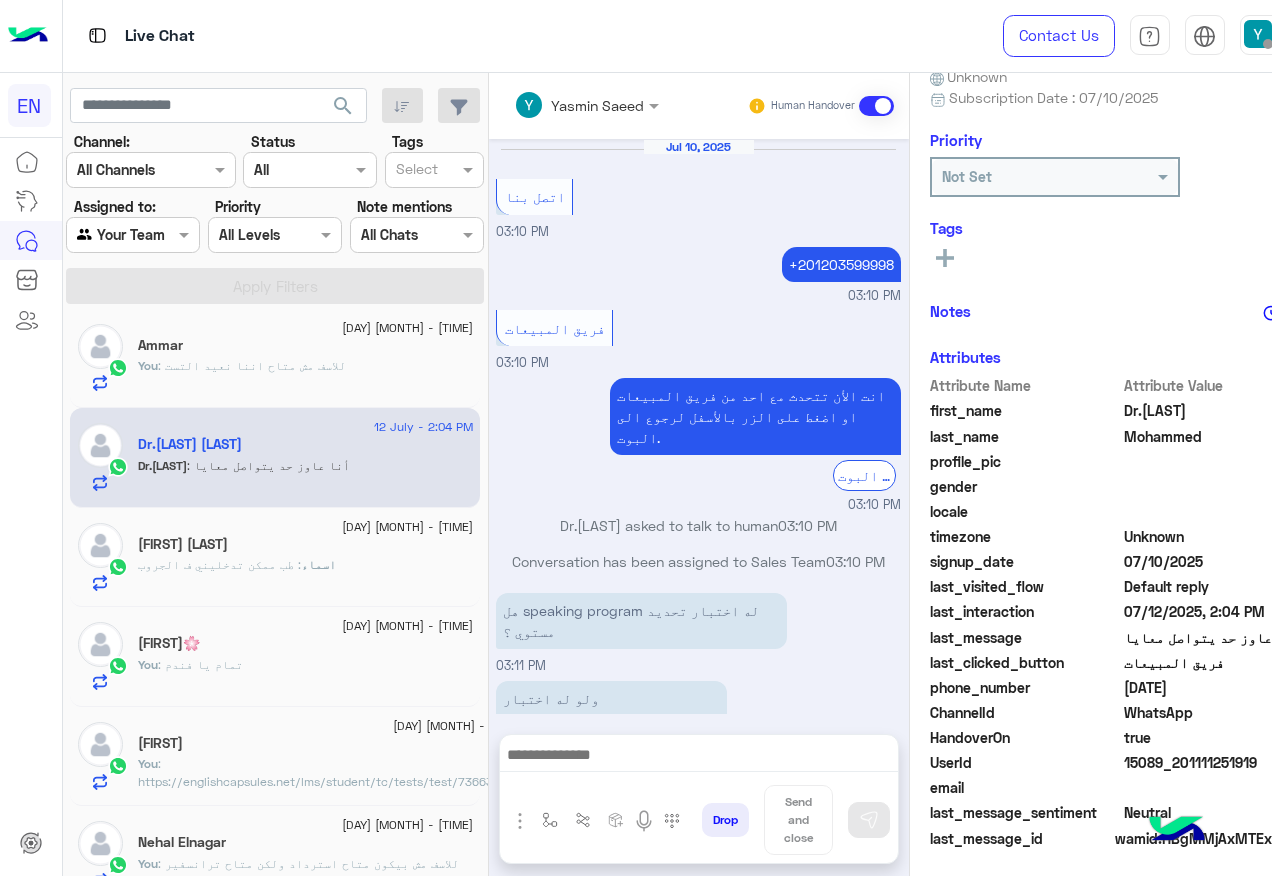 scroll, scrollTop: 200, scrollLeft: 0, axis: vertical 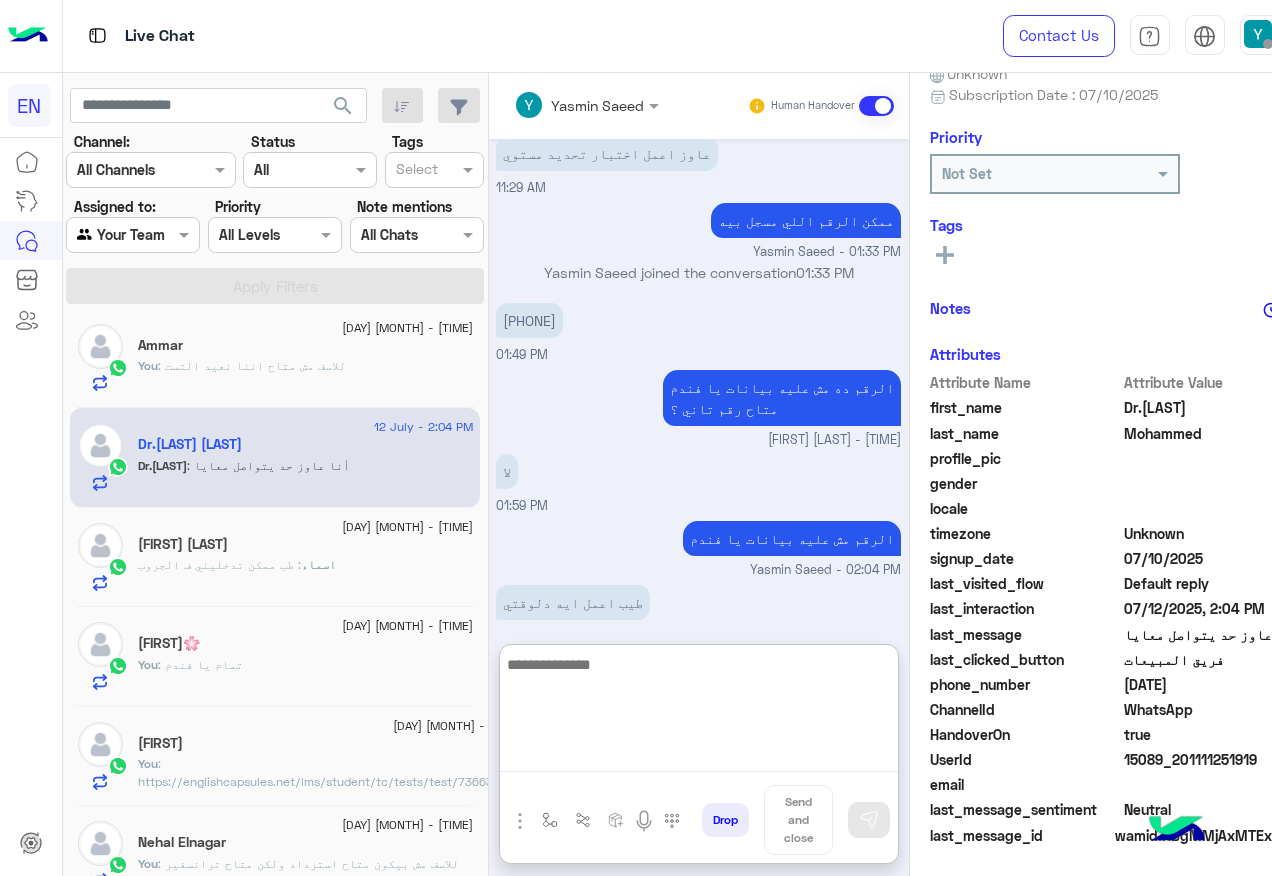 click at bounding box center [699, 712] 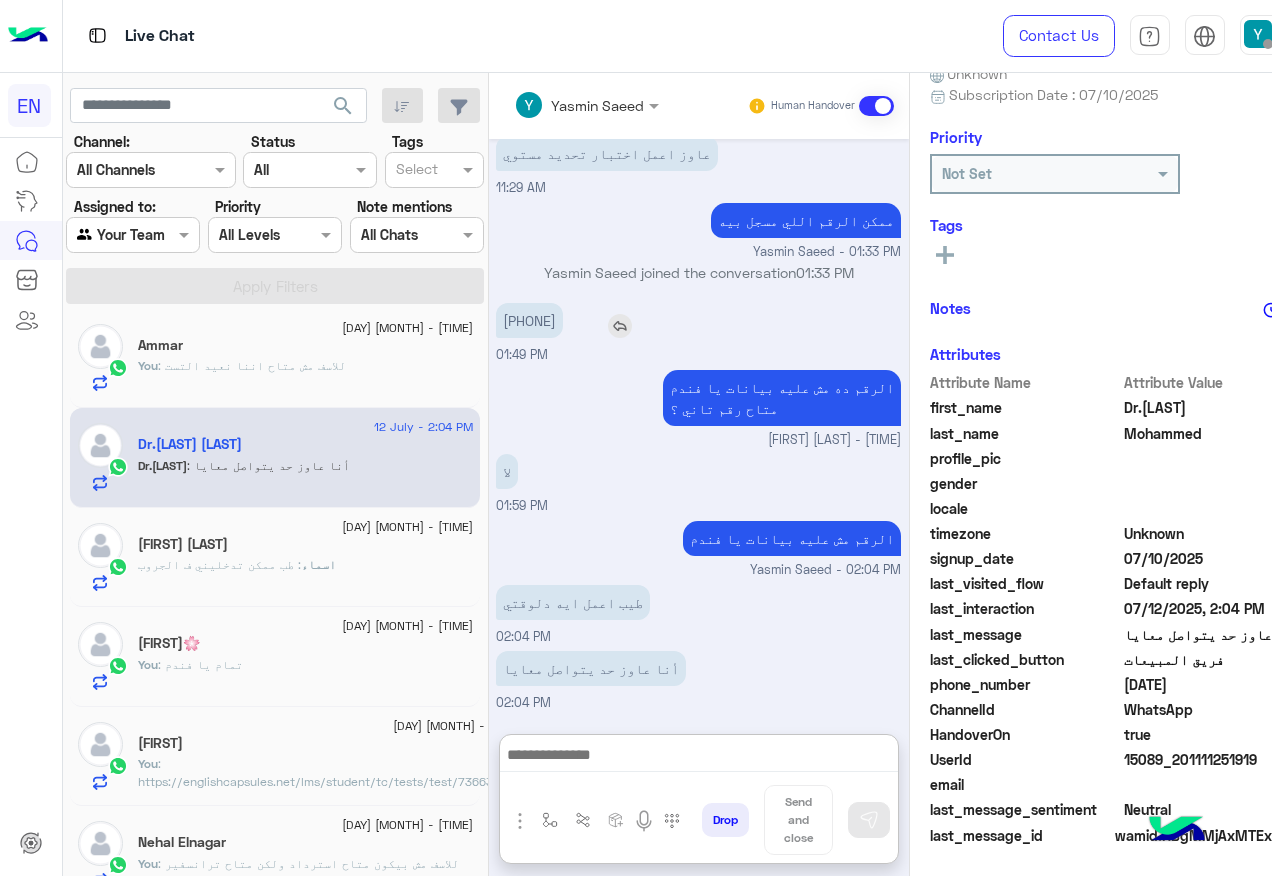 click on "[PHONE]" at bounding box center [529, 320] 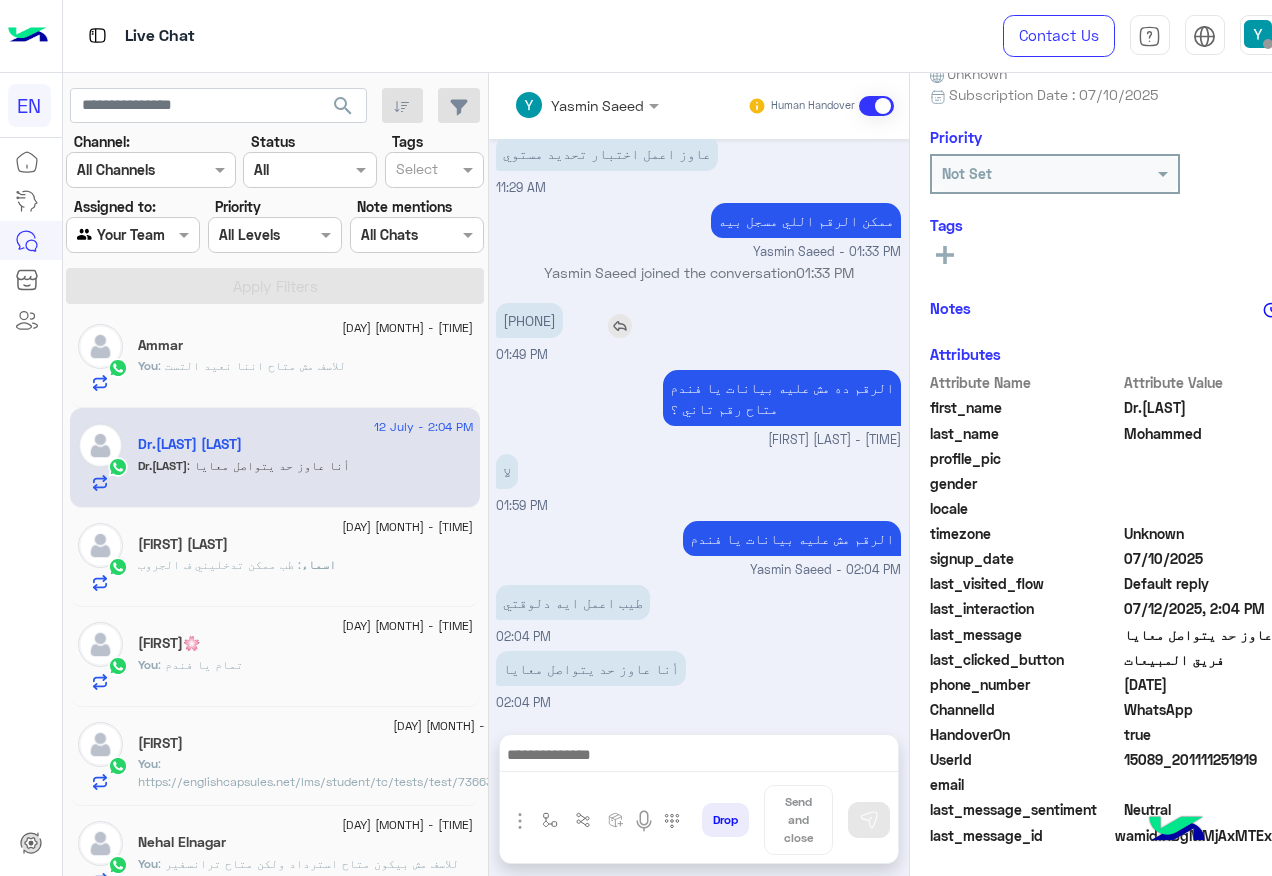 click on "[PHONE]" at bounding box center [529, 320] 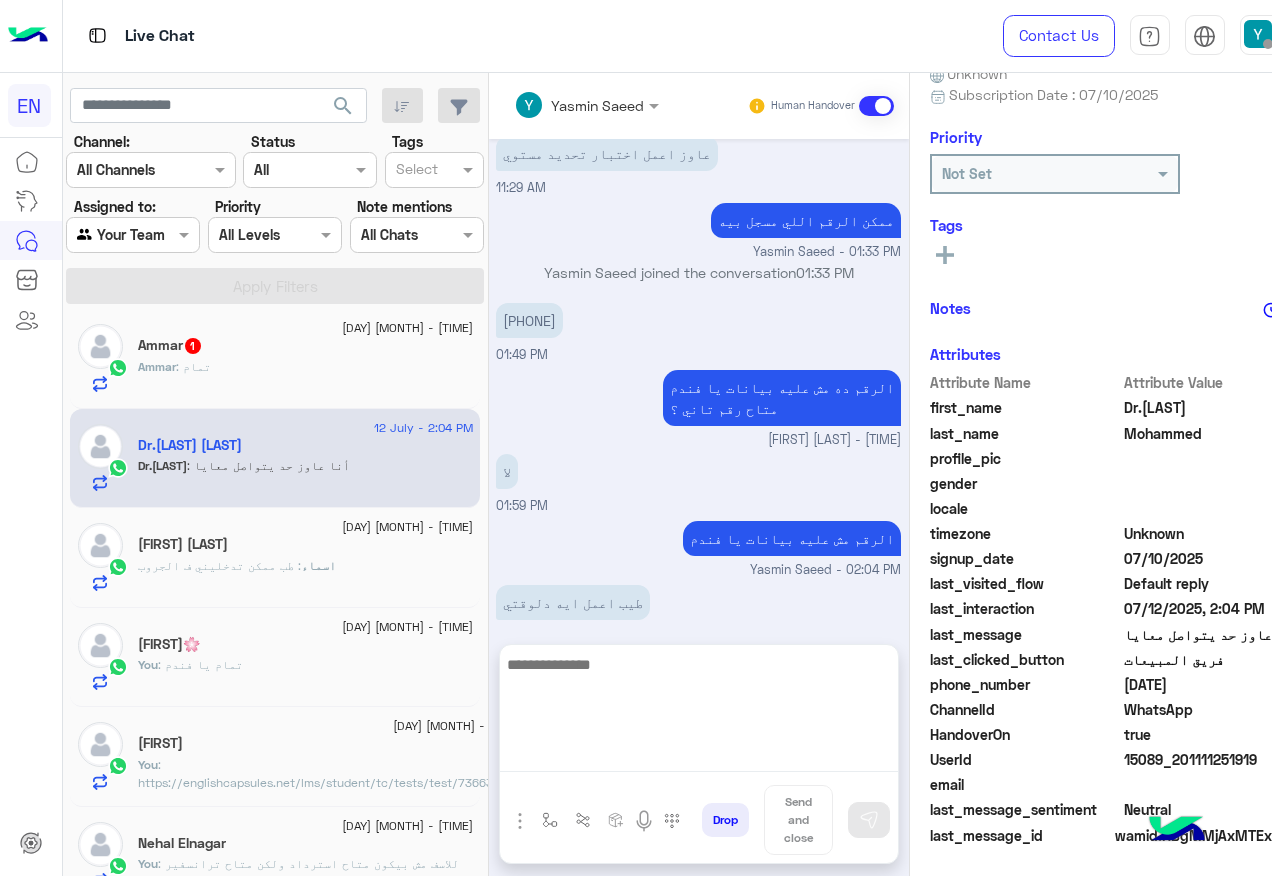 click at bounding box center [699, 712] 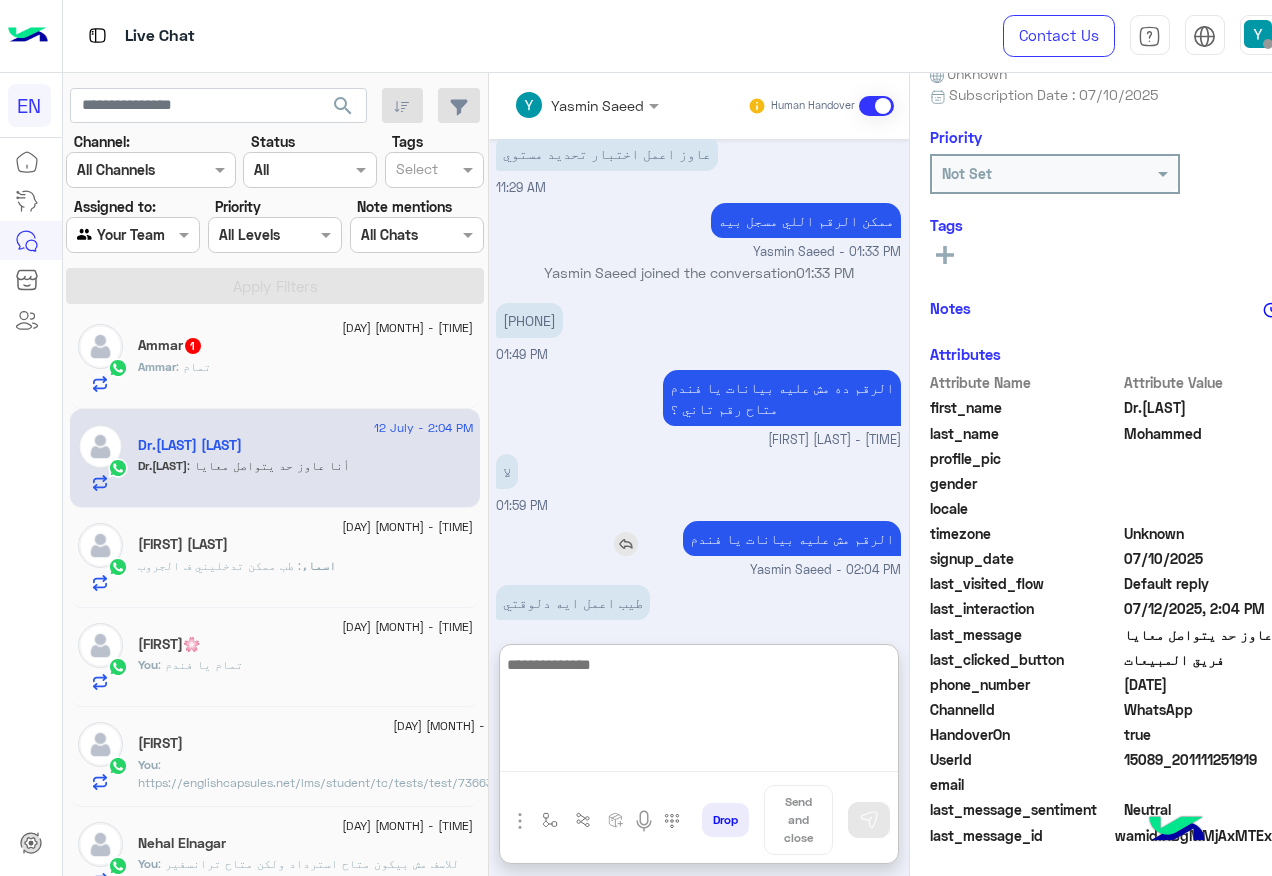 scroll, scrollTop: 1017, scrollLeft: 0, axis: vertical 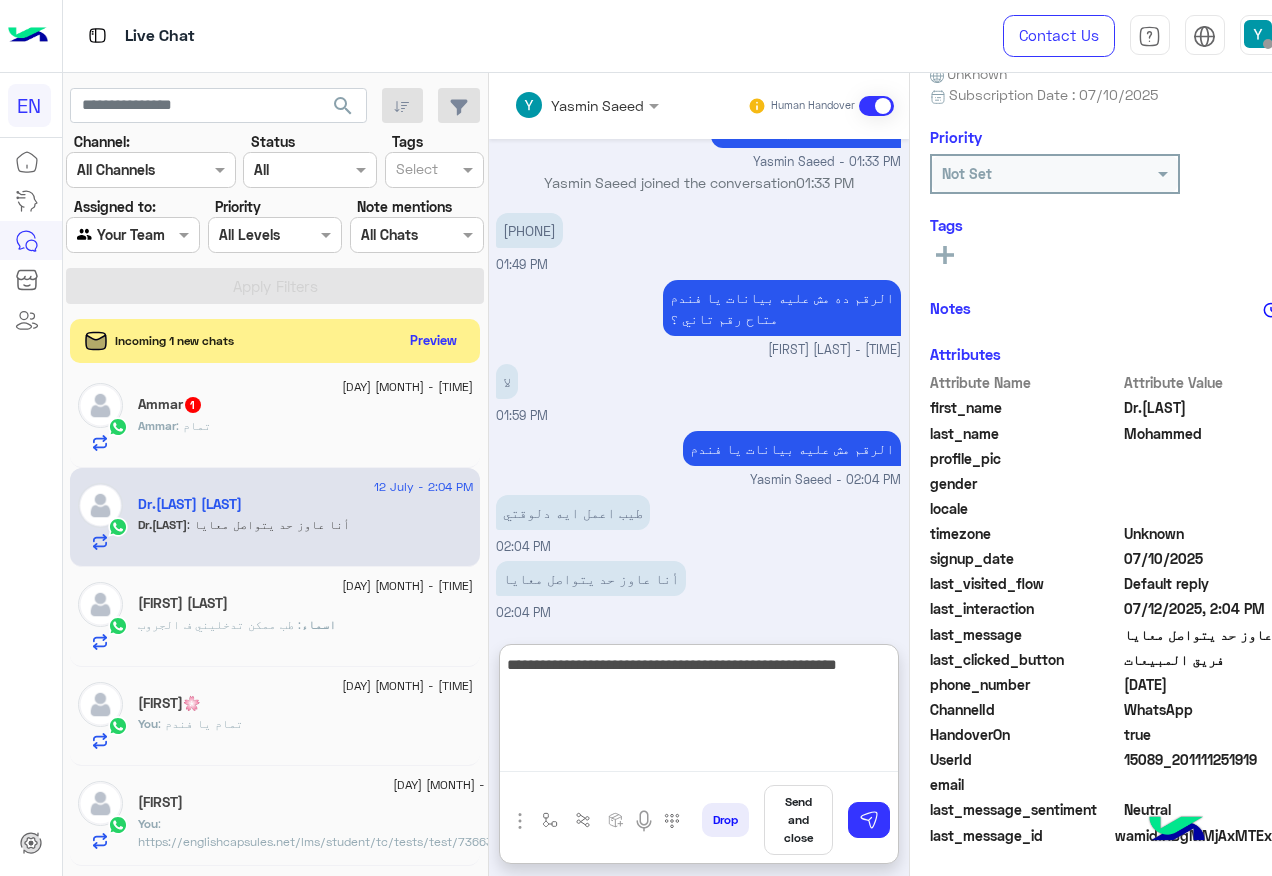 type on "**********" 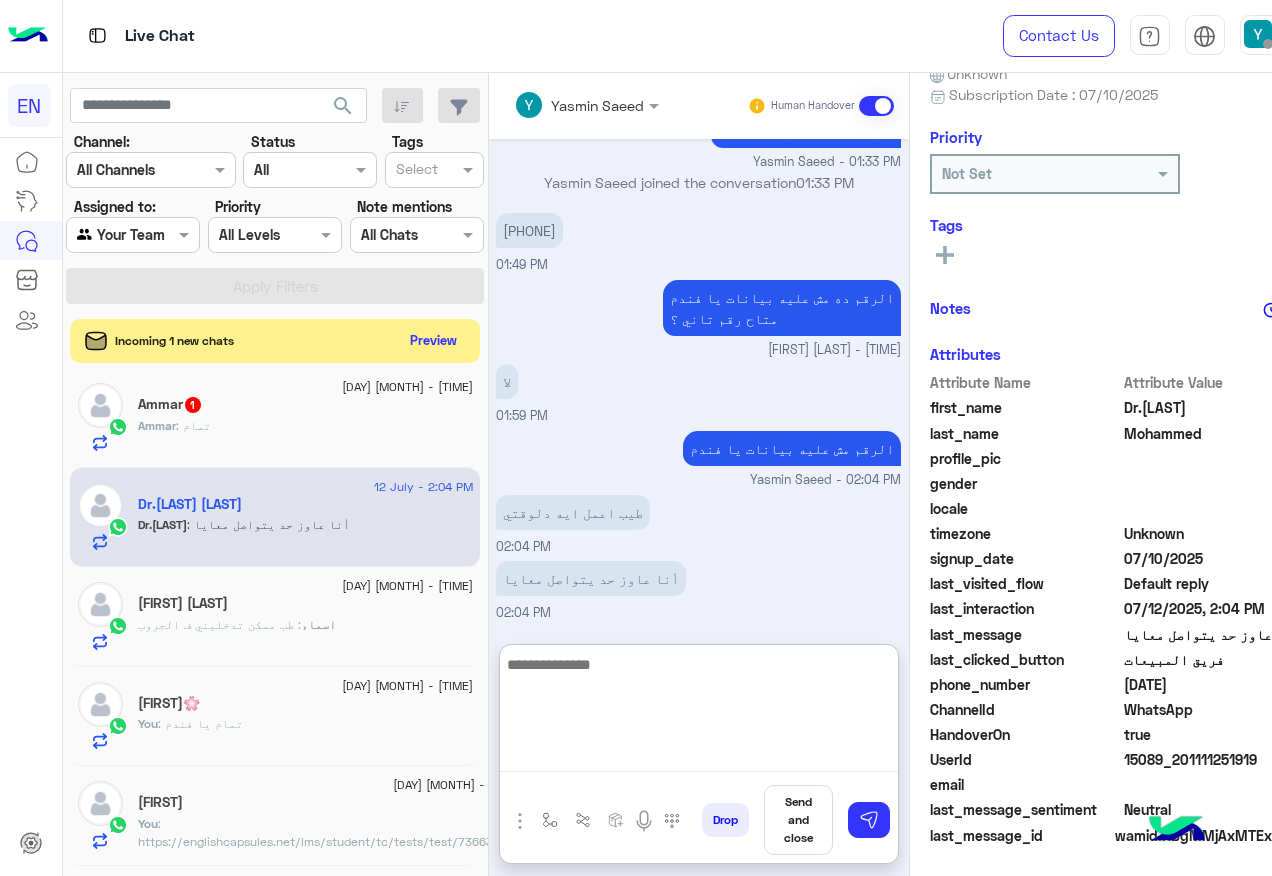 scroll, scrollTop: 1102, scrollLeft: 0, axis: vertical 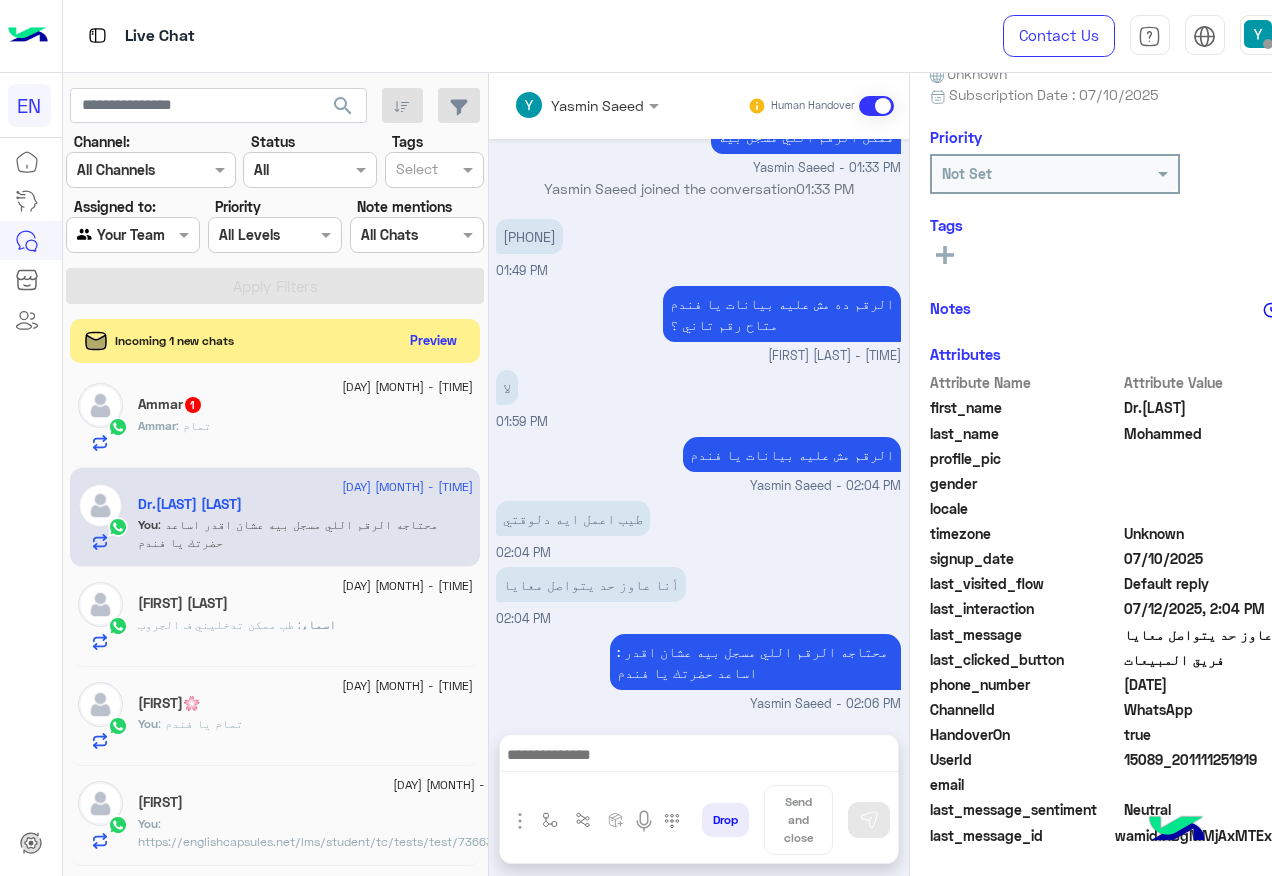 click on "[FIRST] : تمام" 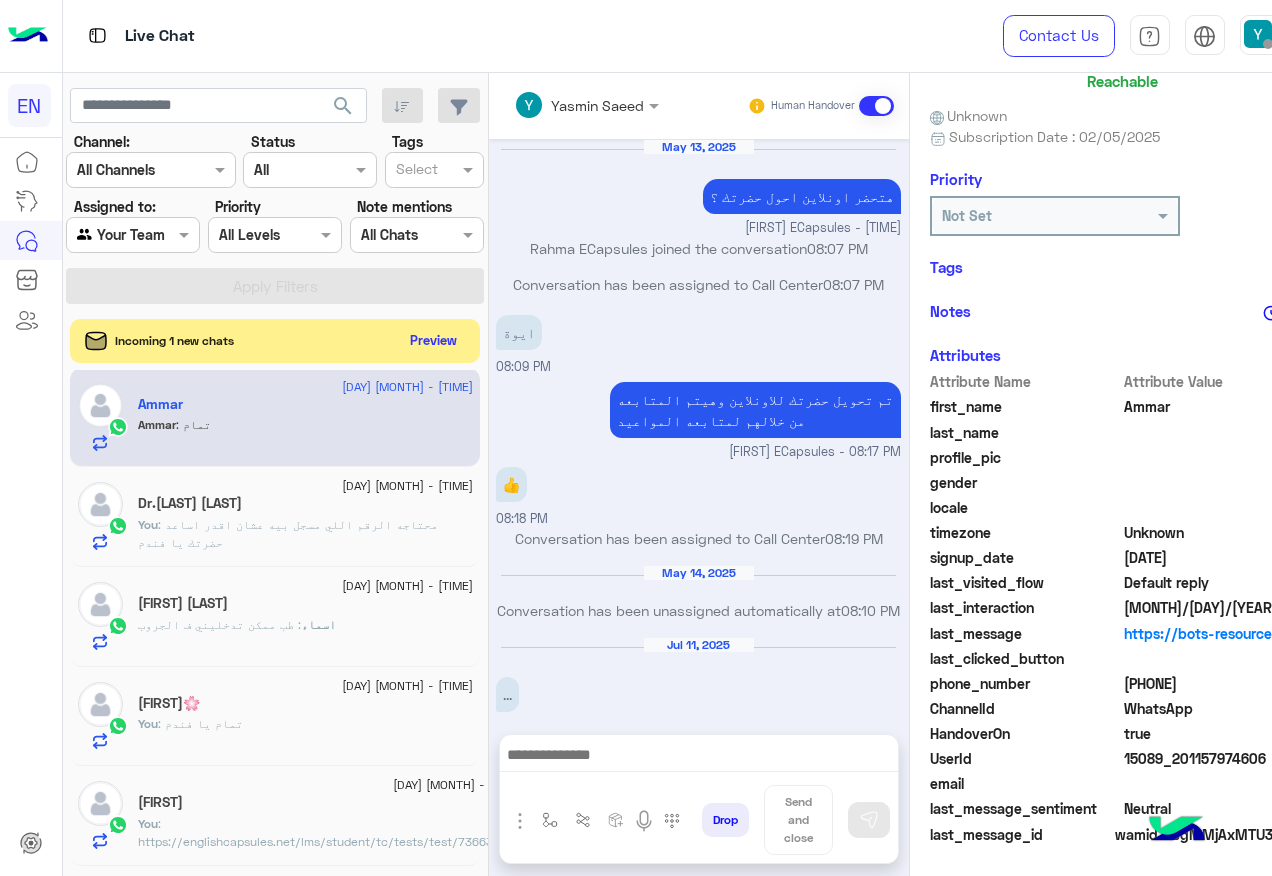 scroll, scrollTop: 158, scrollLeft: 0, axis: vertical 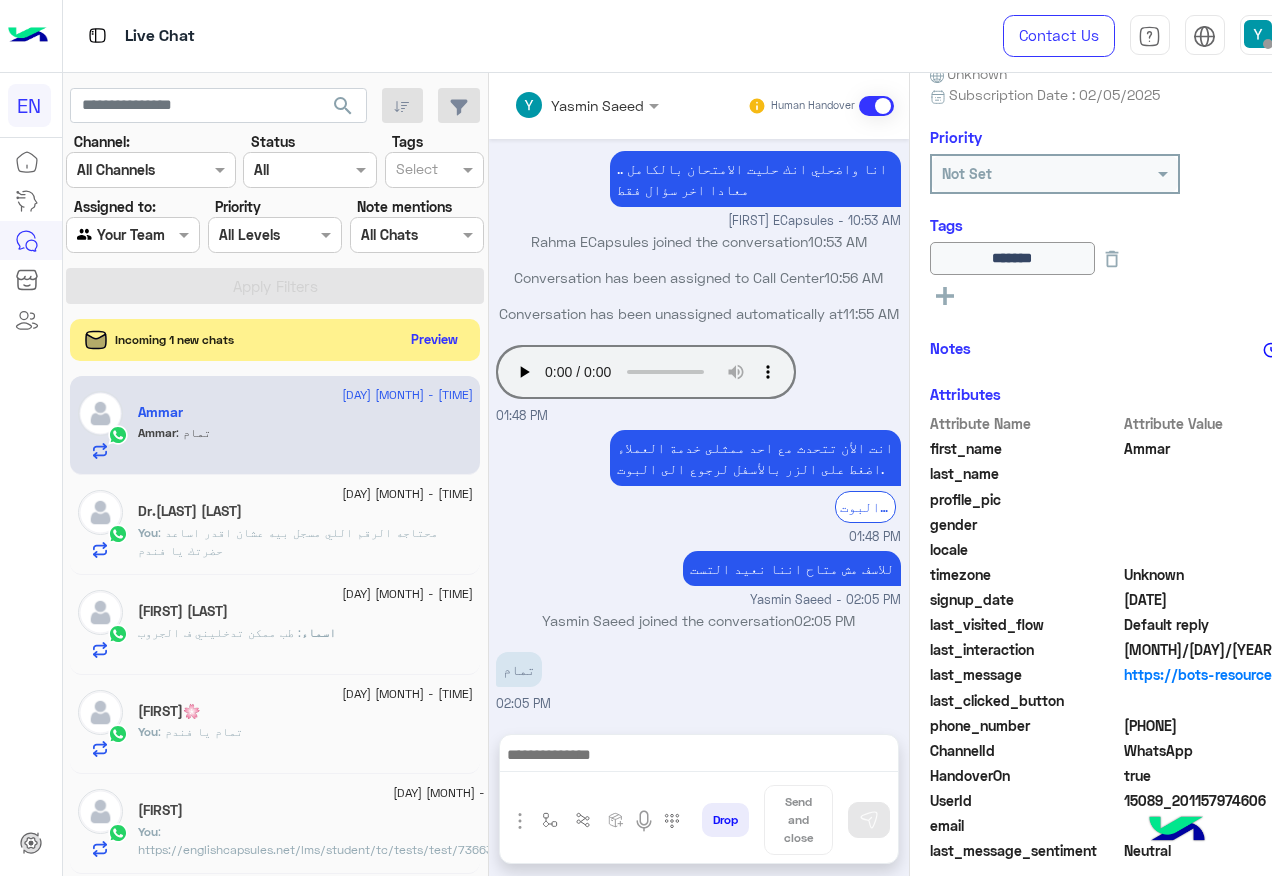 click on "Preview" 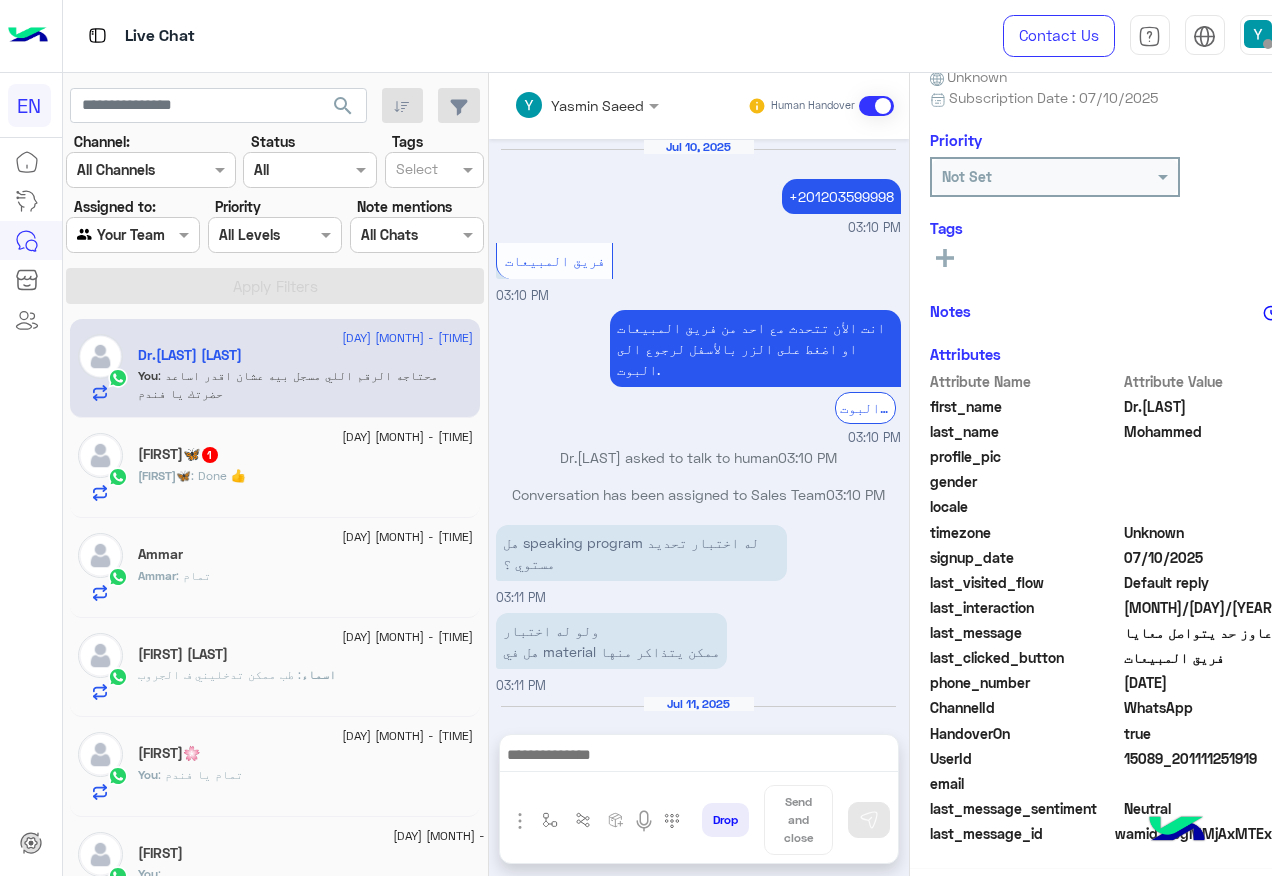 scroll, scrollTop: 944, scrollLeft: 0, axis: vertical 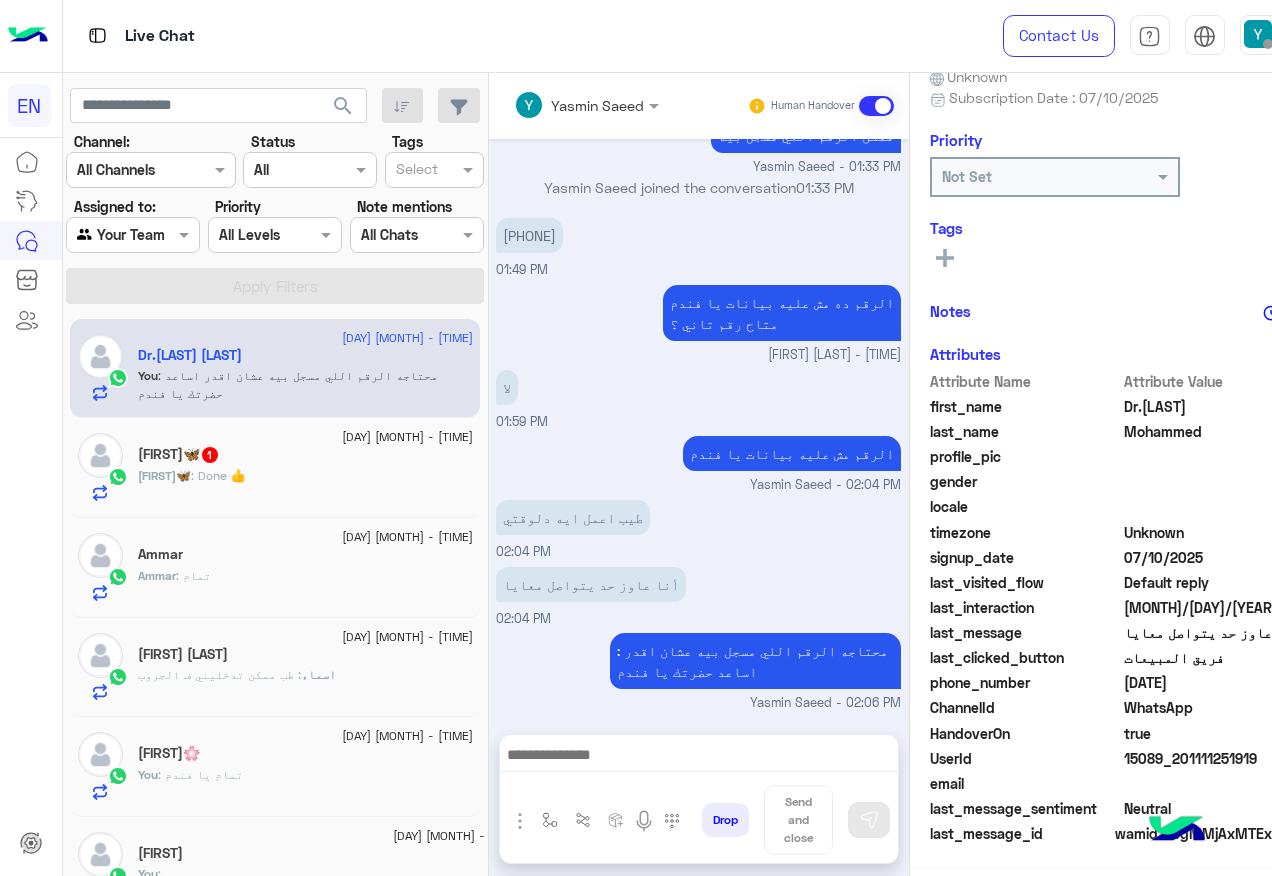 click on "[FIRST]🦋   1" 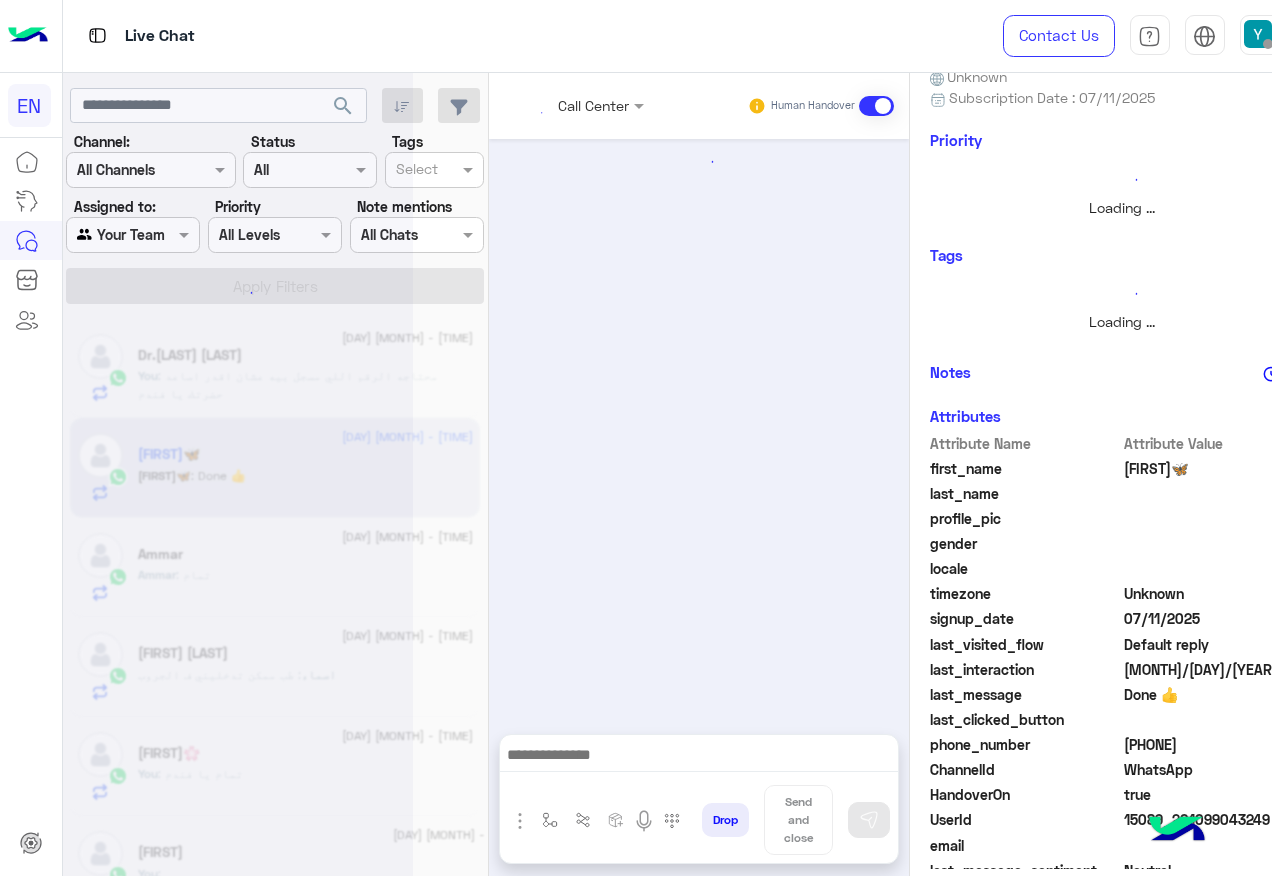 scroll, scrollTop: 200, scrollLeft: 0, axis: vertical 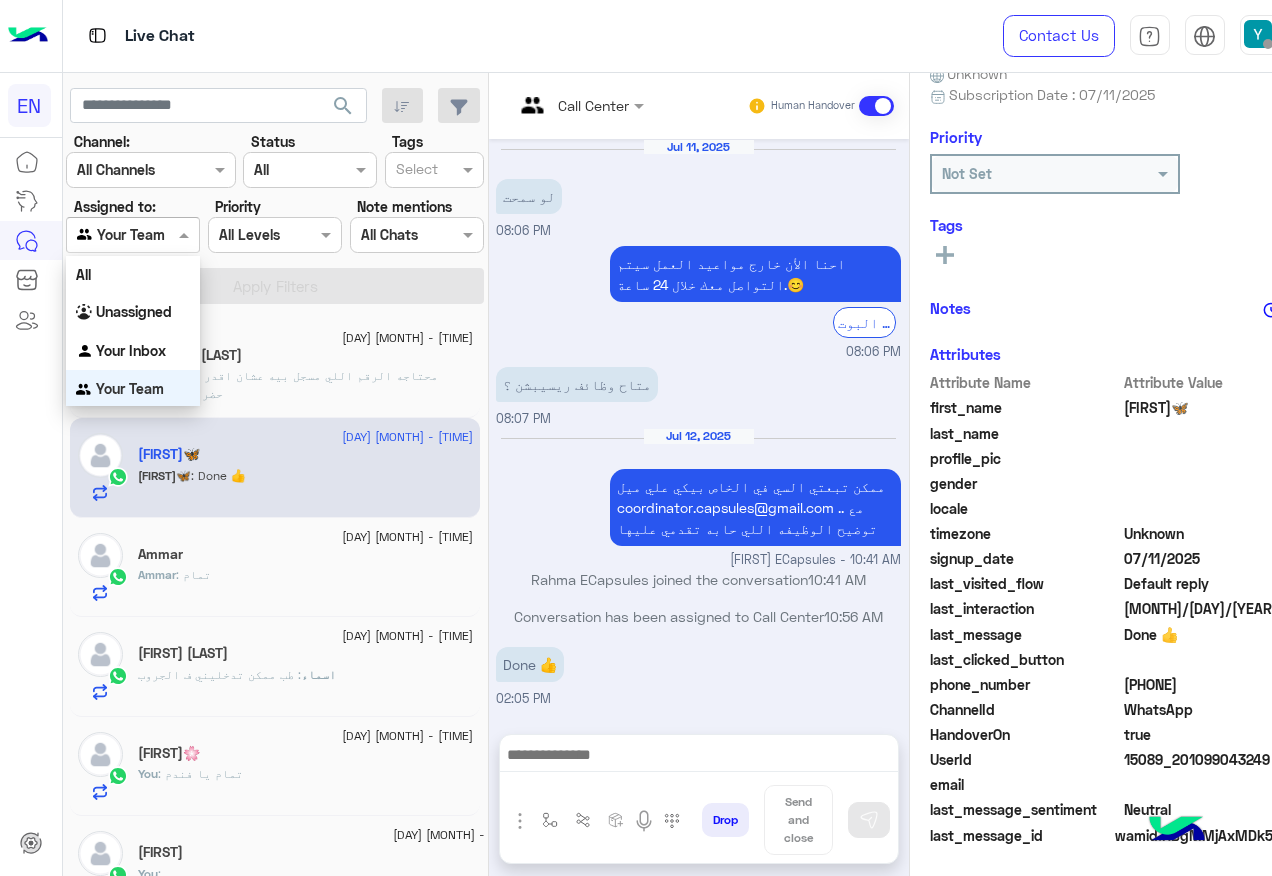 click on "Agent Filter Your Team" at bounding box center [133, 235] 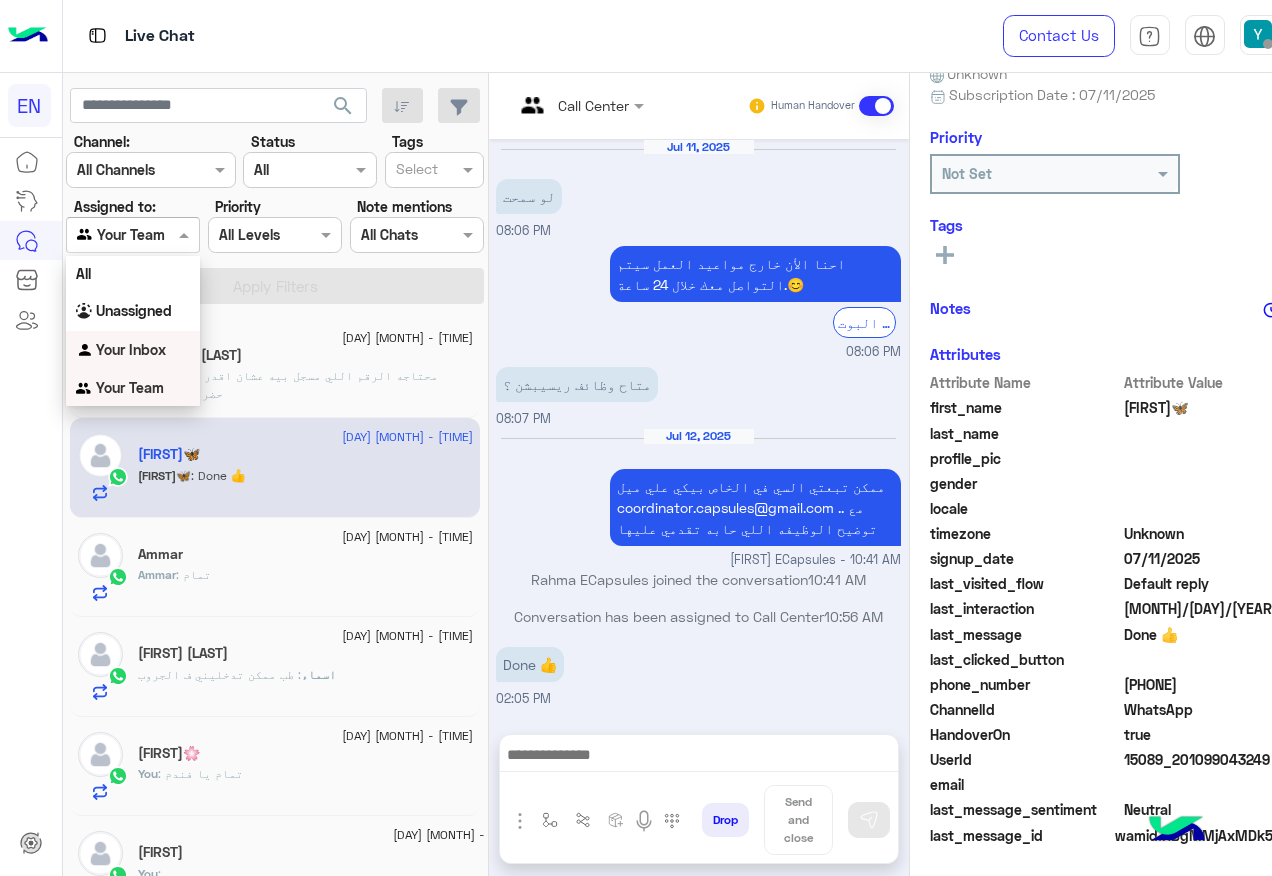 click on "Your Inbox" at bounding box center [133, 350] 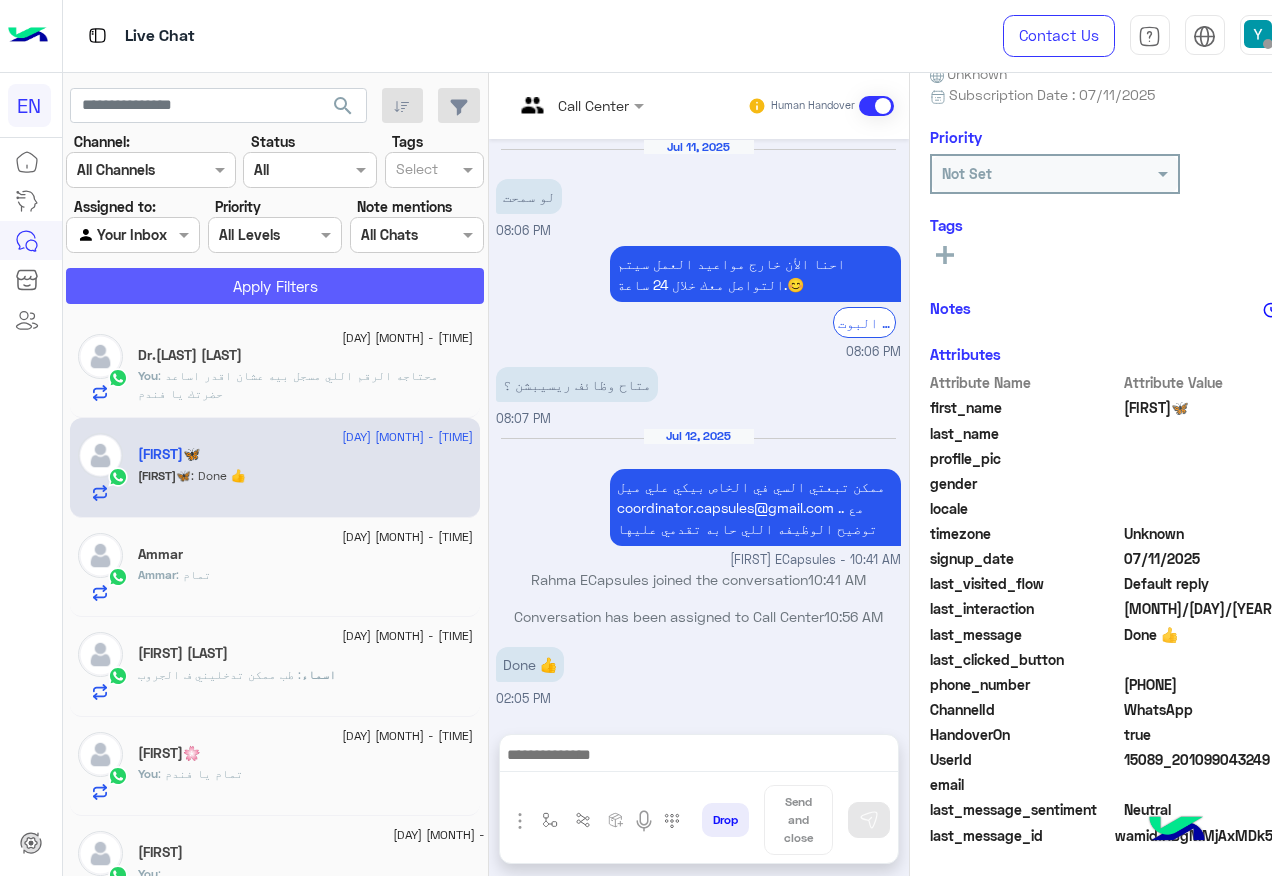 click on "Apply Filters" 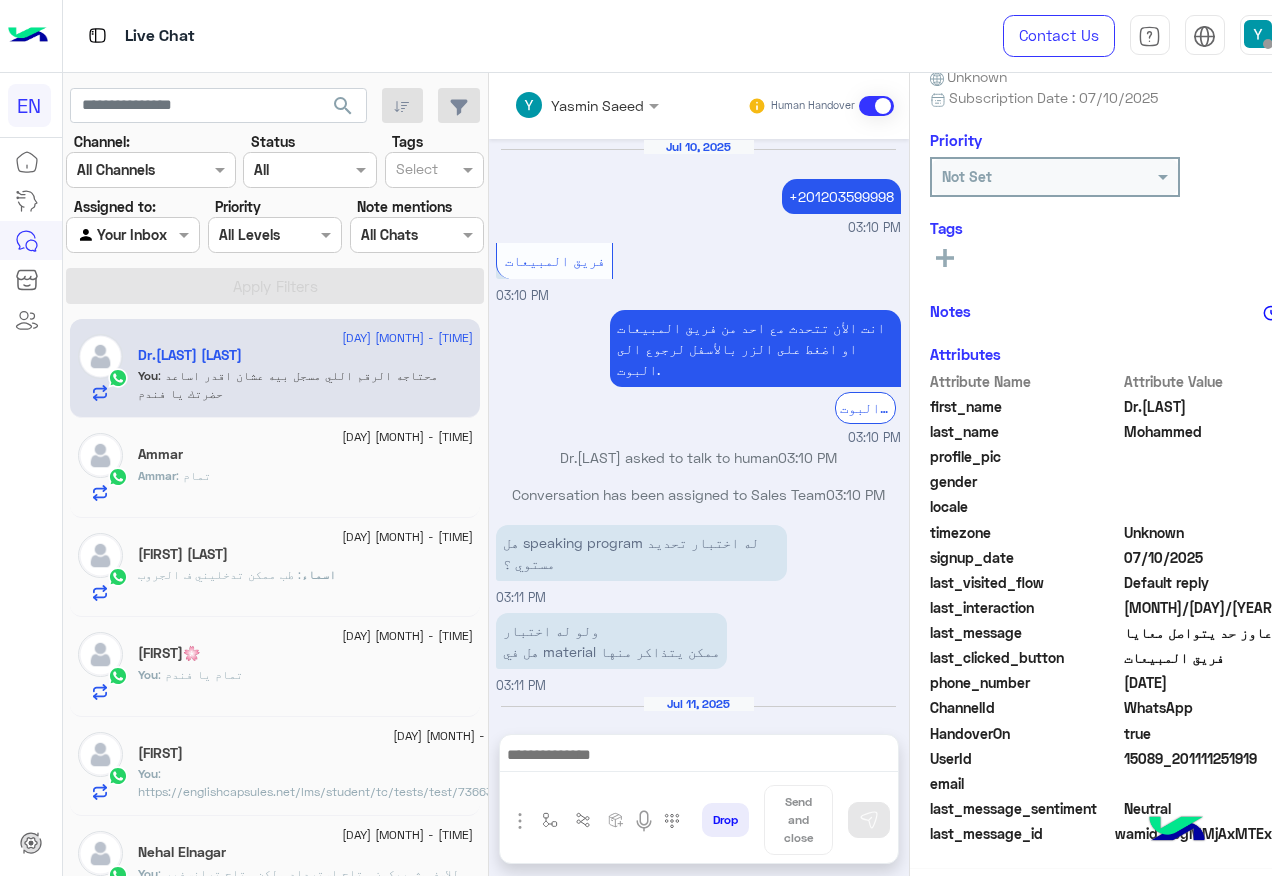 scroll, scrollTop: 944, scrollLeft: 0, axis: vertical 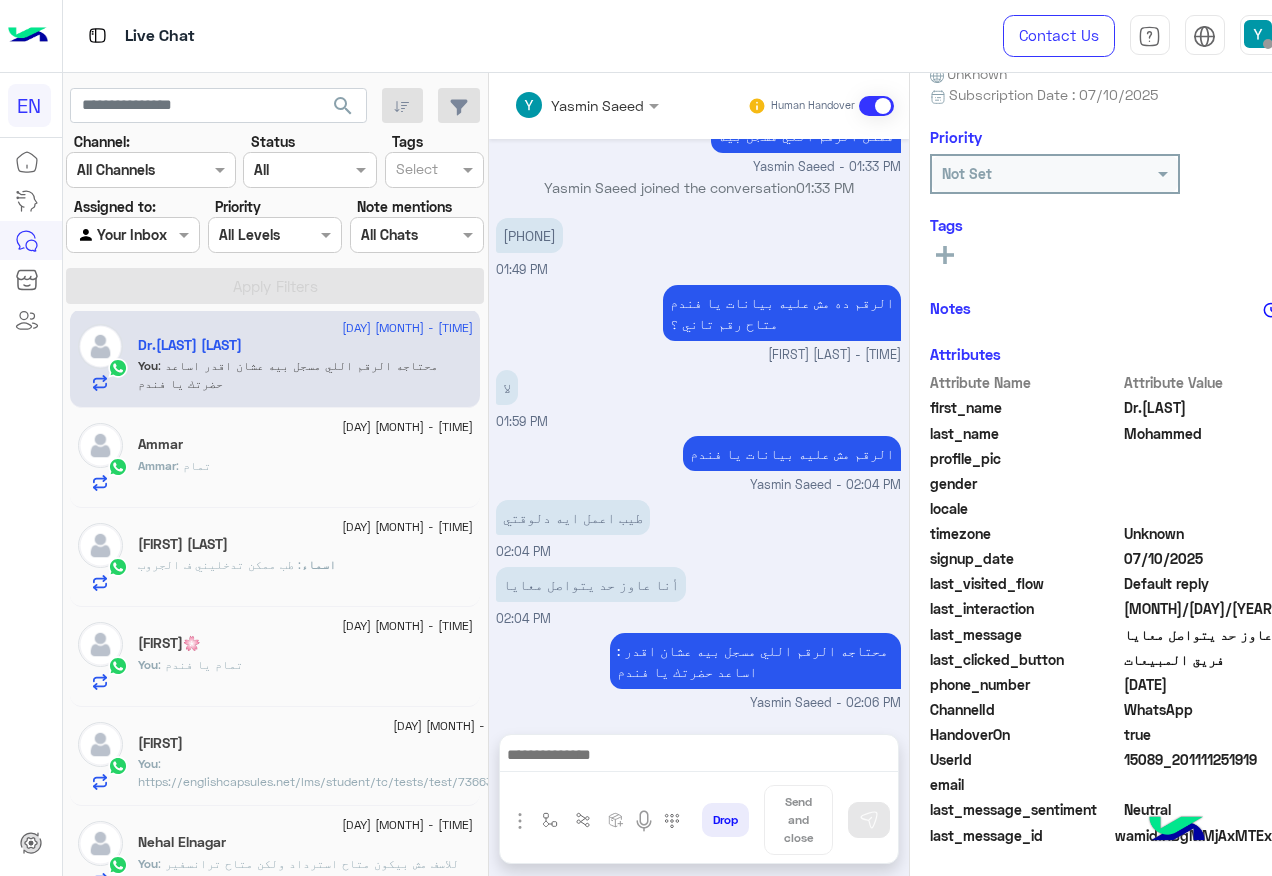 click at bounding box center (133, 234) 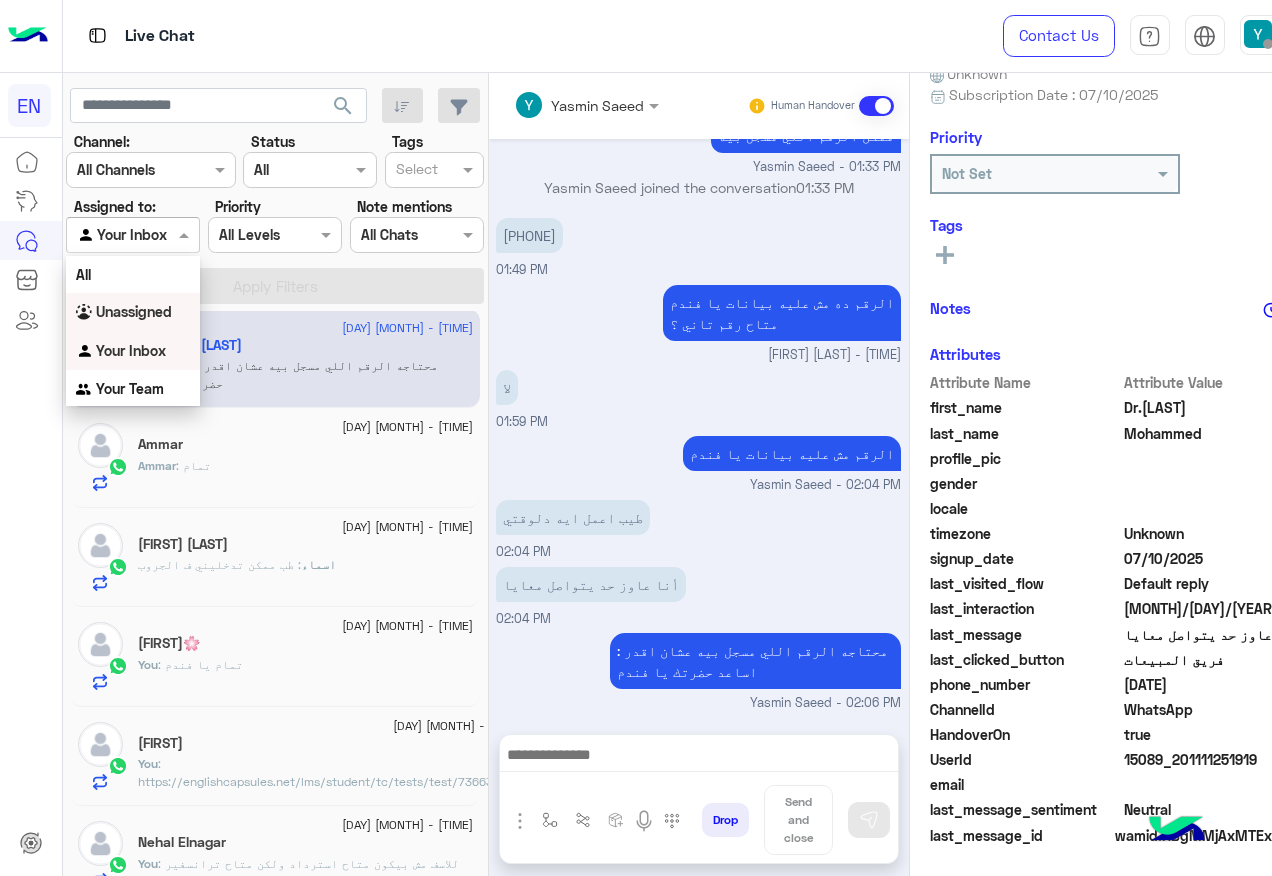 click on "Unassigned" at bounding box center [134, 311] 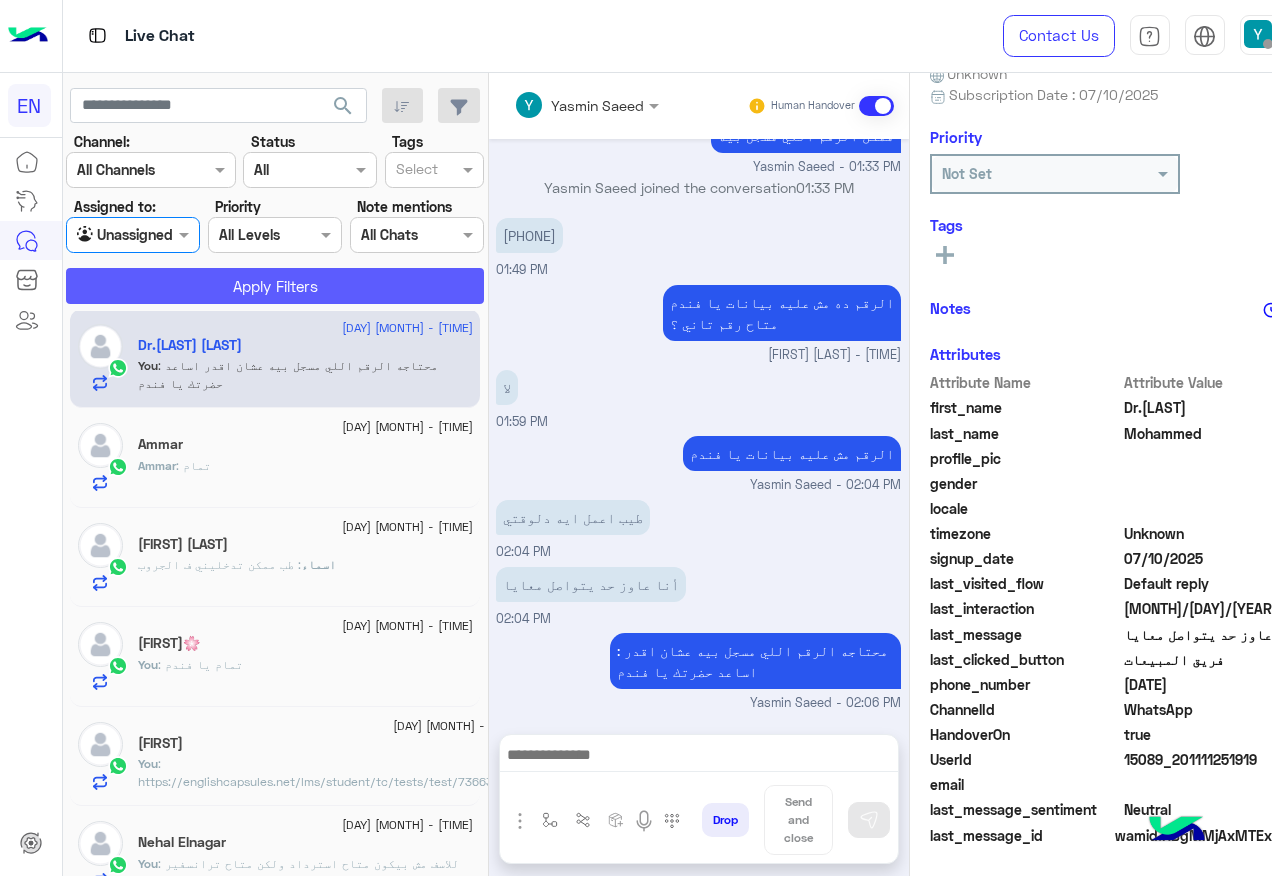 click on "Apply Filters" 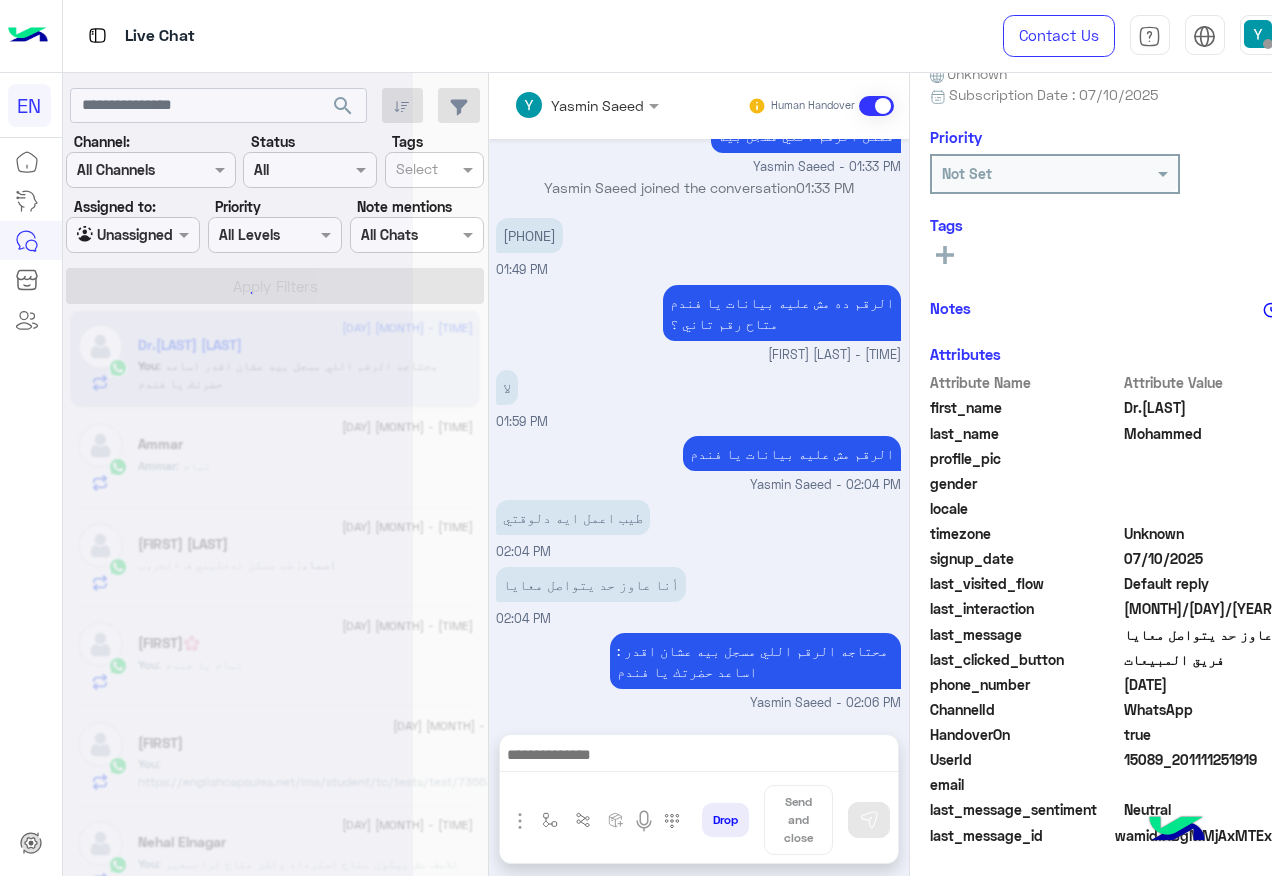 scroll, scrollTop: 0, scrollLeft: 0, axis: both 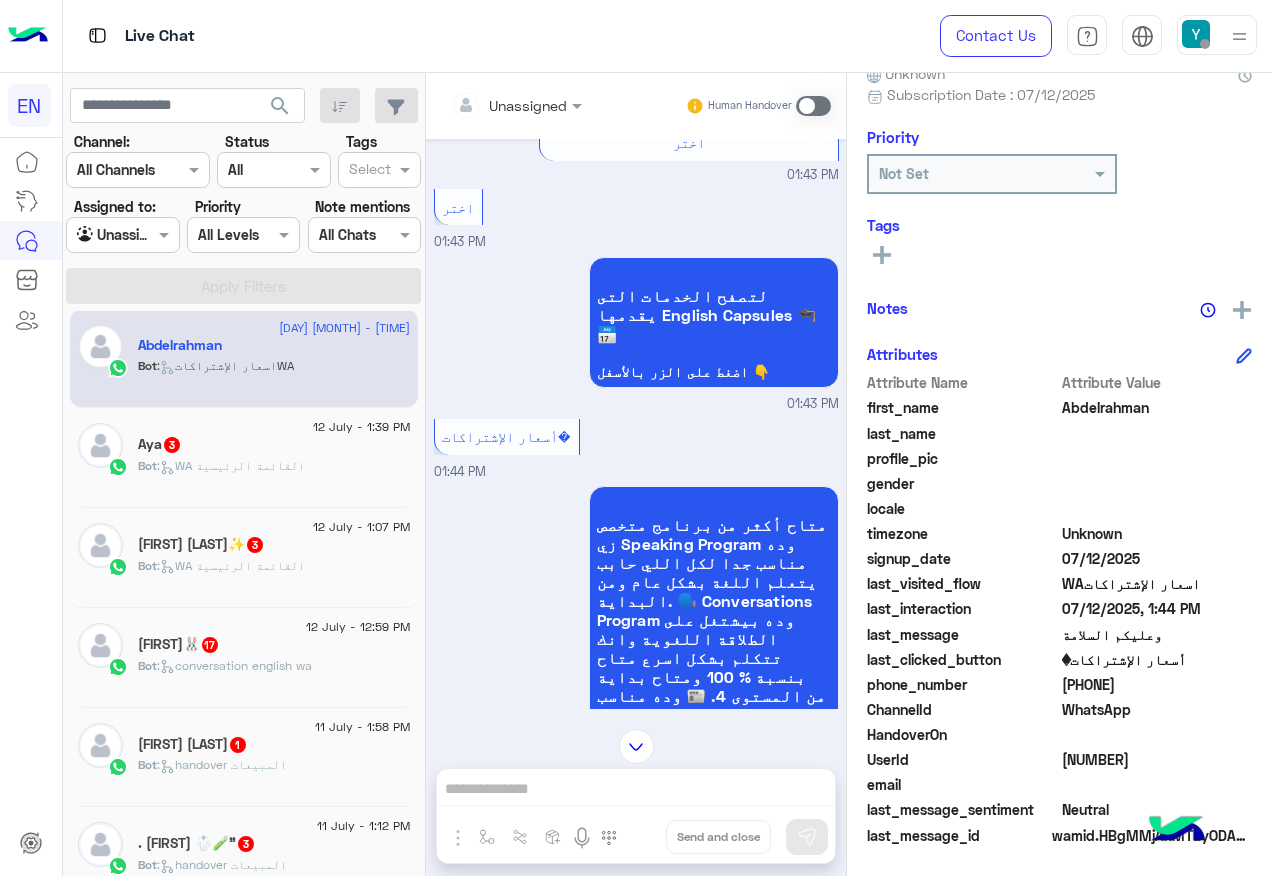 click at bounding box center (491, 105) 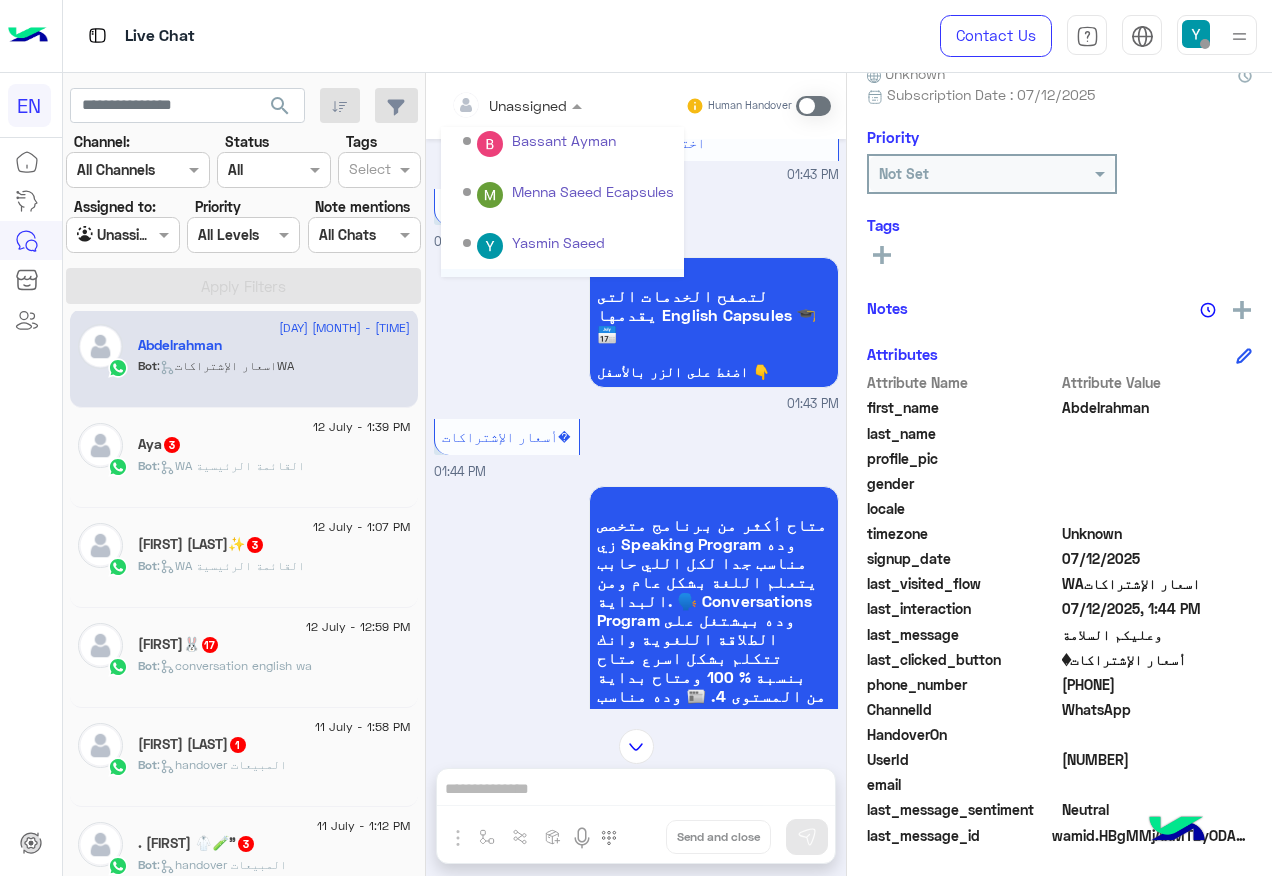 scroll, scrollTop: 332, scrollLeft: 0, axis: vertical 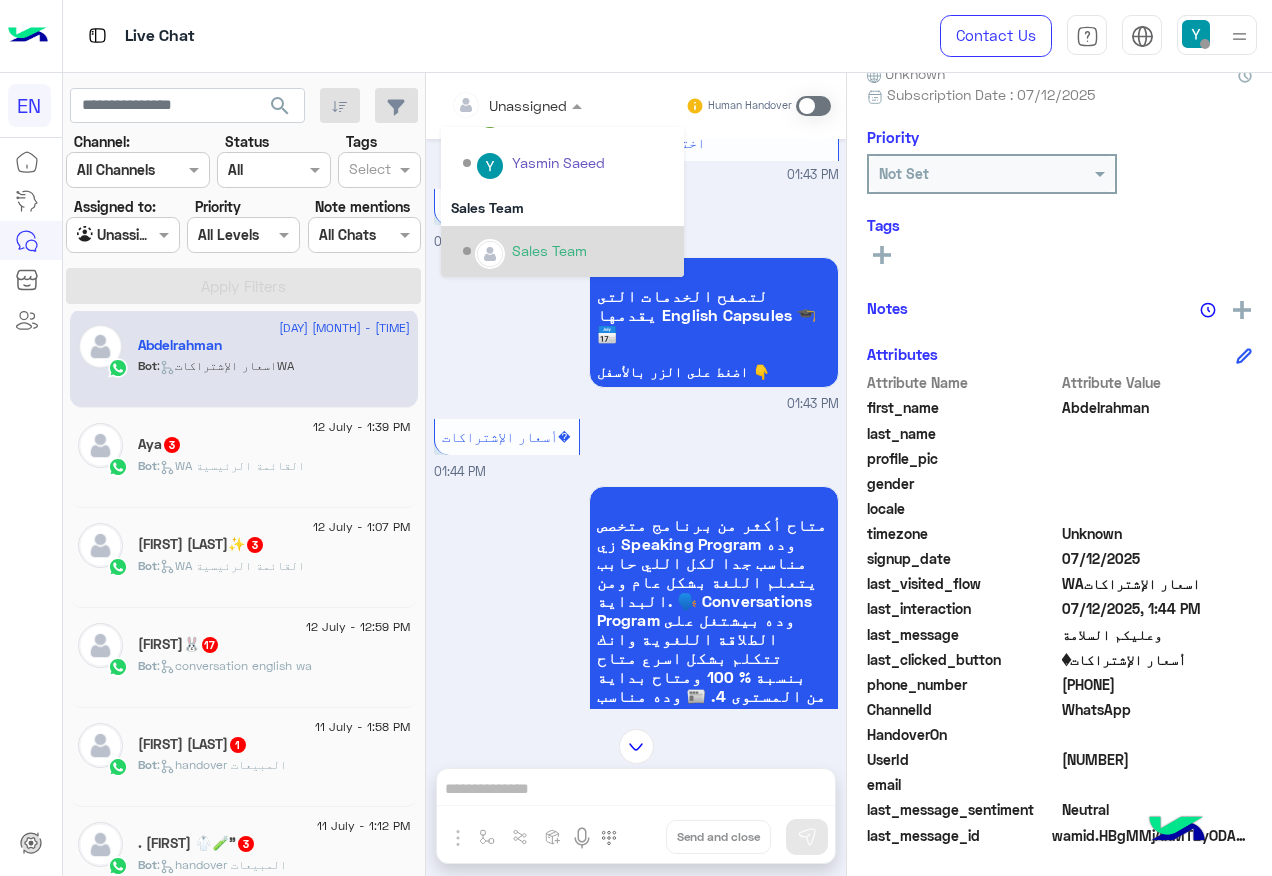click on "Sales Team" at bounding box center [549, 250] 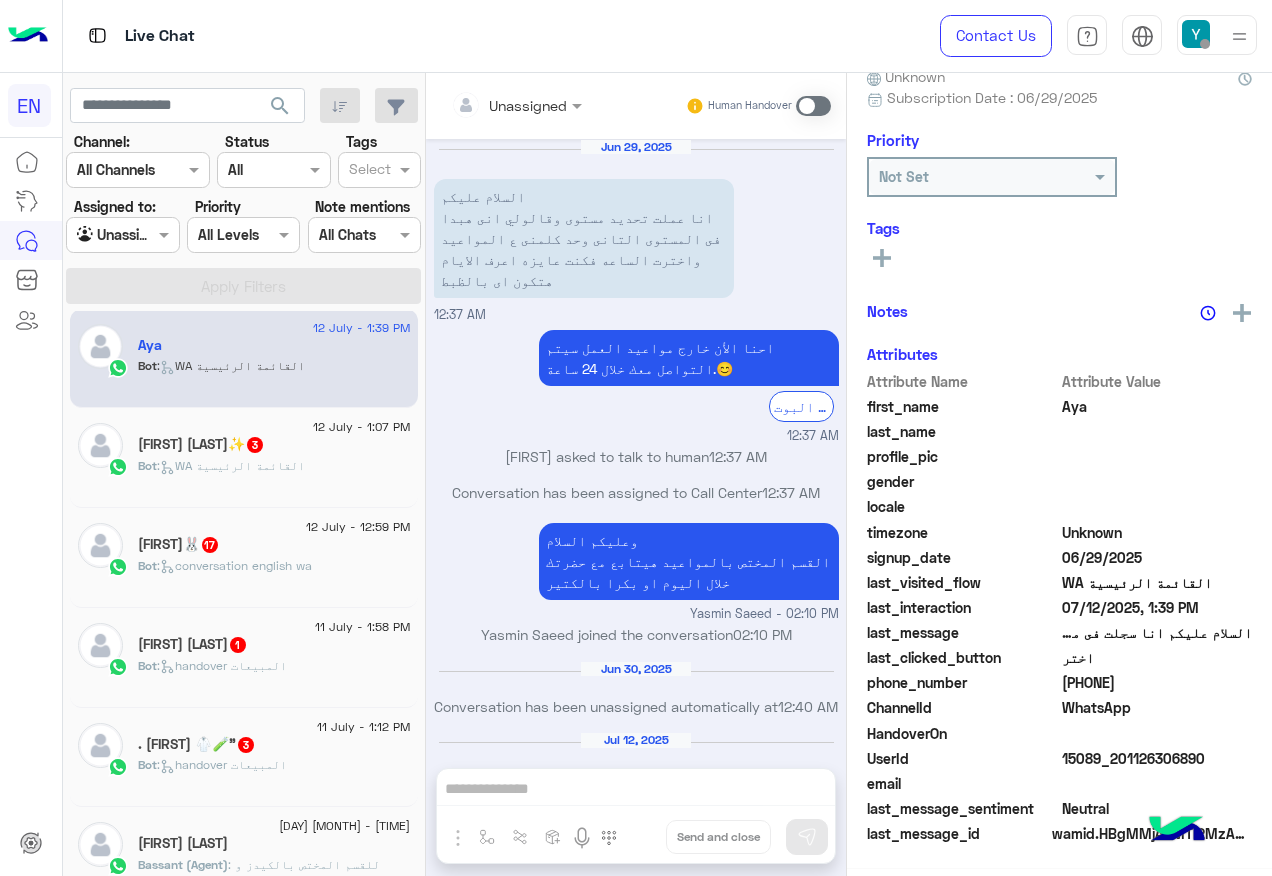 scroll, scrollTop: 770, scrollLeft: 0, axis: vertical 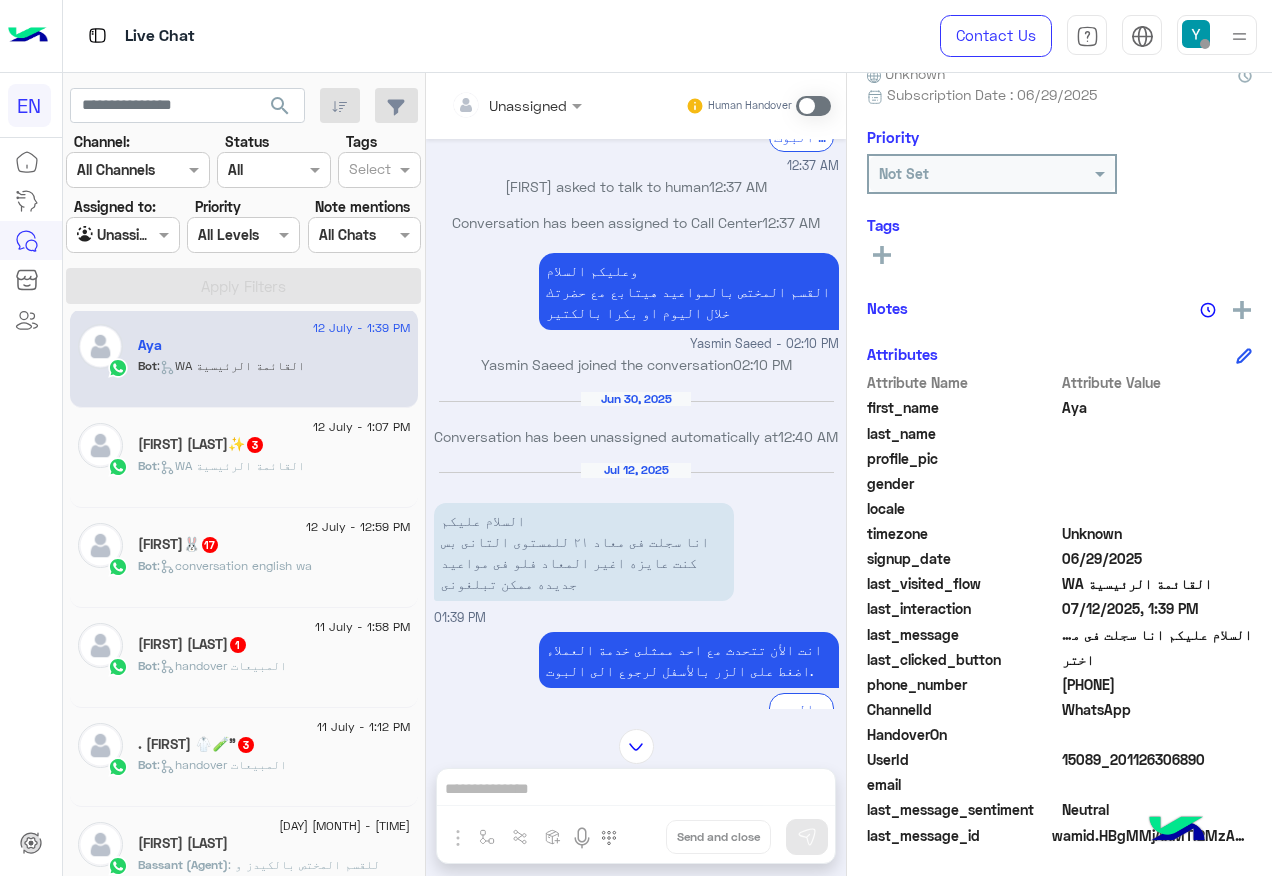 click on "[PHONE]" 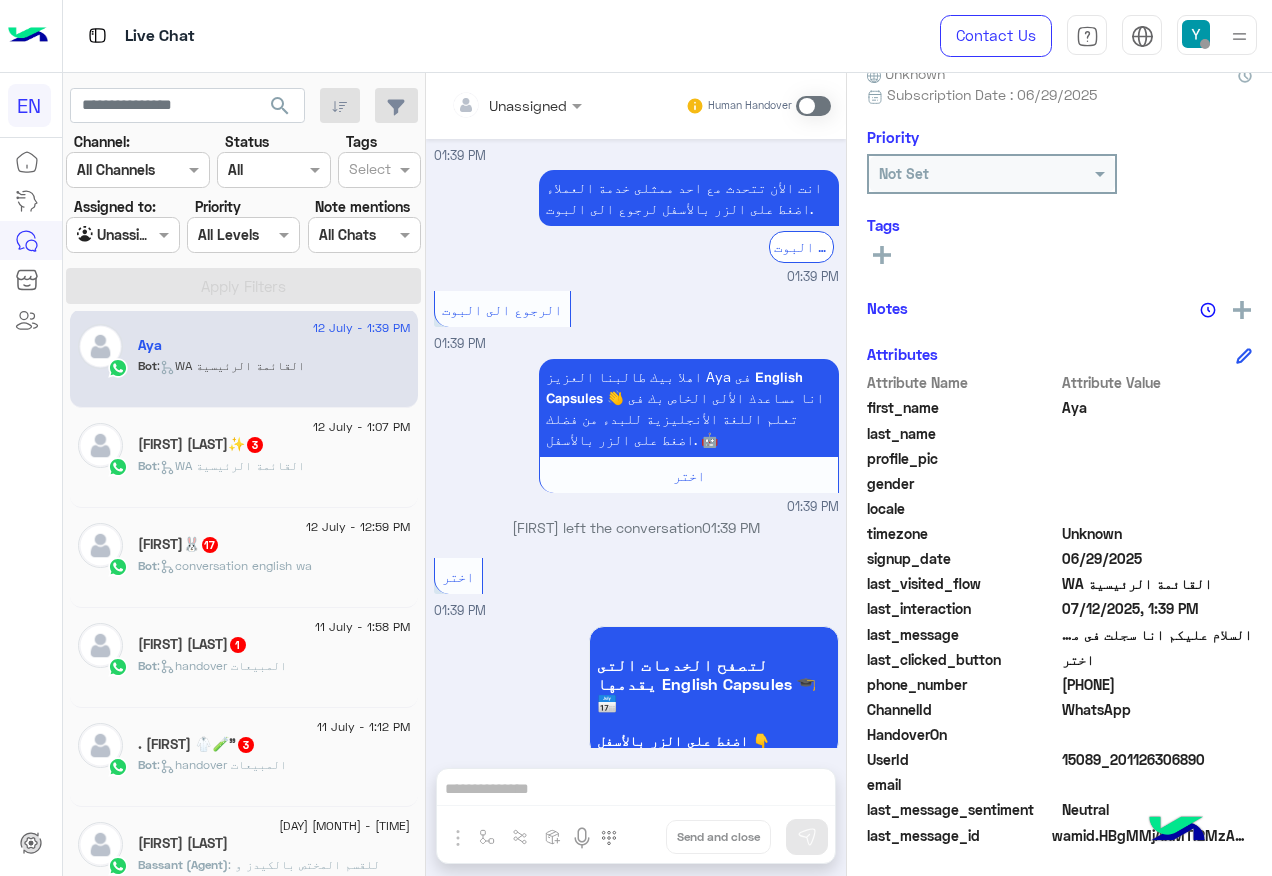 scroll, scrollTop: 769, scrollLeft: 0, axis: vertical 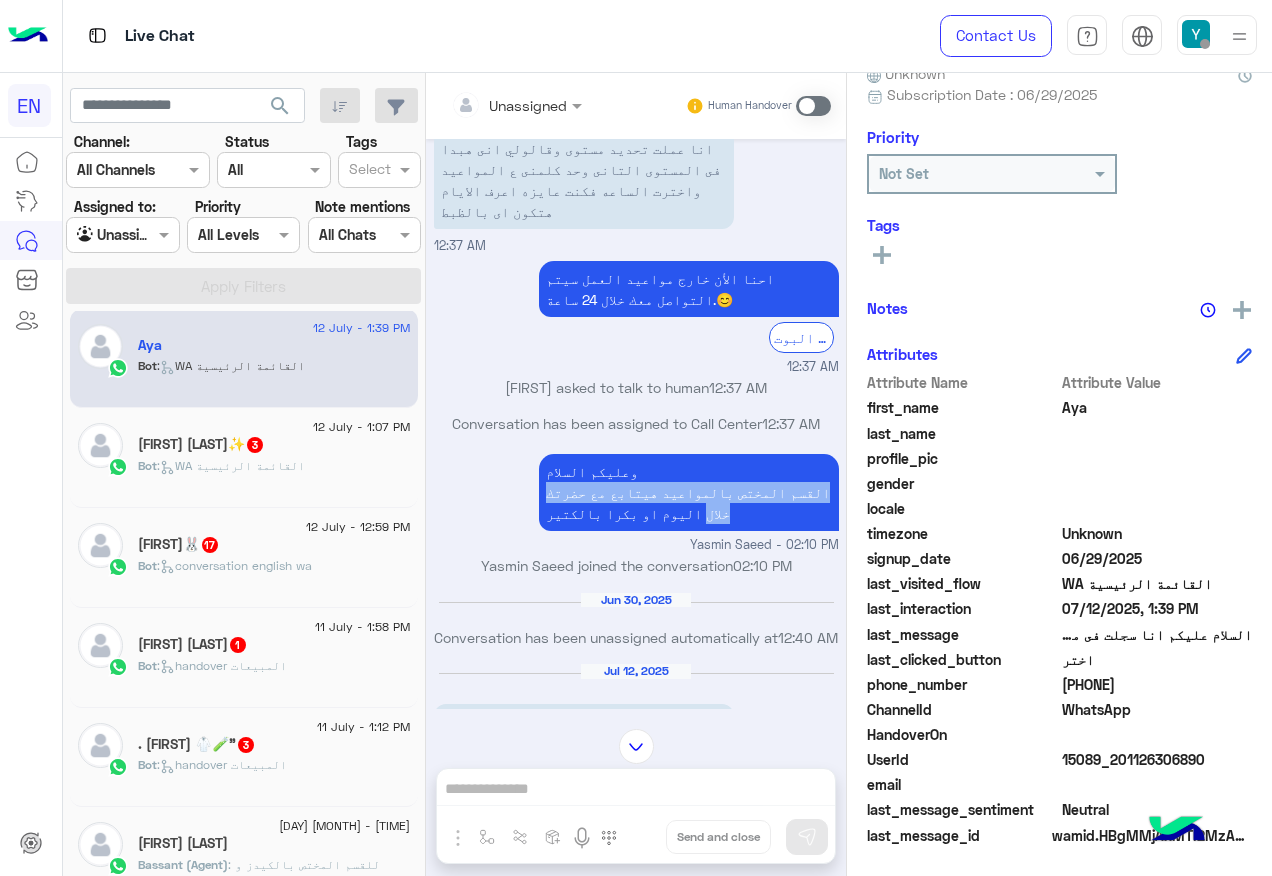 drag, startPoint x: 823, startPoint y: 488, endPoint x: 559, endPoint y: 499, distance: 264.22906 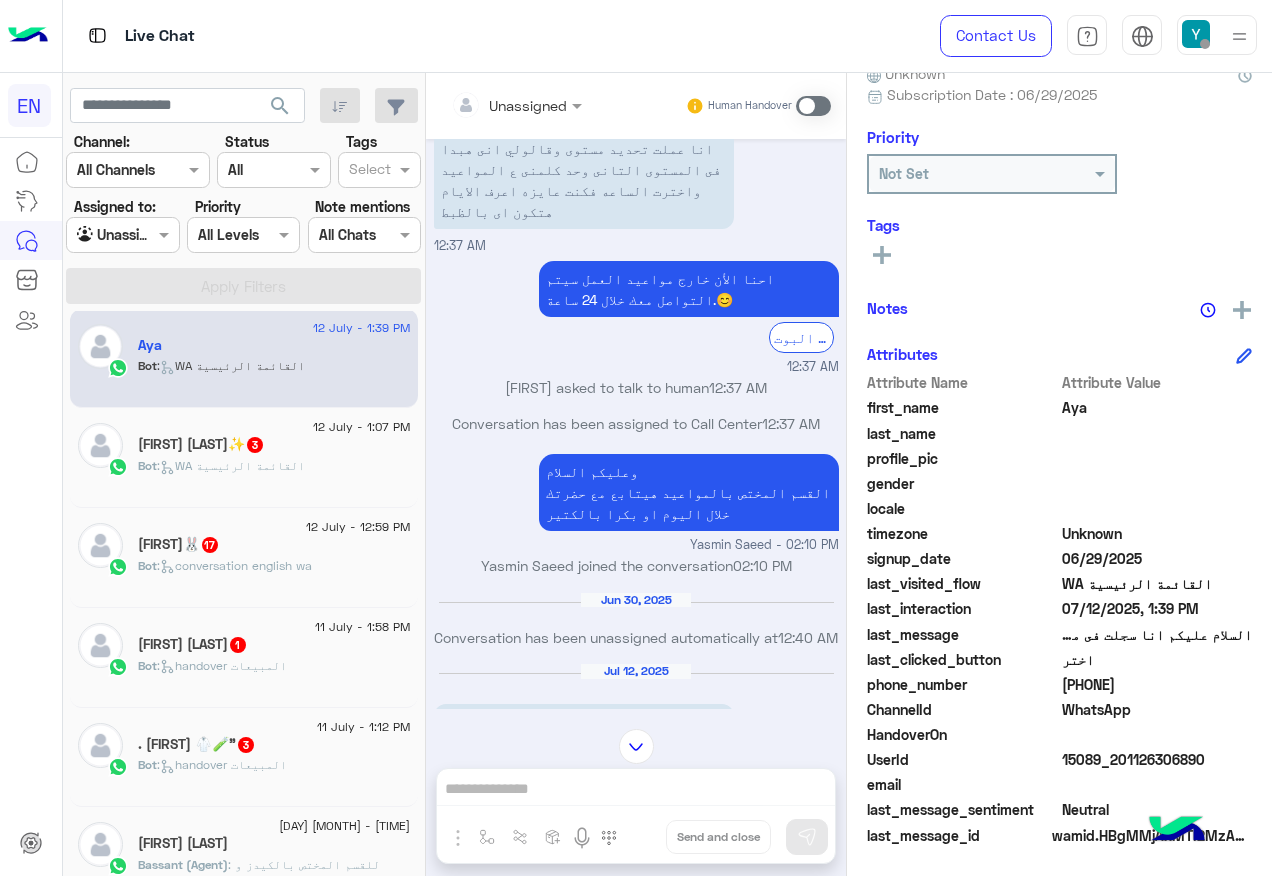 click on "Unassigned Human Handover     [MONTH] [DAY], [YEAR]  السلام عليكم  انا عملت تحديد مستوى وقالولي انى هبدا فى المستوى التانى وحد كلمنى ع المواعيد واخترت الساعه فكنت عايزه اعرف الايام هتكون اى بالظبط   12:37 AM  احنا الأن خارج مواعيد العمل سيتم التواصل معك خلال 24 ساعة.😊  الرجوع الى البوت     12:37 AM   Aya  asked to talk to human   12:37 AM       Conversation has been assigned to Call Center   12:37 AM      وعليكم السلام القسم المختص بالمواعيد هيتابع مع حضرتك خلال اليوم او بكرا بالكتير  Yasmin Saeed -  02:10 PM   Yasmin Saeed joined the conversation   02:10 PM       [MONTH] [DAY], [YEAR]   Conversation has been unassigned automatically at   12:40 AM       [MONTH] [DAY], [YEAR]  السلام عليكم    01:39 PM   الرجوع الى البوت     01:39 PM   الرجوع الى البوت" at bounding box center [636, 478] 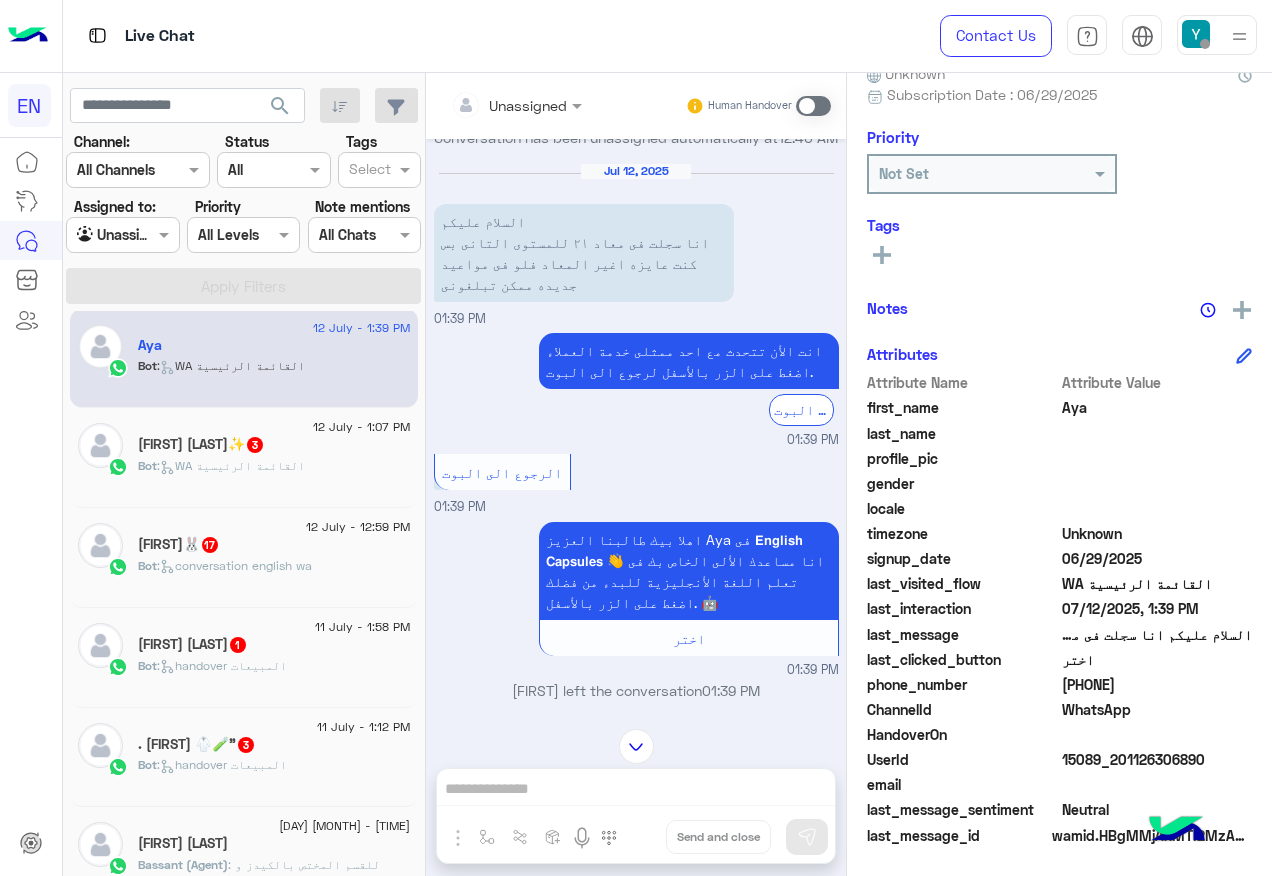 scroll, scrollTop: 769, scrollLeft: 0, axis: vertical 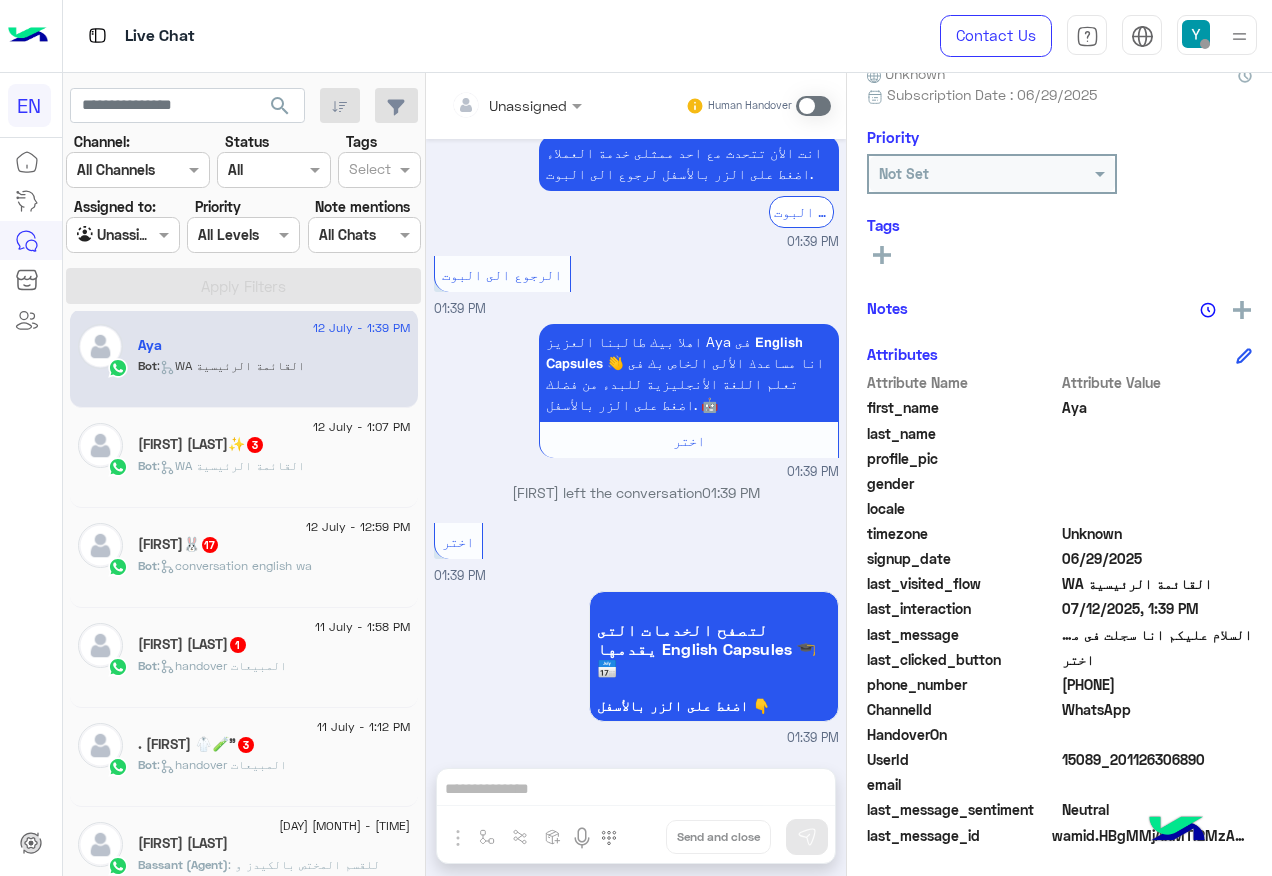 click at bounding box center (813, 106) 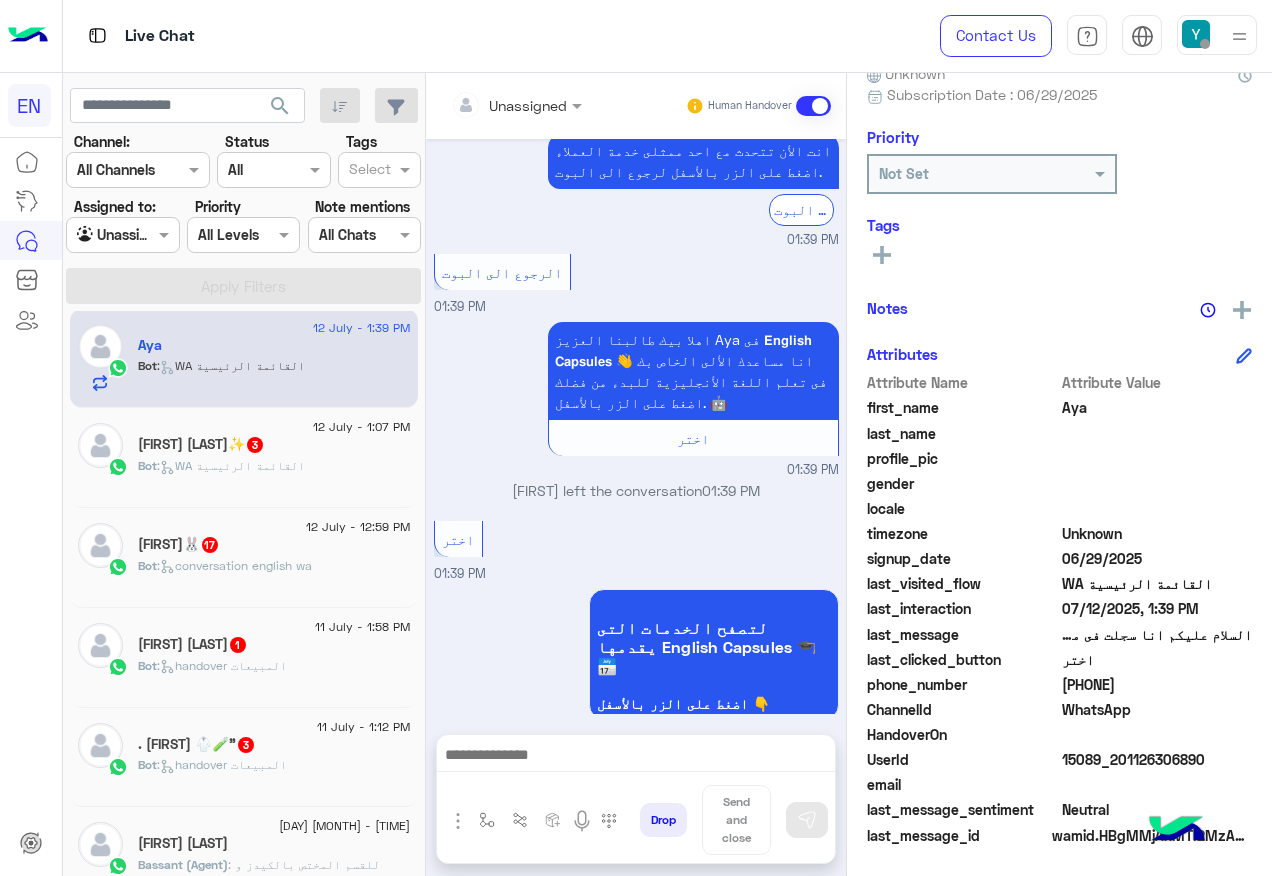 scroll, scrollTop: 840, scrollLeft: 0, axis: vertical 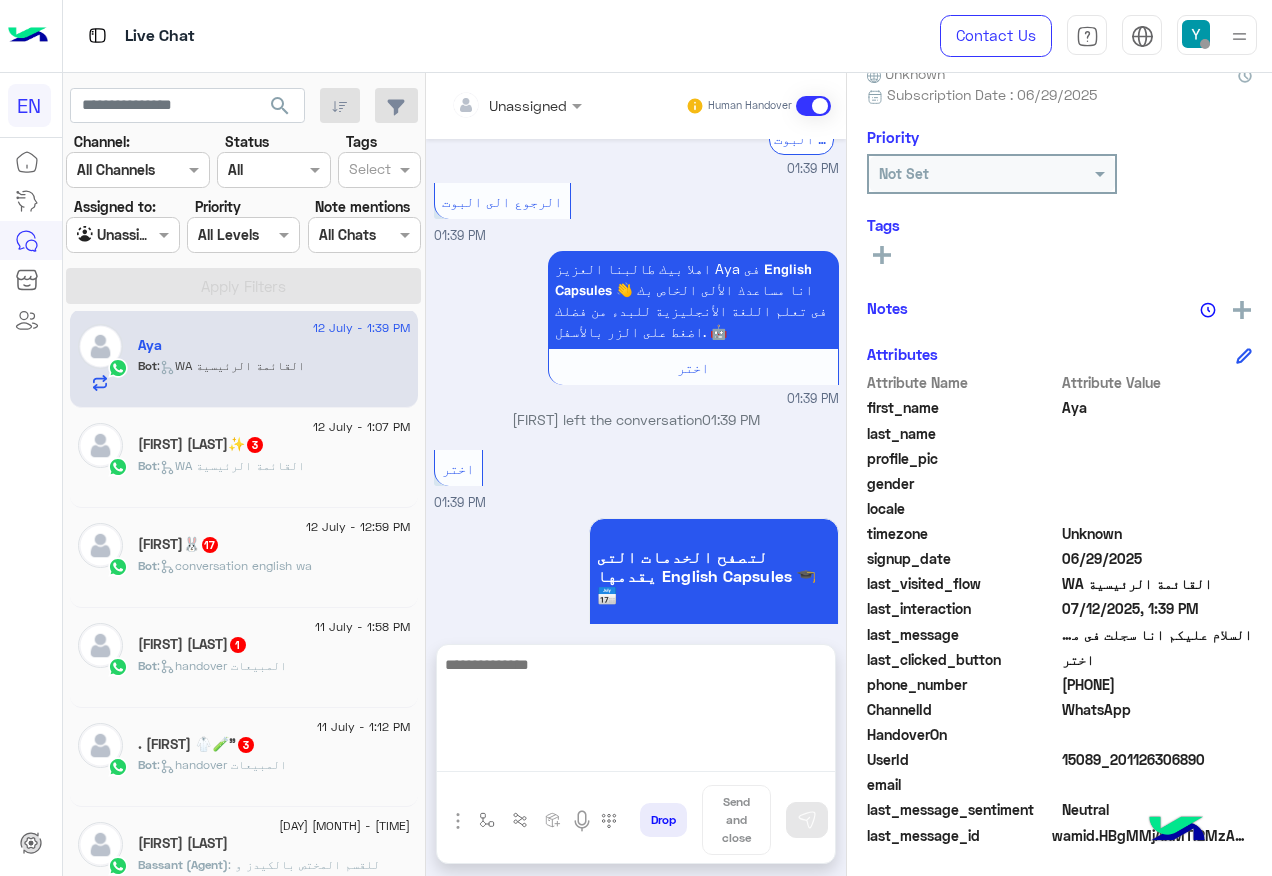 click at bounding box center [636, 712] 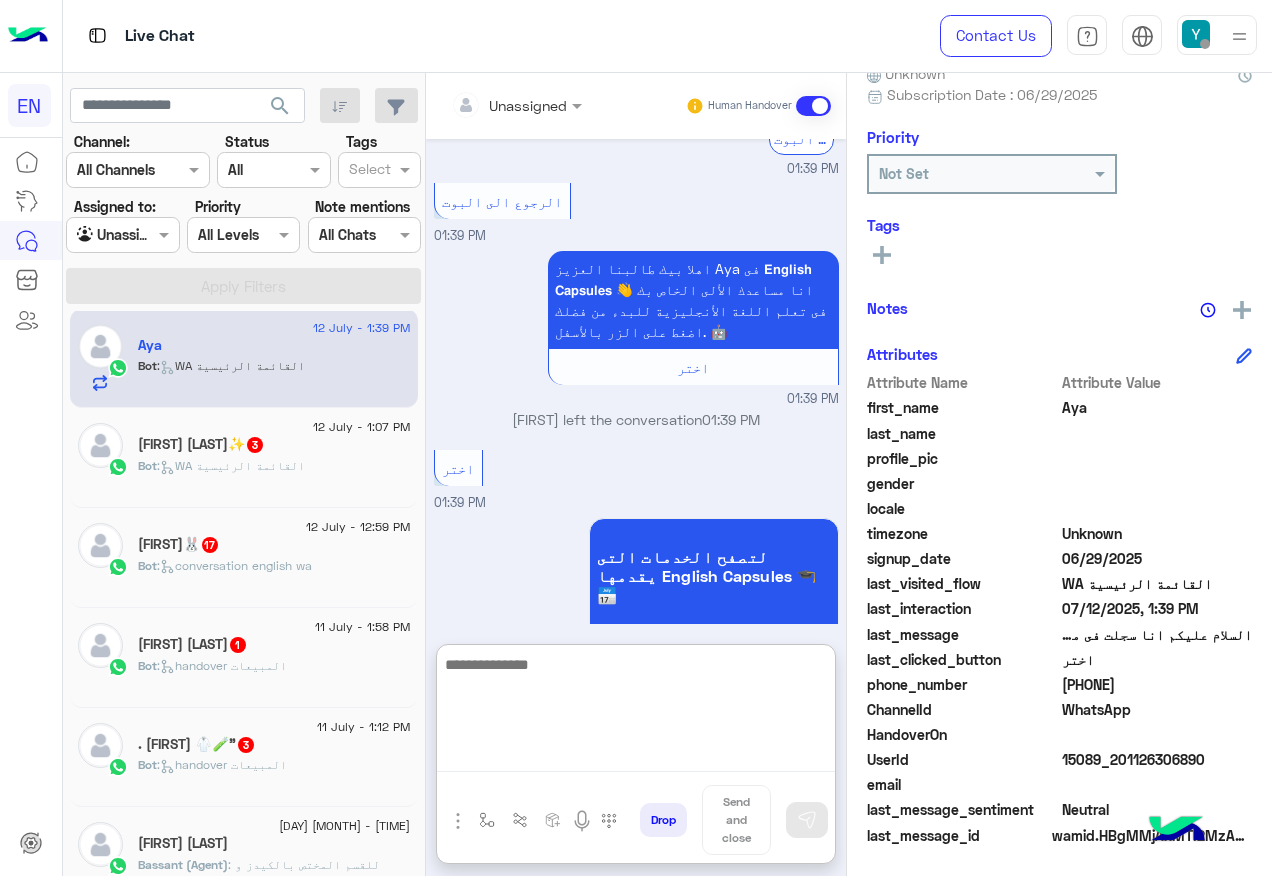 paste on "**********" 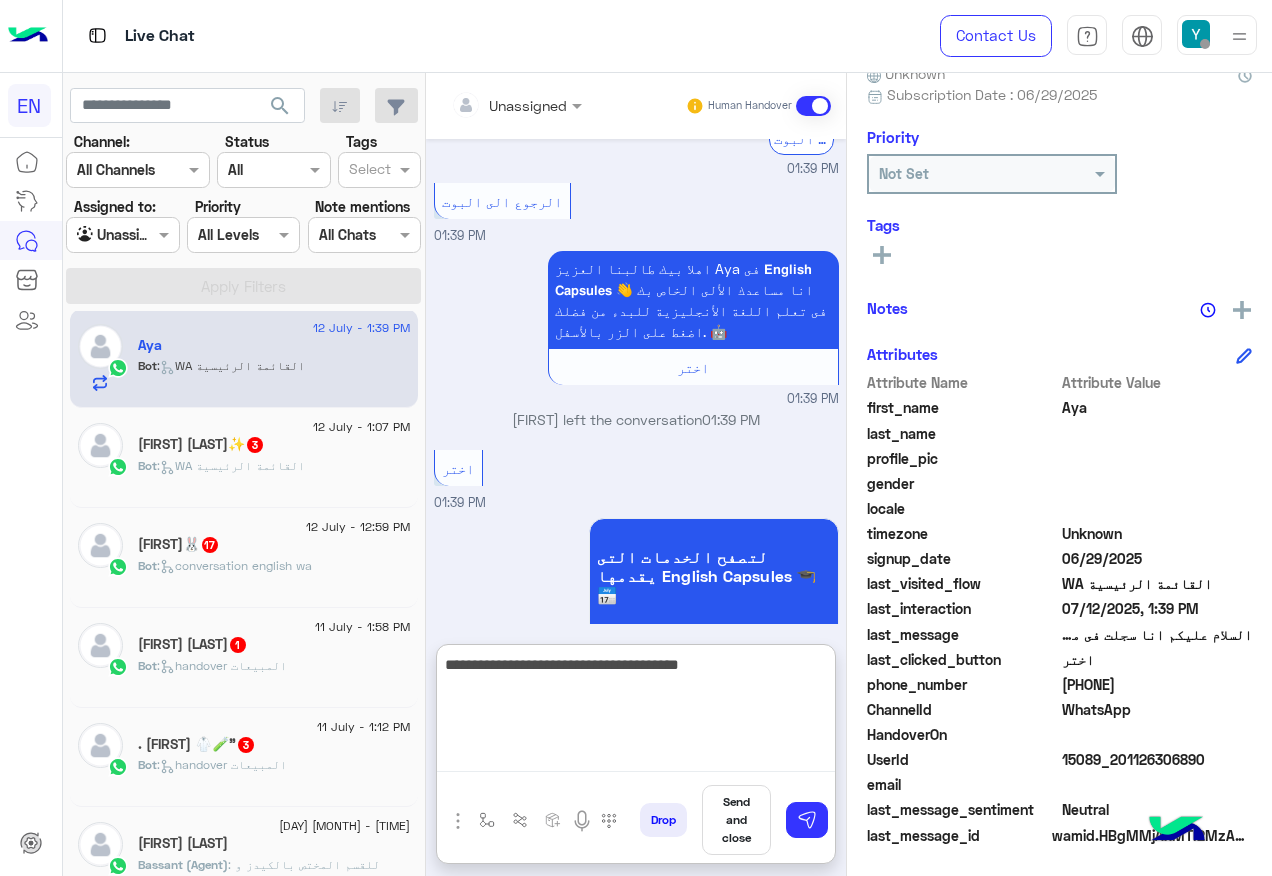 type on "**********" 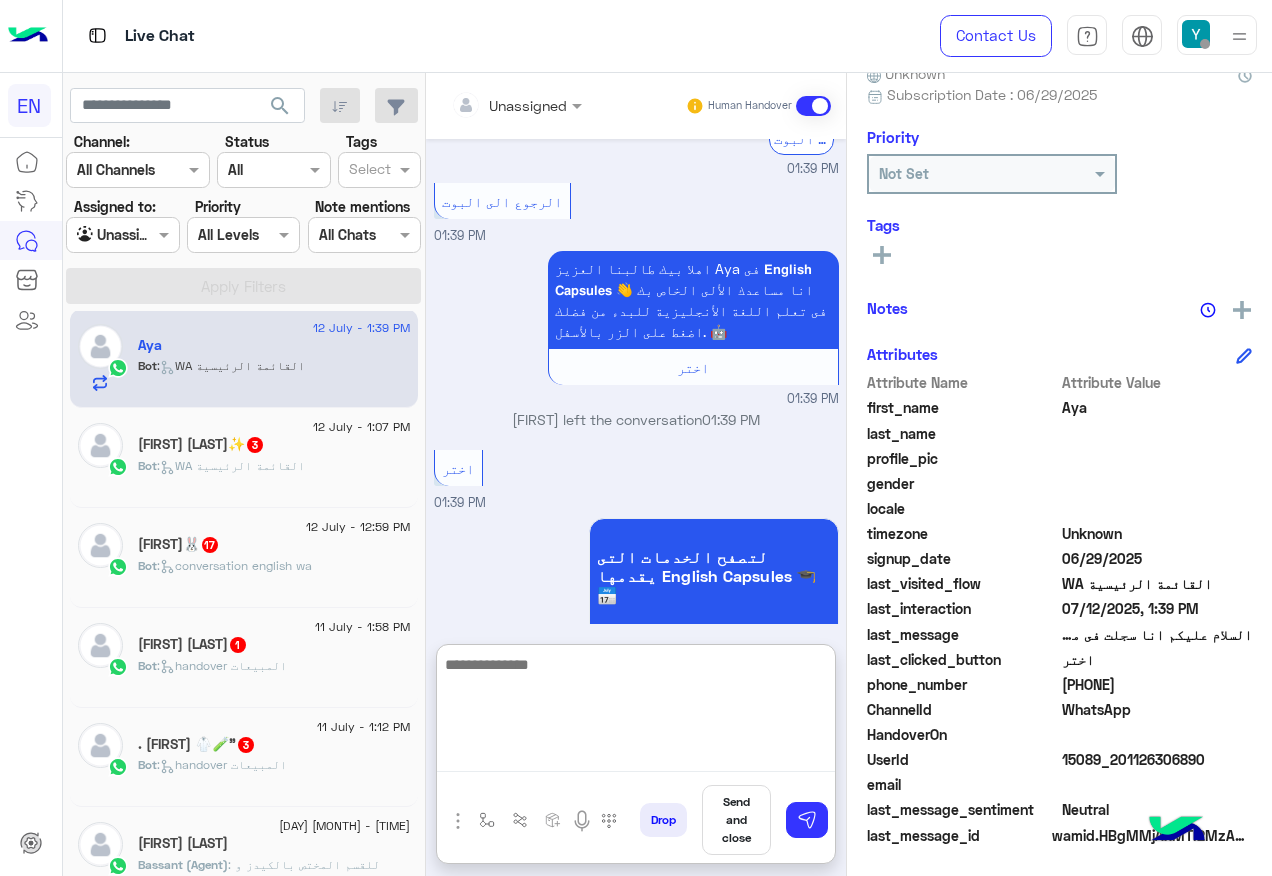 scroll, scrollTop: 994, scrollLeft: 0, axis: vertical 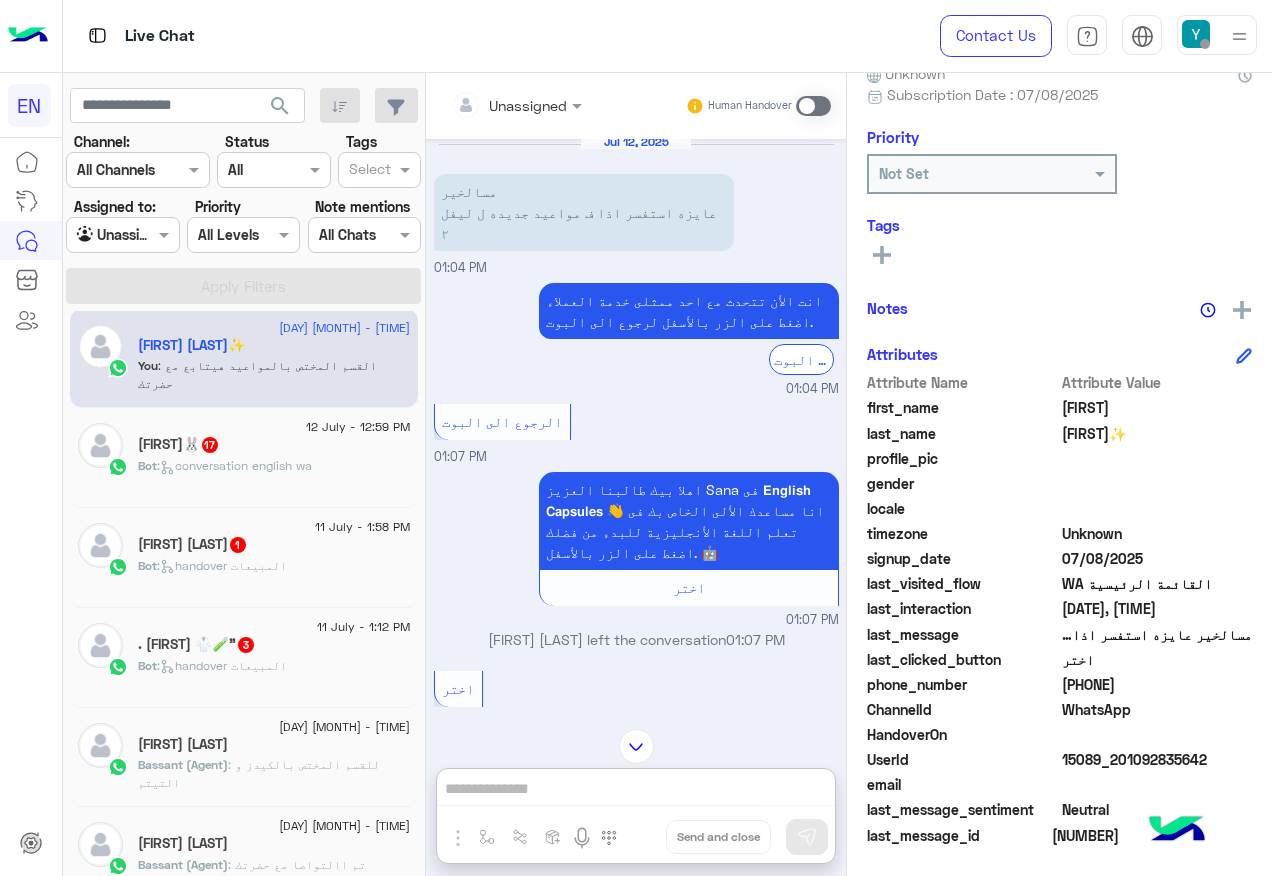 click on "[PHONE]" 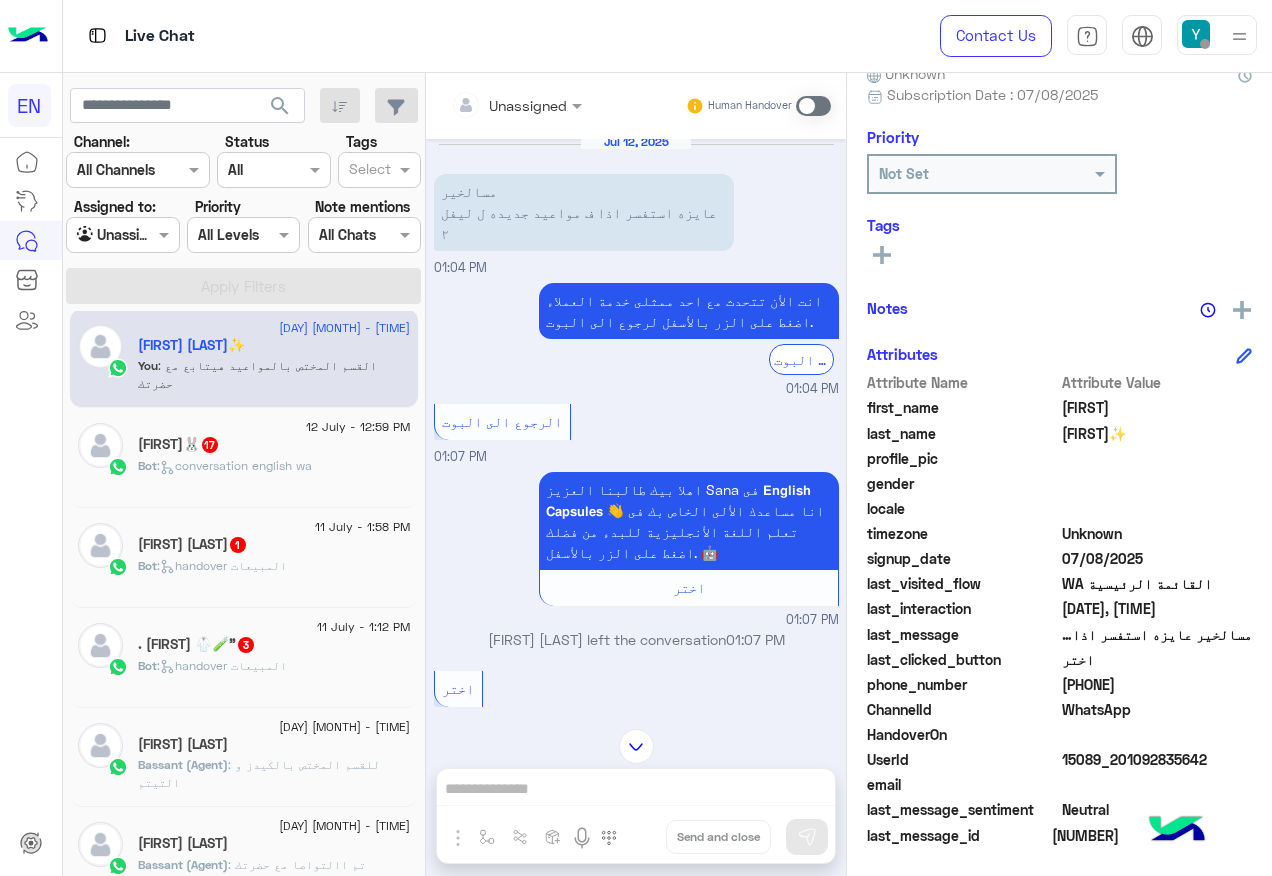 click on "[PHONE]" 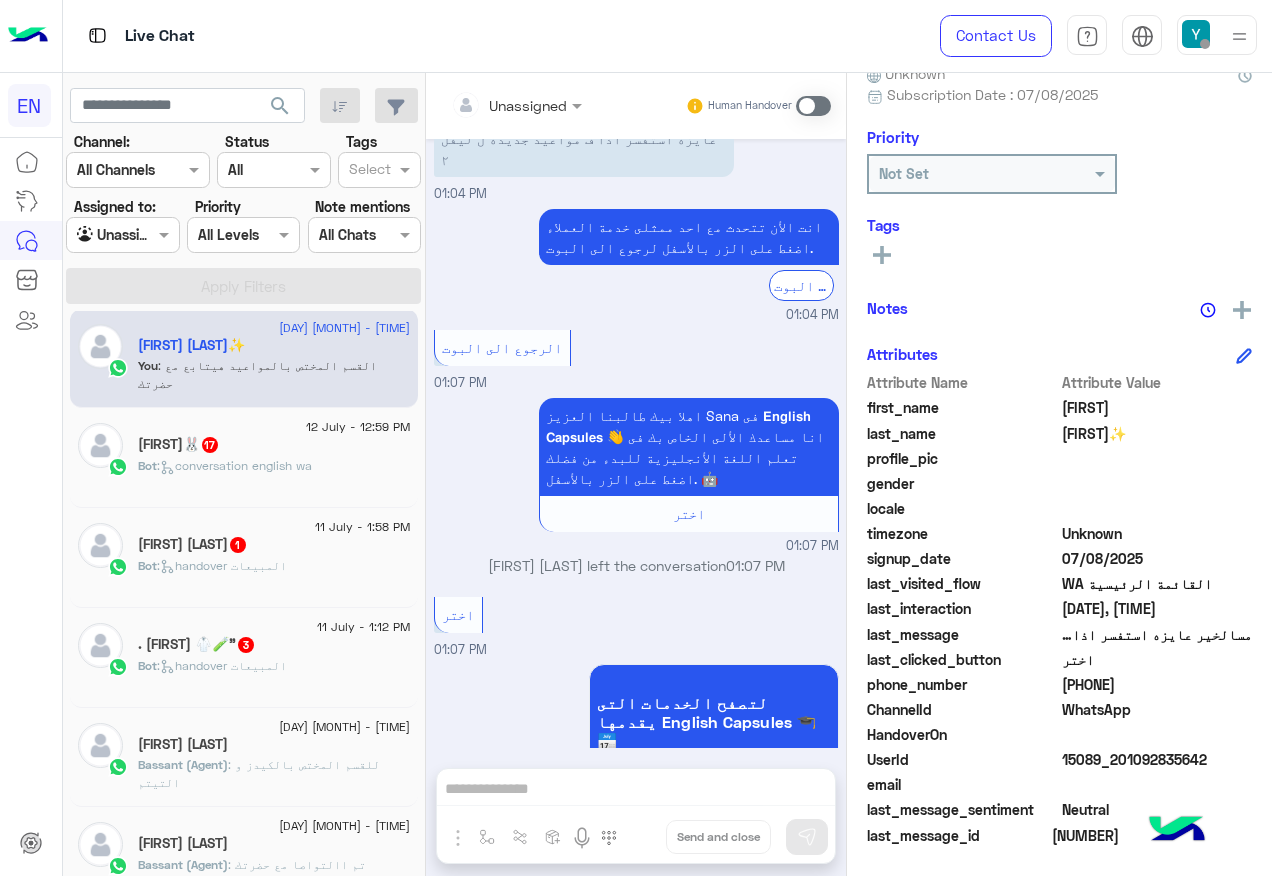 scroll, scrollTop: 1030, scrollLeft: 0, axis: vertical 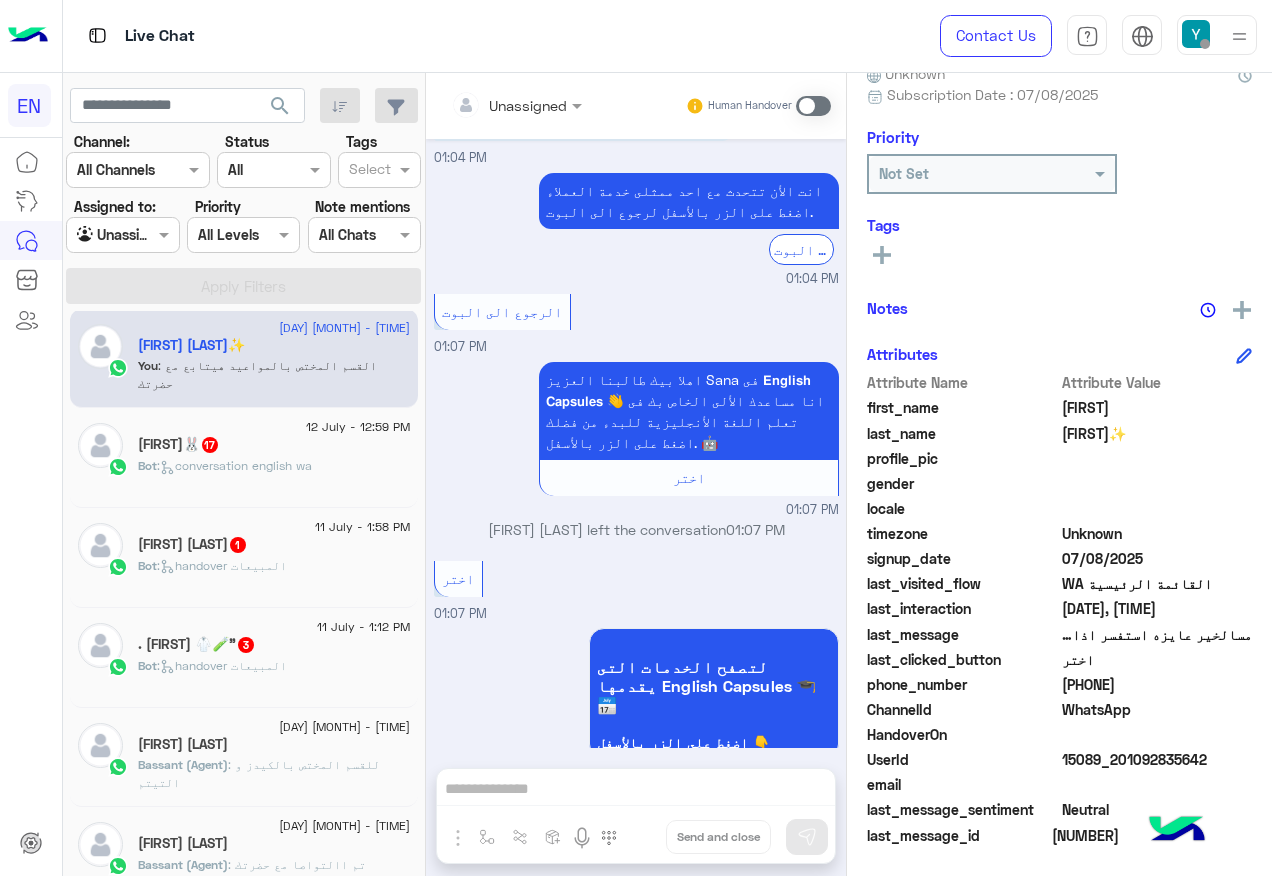 click at bounding box center (813, 106) 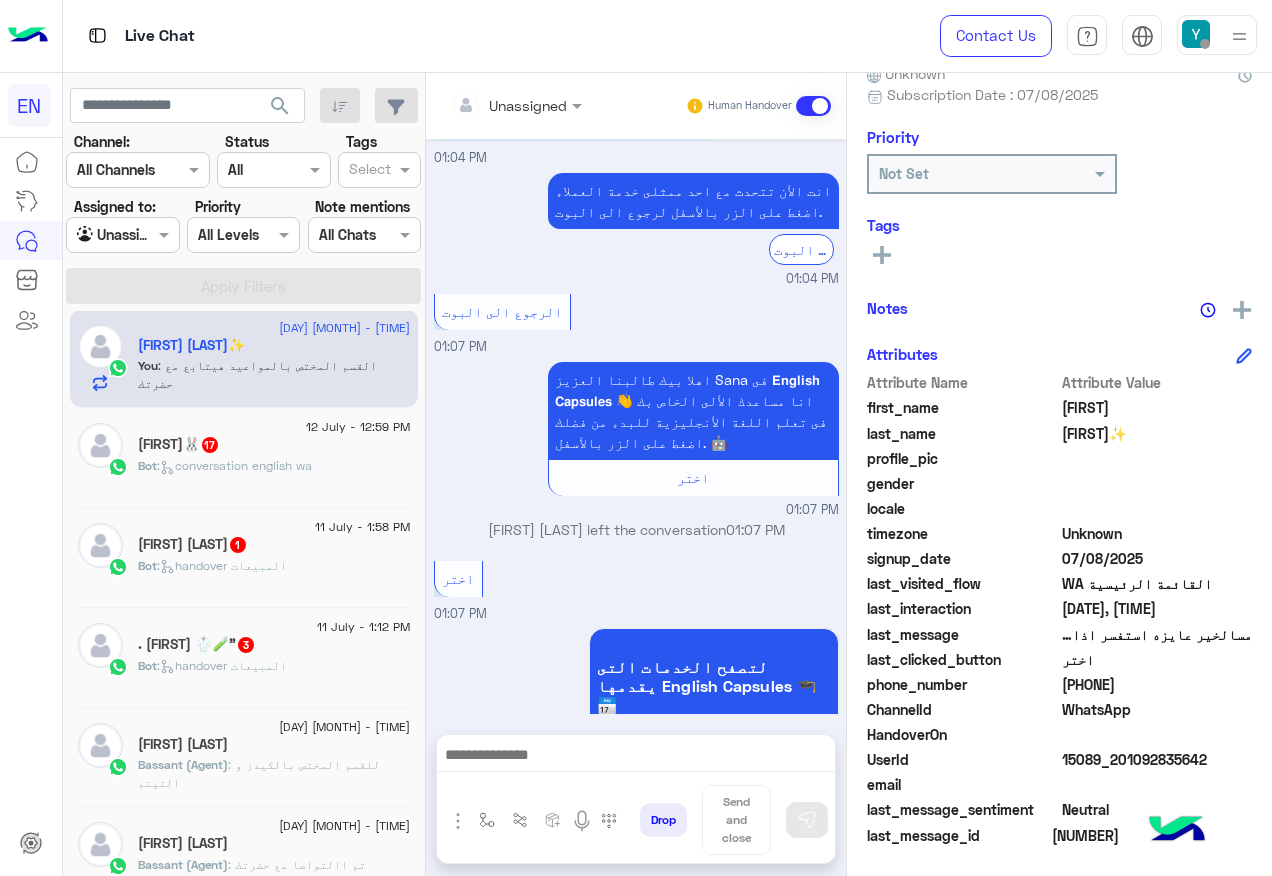 scroll, scrollTop: 1100, scrollLeft: 0, axis: vertical 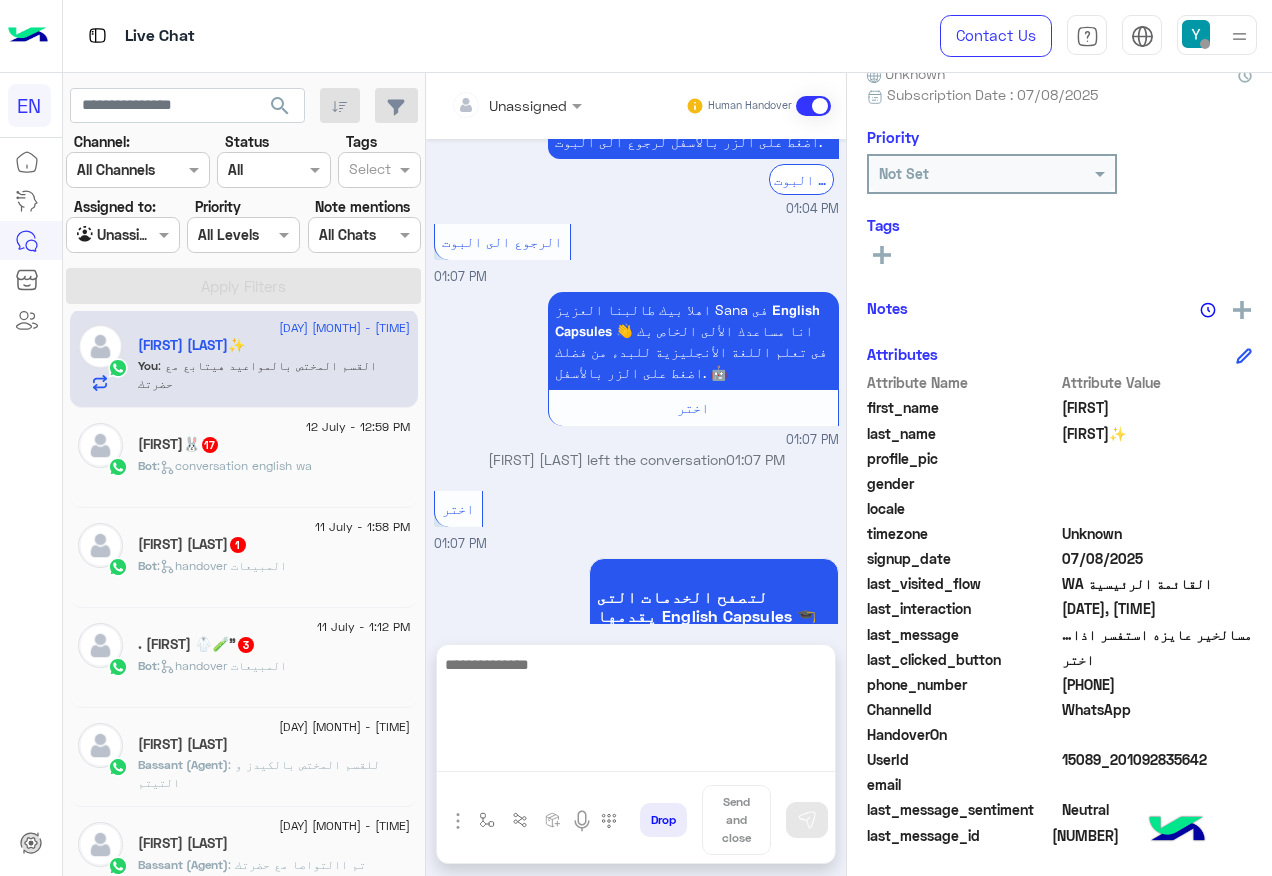 click at bounding box center (636, 712) 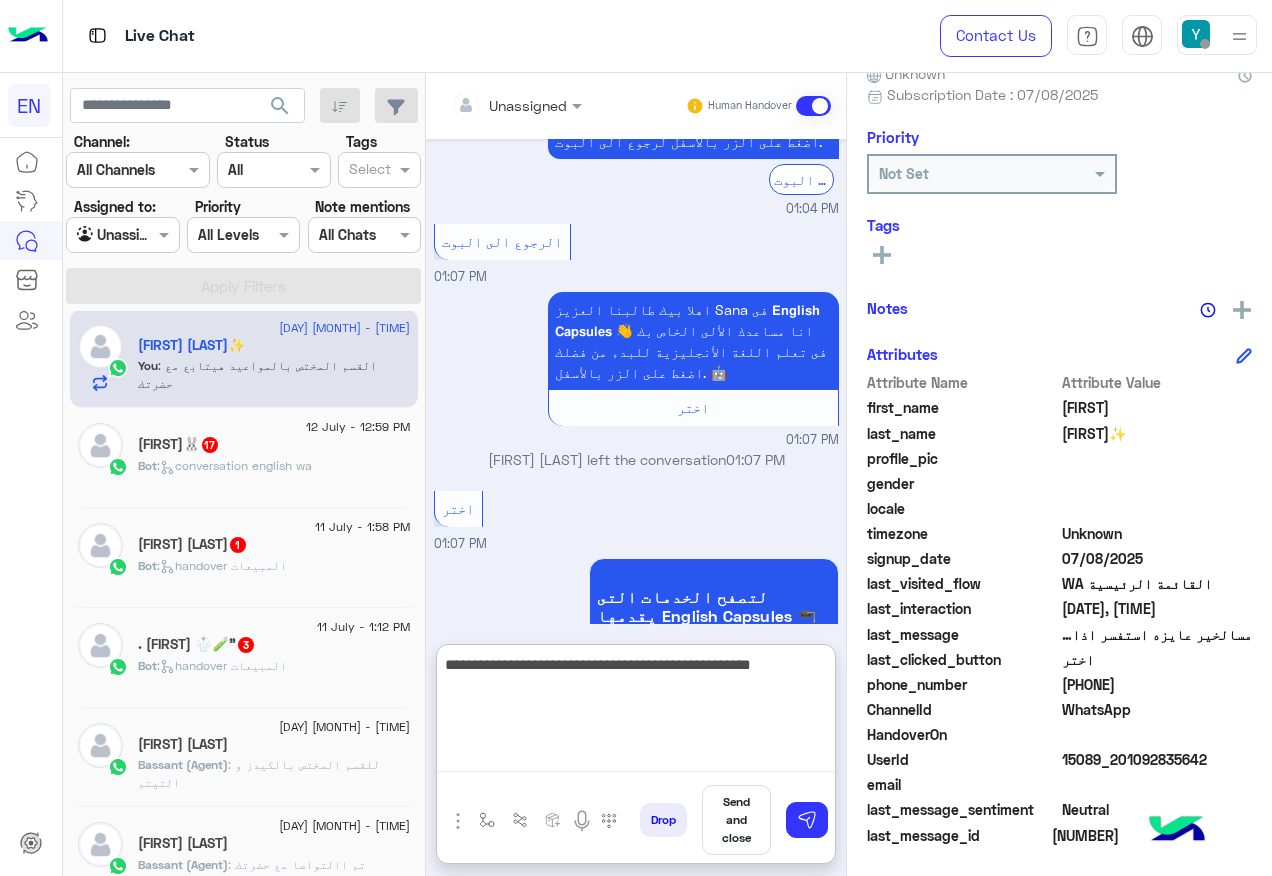 type on "**********" 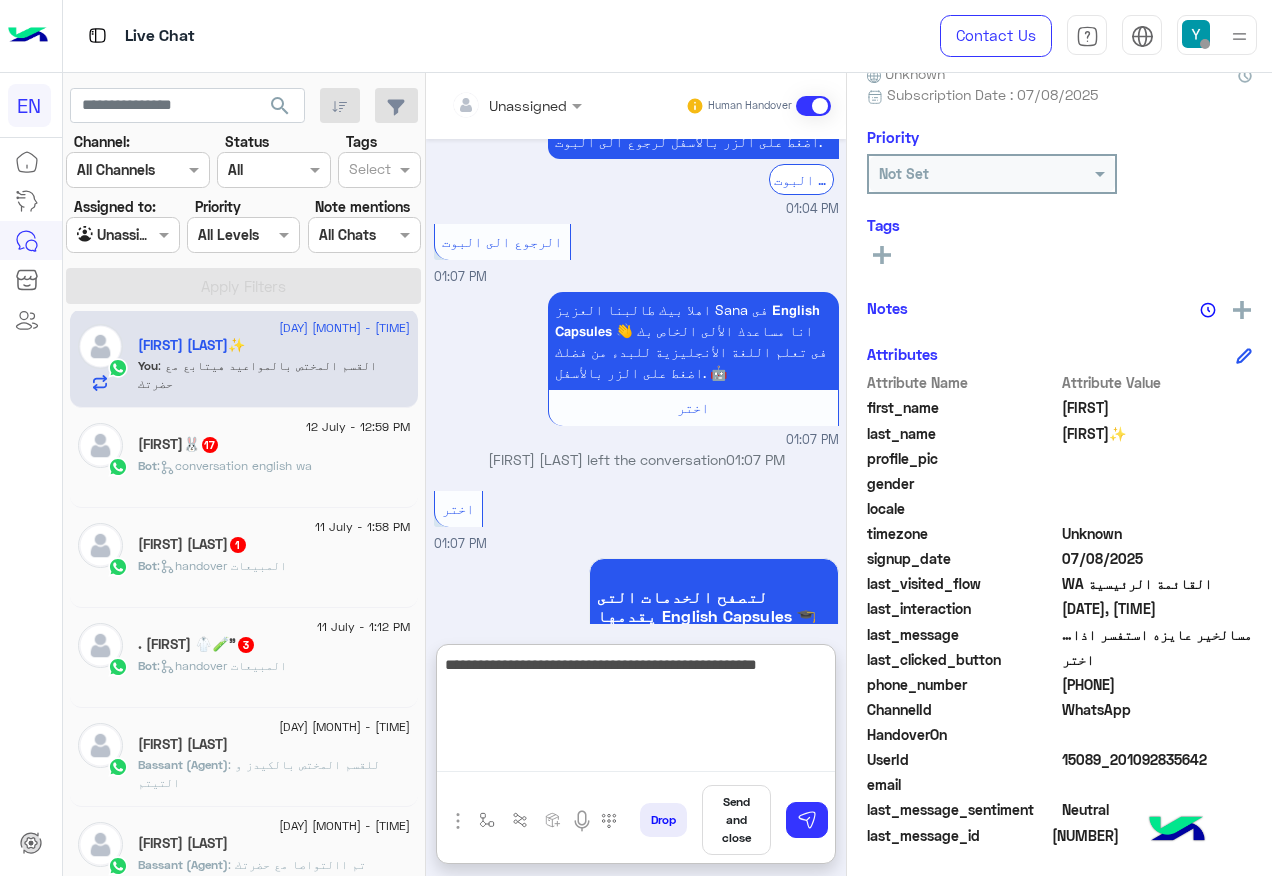 type 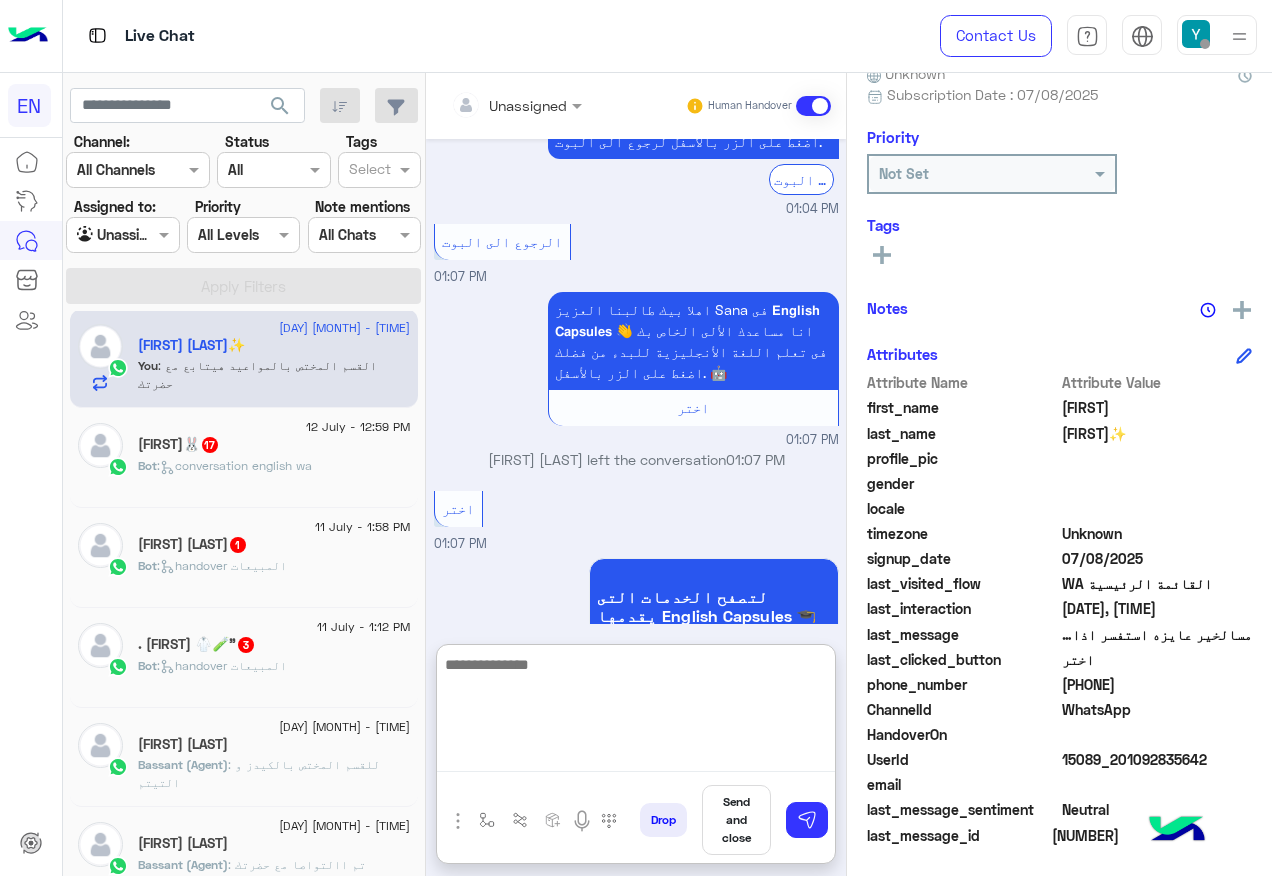 scroll, scrollTop: 1275, scrollLeft: 0, axis: vertical 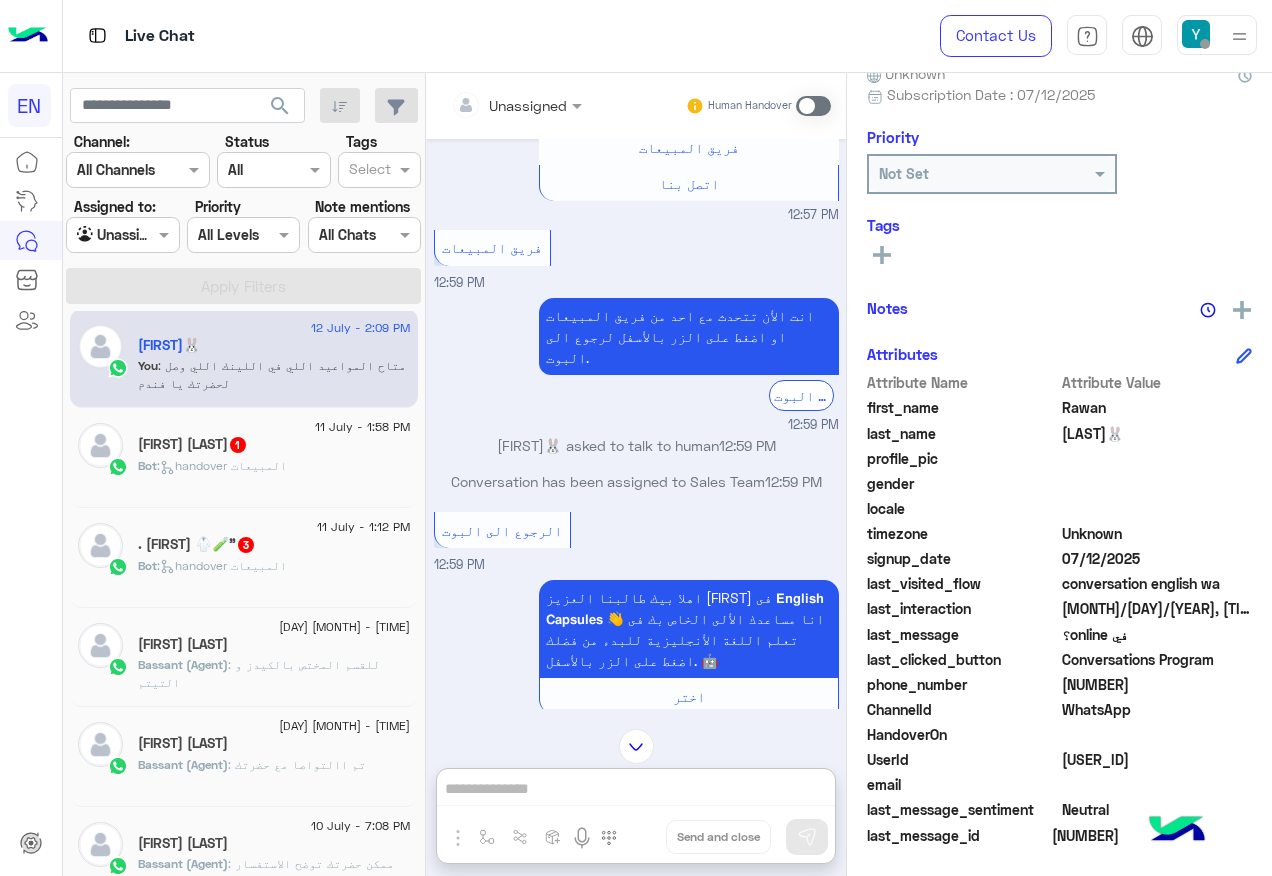 click at bounding box center [491, 105] 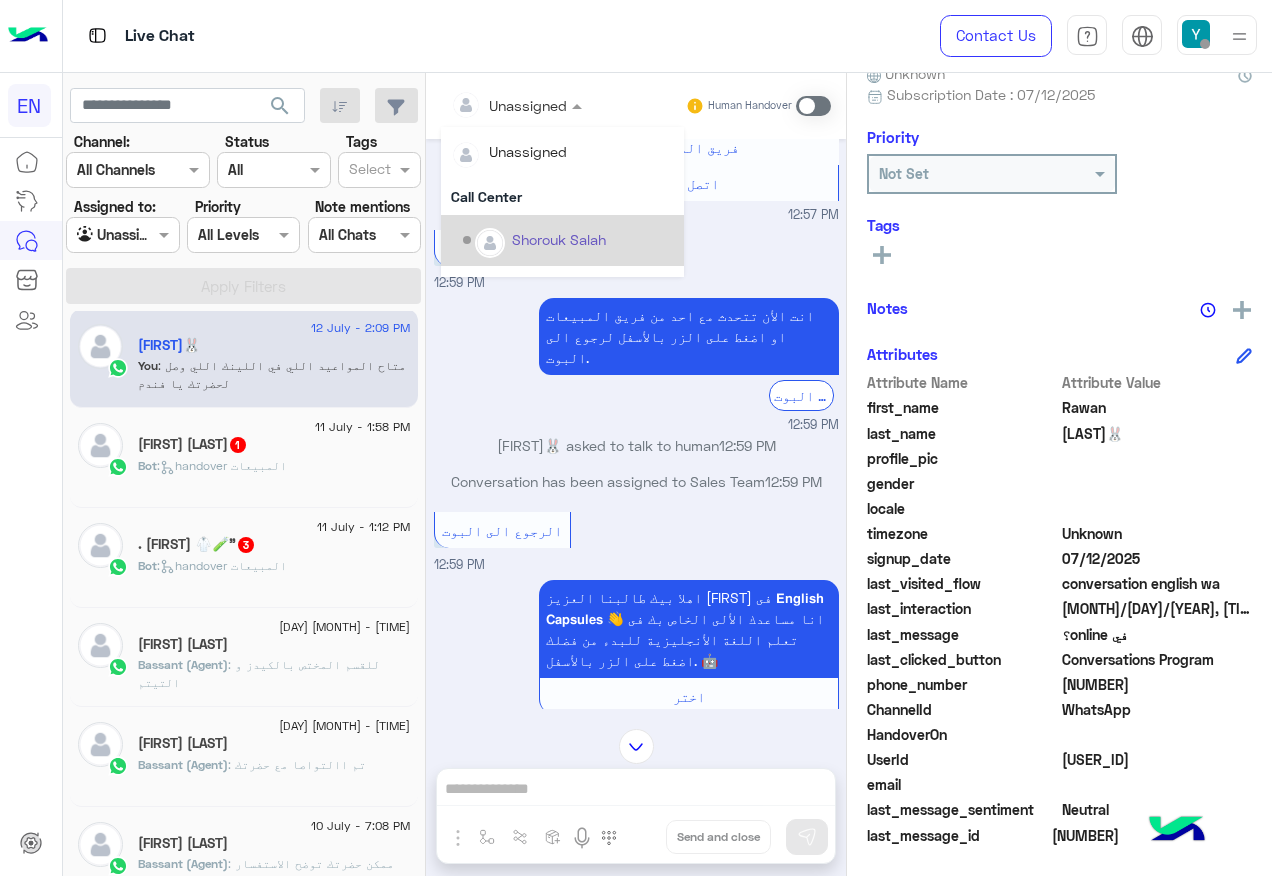 scroll, scrollTop: 332, scrollLeft: 0, axis: vertical 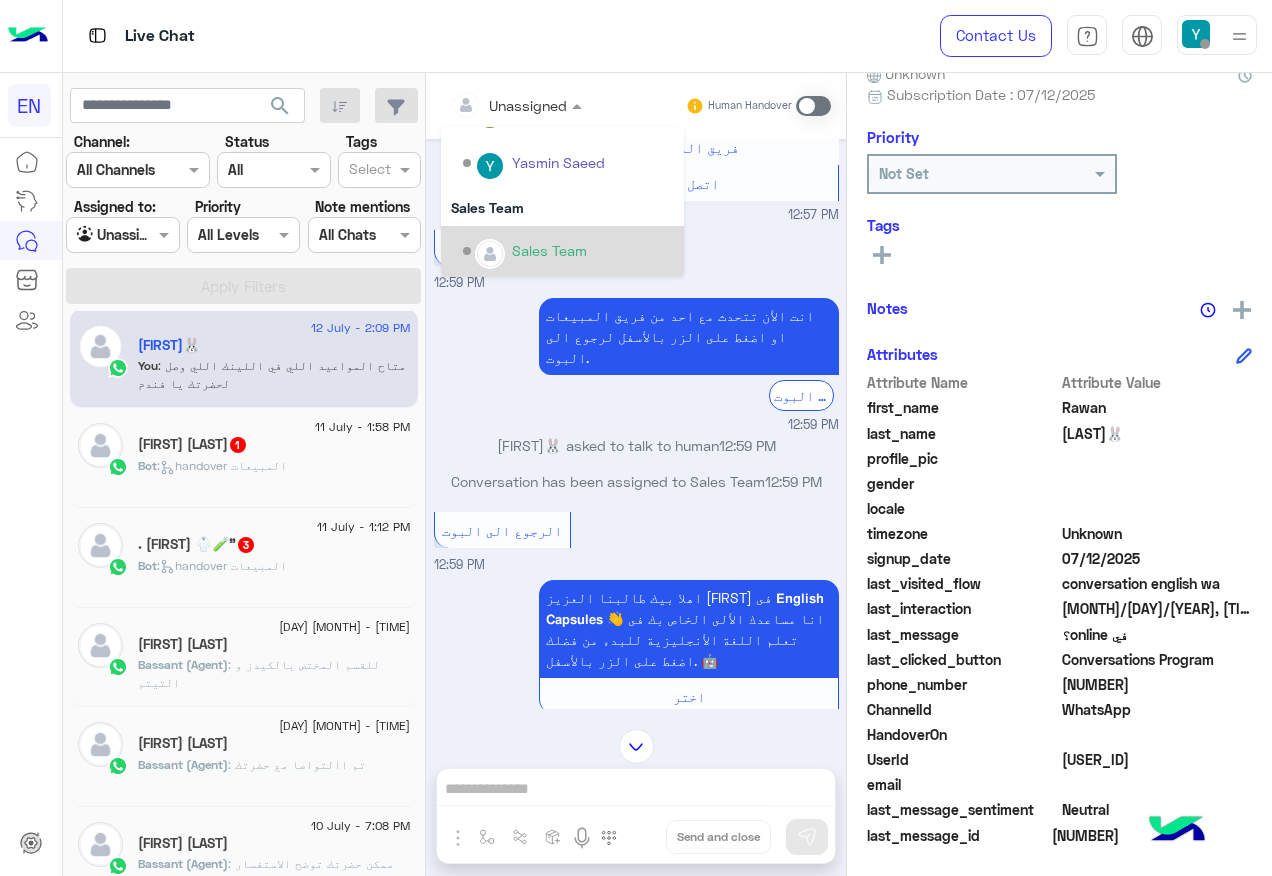 click on "Sales Team" at bounding box center (549, 250) 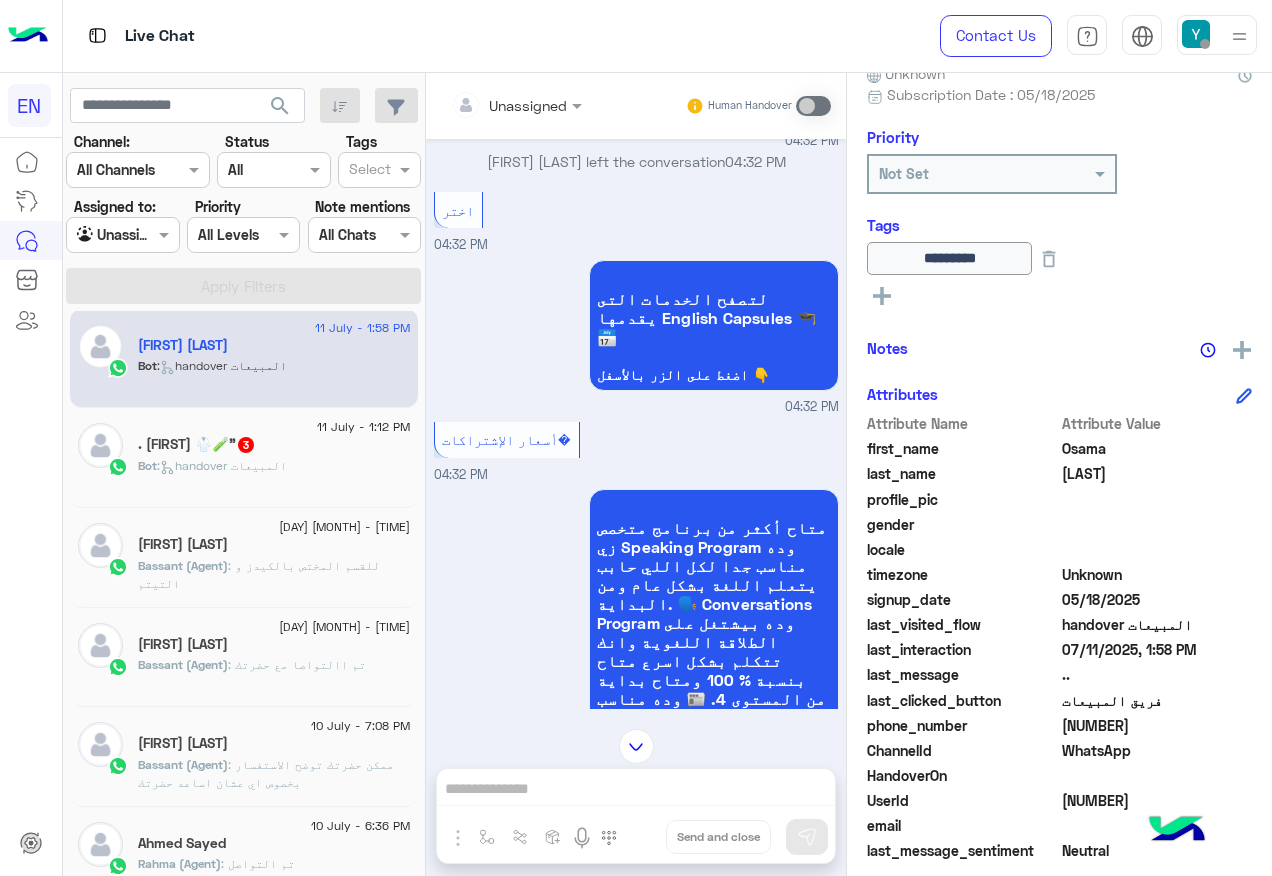 scroll, scrollTop: 533, scrollLeft: 0, axis: vertical 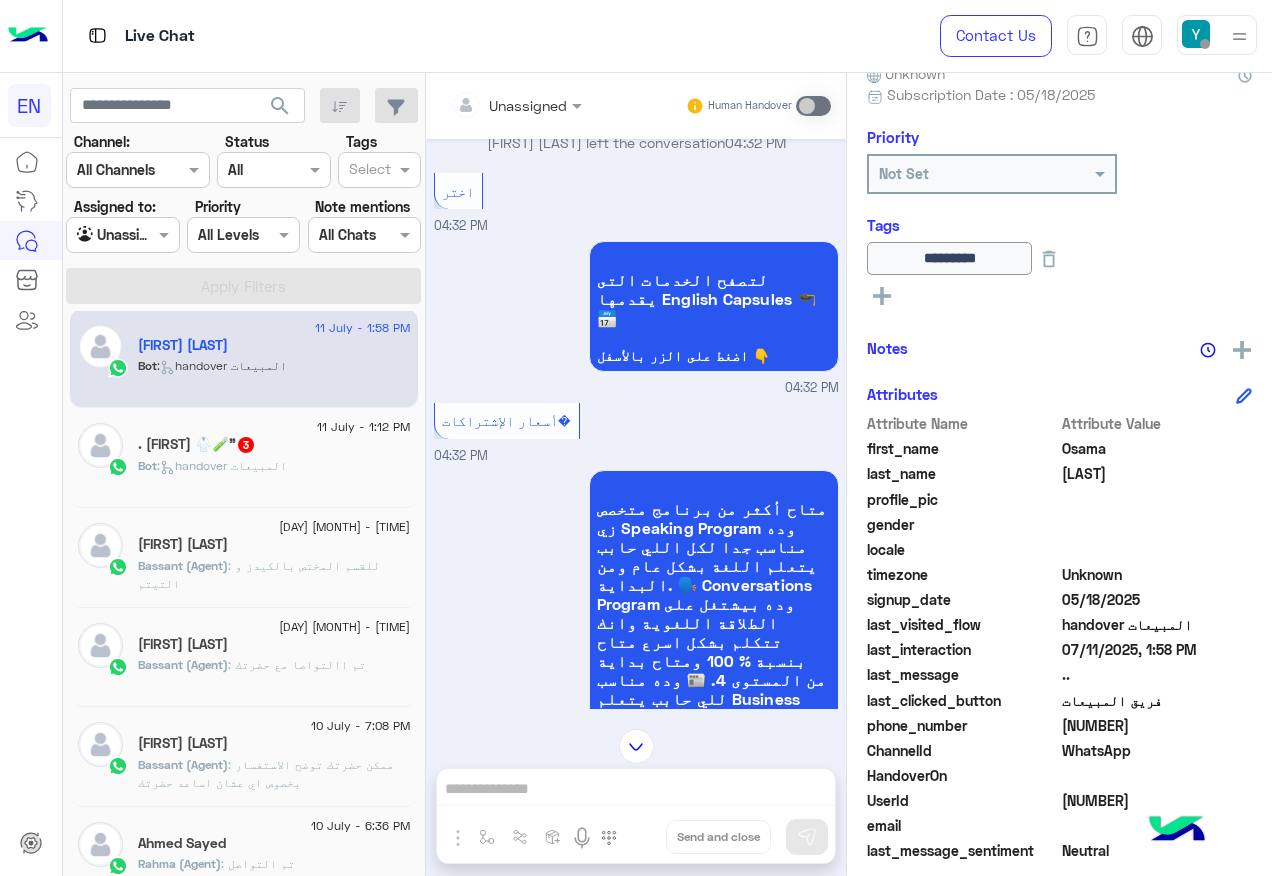 click at bounding box center [516, 104] 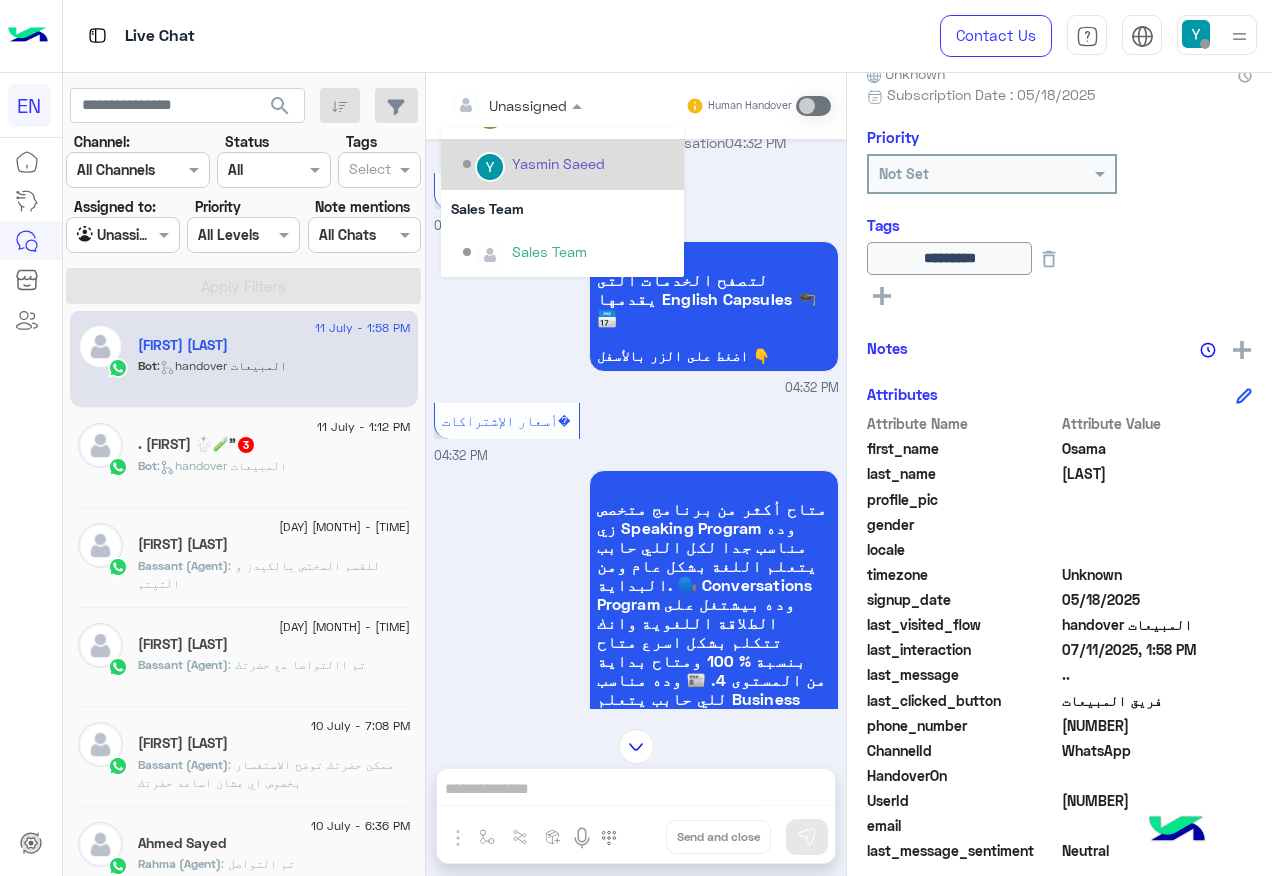 scroll, scrollTop: 332, scrollLeft: 0, axis: vertical 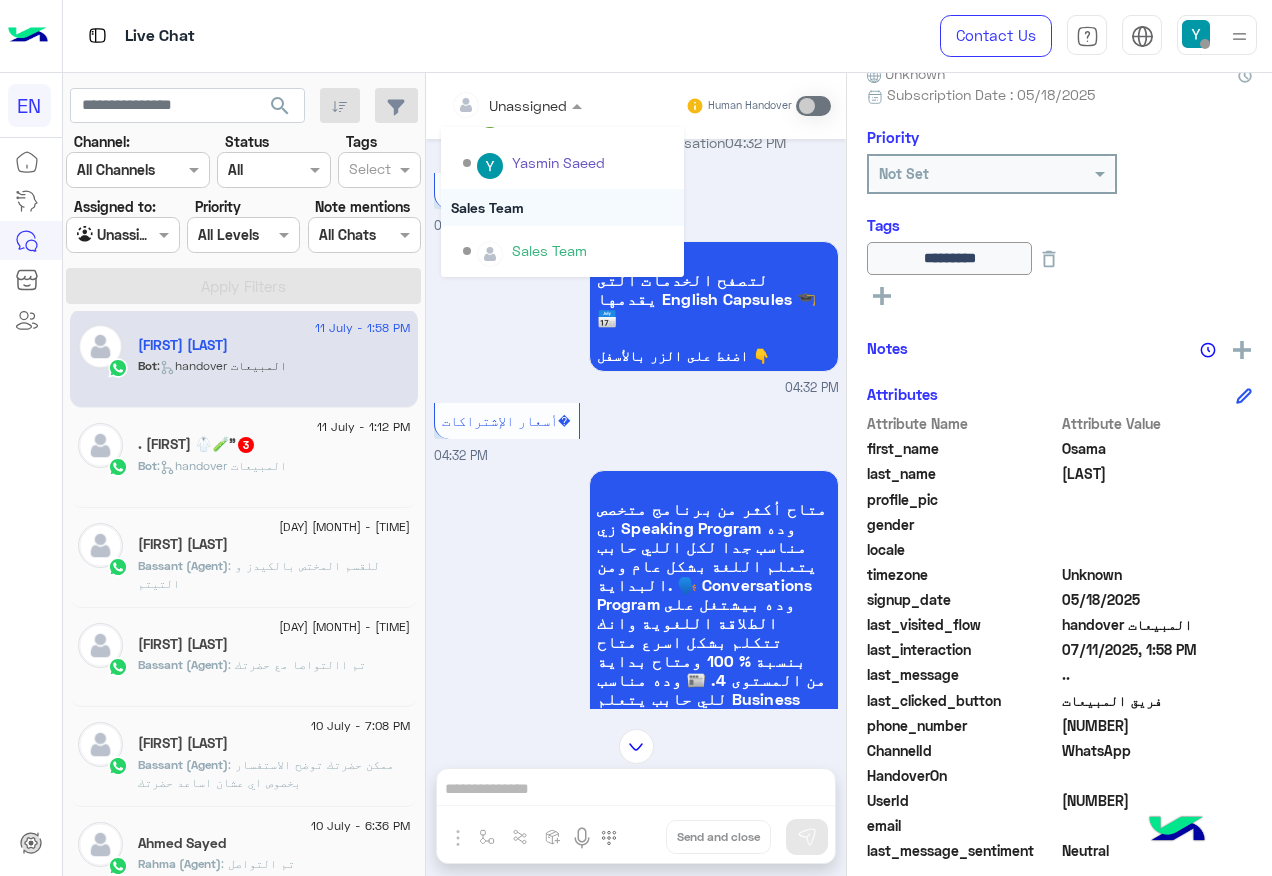click on "Sales Team" at bounding box center [562, 251] 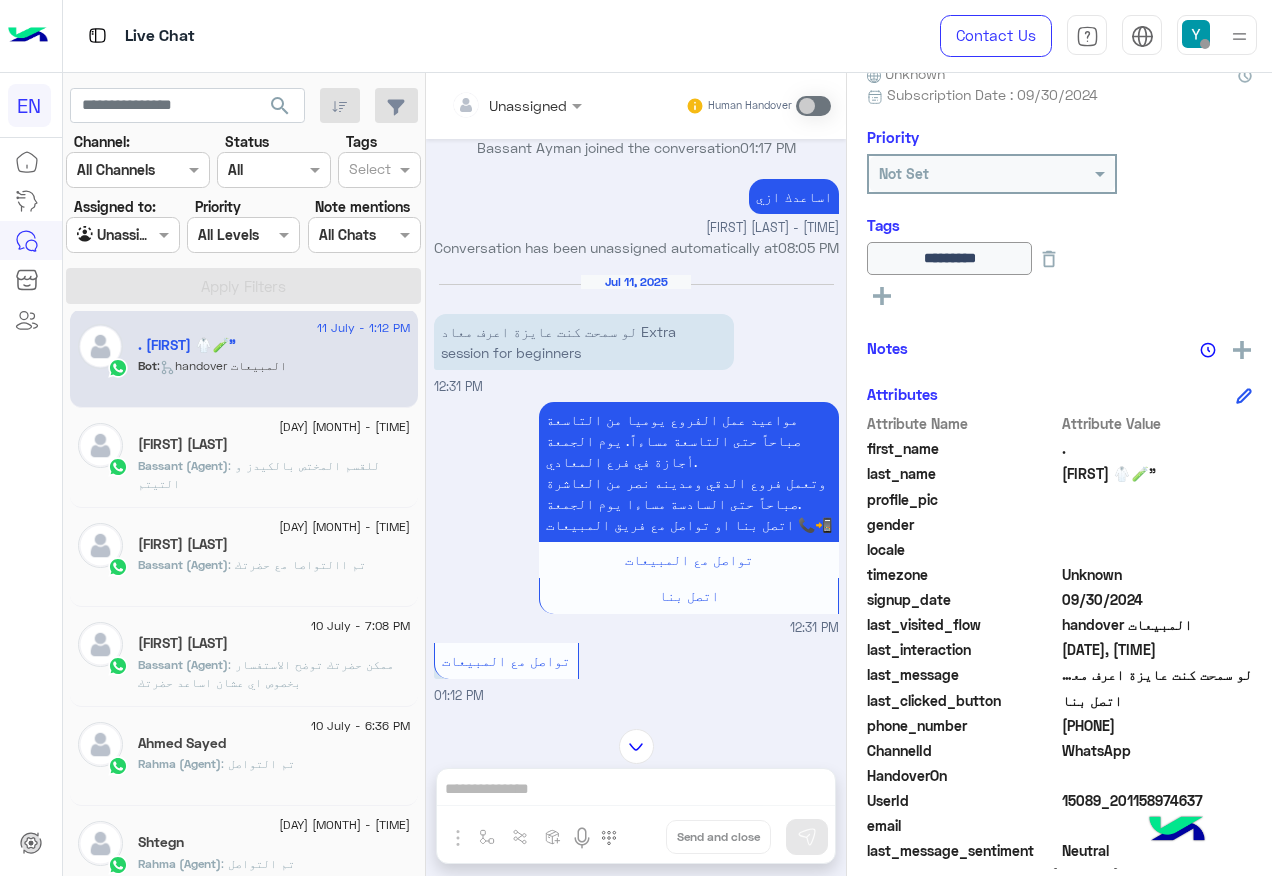 scroll, scrollTop: 1254, scrollLeft: 0, axis: vertical 